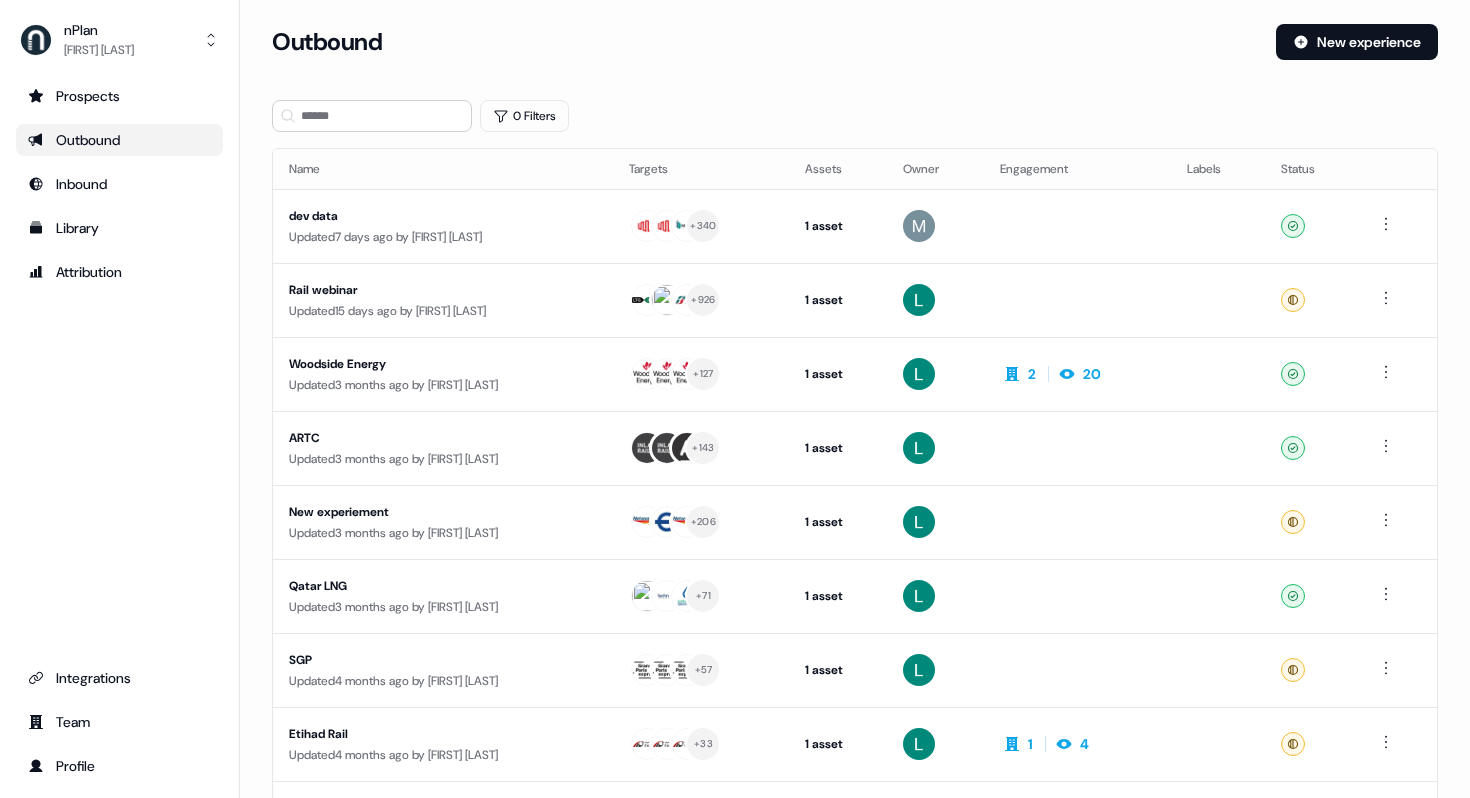 scroll, scrollTop: 0, scrollLeft: 0, axis: both 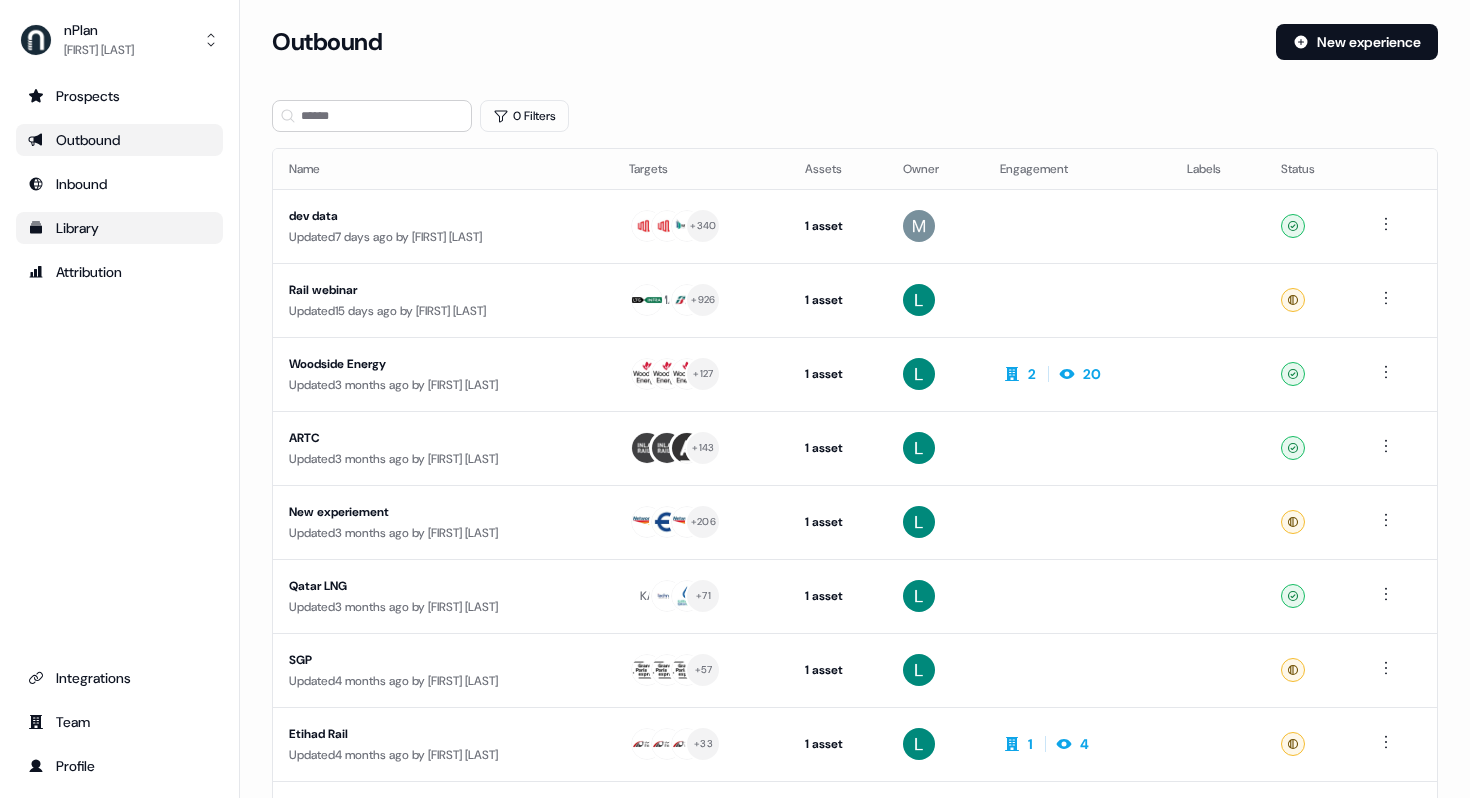 click on "Library" at bounding box center (119, 228) 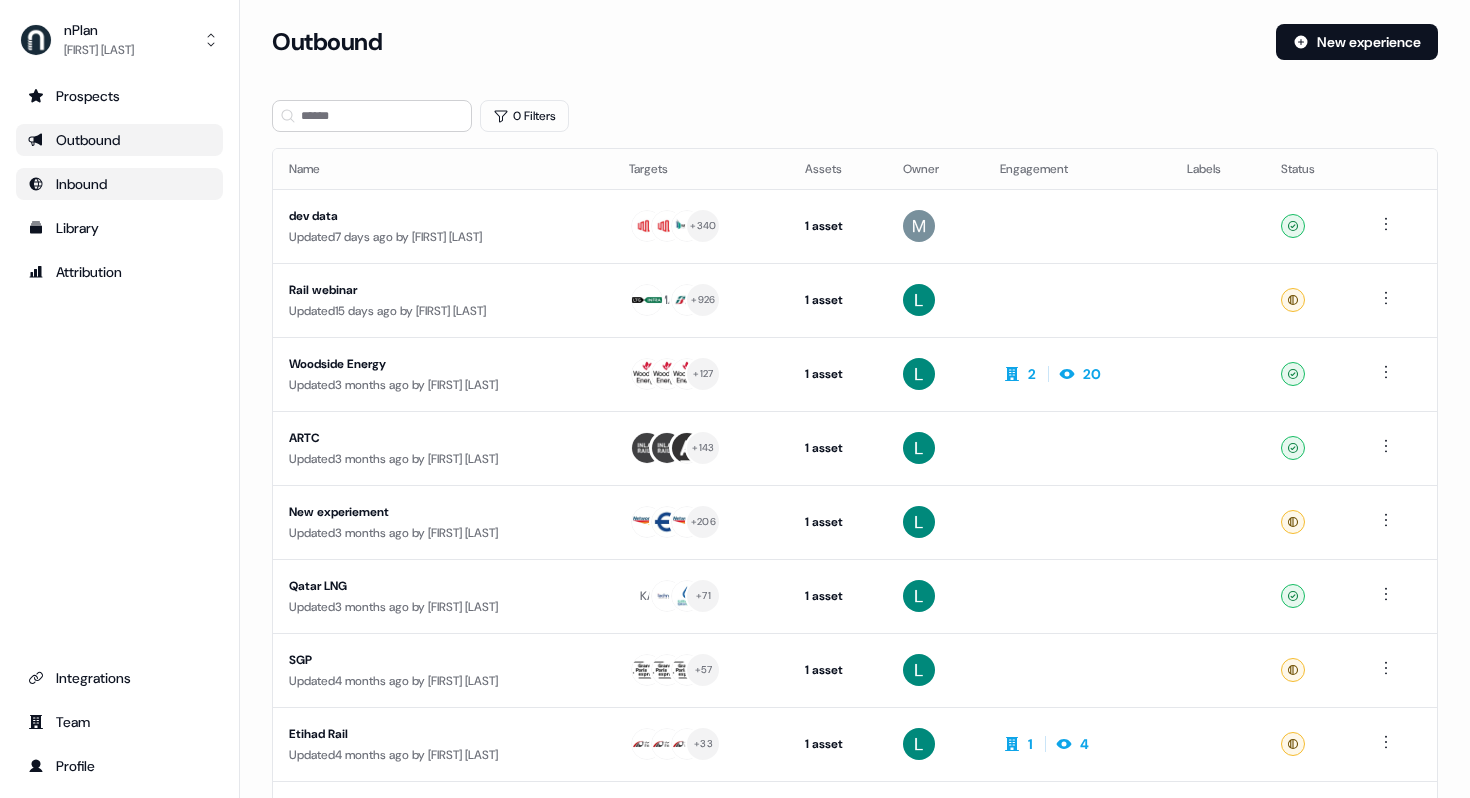 click on "Inbound" at bounding box center (119, 184) 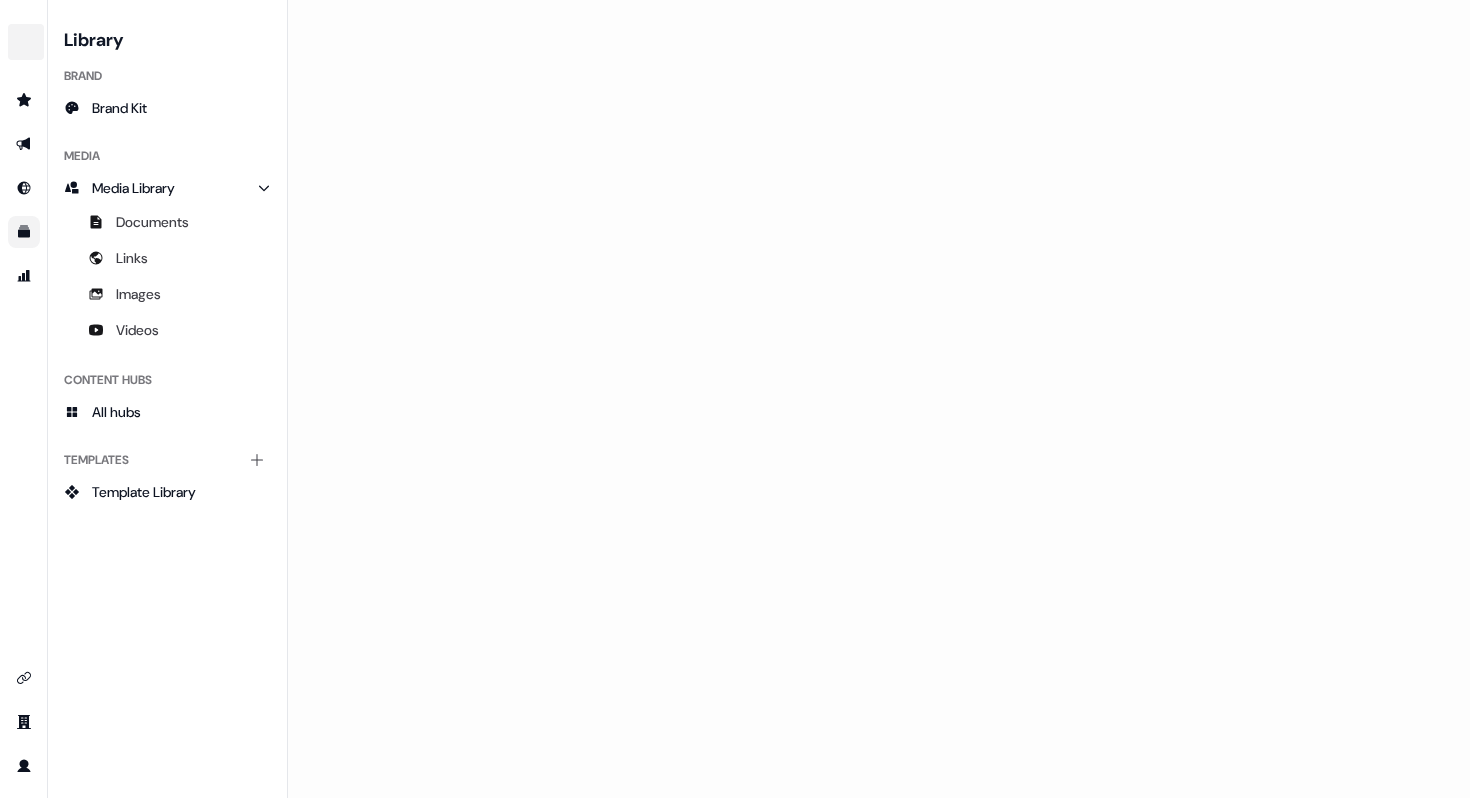 scroll, scrollTop: 0, scrollLeft: 0, axis: both 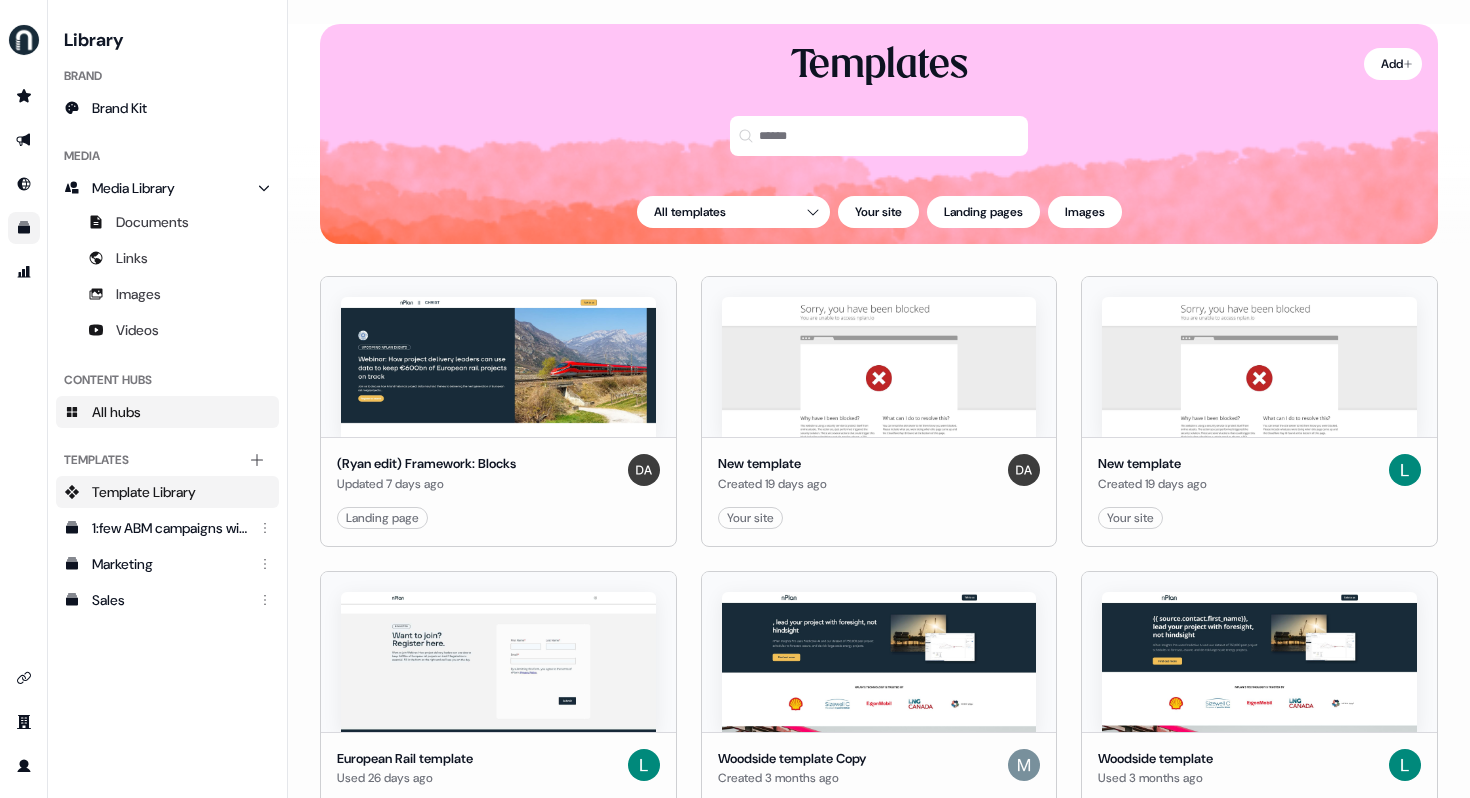 click on "All hubs" at bounding box center [116, 412] 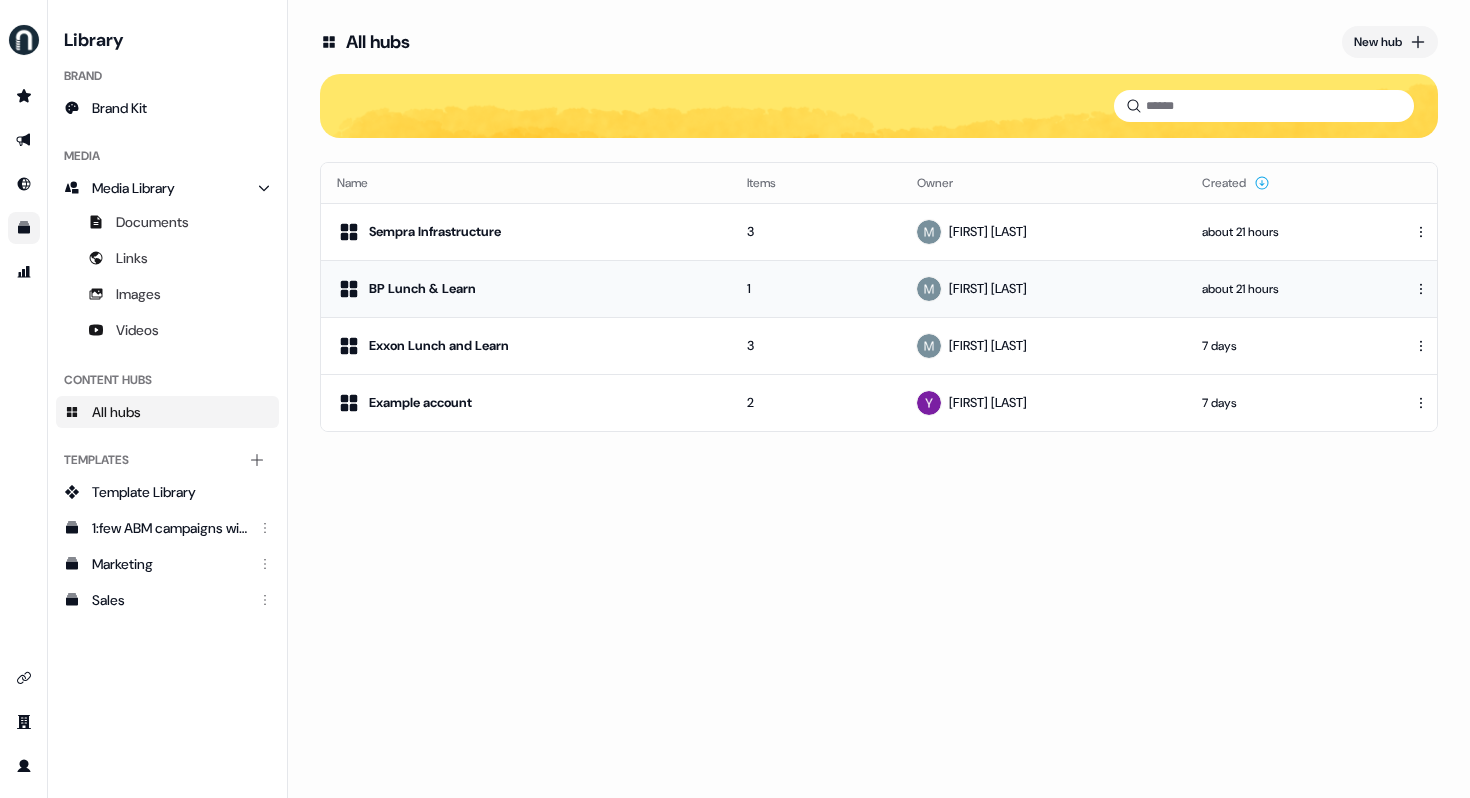 click on "BP Lunch & Learn" at bounding box center (526, 288) 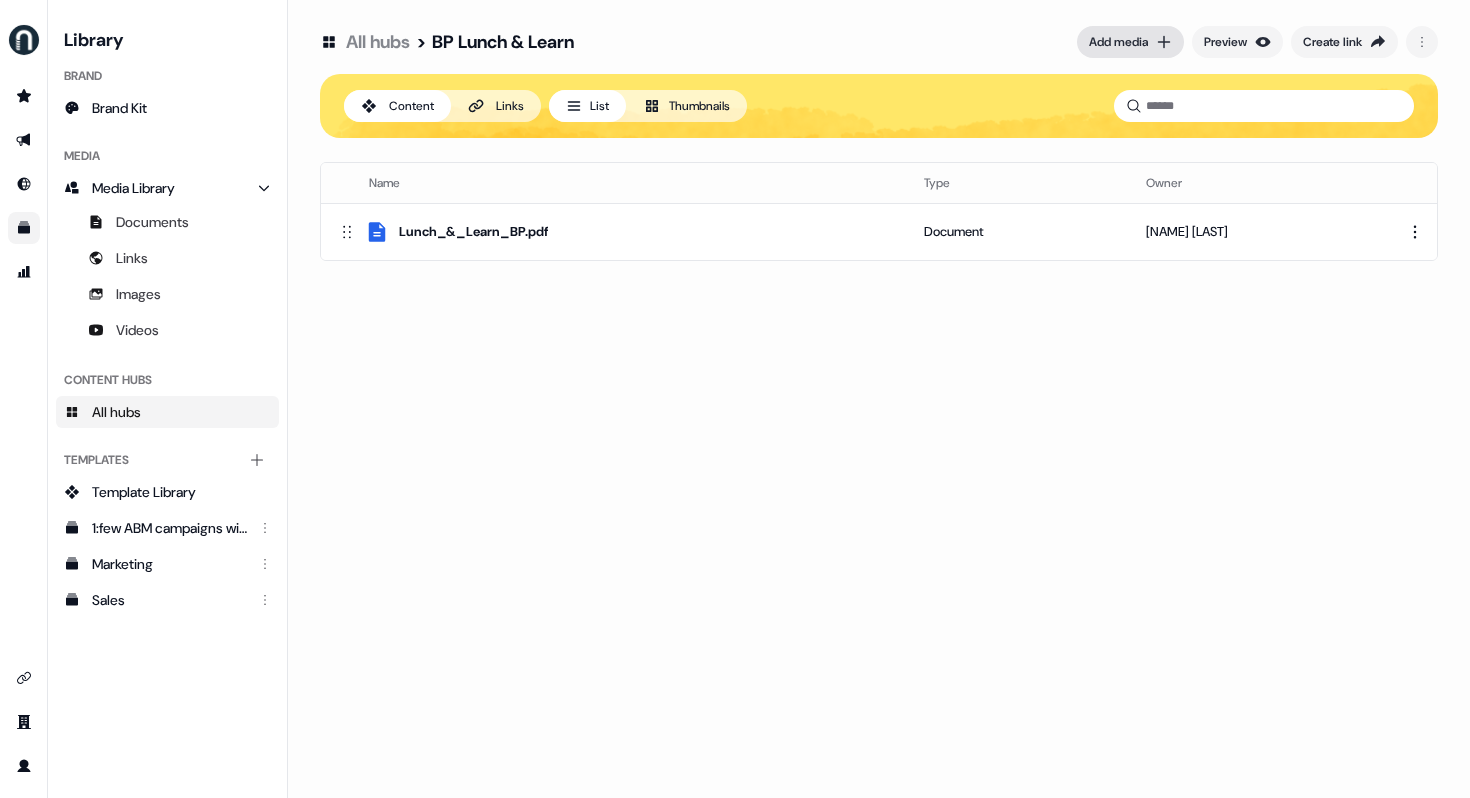 click on "Add media" at bounding box center [1118, 42] 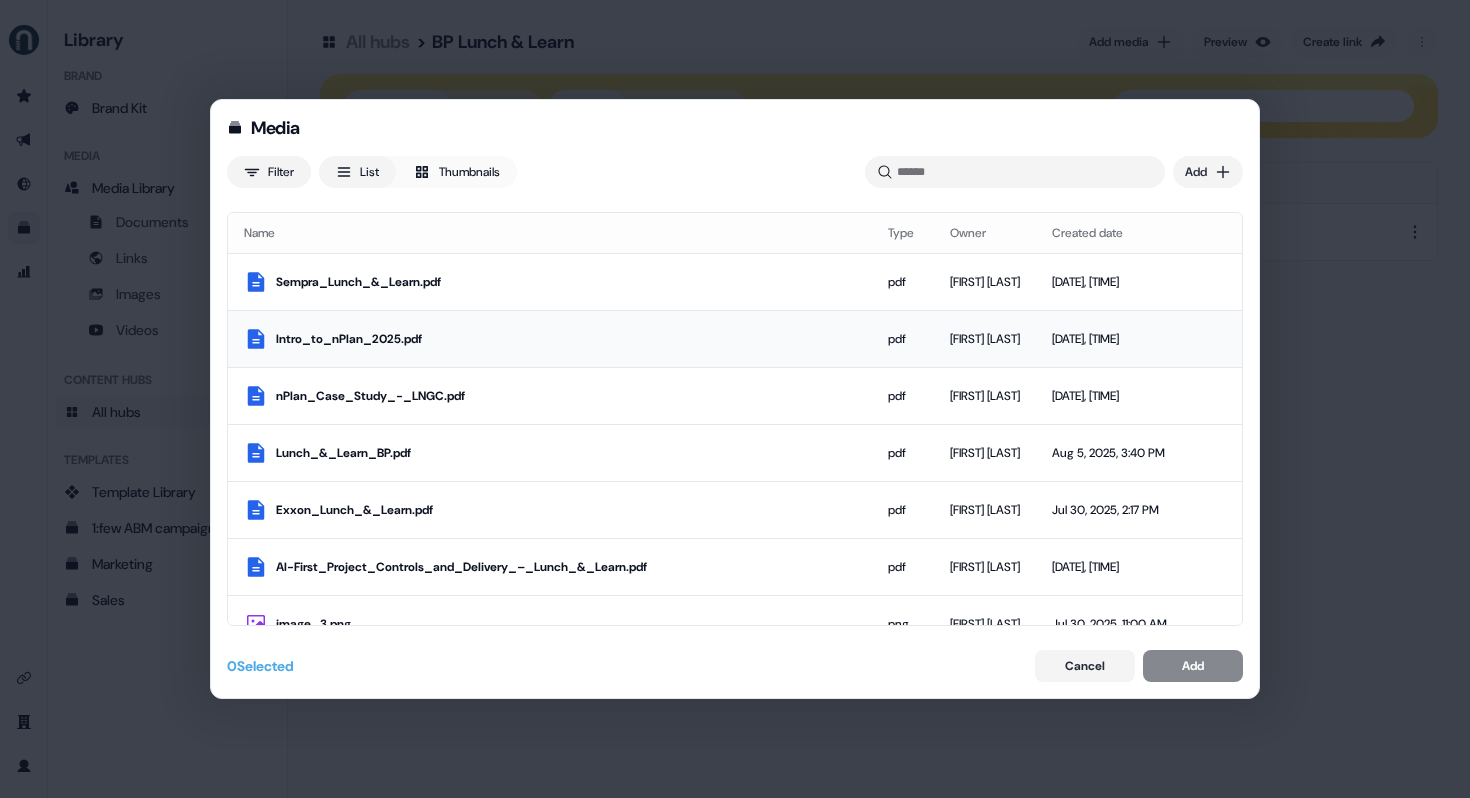click at bounding box center (1202, 338) 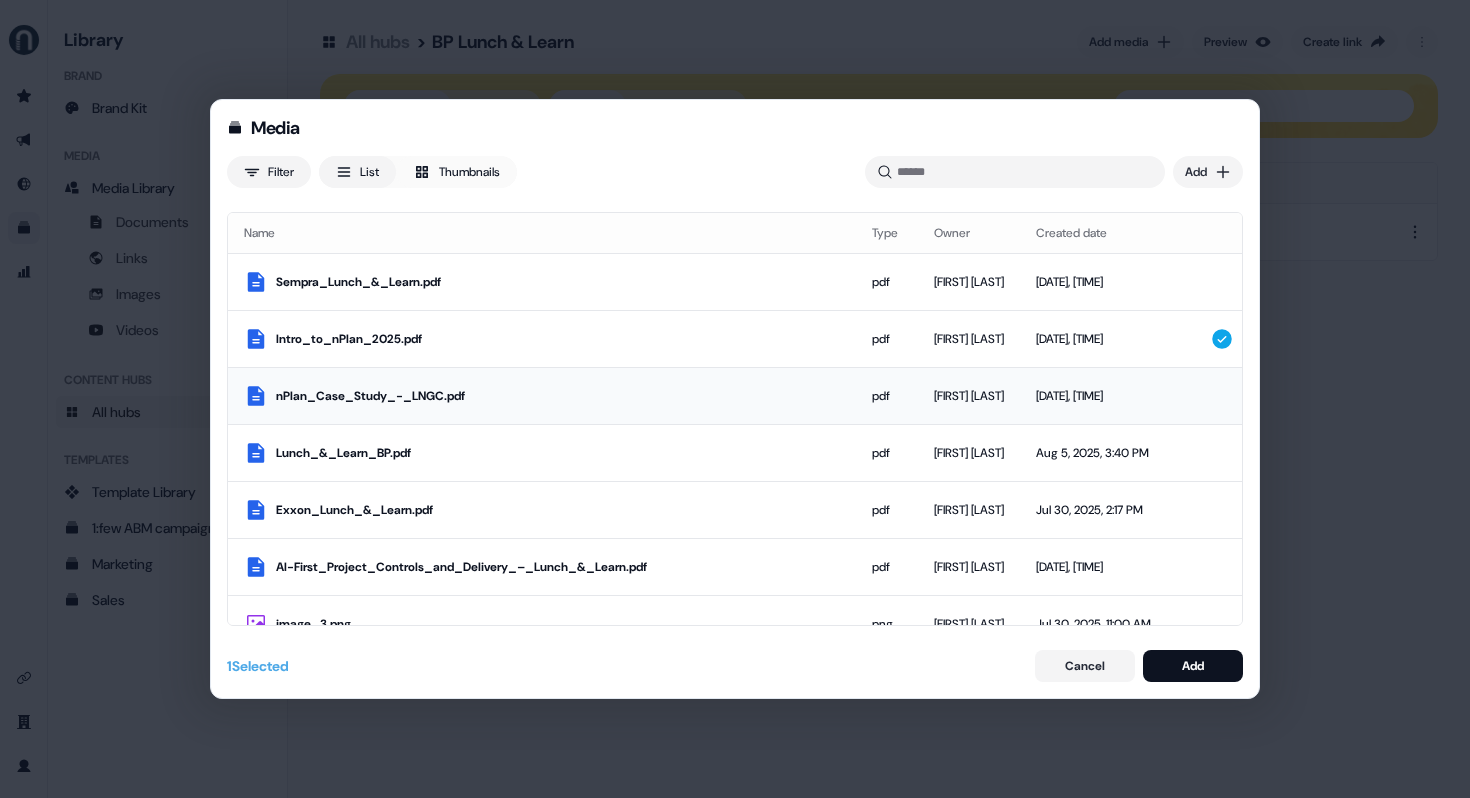 click at bounding box center [1186, 395] 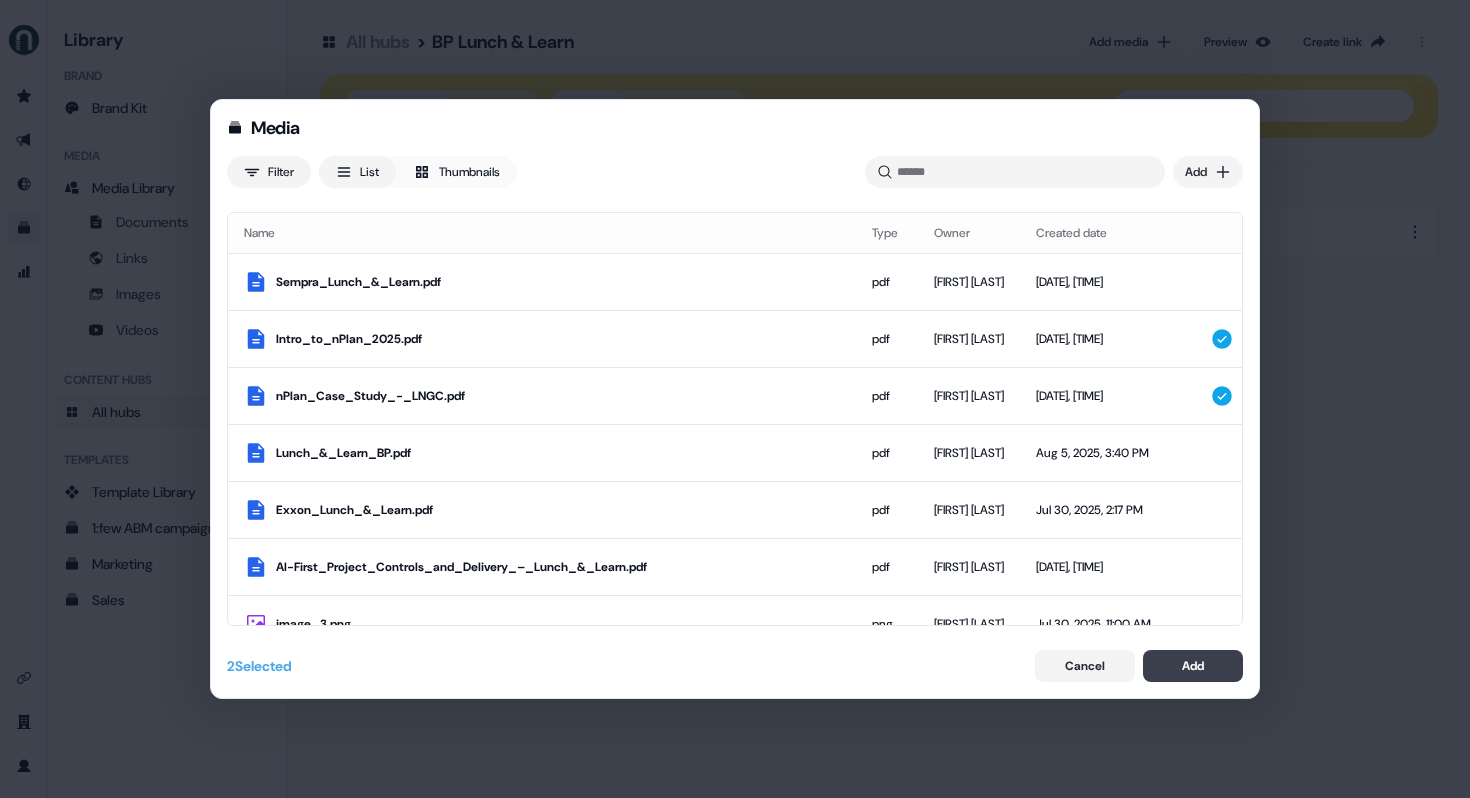click on "Add" at bounding box center (1193, 666) 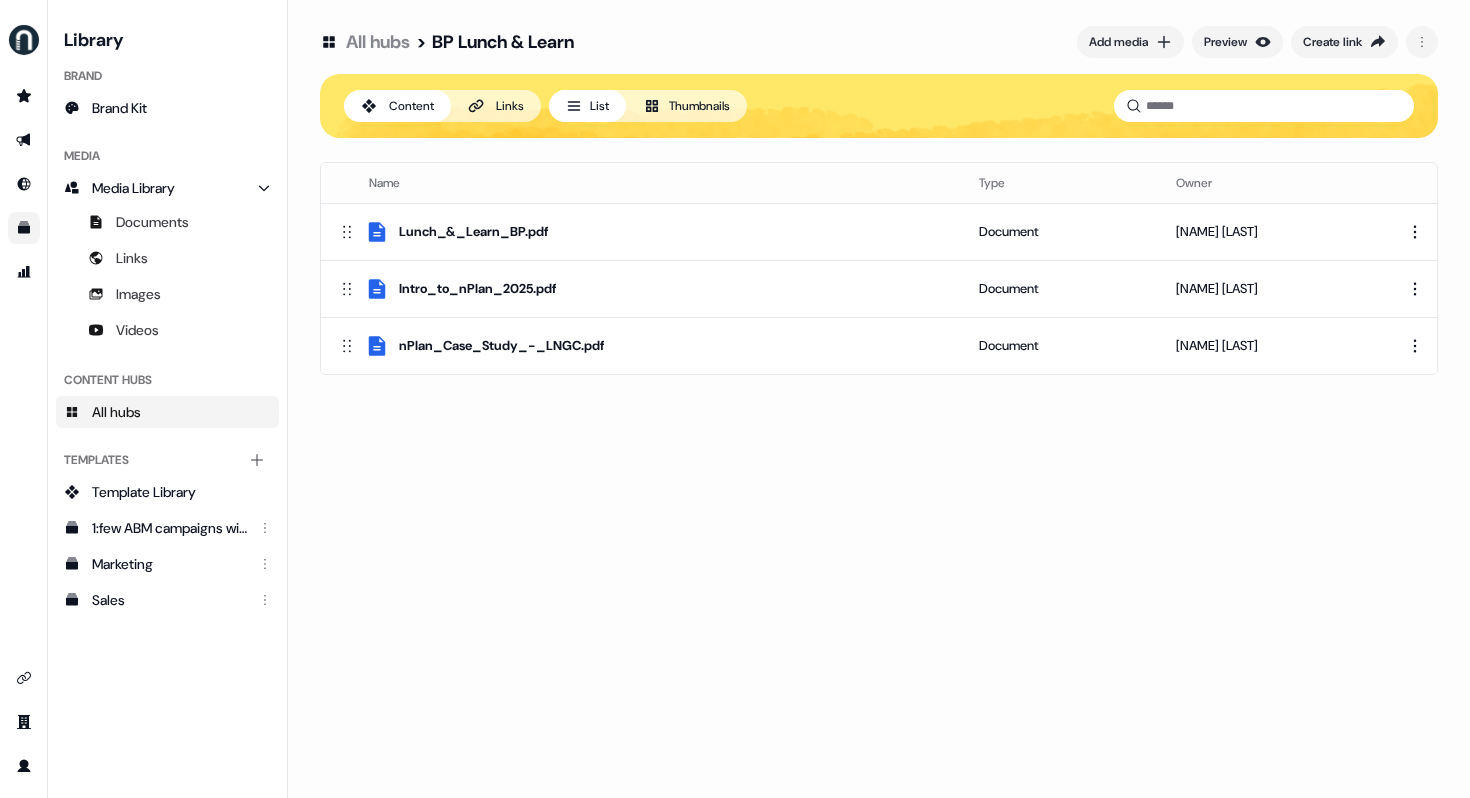 click on "All hubs" at bounding box center (116, 412) 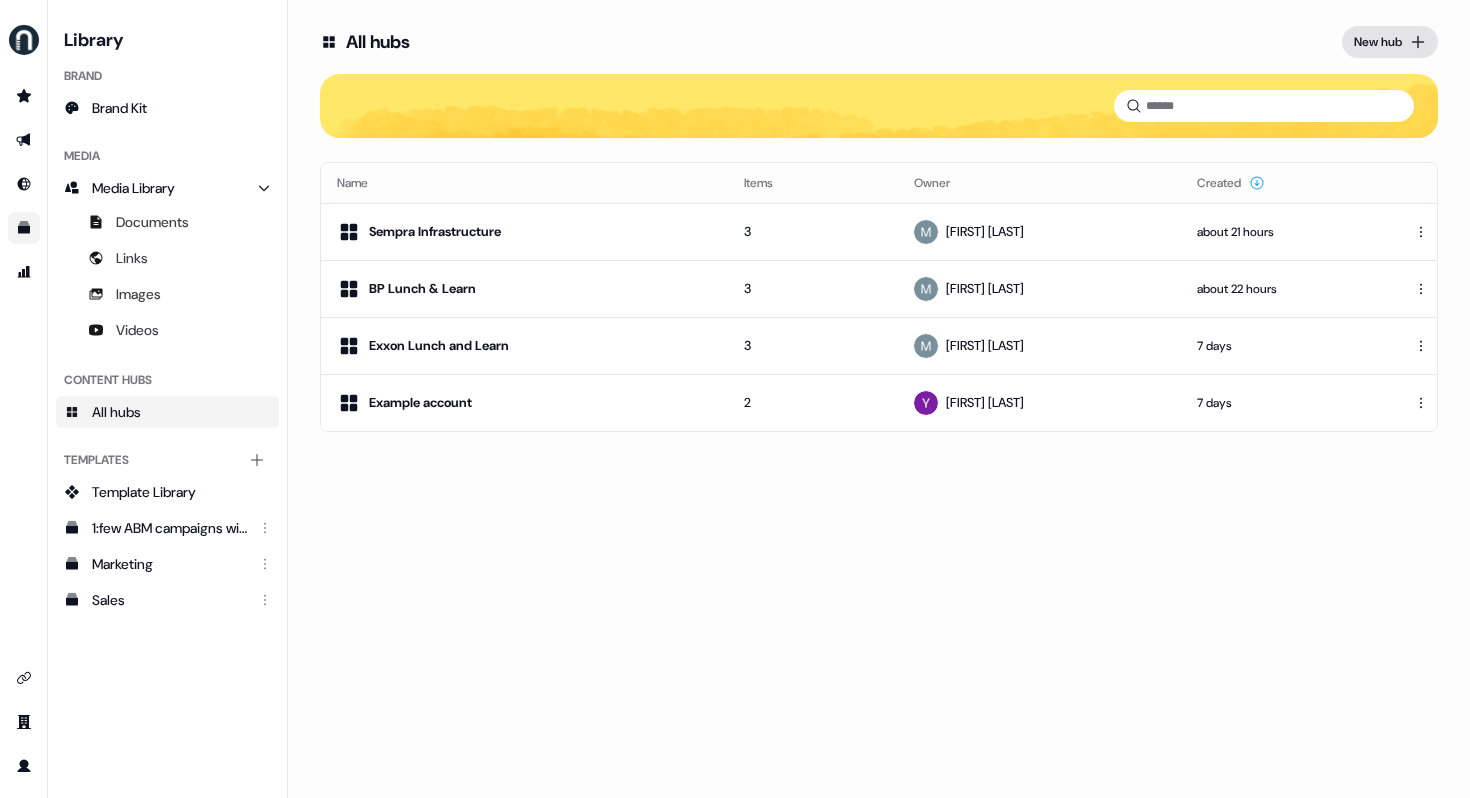 click on "New hub" at bounding box center [1378, 42] 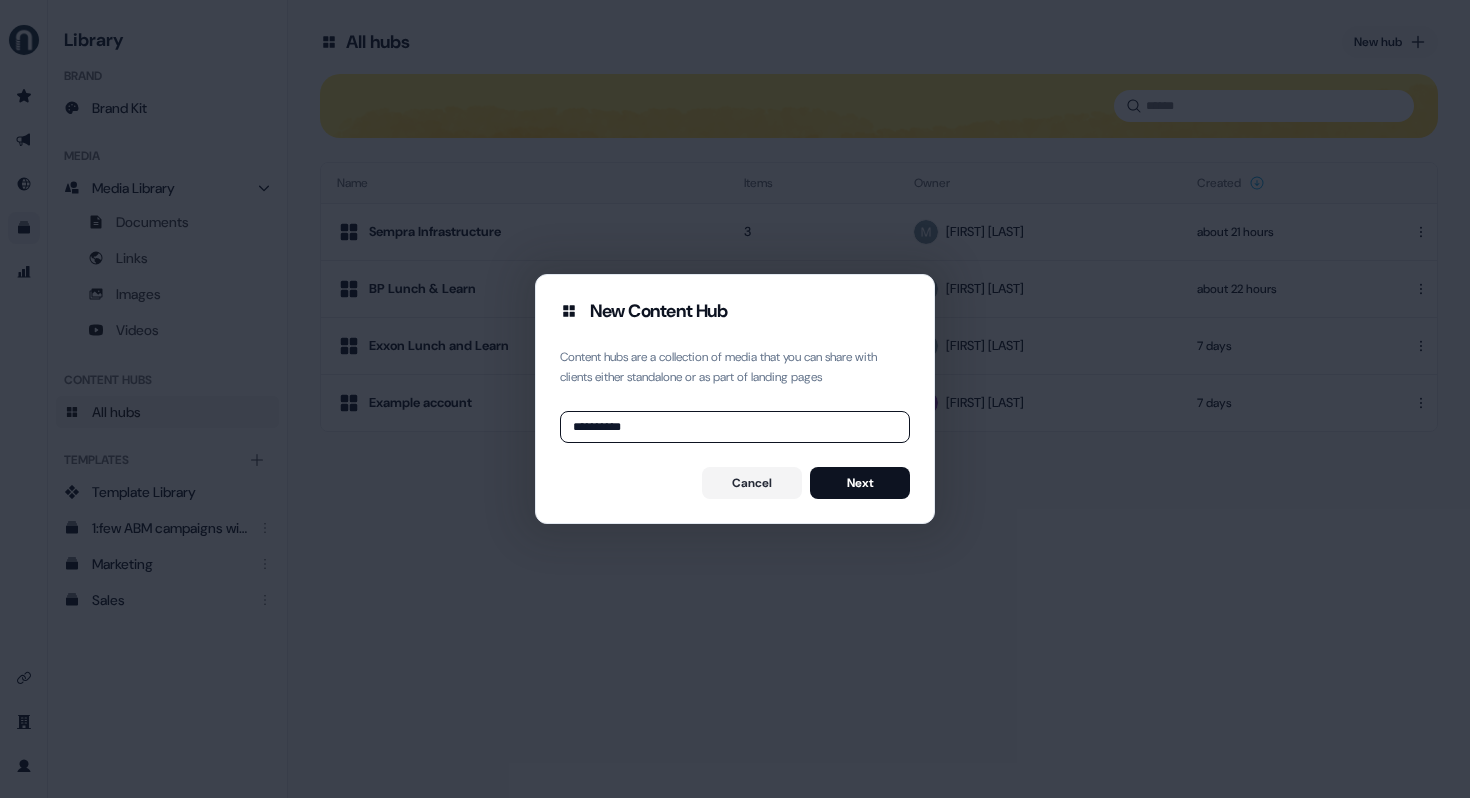 type on "******" 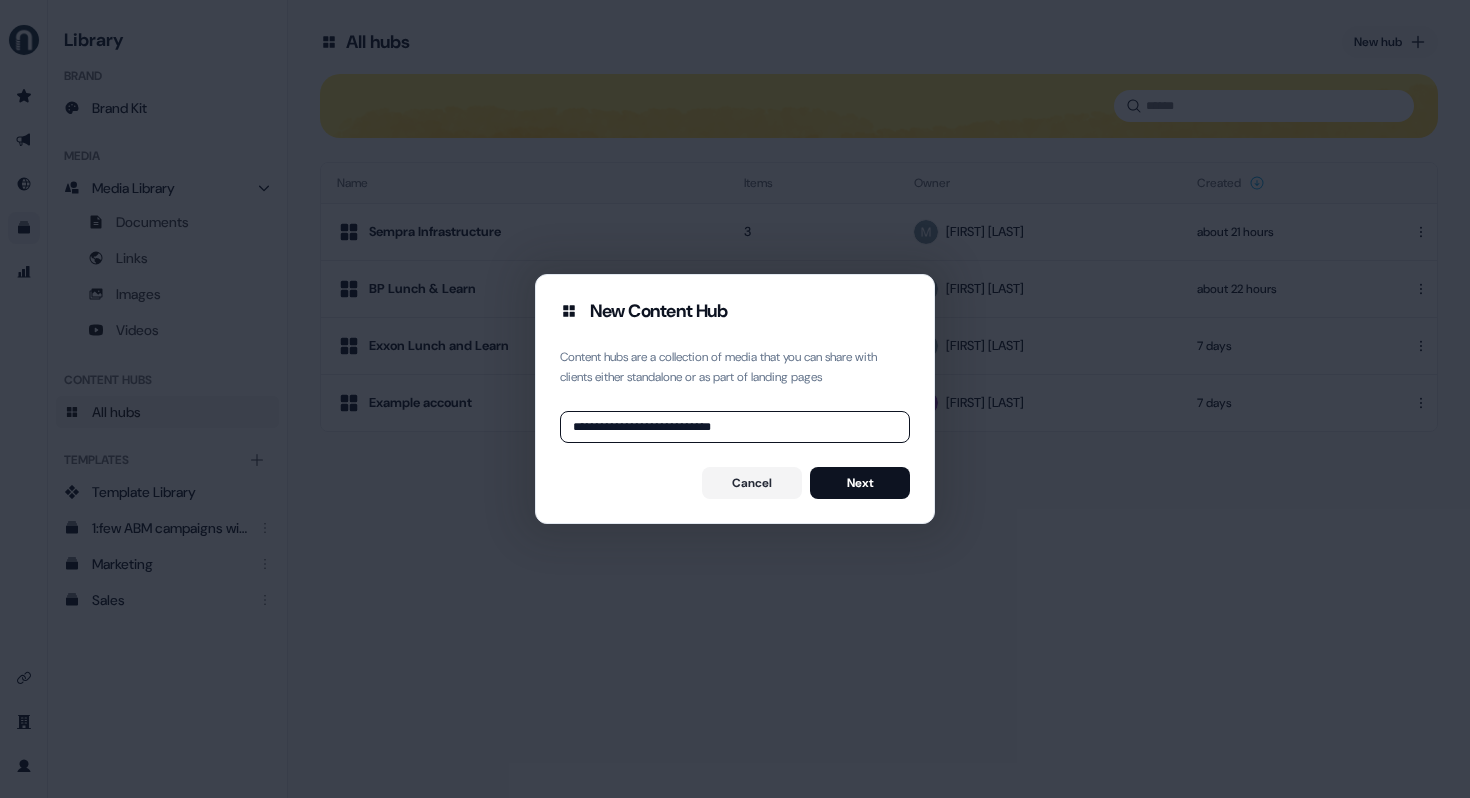 click on "**********" at bounding box center [735, 427] 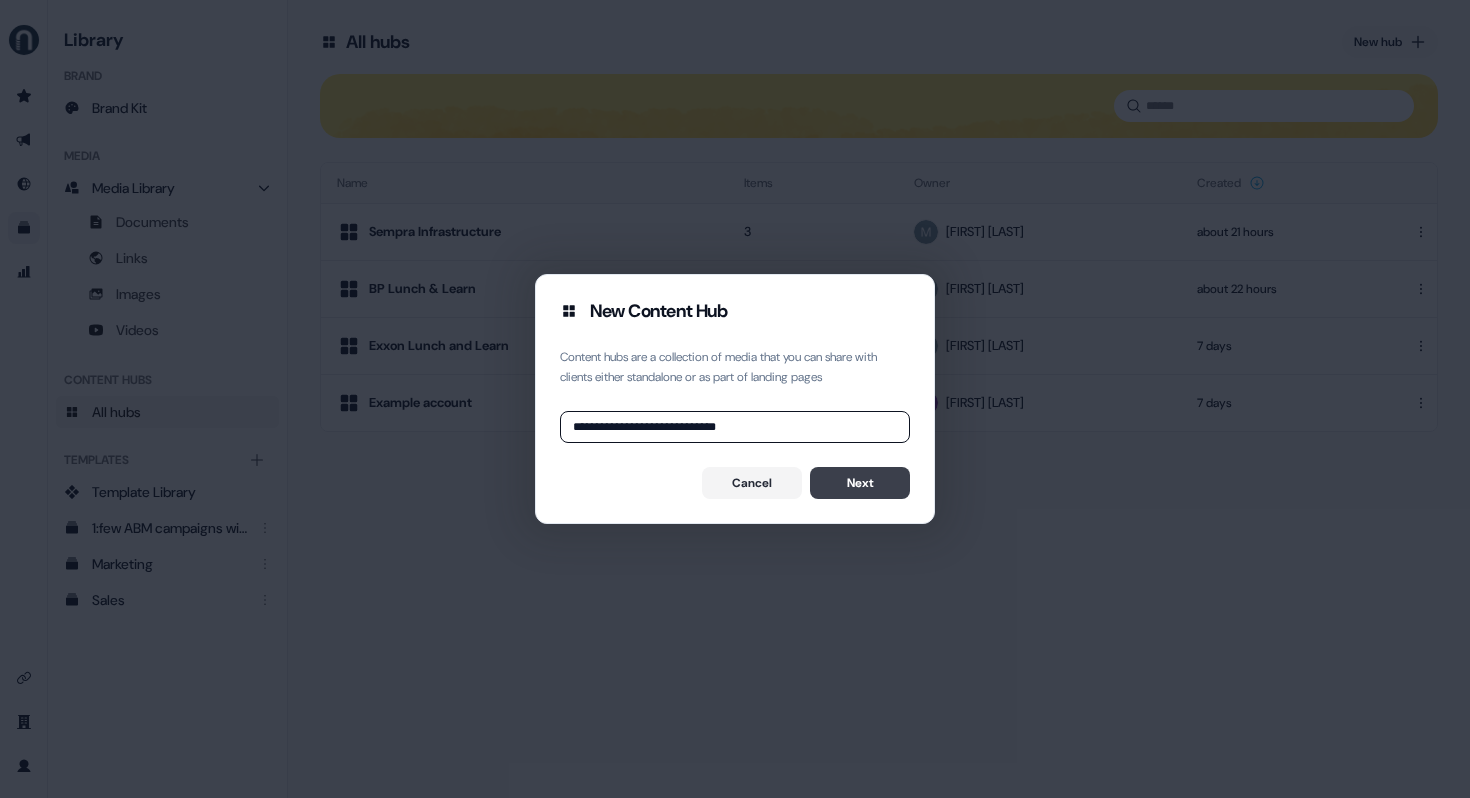 type on "**********" 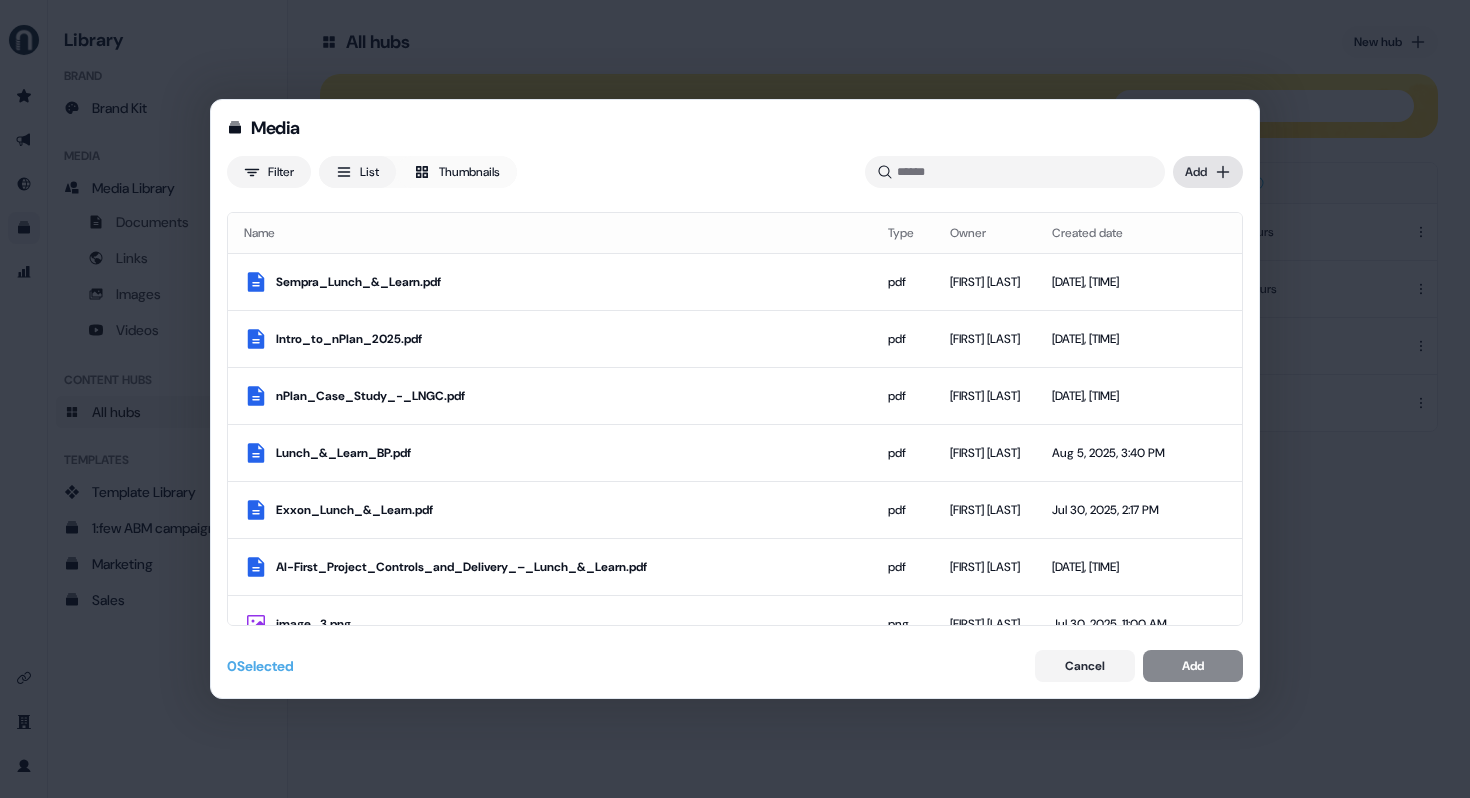 click on "Media Filter List Thumbnails Uploaded Add Name Type Owner Created date Sempra_Lunch_&_Learn.pdf pdf [FIRST] [LAST] [DATE], [TIME] Intro_to_nPlan_2025.pdf pdf [FIRST] [LAST] [DATE], [TIME] nPlan_Case_Study_-_LNGC.pdf pdf [FIRST] [LAST] [DATE], [TIME] Lunch_&_Learn_BP.pdf pdf [FIRST] [LAST] [DATE], [TIME] Exxon_Lunch_&_Learn.pdf pdf [FIRST] [LAST] [DATE], [TIME] AI-First_Project_Controls_and_Delivery_–_Lunch_&_Learn.pdf pdf [FIRST] [LAST] [DATE], [TIME] image_3.png png [FIRST] [LAST] [DATE], [TIME] image_2.png png [FIRST] [LAST] [DATE], [TIME] image_1.png png [FIRST] [LAST] [DATE], [TIME] 670583339a7d26f7ab0283db_65b3e9229ea906a76be3af32_Rhys.avif avif [FIRST] [LAST] [DATE], [TIME] 6870ff275ca1008cbb89b59c_Stephen-p-800.jpg jpg [FIRST] [LAST] [DATE], [TIME] 65b3e9229ea906a76be3aeb1_Richard-p-800.avif avif [FIRST] [LAST] [DATE], [TIME] jpg [FIRST] [LAST] [DATE], [TIME] jpg [FIRST] [LAST] lng_expansion.webp" at bounding box center [735, 399] 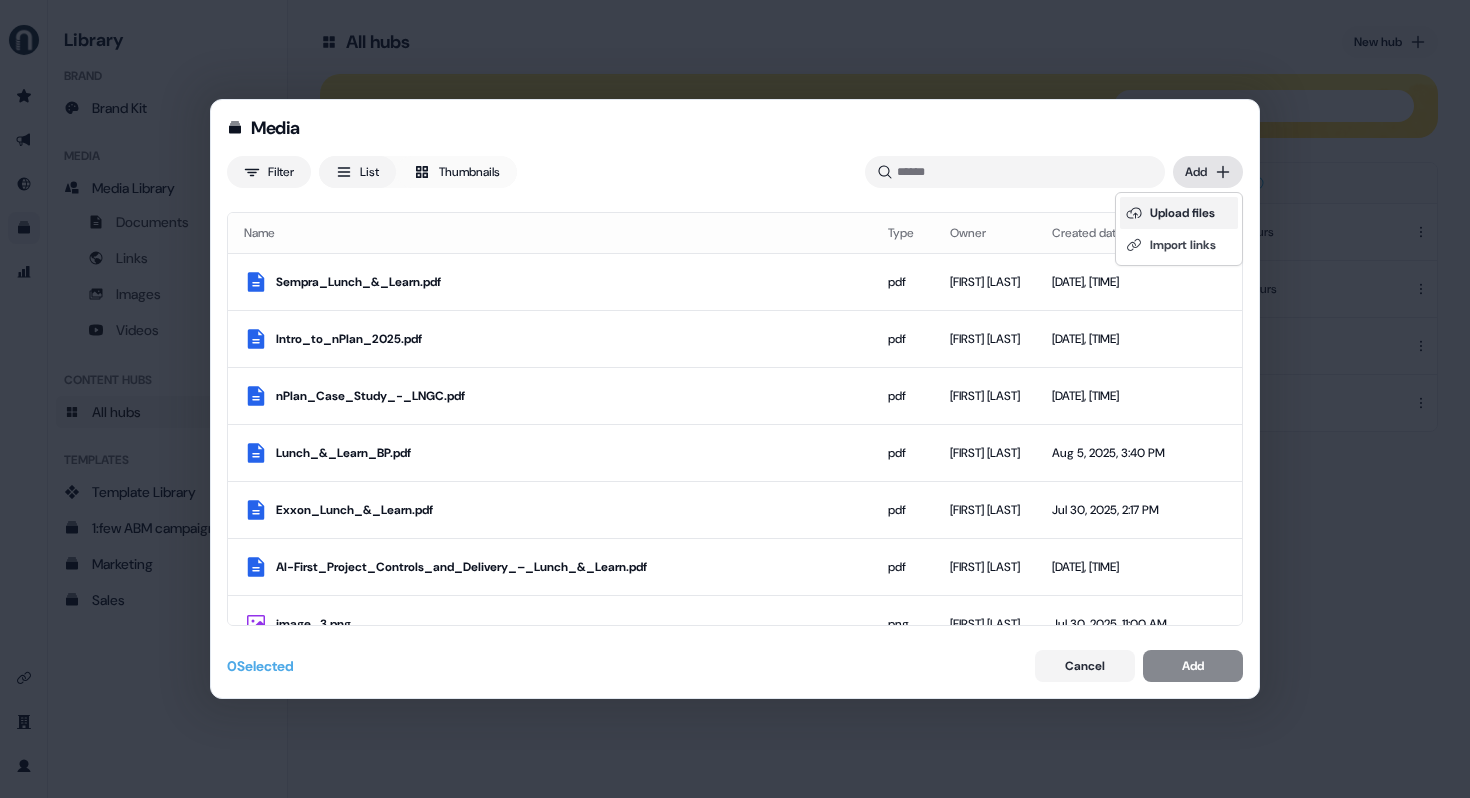 click on "Upload files" at bounding box center [1179, 213] 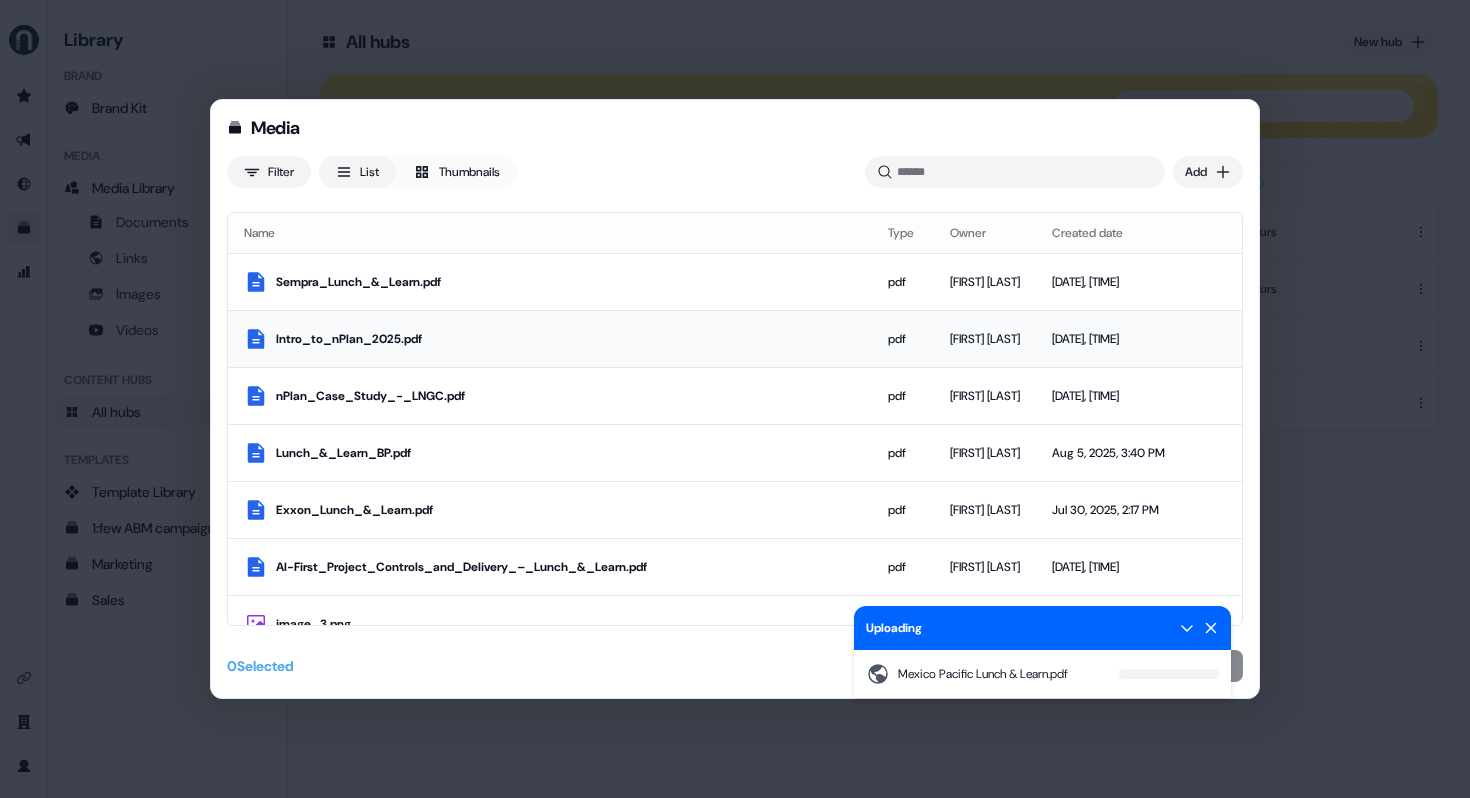 click on "Intro_to_nPlan_2025.pdf" at bounding box center [566, 339] 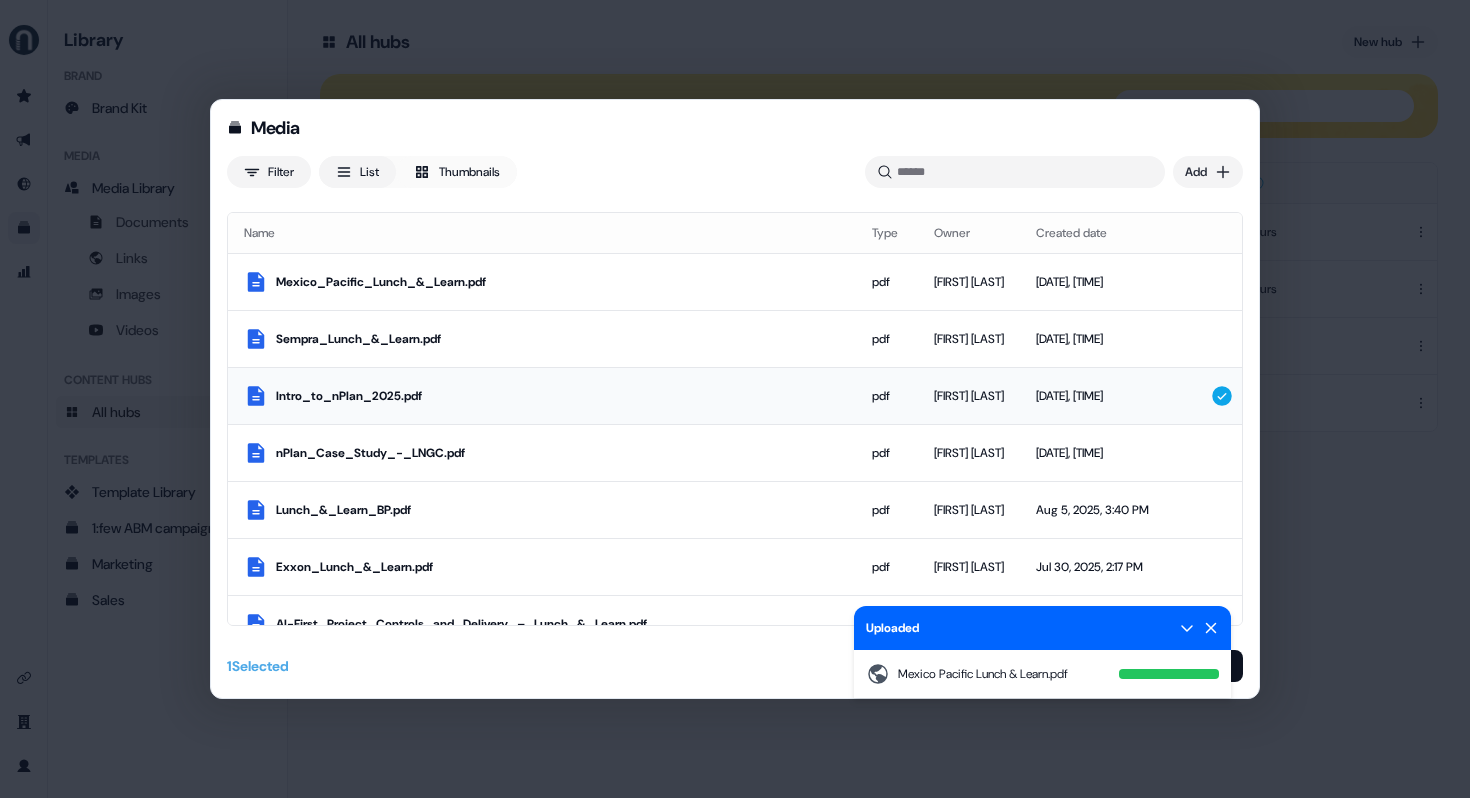 click on "Intro_to_nPlan_2025.pdf" at bounding box center (558, 396) 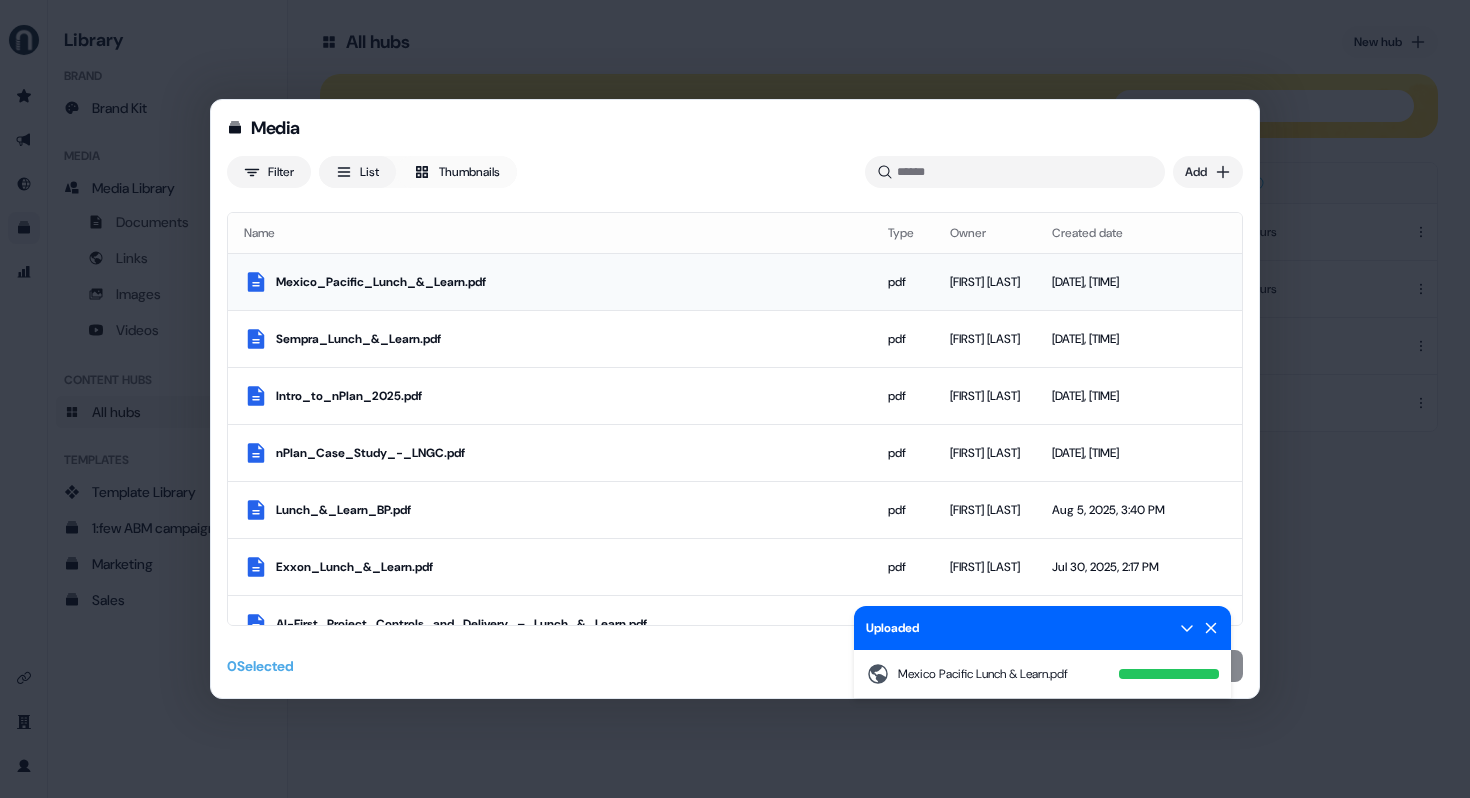 click on "Mexico_Pacific_Lunch_&_Learn.pdf" at bounding box center [566, 282] 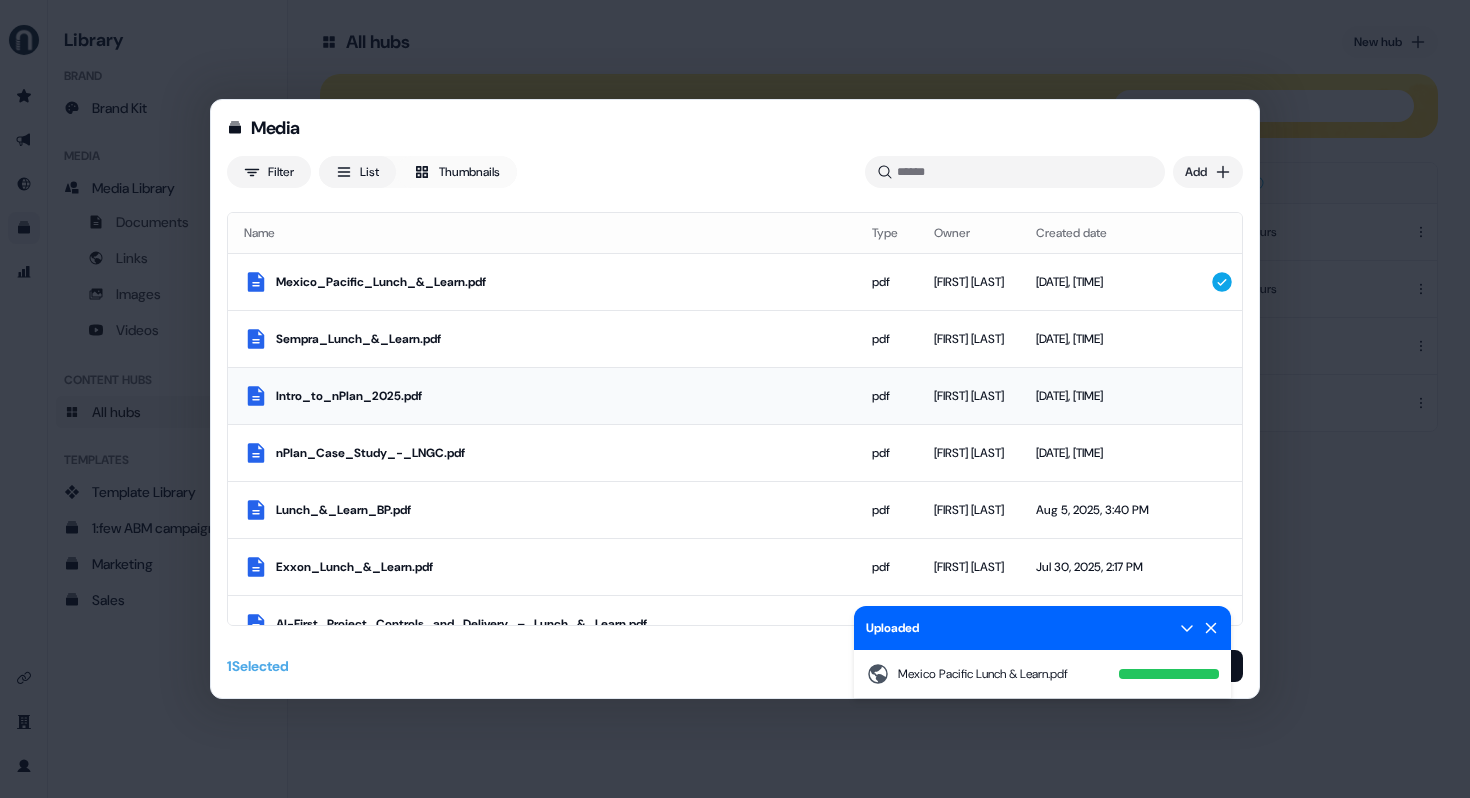 click on "Intro_to_nPlan_2025.pdf" at bounding box center [542, 395] 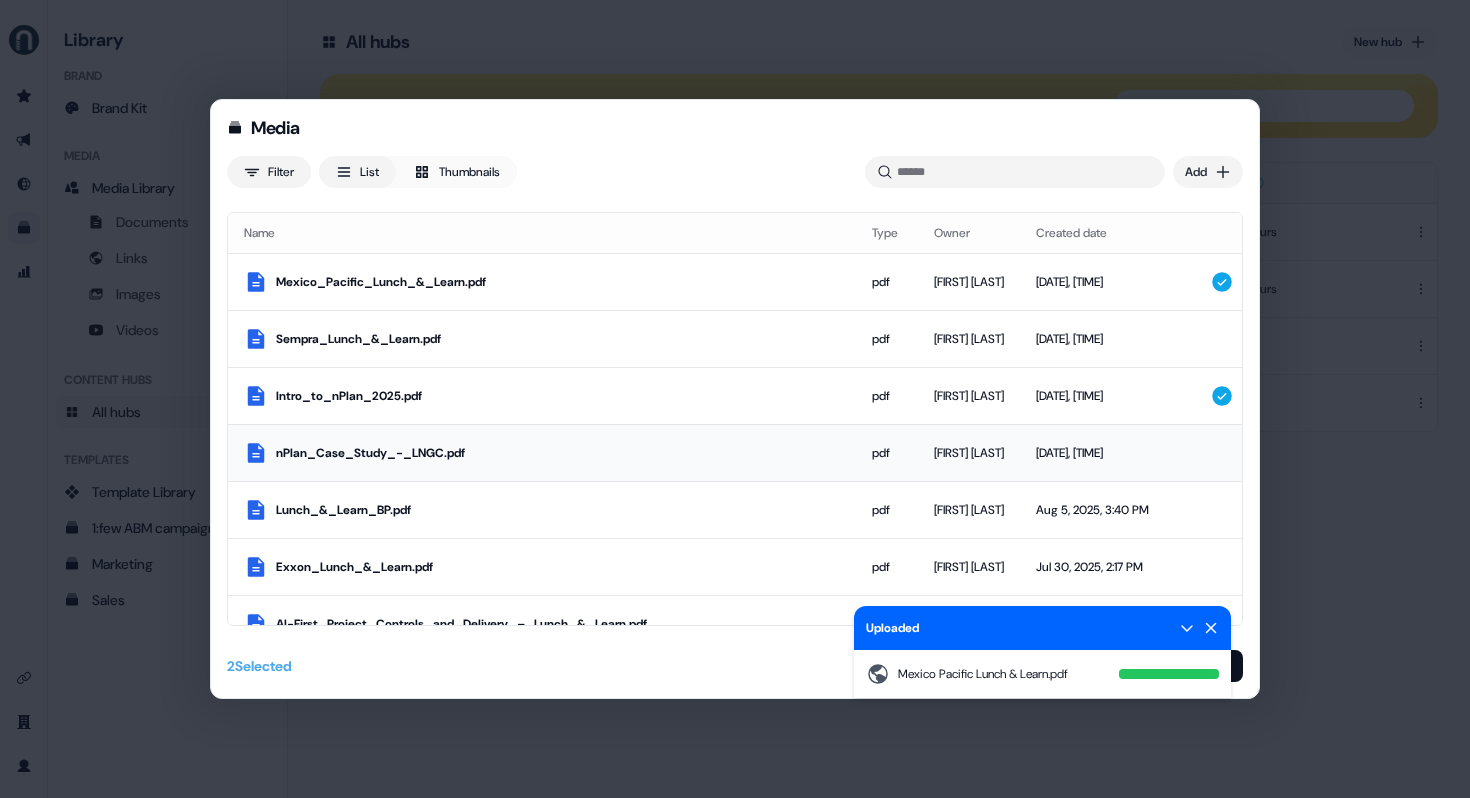 click on "nPlan_Case_Study_-_LNGC.pdf" at bounding box center (558, 453) 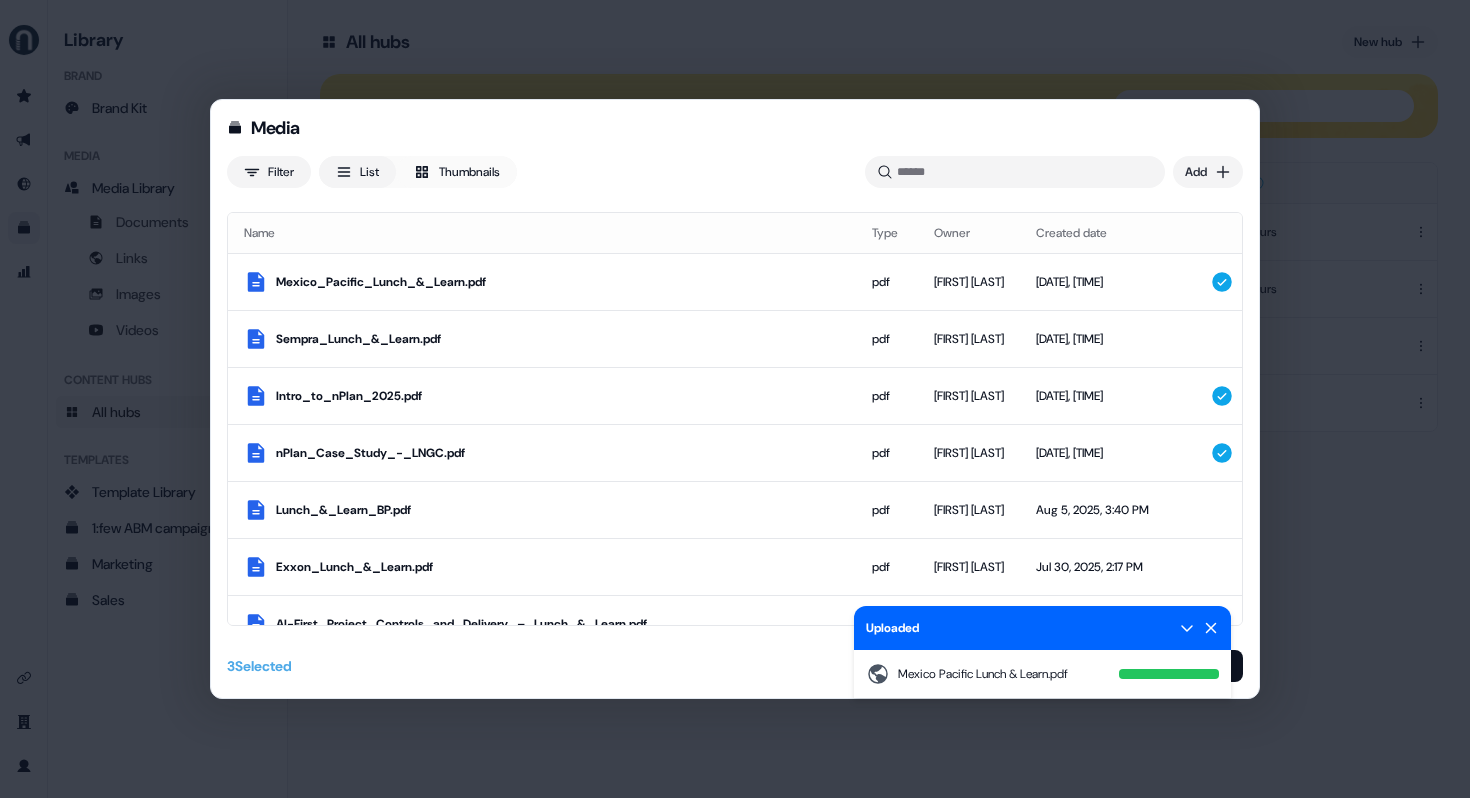 click on "Uploaded" at bounding box center (1042, 628) 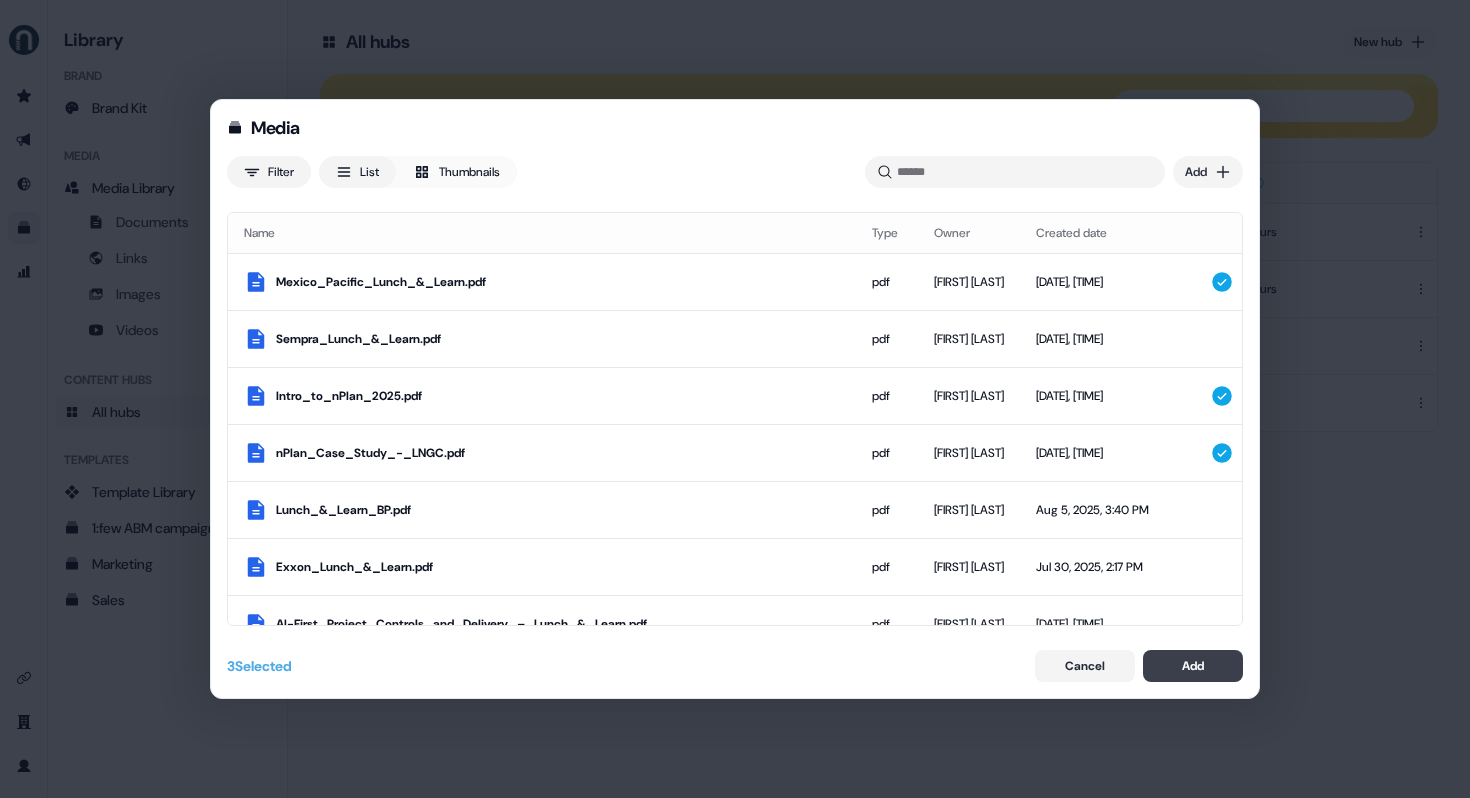 click on "Add" at bounding box center (1193, 666) 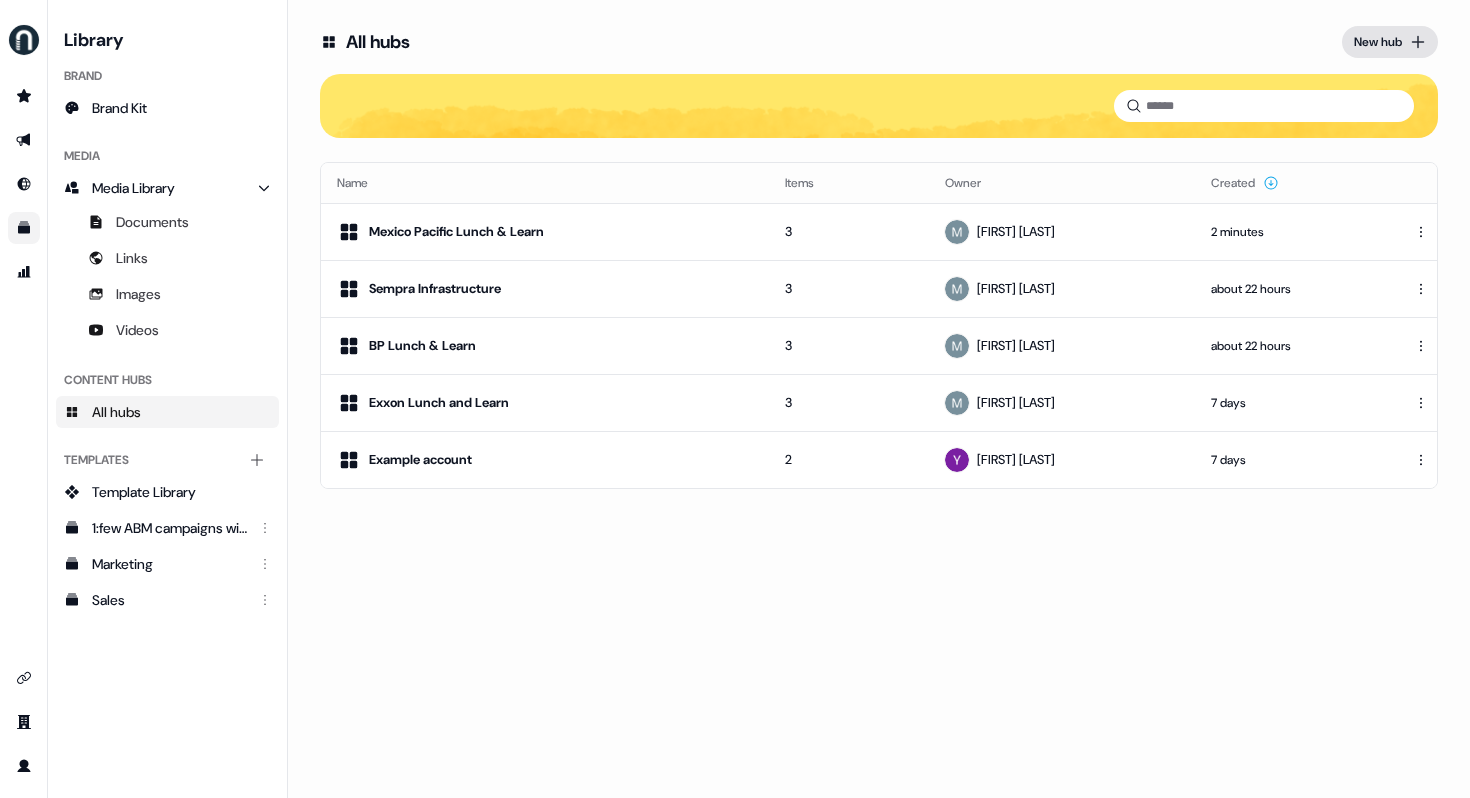 click on "New hub" at bounding box center (1390, 42) 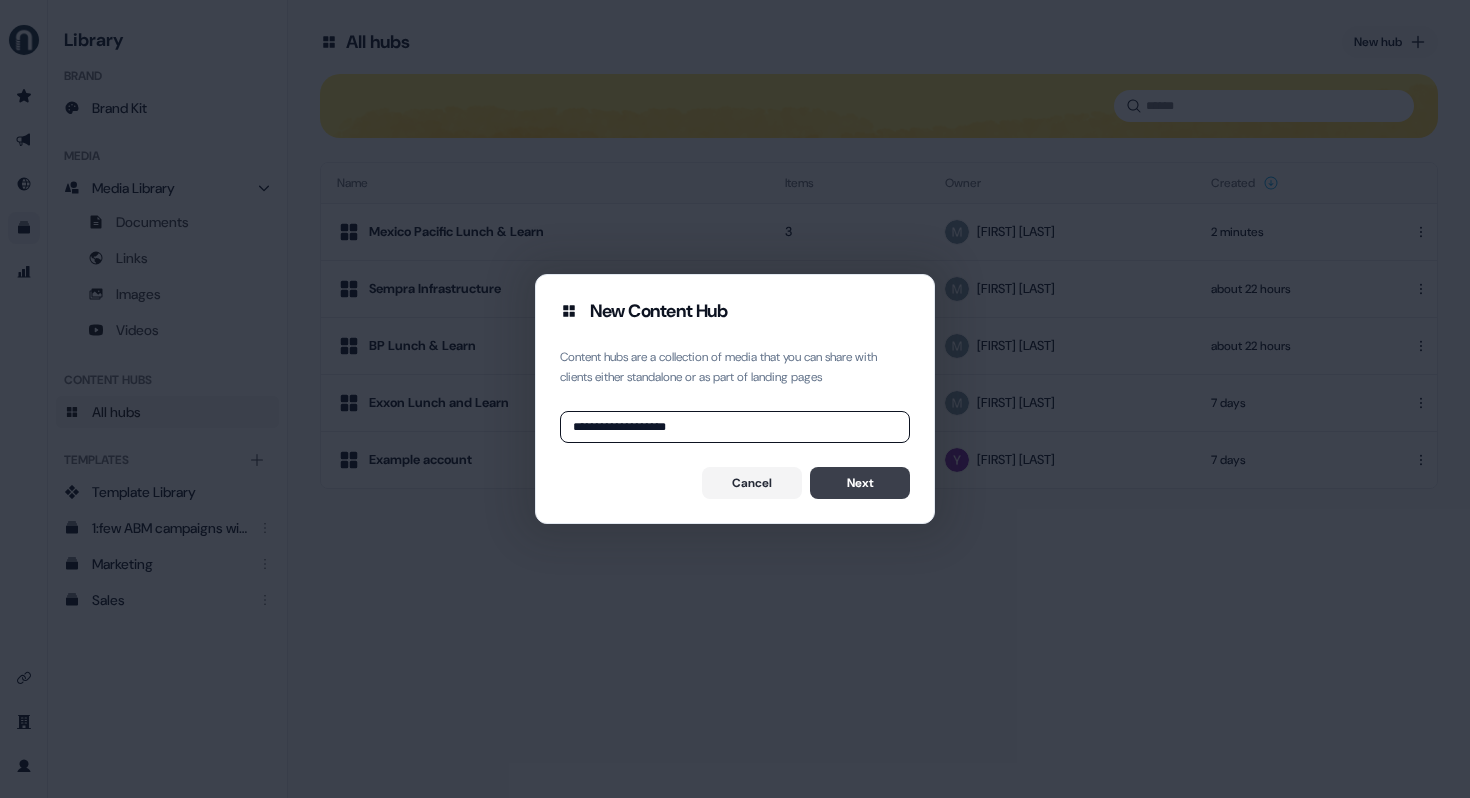 type on "**********" 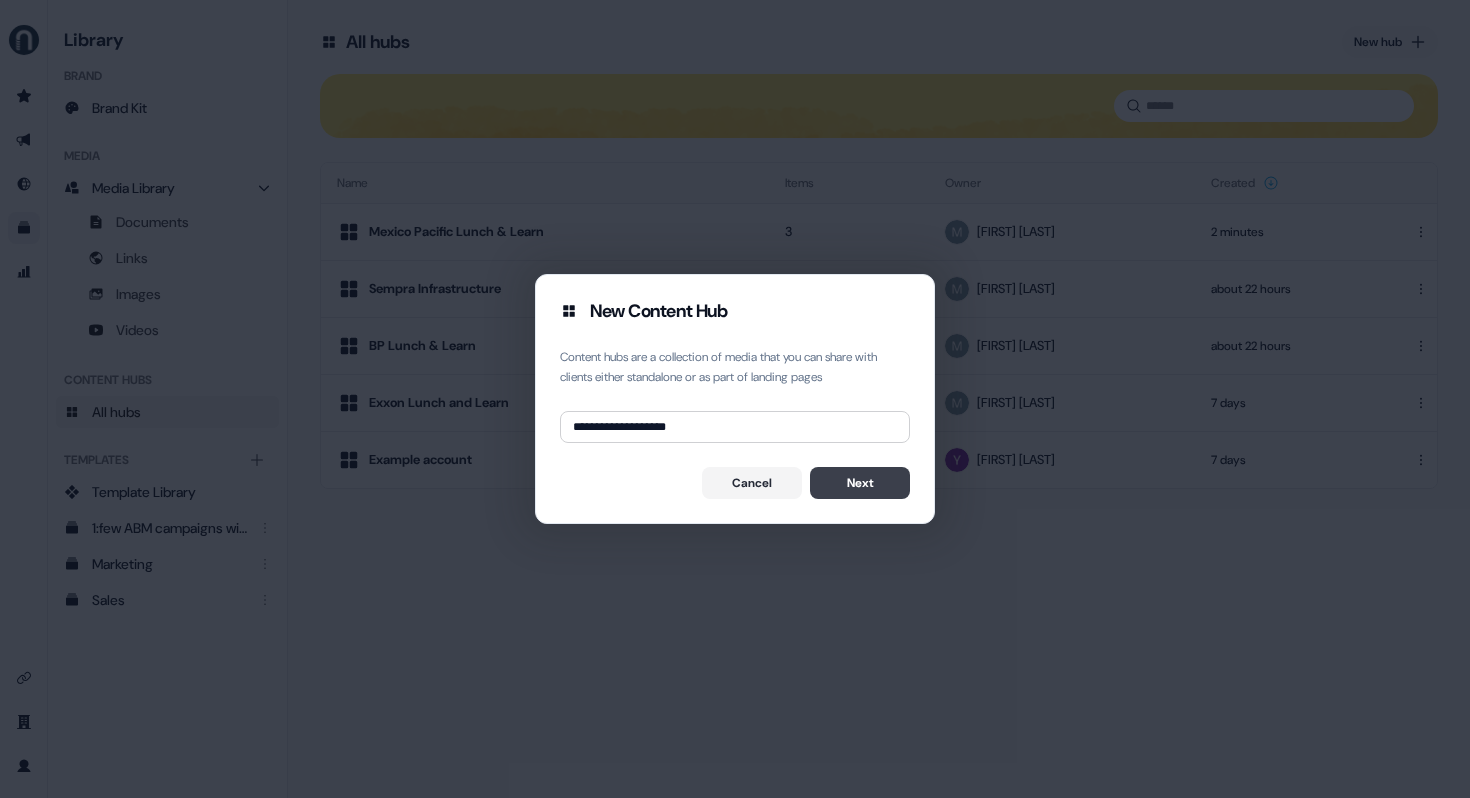 click on "Next" at bounding box center [860, 483] 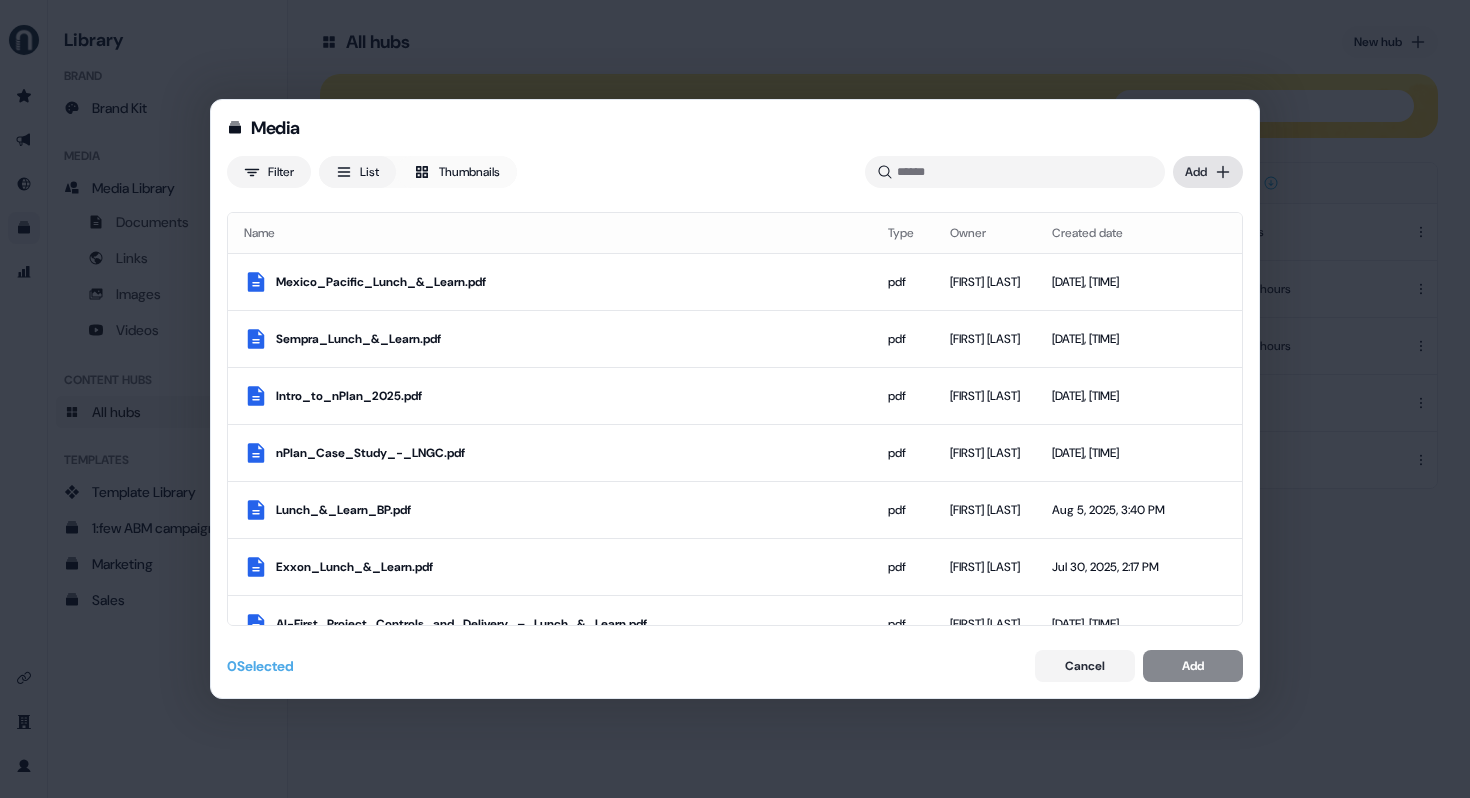 click on "Media Filter List Thumbnails Uploaded Add Name Type Owner Created date Mexico_Pacific_Lunch_&_Learn.pdf pdf [FIRST] [LAST] [DATE], [TIME] Sempra_Lunch_&_Learn.pdf pdf [FIRST] [LAST] [DATE], [TIME] Intro_to_nPlan_2025.pdf pdf [FIRST] [LAST] [DATE], [TIME] nPlan_Case_Study_-_LNGC.pdf pdf [FIRST] [LAST] [DATE], [TIME] Lunch_&_Learn_BP.pdf pdf [FIRST] [LAST] [DATE], [TIME] Exxon_Lunch_&_Learn.pdf pdf [FIRST] [LAST] [DATE], [TIME] AI-First_Project_Controls_and_Delivery_–_Lunch_&_Learn.pdf pdf [FIRST] [LAST] [DATE], [TIME] image_3.png png [FIRST] [LAST] [DATE], [TIME] image_2.png png [FIRST] [LAST] [DATE], [TIME] image_1.png png [FIRST] [LAST] [DATE], [TIME] 670583339a7d26f7ab0283db_65b3e9229ea906a76be3af32_Rhys.avif avif [FIRST] [LAST] [DATE], [TIME] 6870ff275ca1008cbb89b59c_Stephen-p-800.jpg jpg [FIRST] [LAST] [DATE], [TIME] 65b3e9229ea906a76be3aeb1_Richard-p-800.avif avif [FIRST] [LAST] jpg [FIRST] [LAST] jpg" at bounding box center [735, 399] 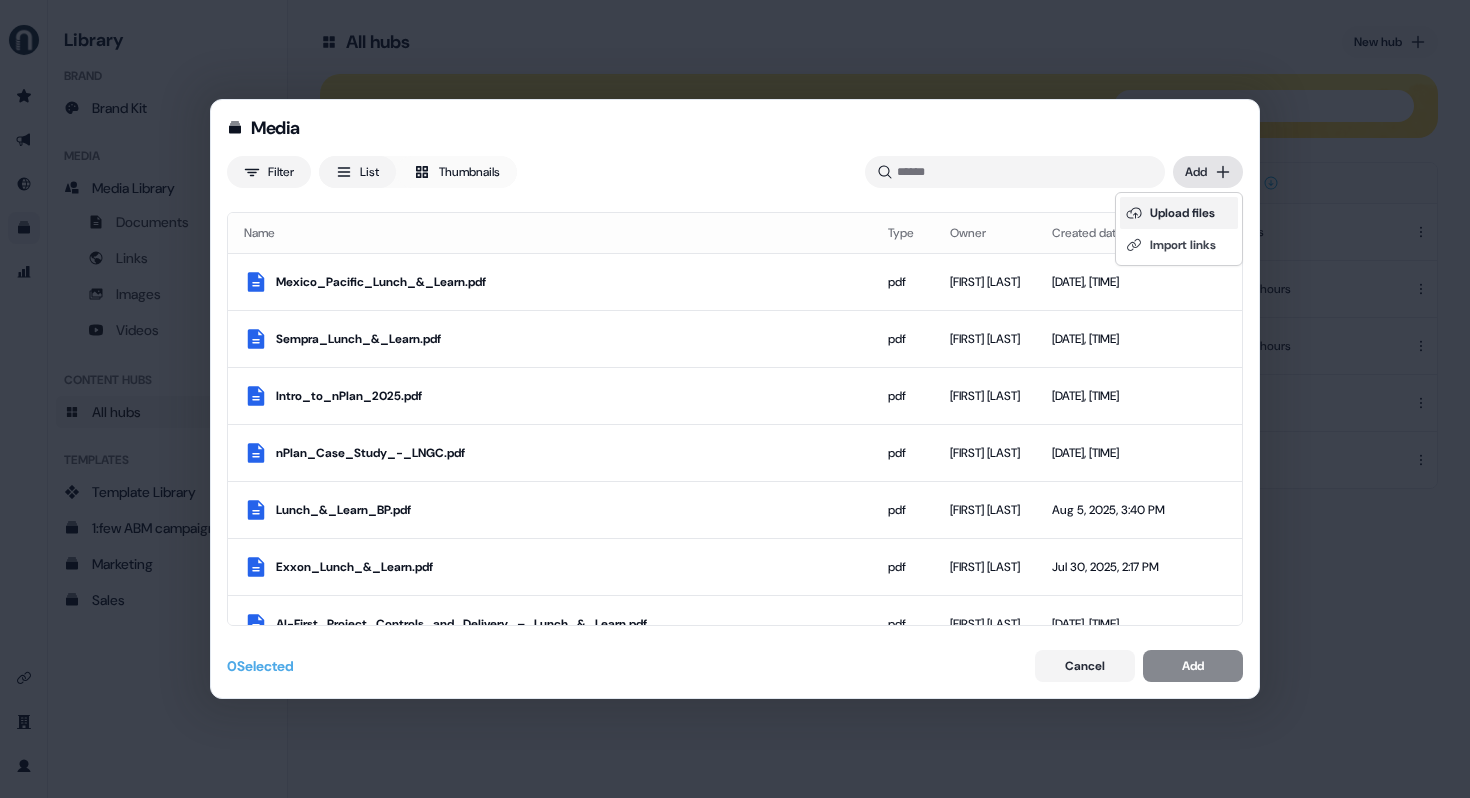 click on "Upload files" at bounding box center (1179, 213) 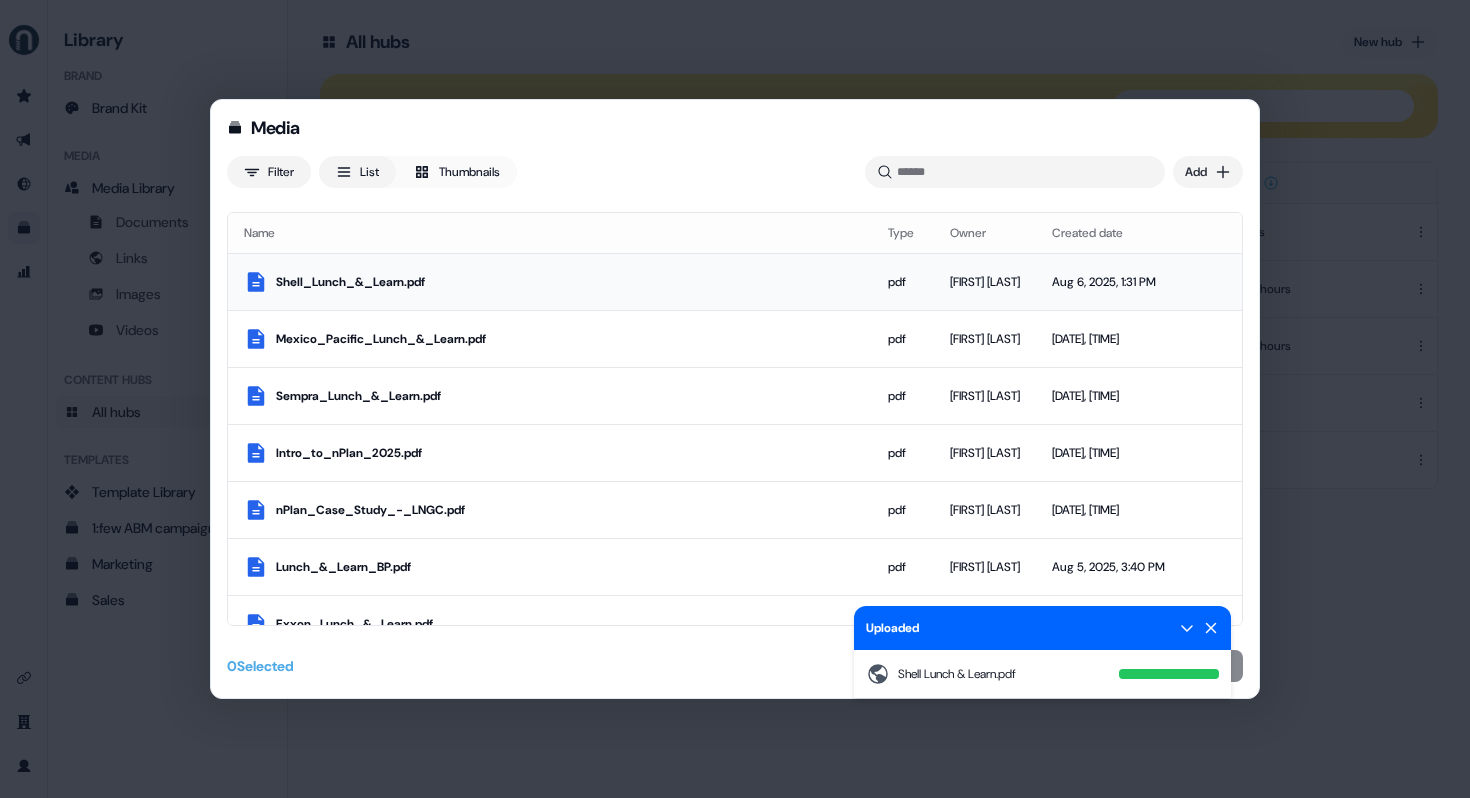click on "Aug 6, 2025, 1:31 PM" at bounding box center (1111, 281) 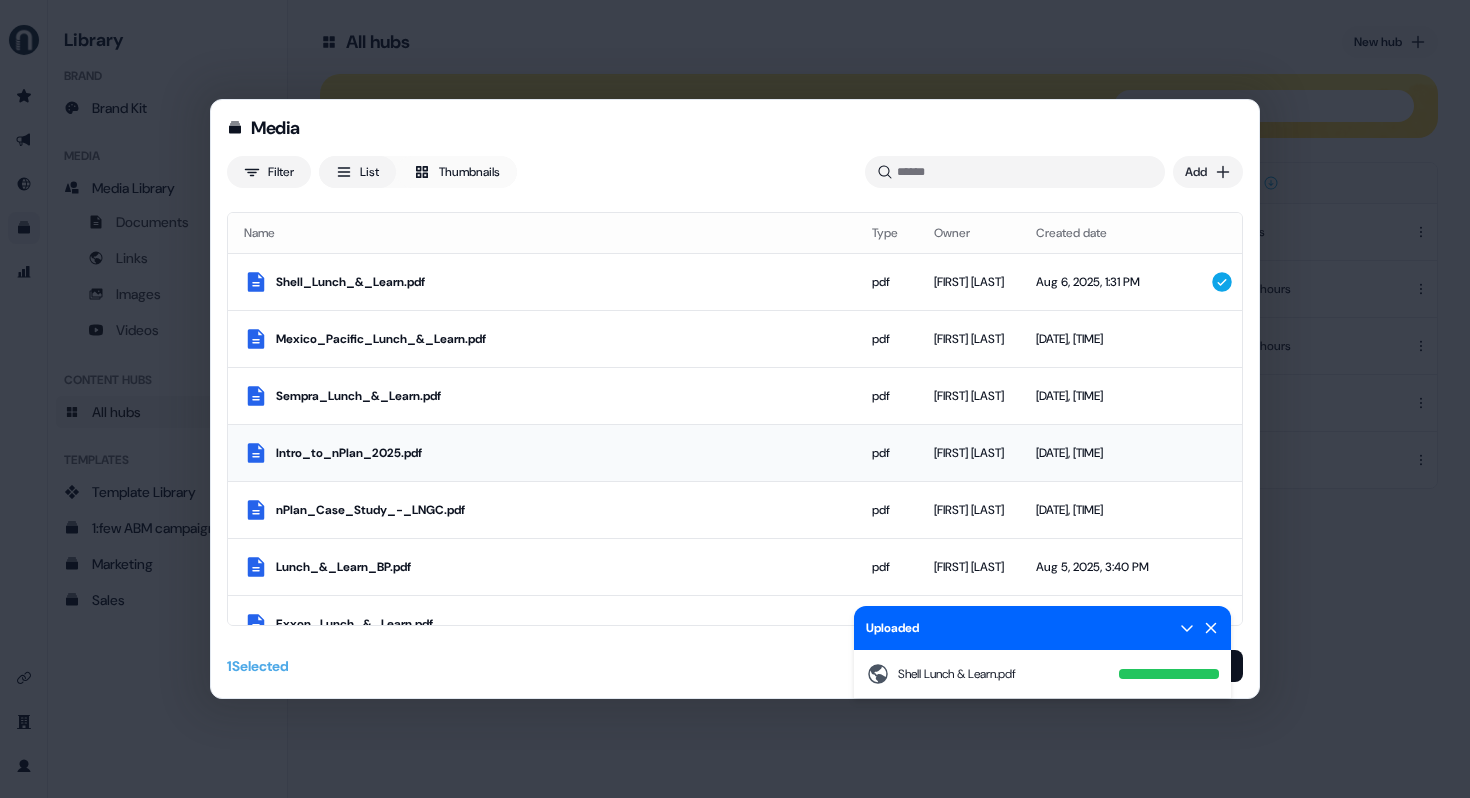 click on "Intro_to_nPlan_2025.pdf" at bounding box center [558, 453] 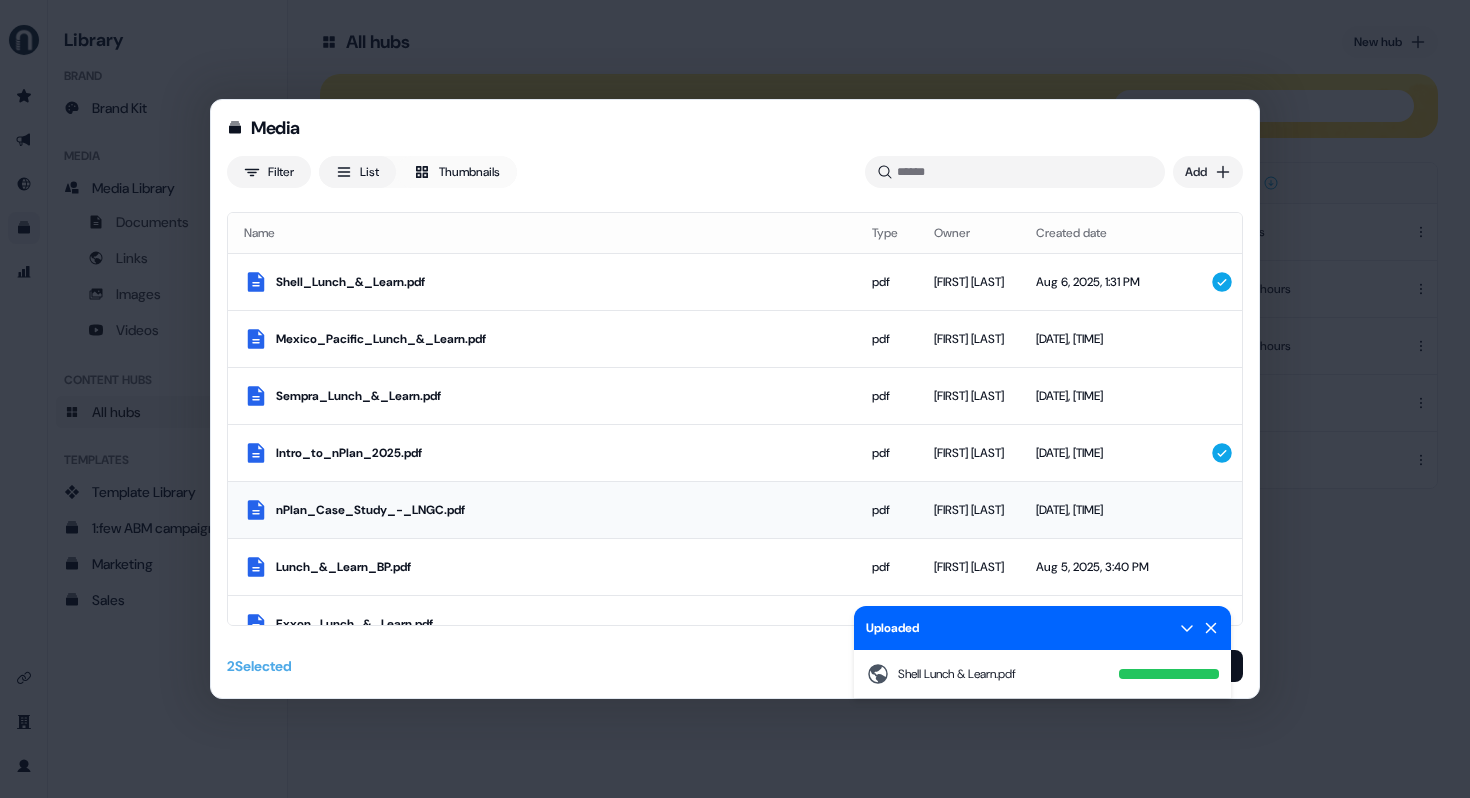 click on "nPlan_Case_Study_-_LNGC.pdf" at bounding box center (558, 510) 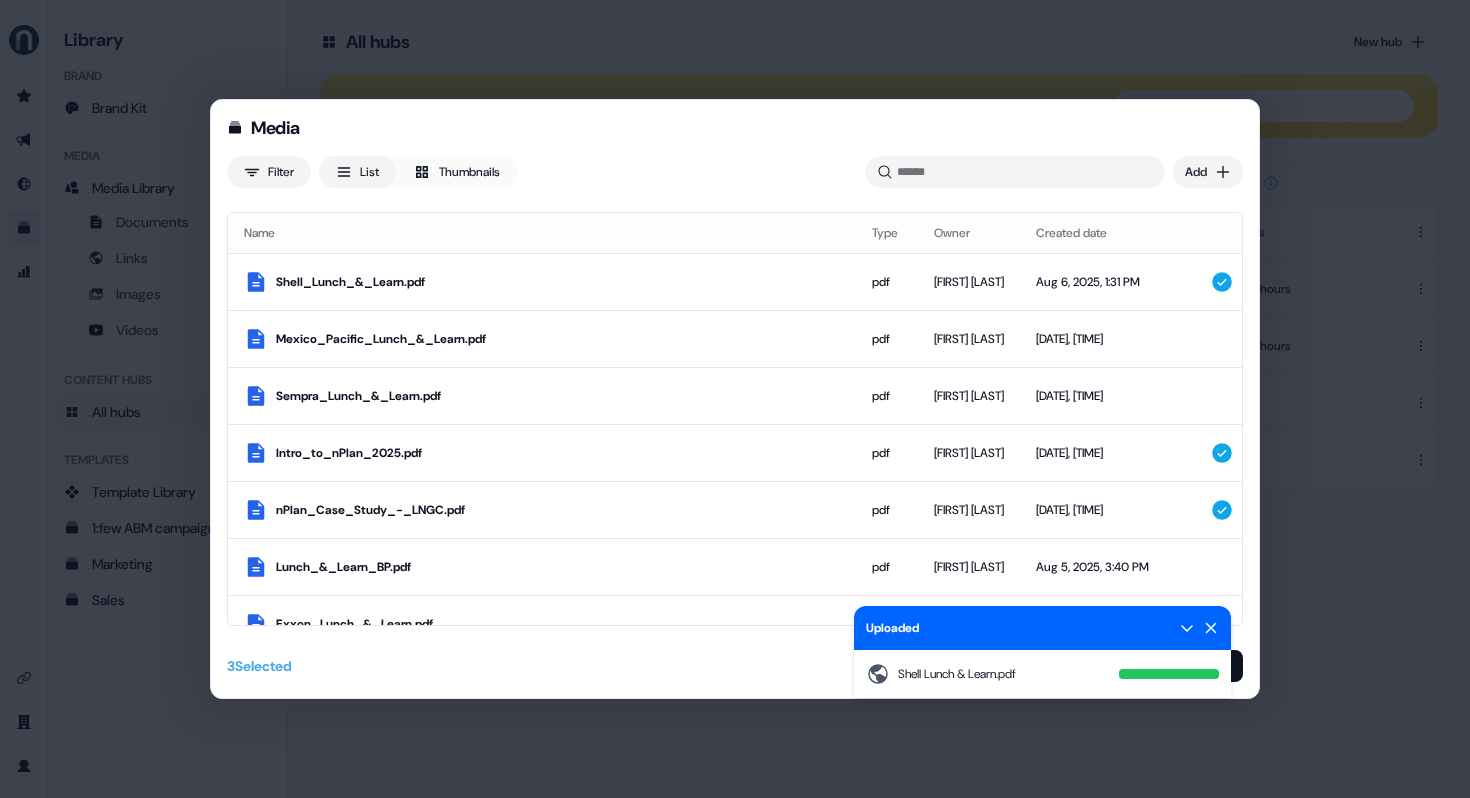 click 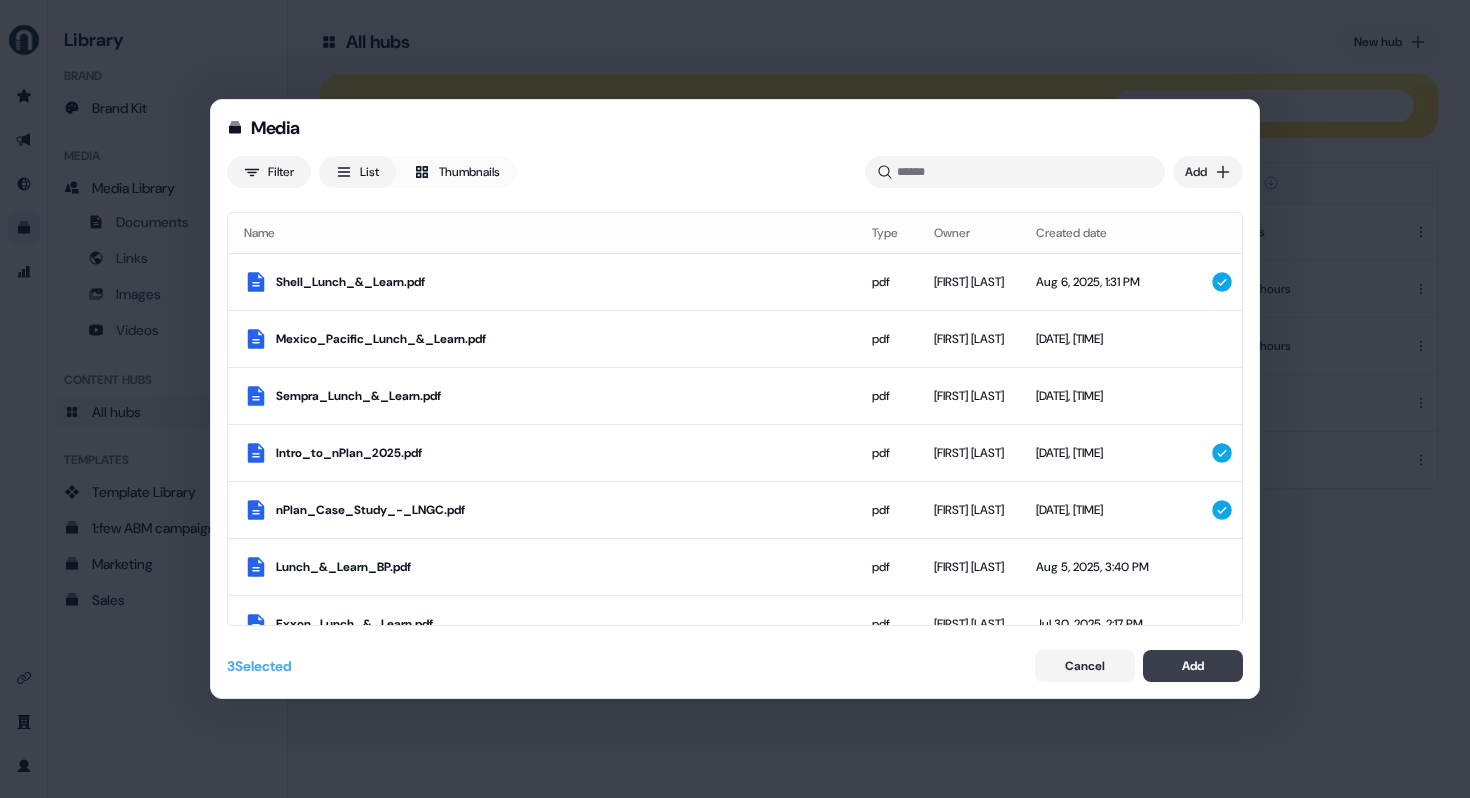 click on "Add" at bounding box center [1193, 666] 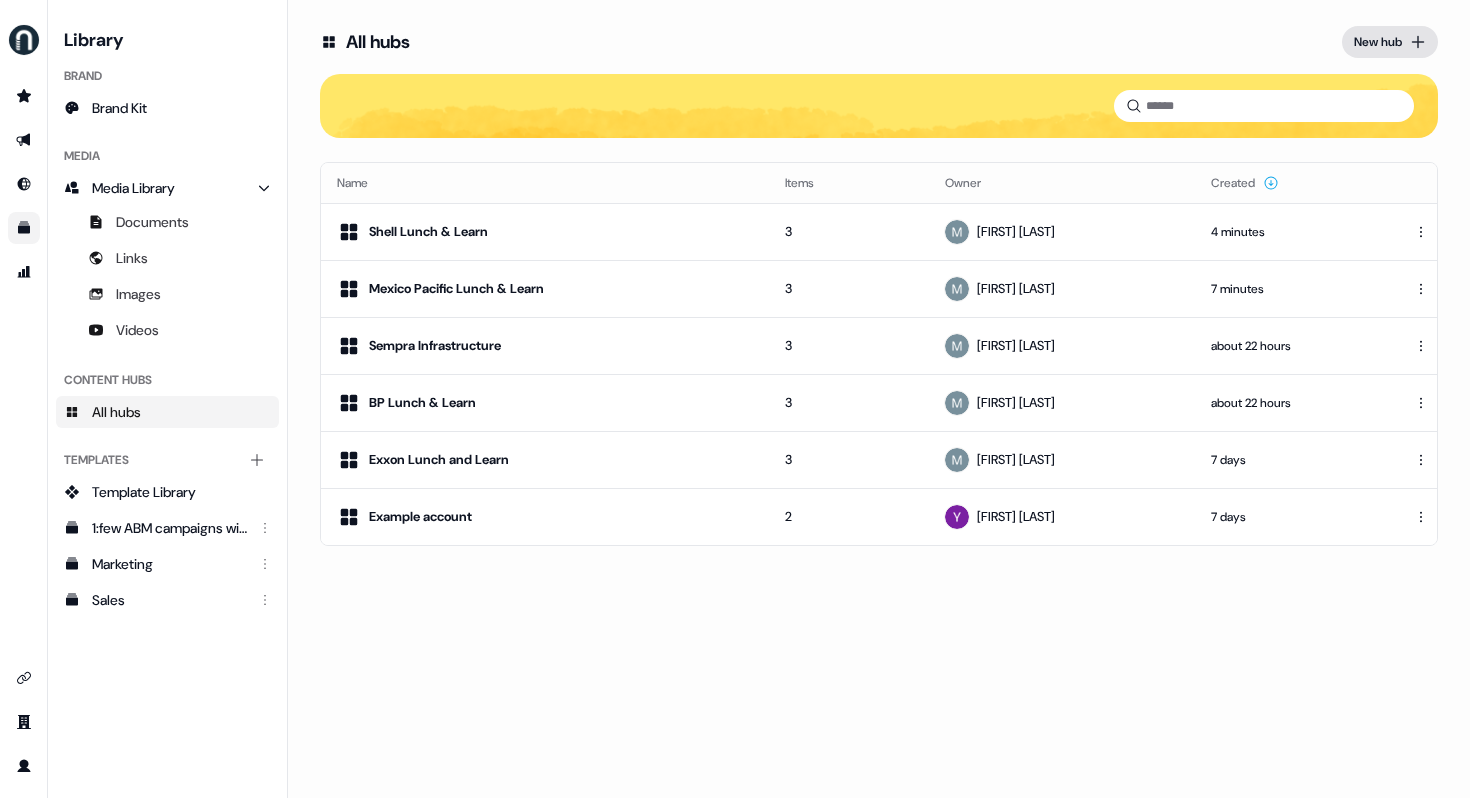 click on "New hub" at bounding box center [1390, 42] 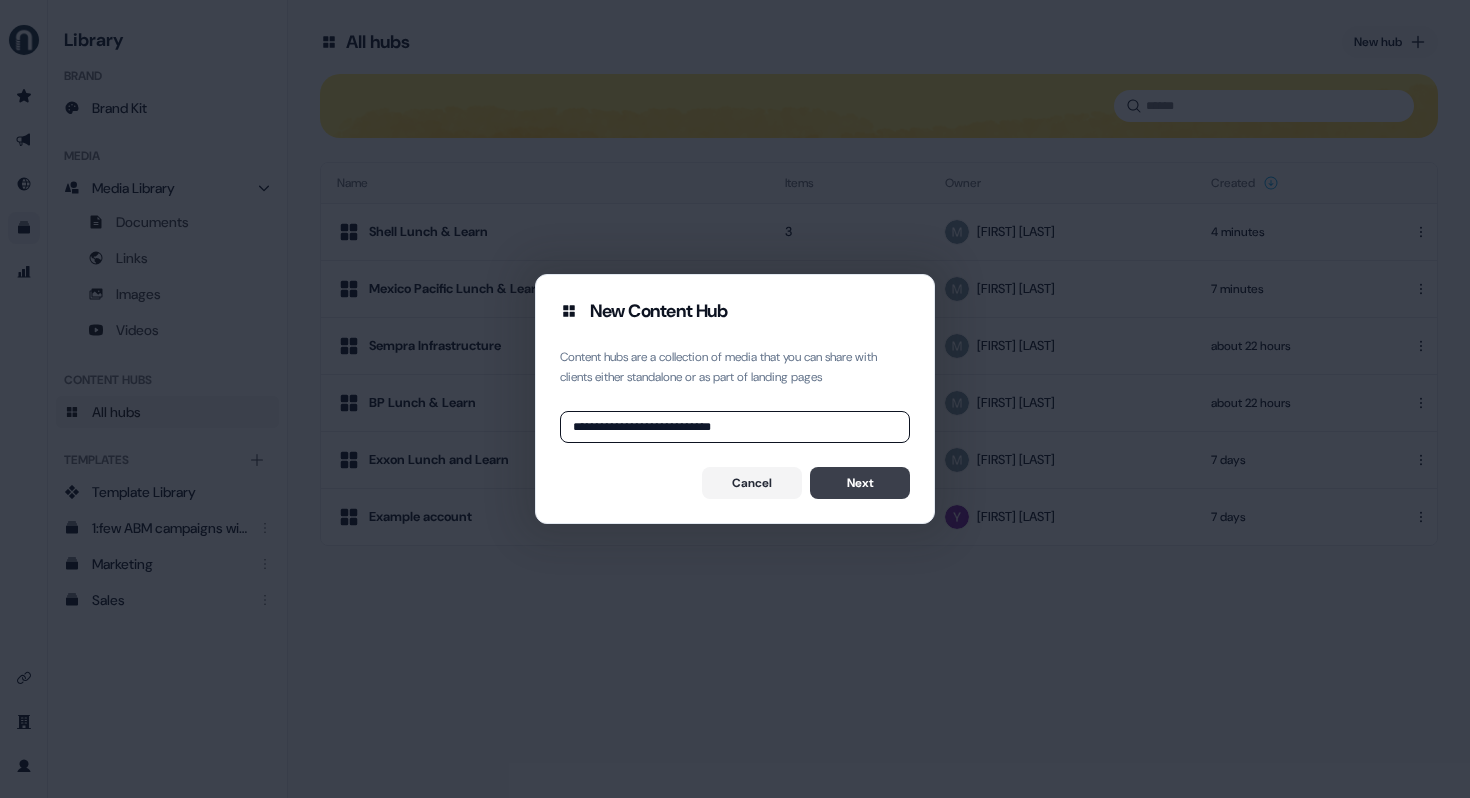 type on "**********" 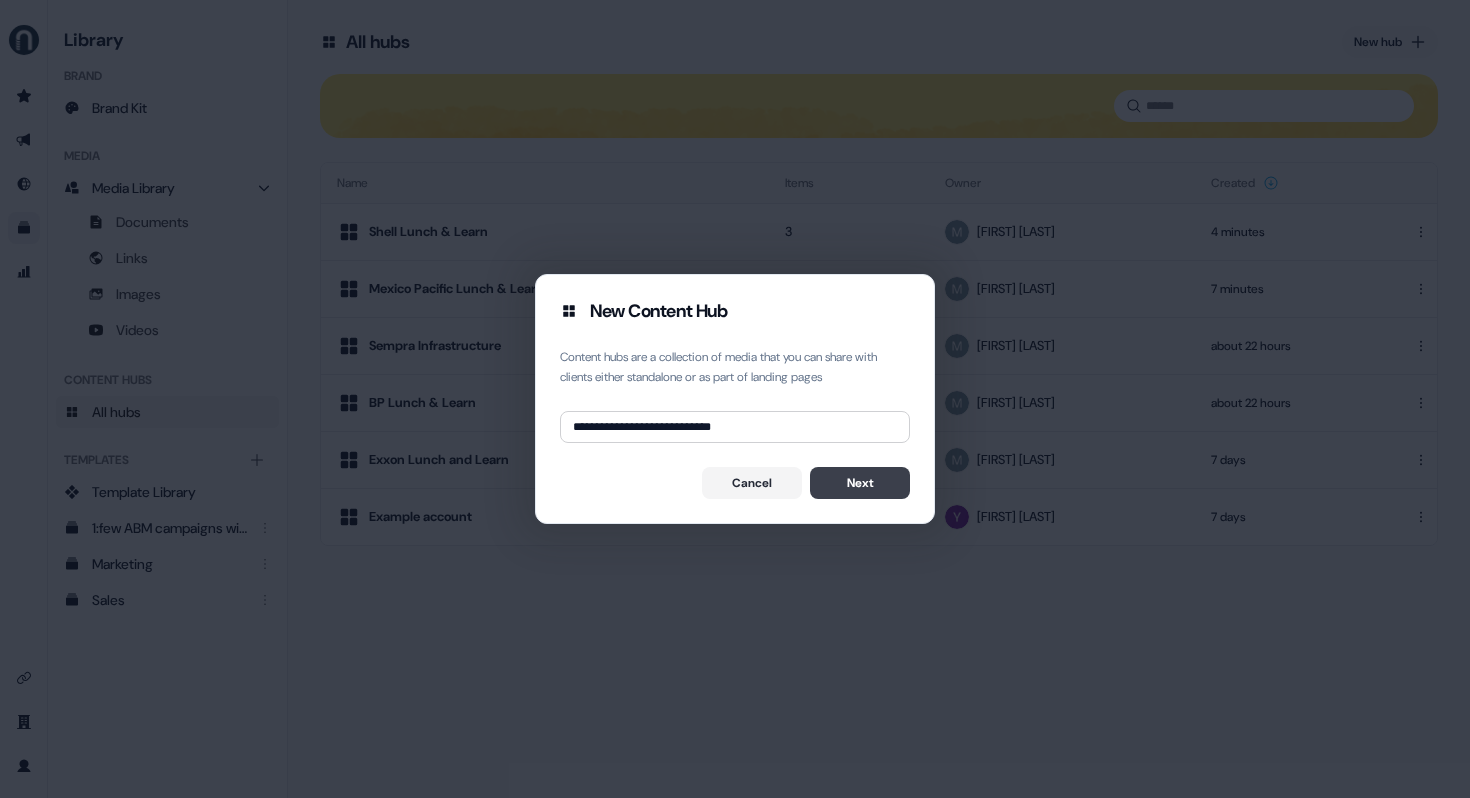 click on "Next" at bounding box center (860, 483) 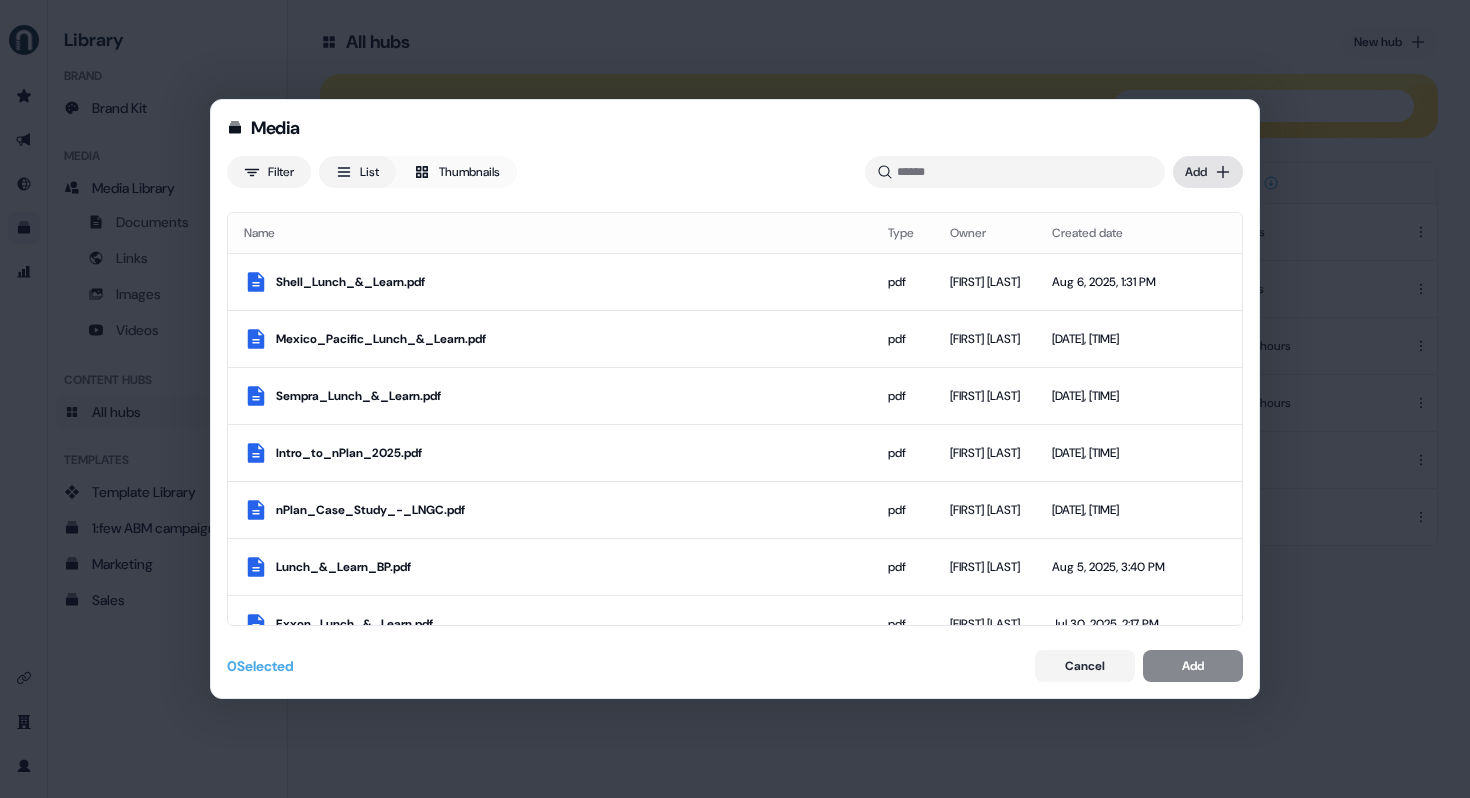 click on "Media Filter List Thumbnails Uploaded Add Name Type Owner Created date Shell_Lunch_&_Learn.pdf pdf [FIRST] [LAST] [DATE], [TIME] Mexico_Pacific_Lunch_&_Learn.pdf pdf [FIRST] [LAST] [DATE], [TIME] Sempra_Lunch_&_Learn.pdf pdf [FIRST] [LAST] [DATE], [TIME] Intro_to_nPlan_2025.pdf pdf [FIRST] [LAST] [DATE], [TIME] nPlan_Case_Study_-_LNGC.pdf pdf [FIRST] [LAST] [DATE], [TIME] Lunch_&_Learn_BP.pdf pdf [FIRST] [LAST] [DATE], [TIME] Exxon_Lunch_&_Learn.pdf pdf [FIRST] [LAST] [DATE], [TIME] AI-First_Project_Controls_and_Delivery_–_Lunch_&_Learn.pdf pdf [FIRST] [LAST] [DATE], [TIME] image_3.png png [FIRST] [LAST] [DATE], [TIME] image_2.png png [FIRST] [LAST] [DATE], [TIME] image_1.png png [FIRST] [LAST] [DATE], [TIME] 670583339a7d26f7ab0283db_65b3e9229ea906a76be3af32_Rhys.avif avif [FIRST] [LAST] [DATE], [TIME] 6870ff275ca1008cbb89b59c_Stephen-p-800.jpg jpg [FIRST] [LAST] [DATE], [TIME] avif jpg jpg" at bounding box center (735, 399) 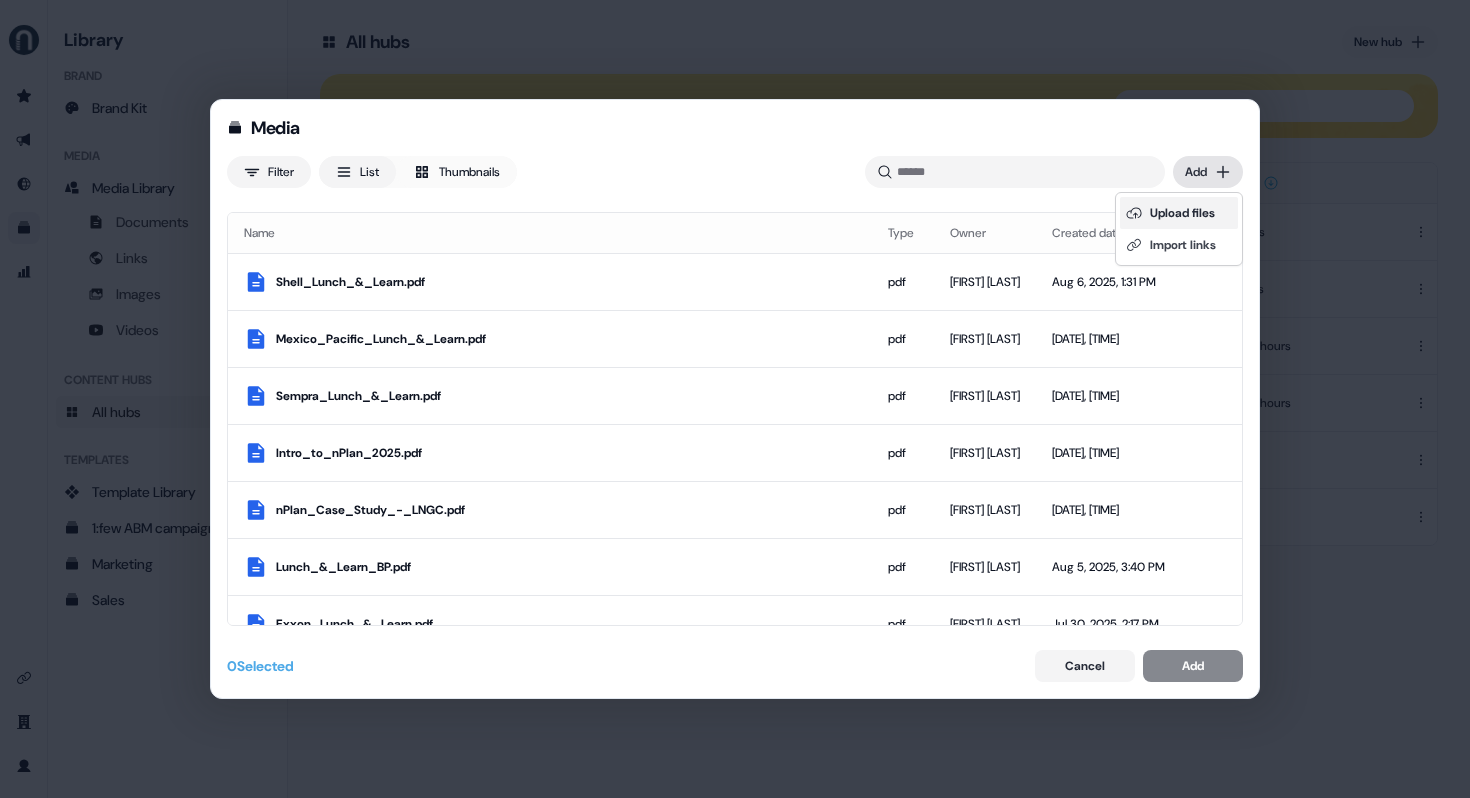 click on "Upload files" at bounding box center (1179, 213) 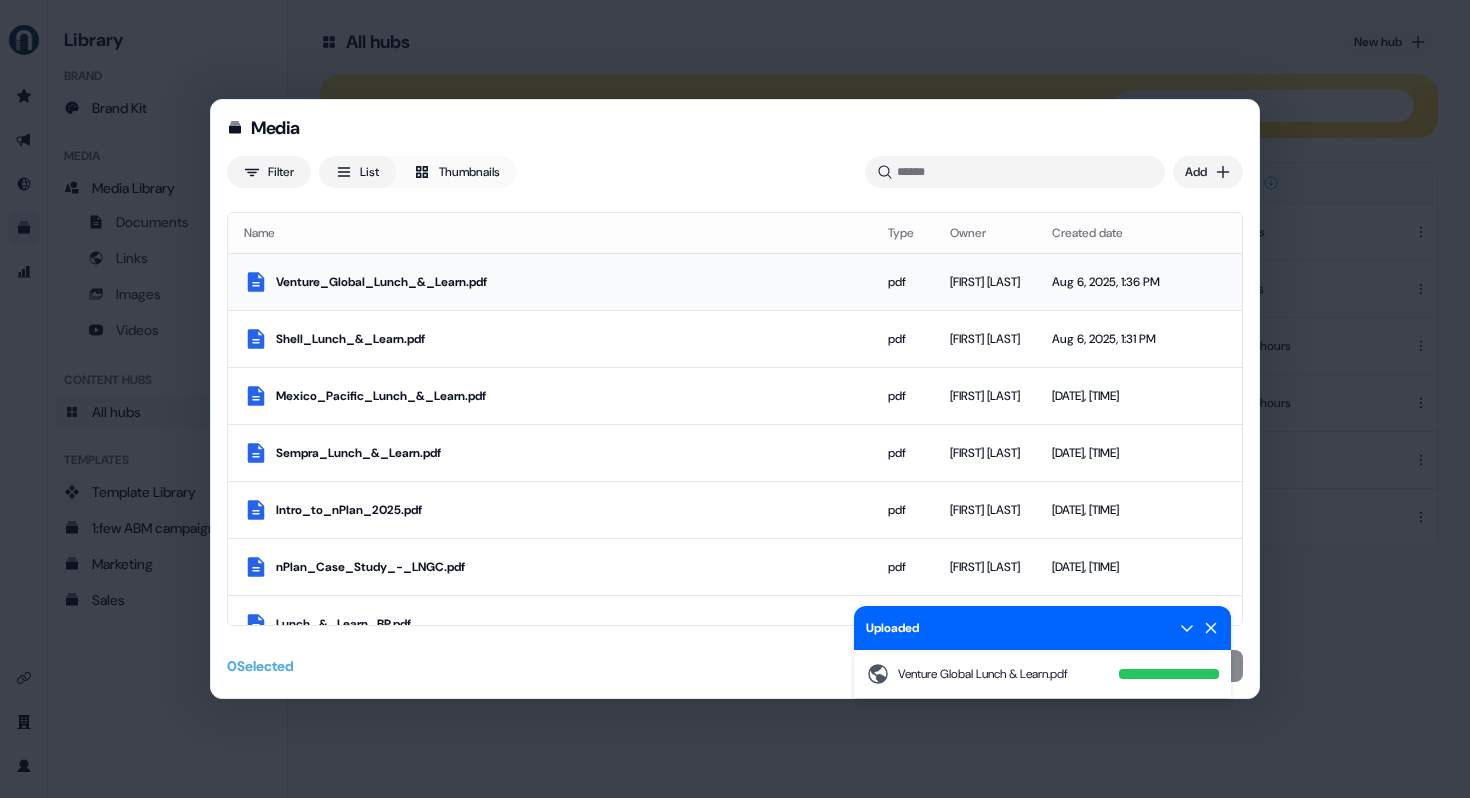 click on "Venture_Global_Lunch_&_Learn.pdf" at bounding box center [566, 282] 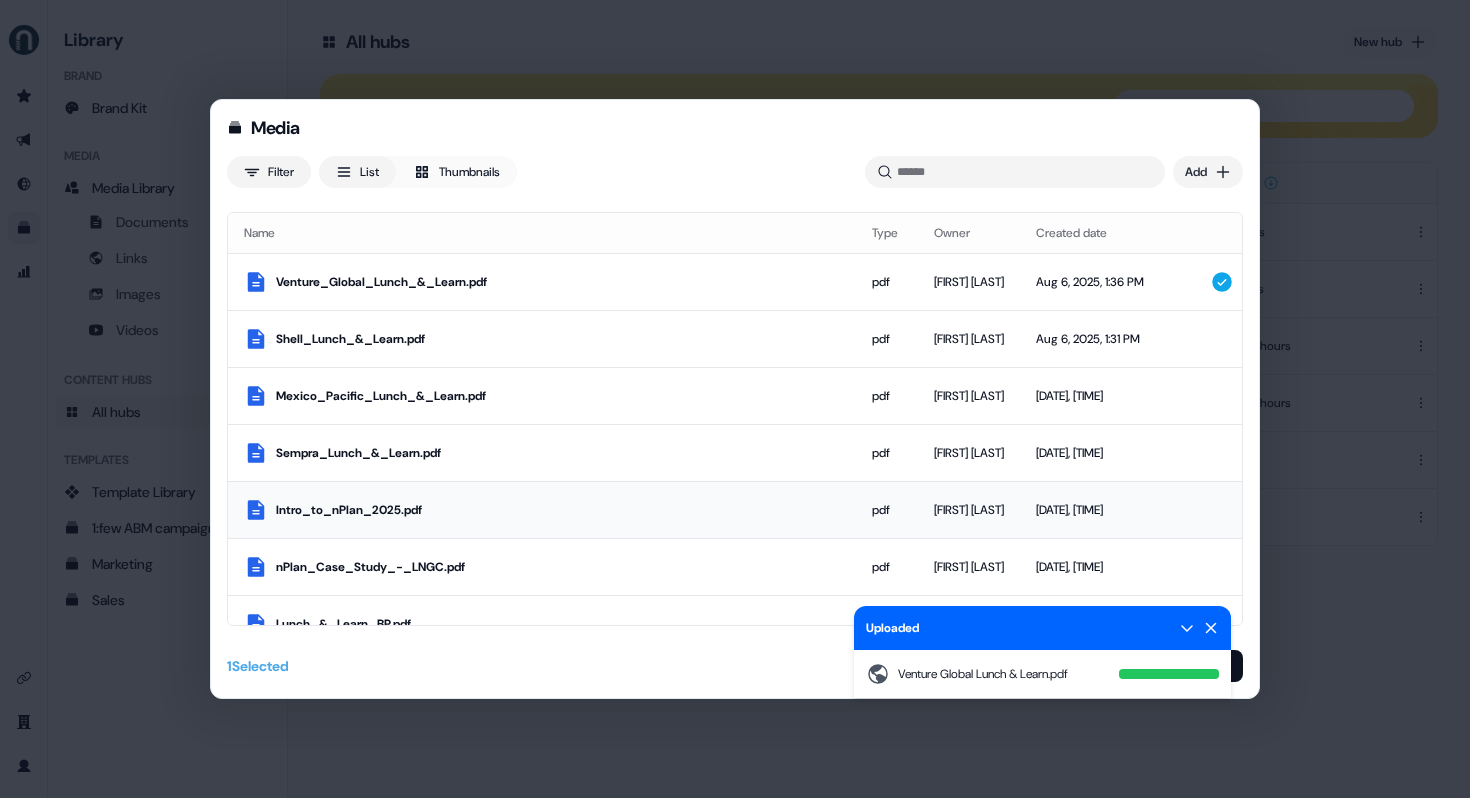 click on "Intro_to_nPlan_2025.pdf" at bounding box center [558, 510] 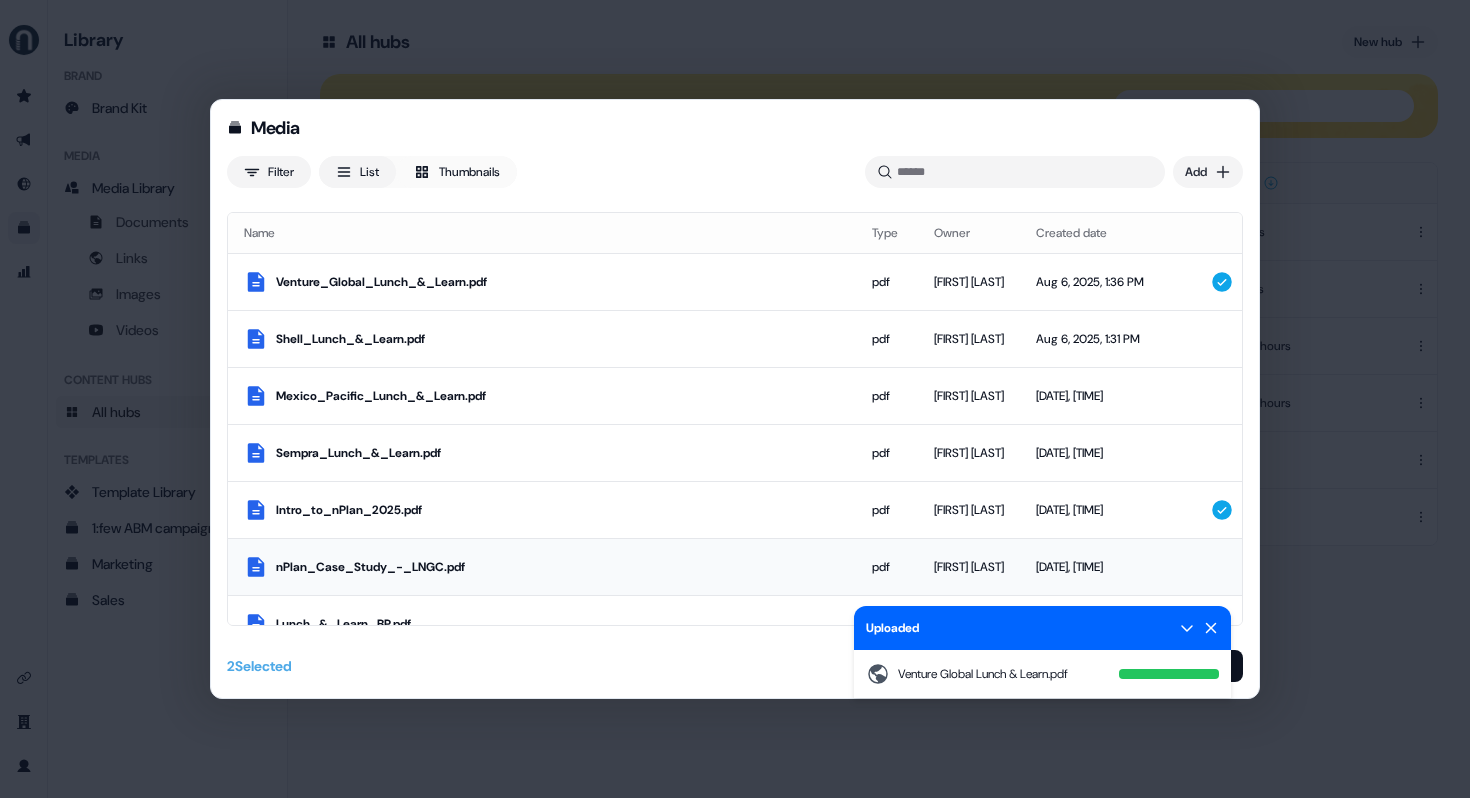 click on "nPlan_Case_Study_-_LNGC.pdf" at bounding box center (542, 566) 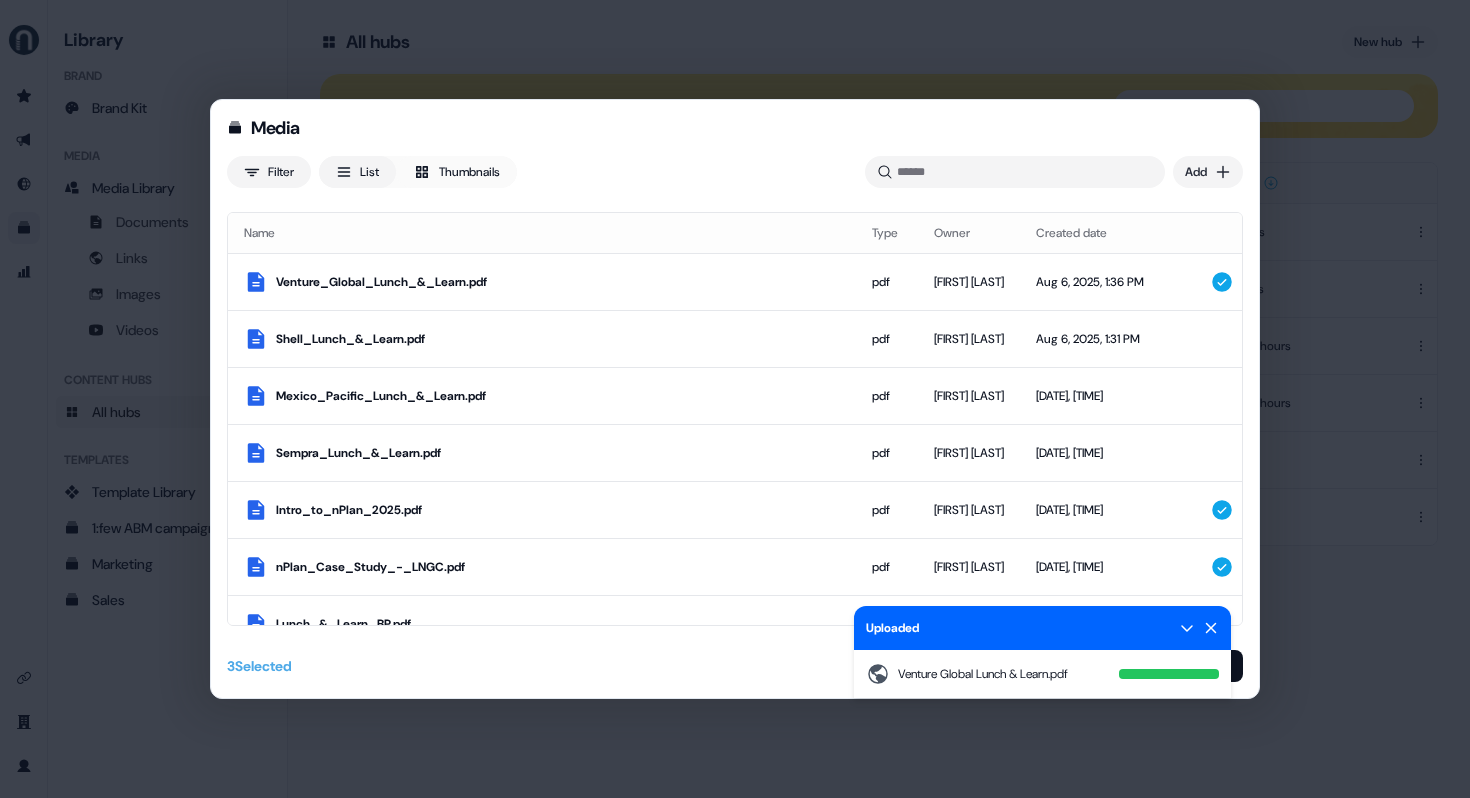 click 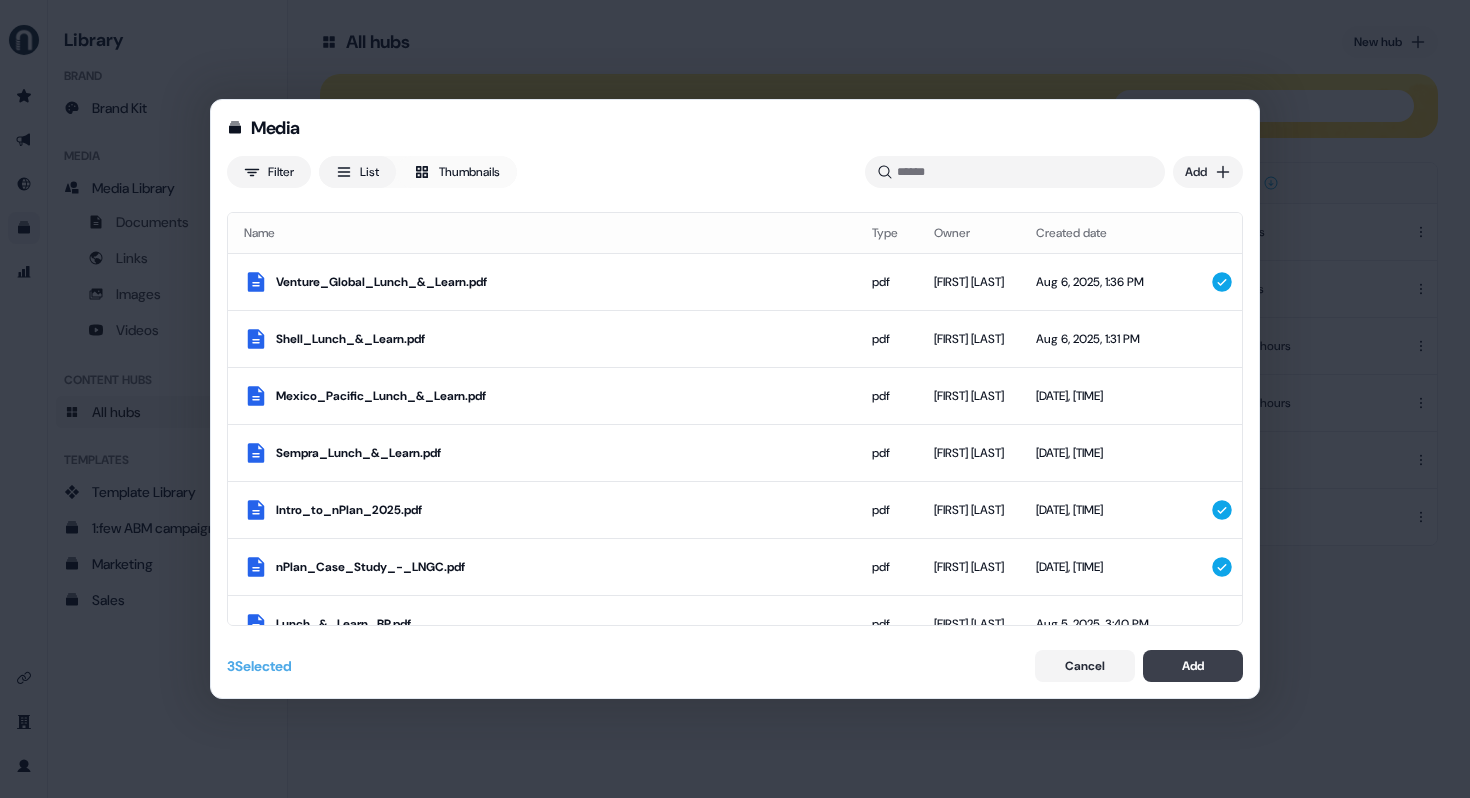 click on "Add" at bounding box center [1193, 666] 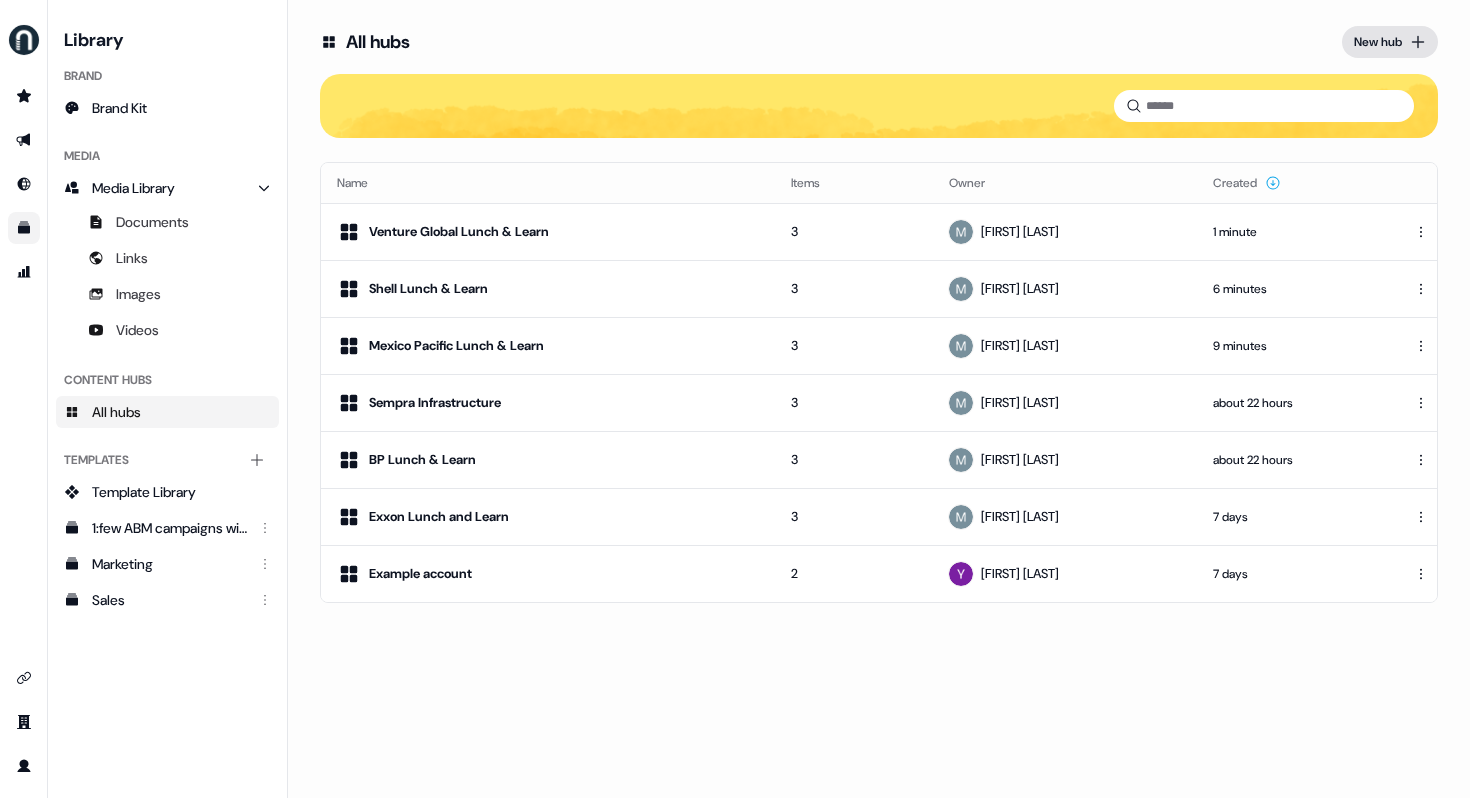 click on "New hub" at bounding box center (1390, 42) 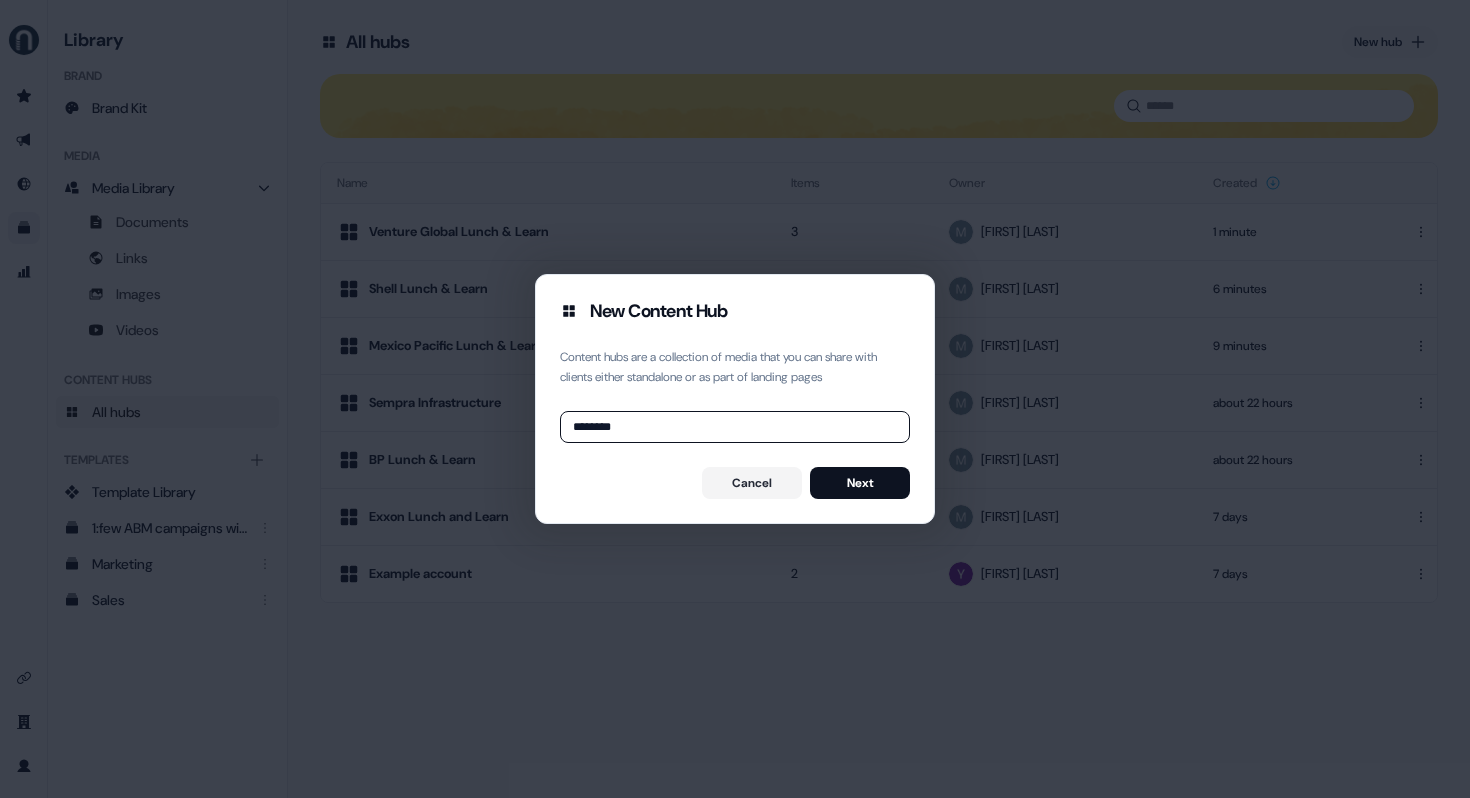 click on "*******" at bounding box center [735, 427] 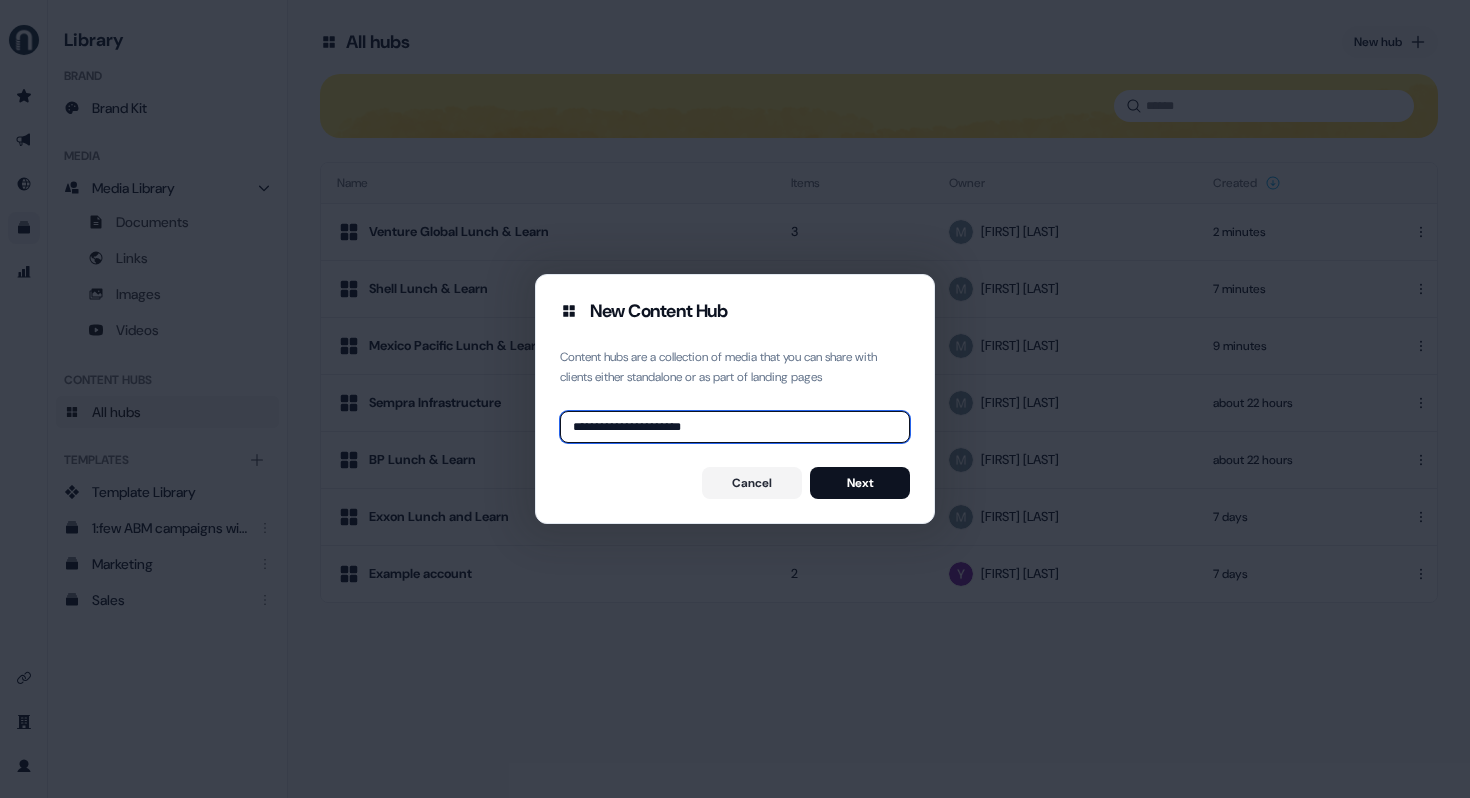 click on "**********" at bounding box center (735, 427) 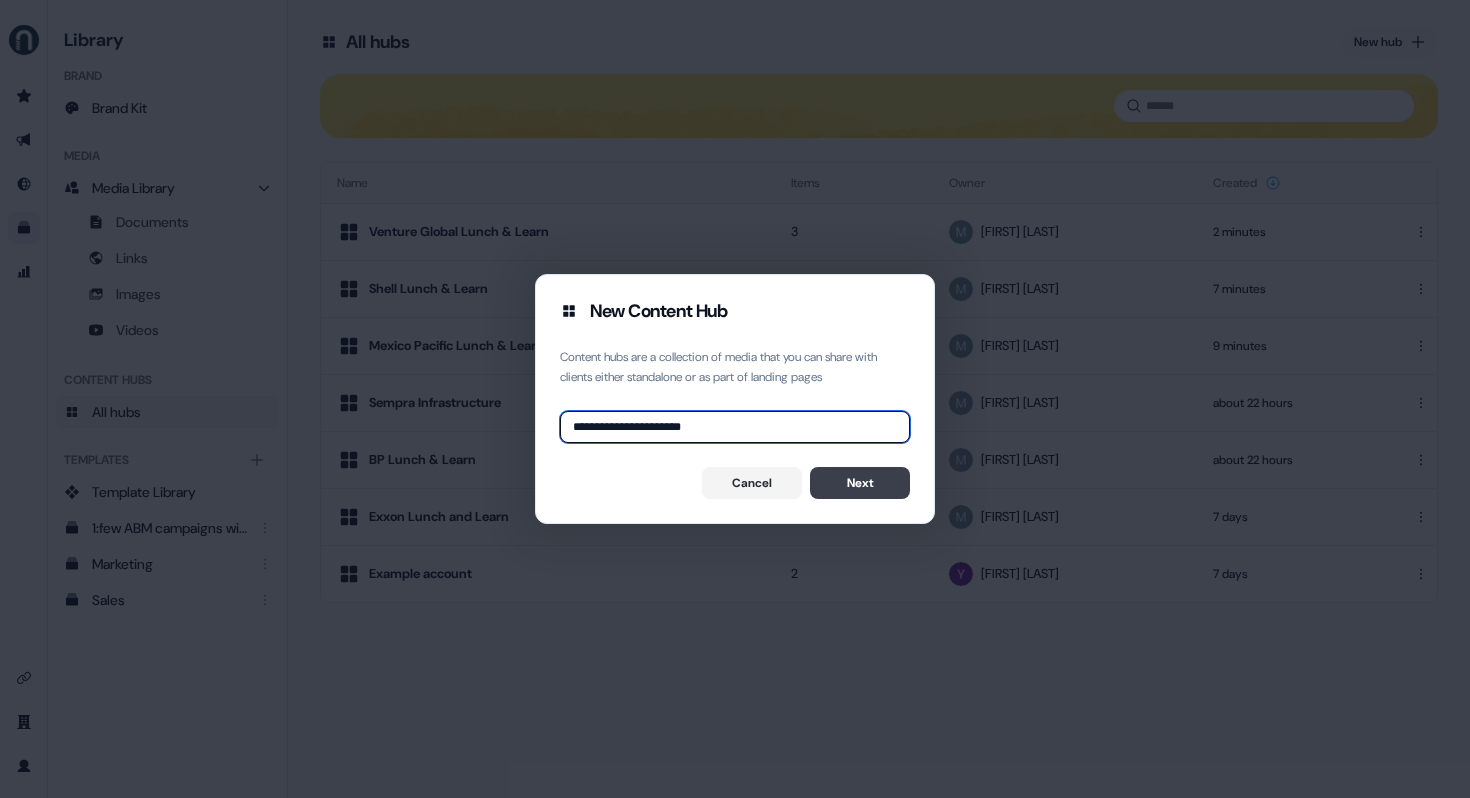 type on "**********" 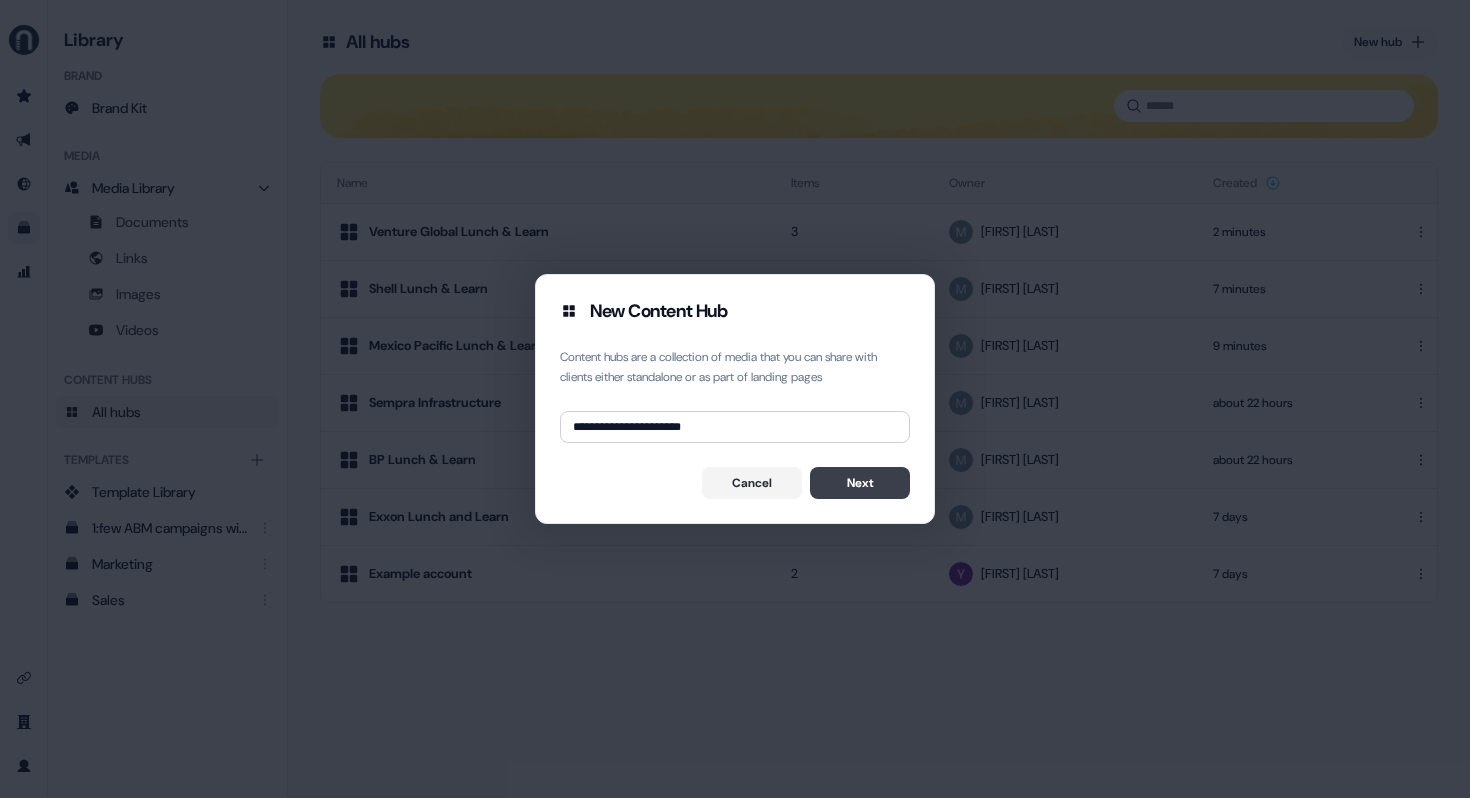 click on "Next" at bounding box center (860, 483) 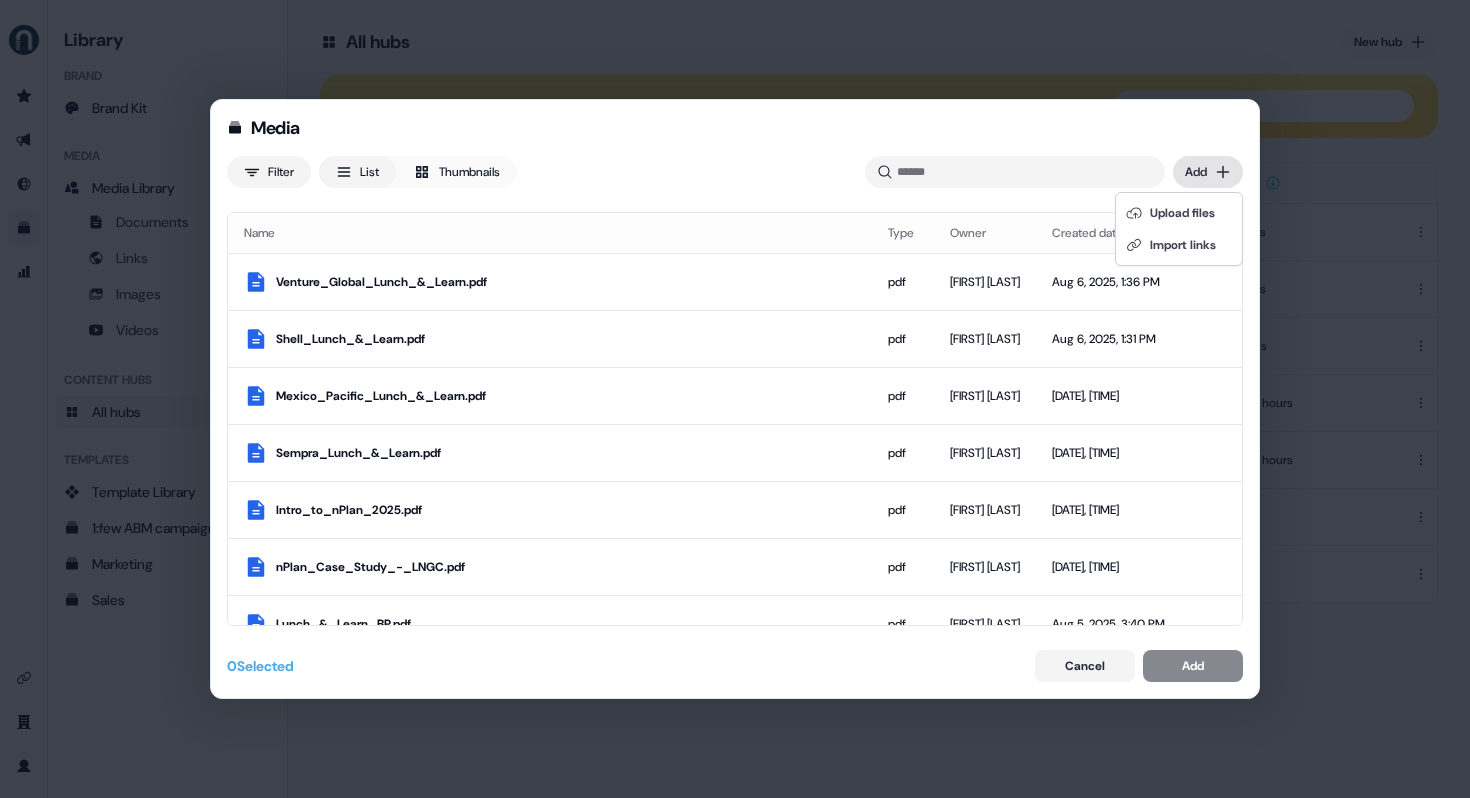click on "Media Filter List Thumbnails Uploaded Add Name Type Owner Created date Venture_Global_Lunch_&_Learn.pdf pdf [FIRST] [LAST] [DATE], [TIME] Shell_Lunch_&_Learn.pdf pdf [FIRST] [LAST] [DATE], [TIME] Mexico_Pacific_Lunch_&_Learn.pdf pdf [FIRST] [LAST] [DATE], [TIME] Sempra_Lunch_&_Learn.pdf pdf [FIRST] [LAST] [DATE], [TIME] Intro_to_nPlan_2025.pdf pdf [FIRST] [LAST] [DATE], [TIME] nPlan_Case_Study_-_LNGC.pdf pdf [FIRST] [LAST] [DATE], [TIME] Lunch_&_Learn_BP.pdf pdf [FIRST] [LAST] [DATE], [TIME] Exxon_Lunch_&_Learn.pdf pdf [FIRST] [LAST] [DATE], [TIME] AI-First_Project_Controls_and_Delivery_–_Lunch_&_Learn.pdf pdf [FIRST] [LAST] [DATE], [TIME] image_3.png png [FIRST] [LAST] [DATE], [TIME] image_2.png png [FIRST] [LAST] [DATE], [TIME] image_1.png png [FIRST] [LAST] [DATE], [TIME] 670583339a7d26f7ab0283db_65b3e9229ea906a76be3af32_Rhys.avif avif [FIRST] [LAST] [DATE], [TIME] jpg [FIRST] [LAST] avif" at bounding box center [735, 399] 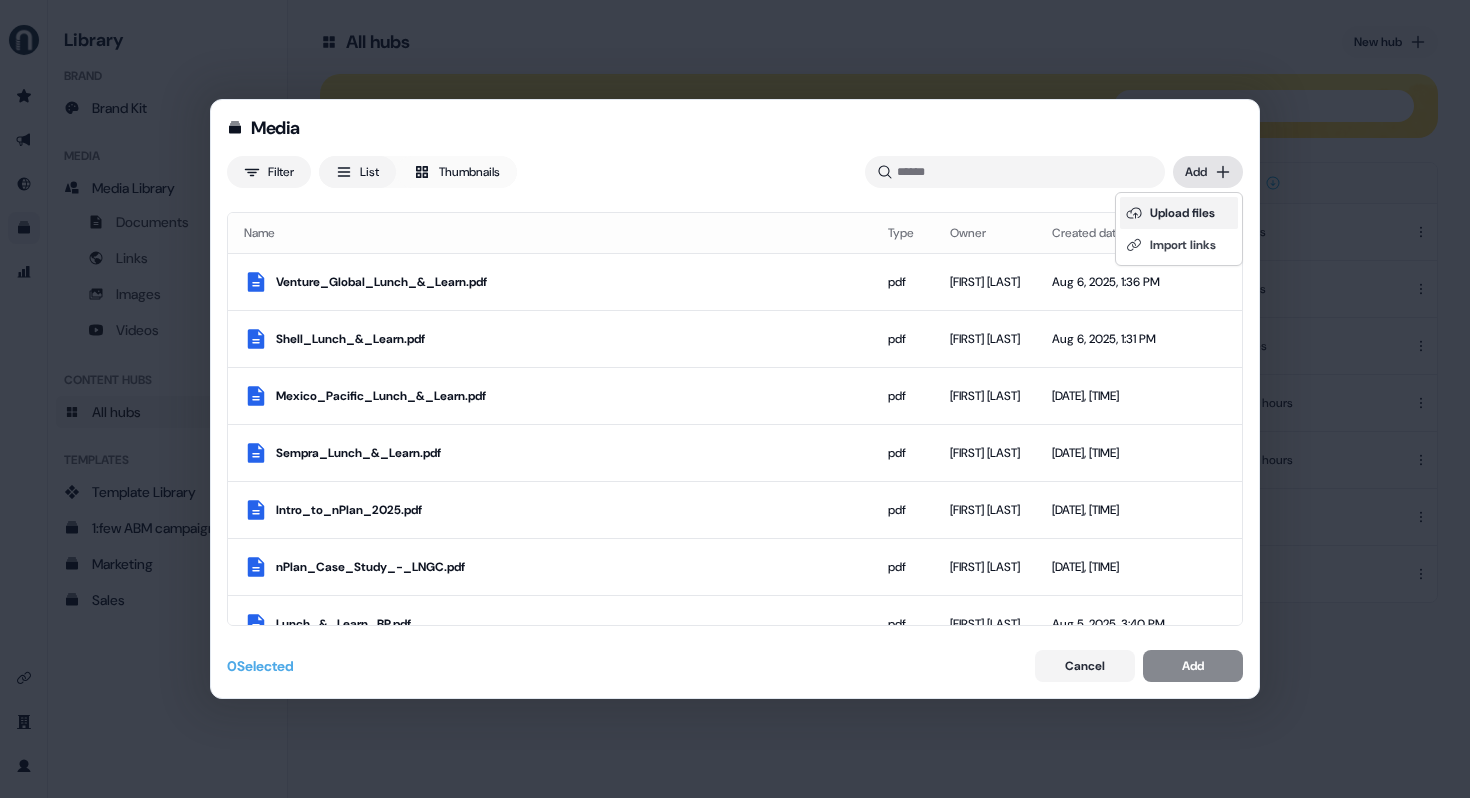 click on "Upload files" at bounding box center (1179, 213) 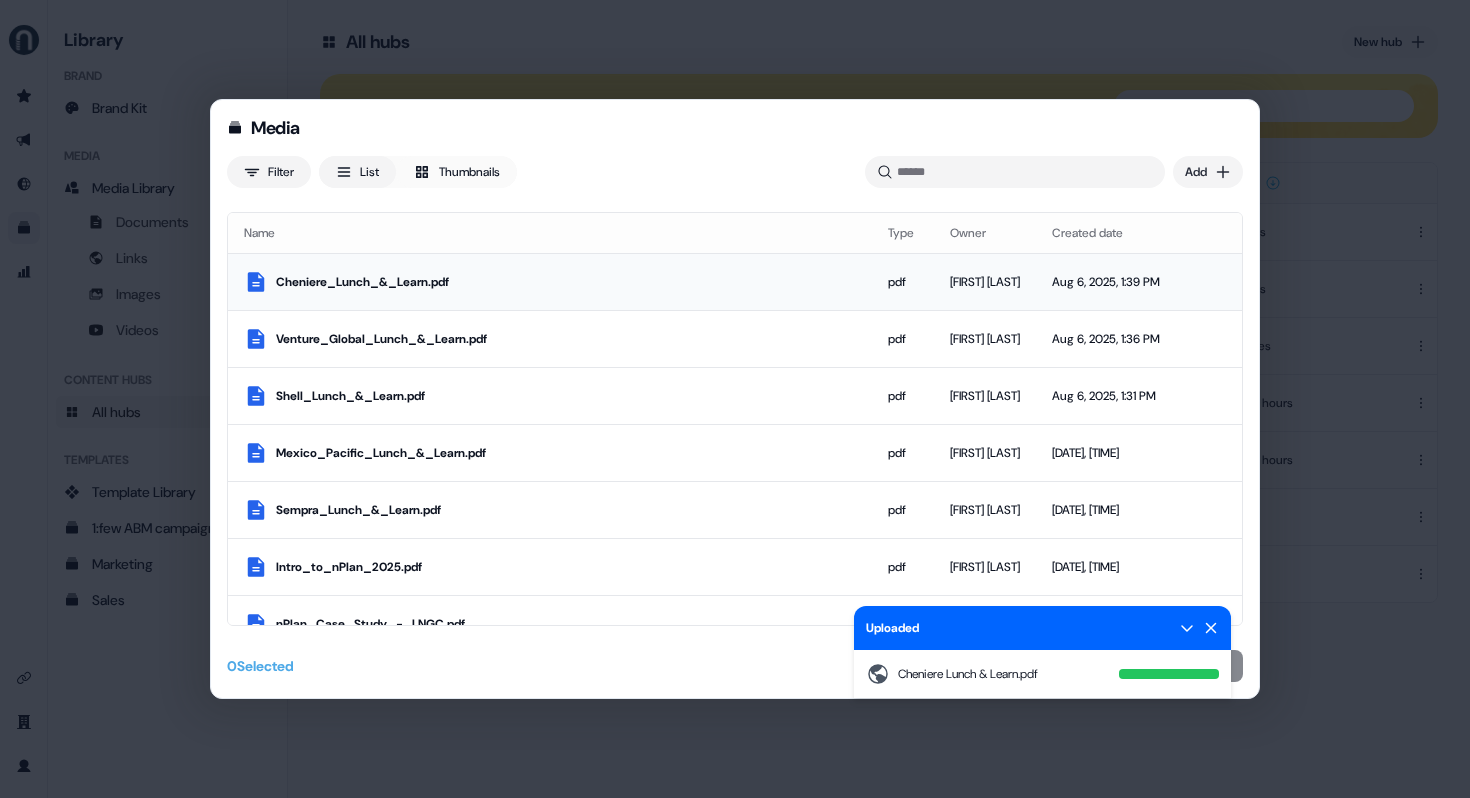click on "Cheniere_Lunch_&_Learn.pdf" at bounding box center (566, 282) 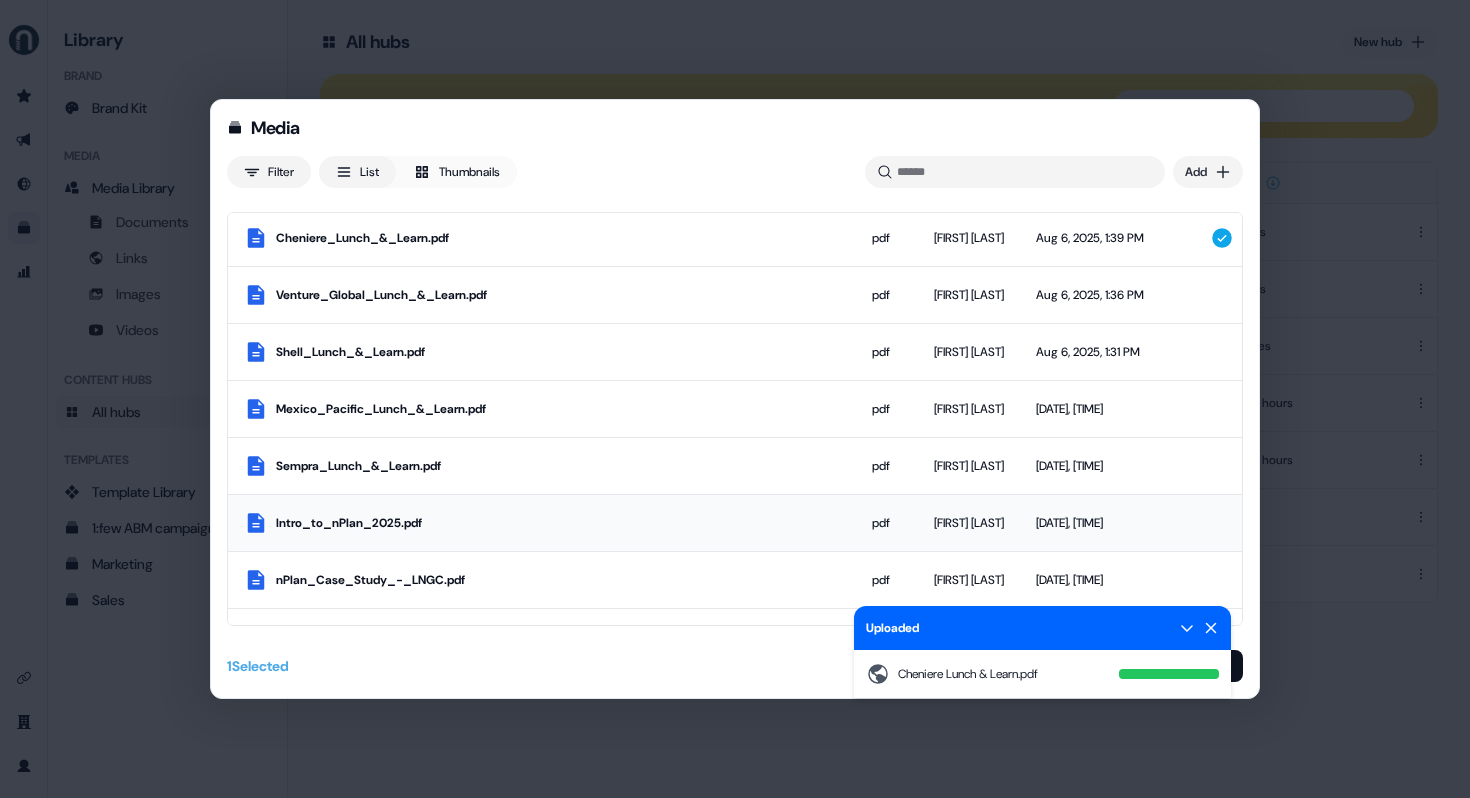 scroll, scrollTop: 45, scrollLeft: 0, axis: vertical 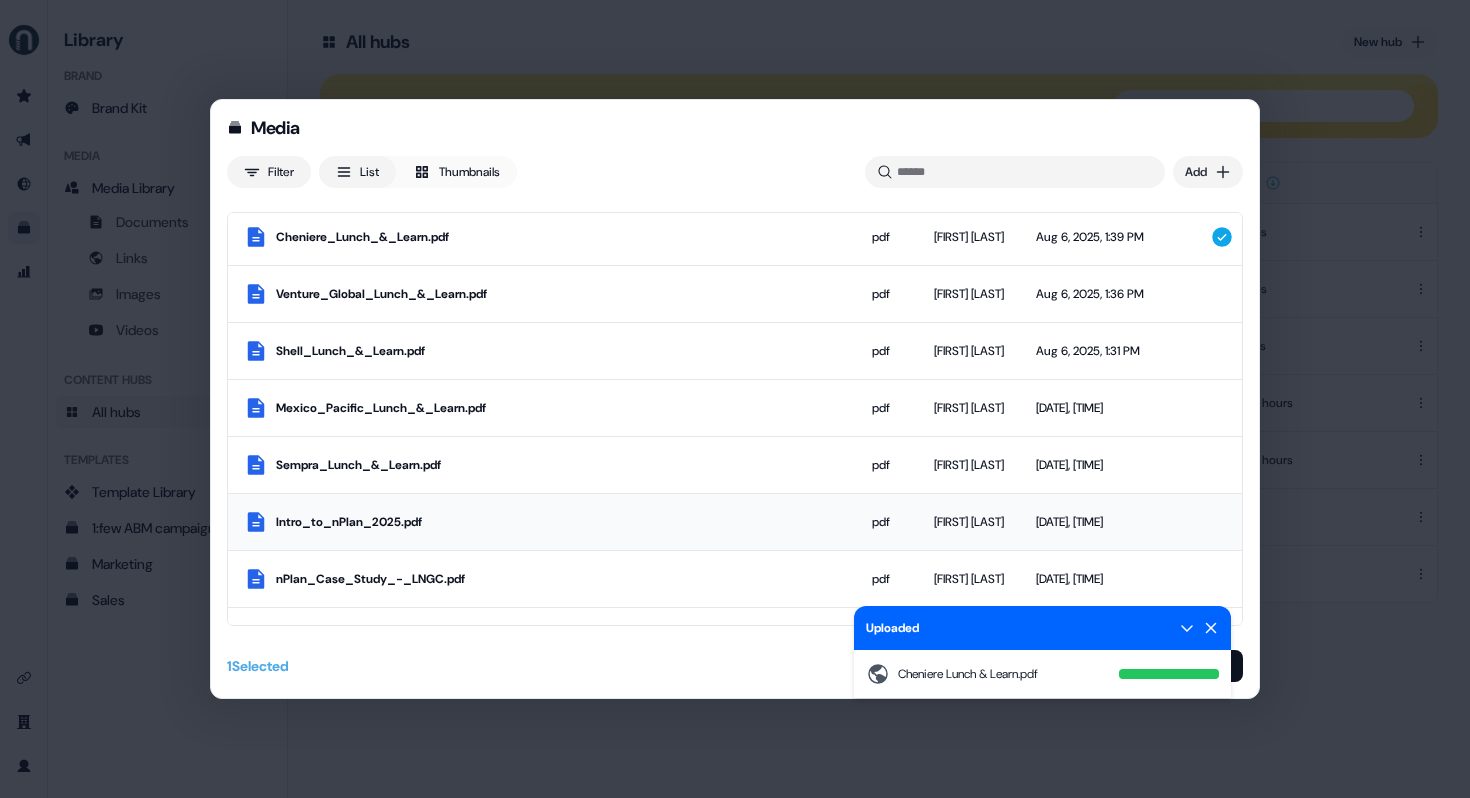 click on "Intro_to_nPlan_2025.pdf" at bounding box center [558, 522] 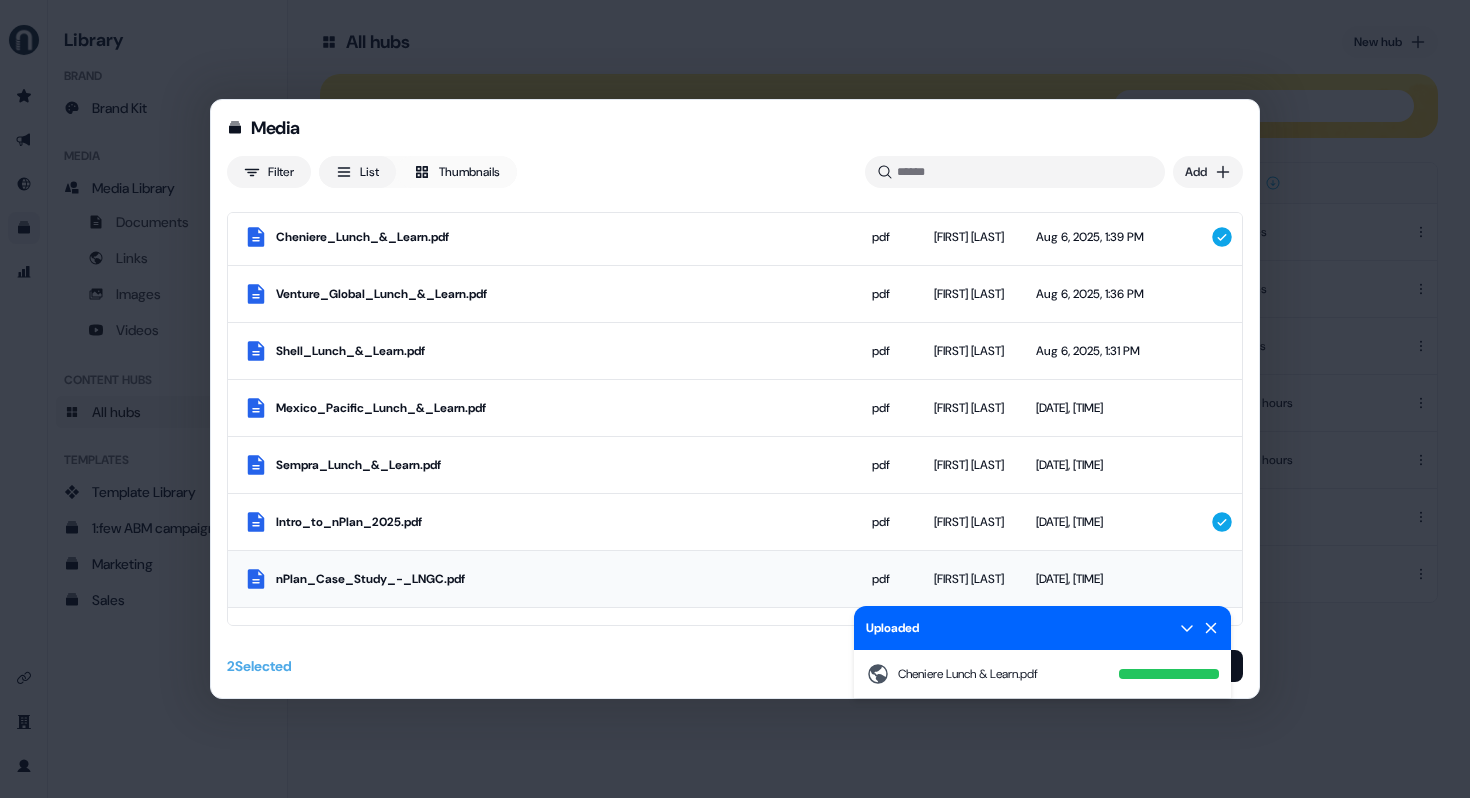 click on "nPlan_Case_Study_-_LNGC.pdf" at bounding box center [542, 579] 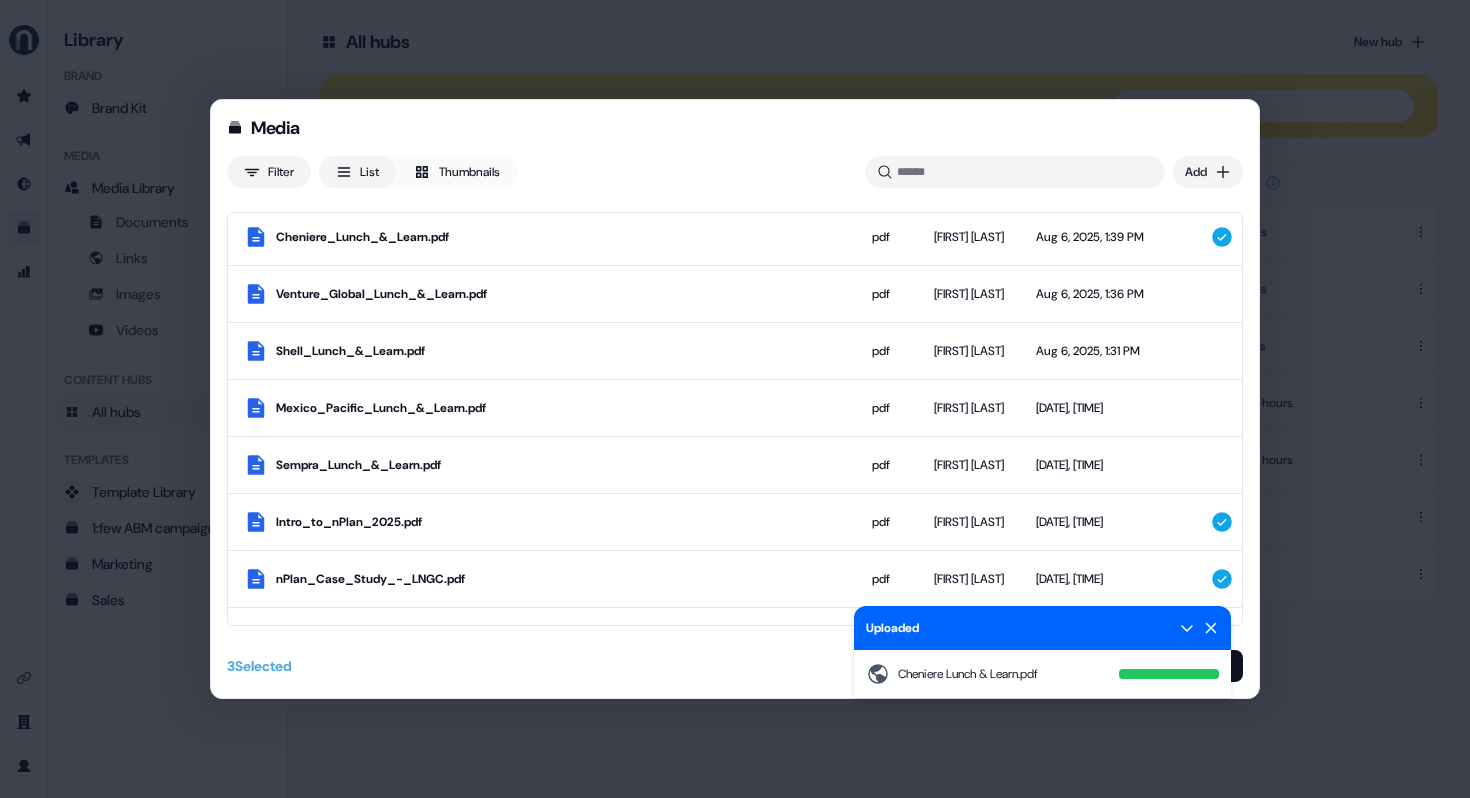 click 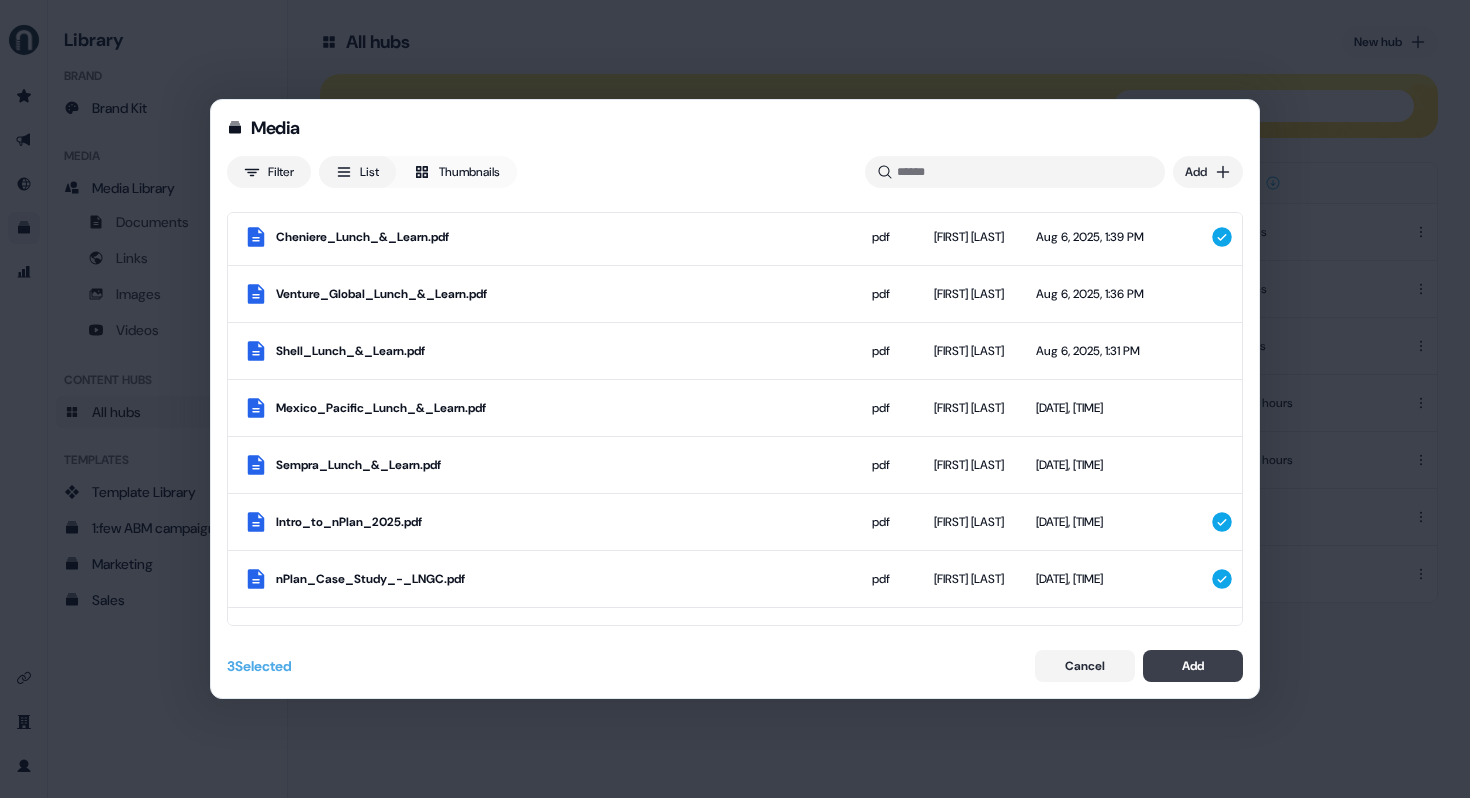click on "Add" at bounding box center (1193, 666) 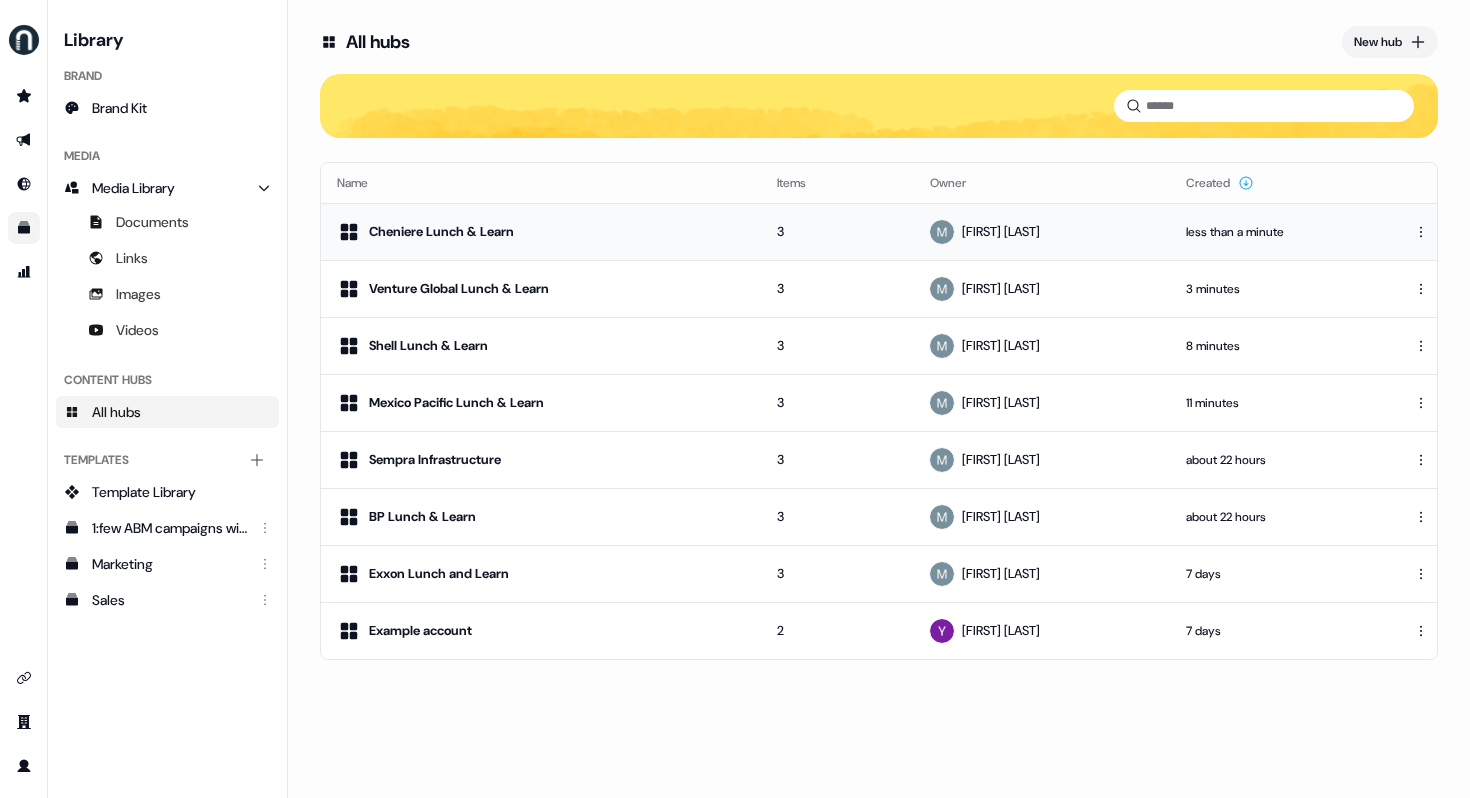 click on "less than a minute" at bounding box center (1287, 232) 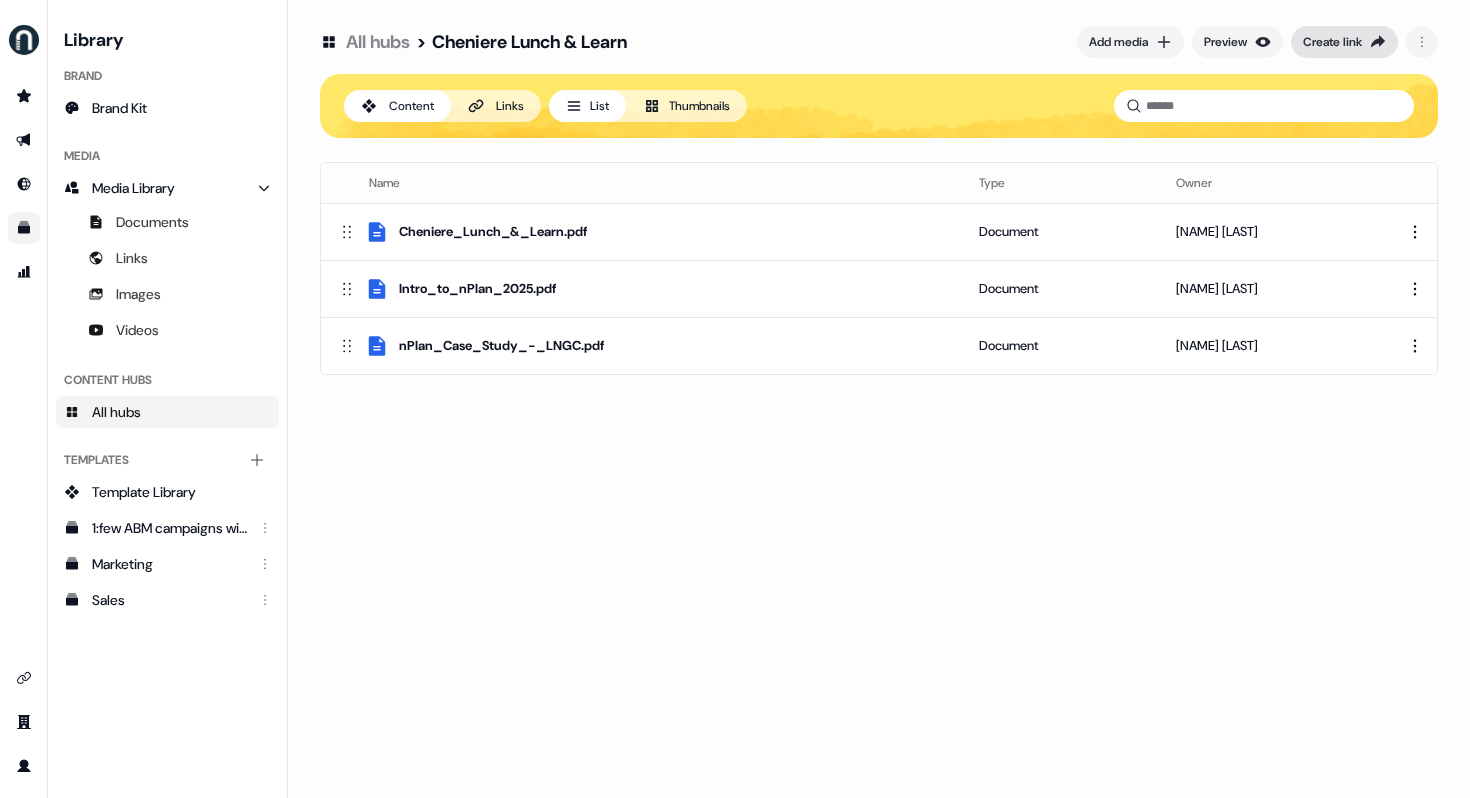 click on "Create link" at bounding box center [1332, 42] 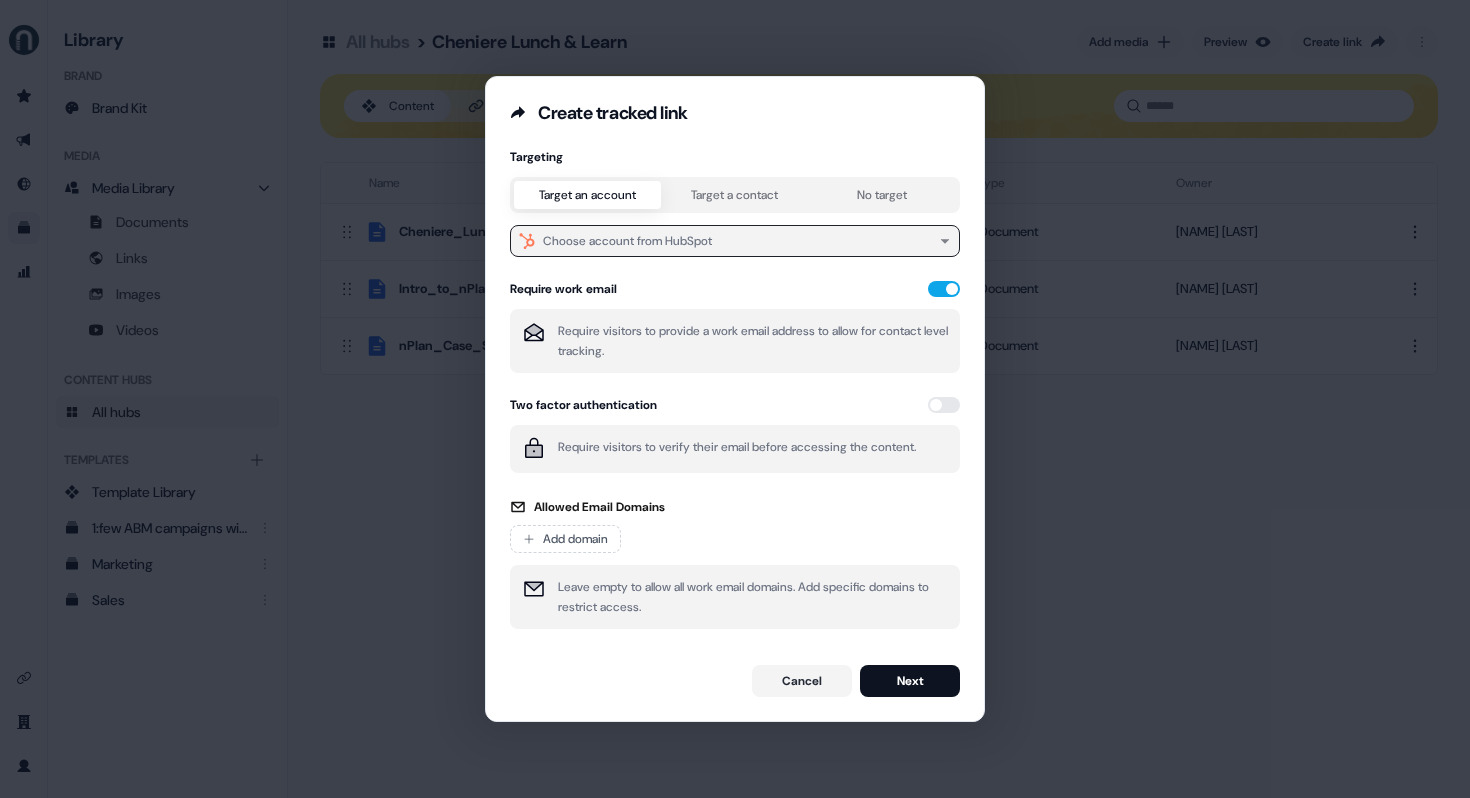 click on "Choose account from HubSpot" at bounding box center (627, 241) 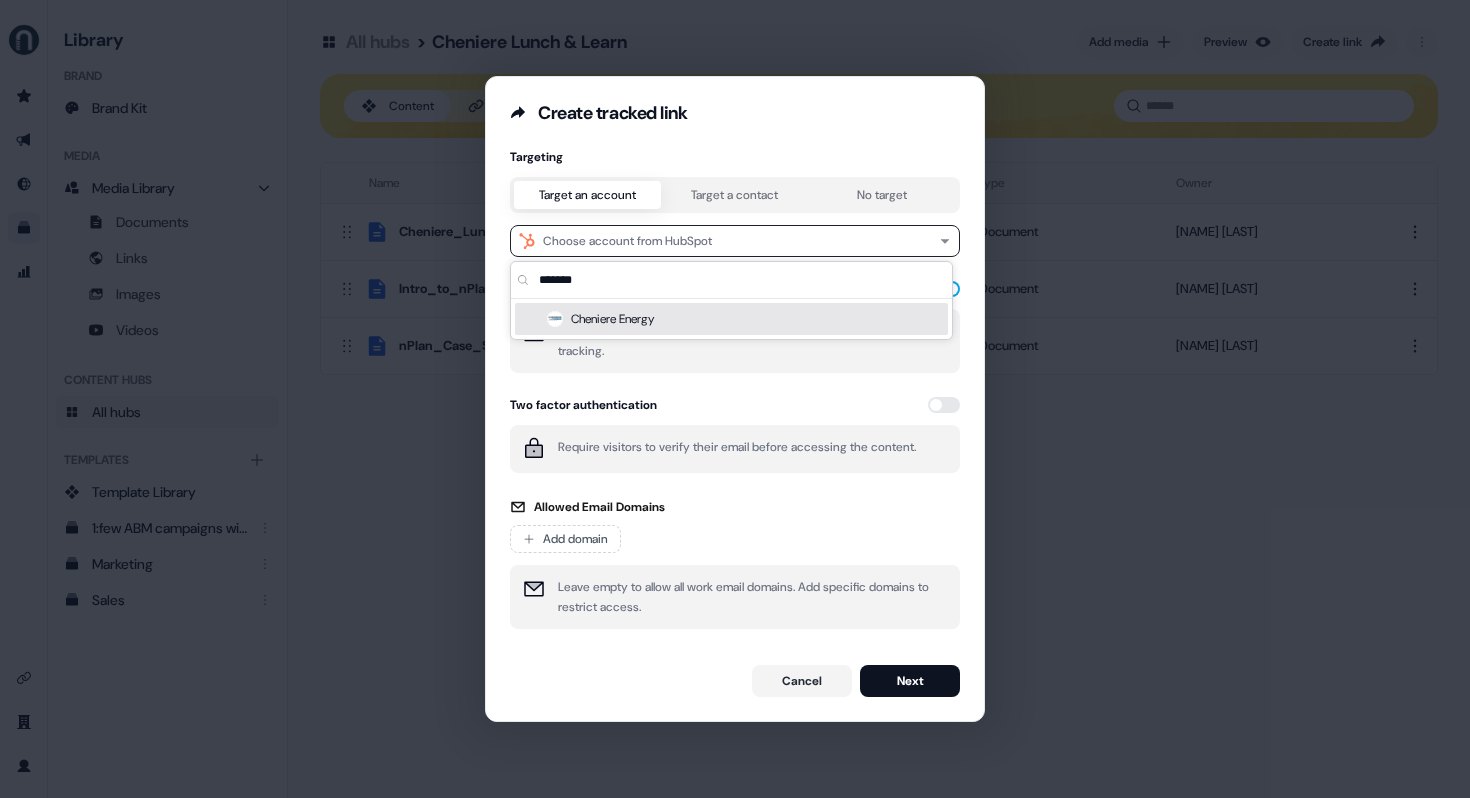 type on "*******" 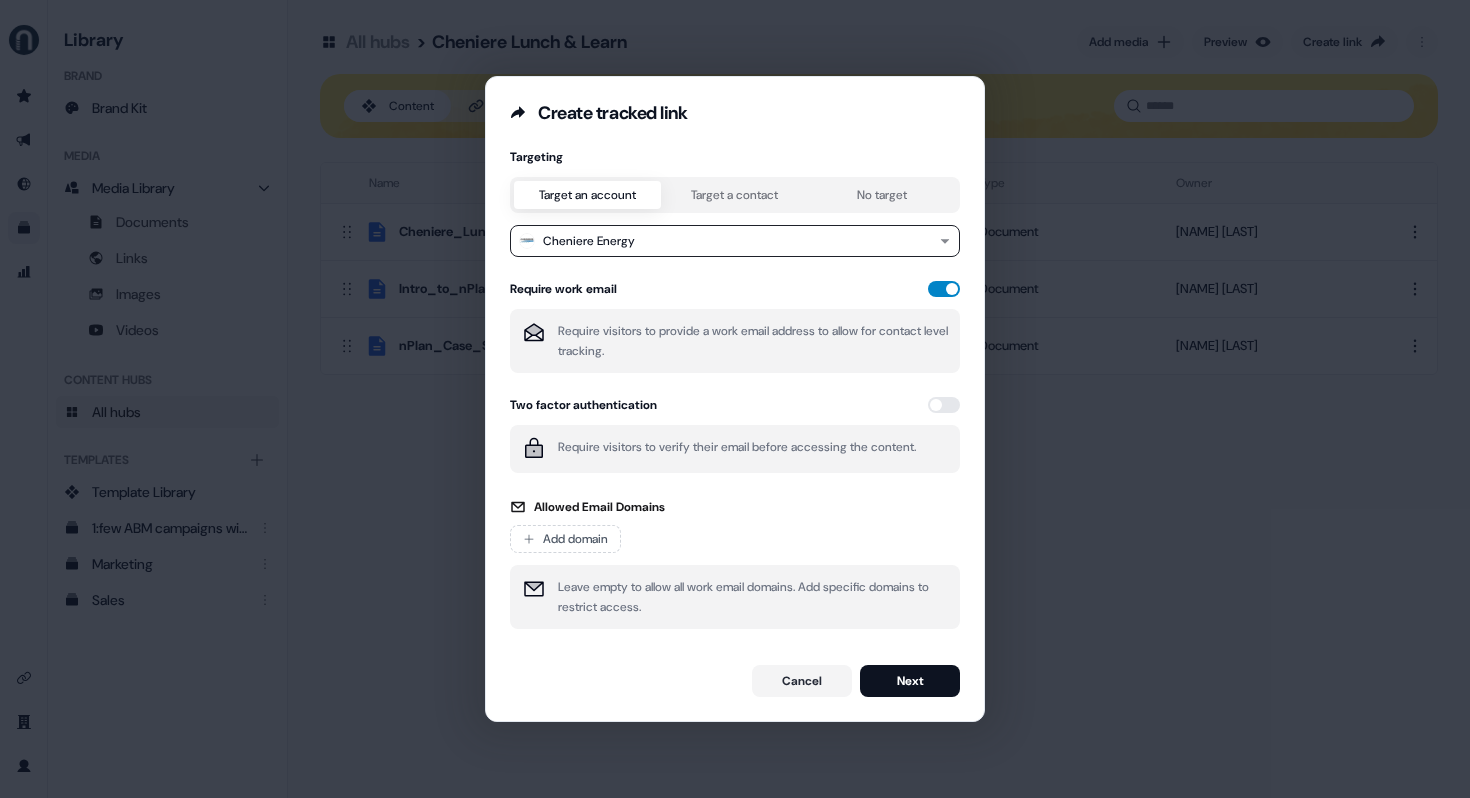 click at bounding box center [944, 289] 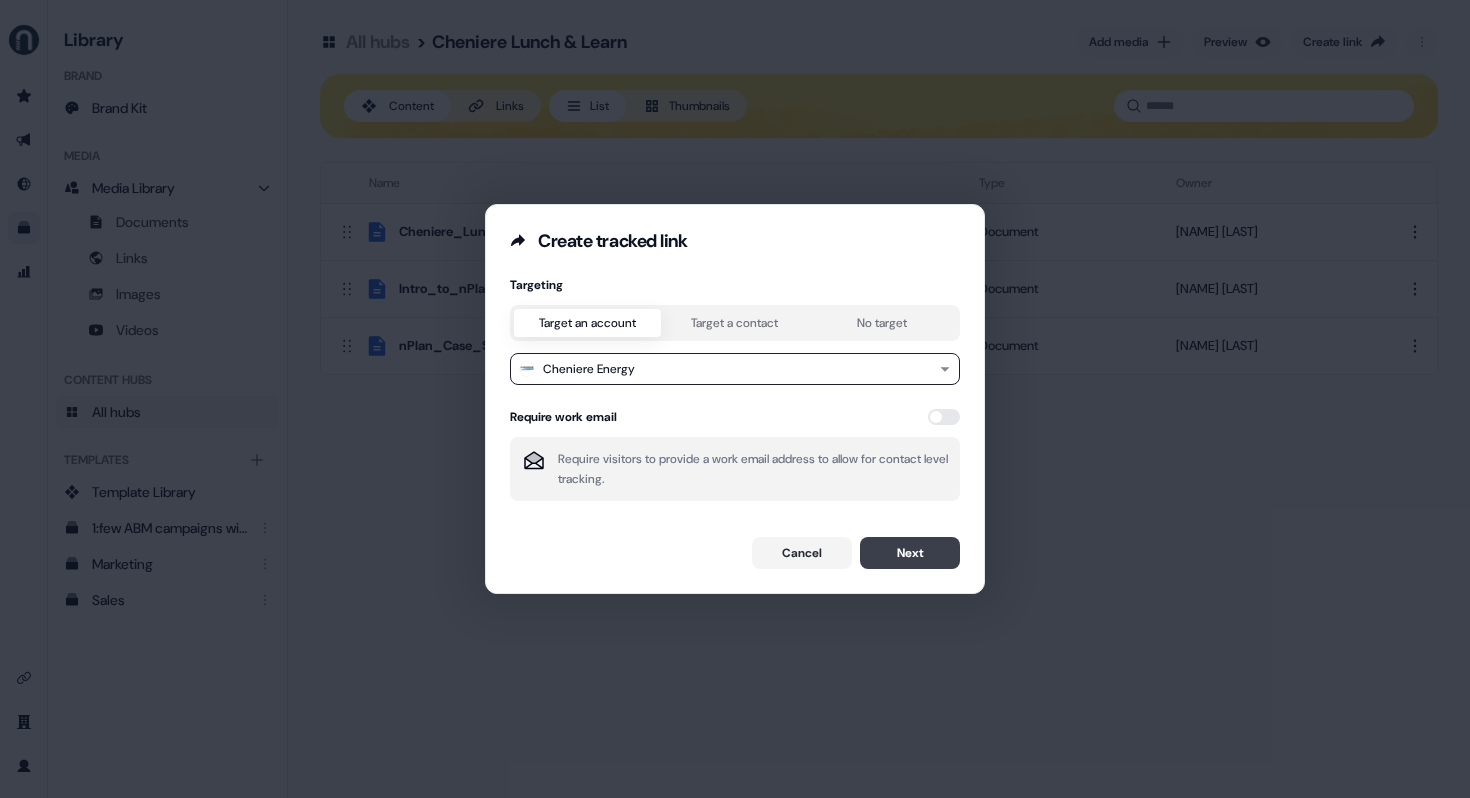 click on "Next" at bounding box center [910, 553] 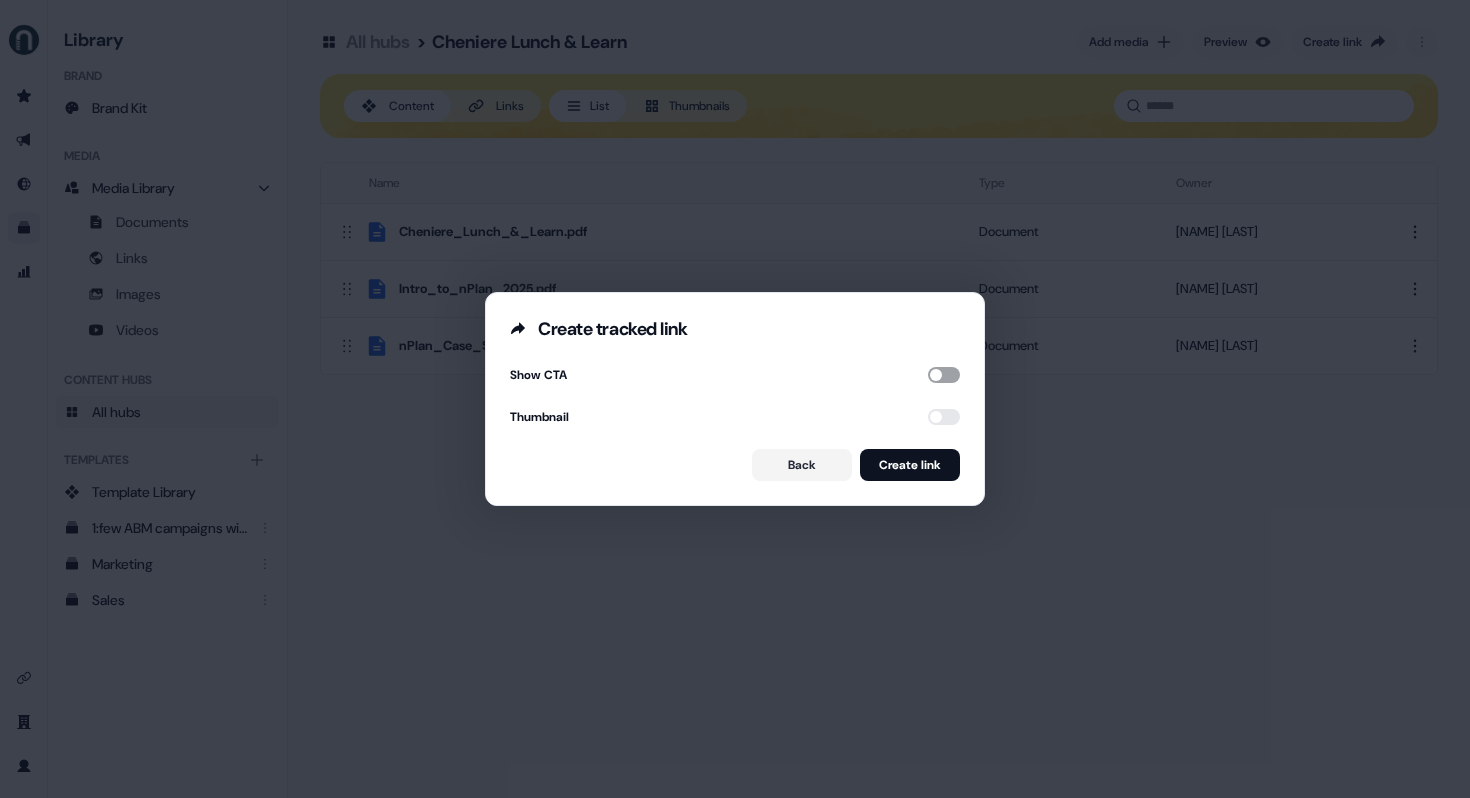 click at bounding box center [944, 375] 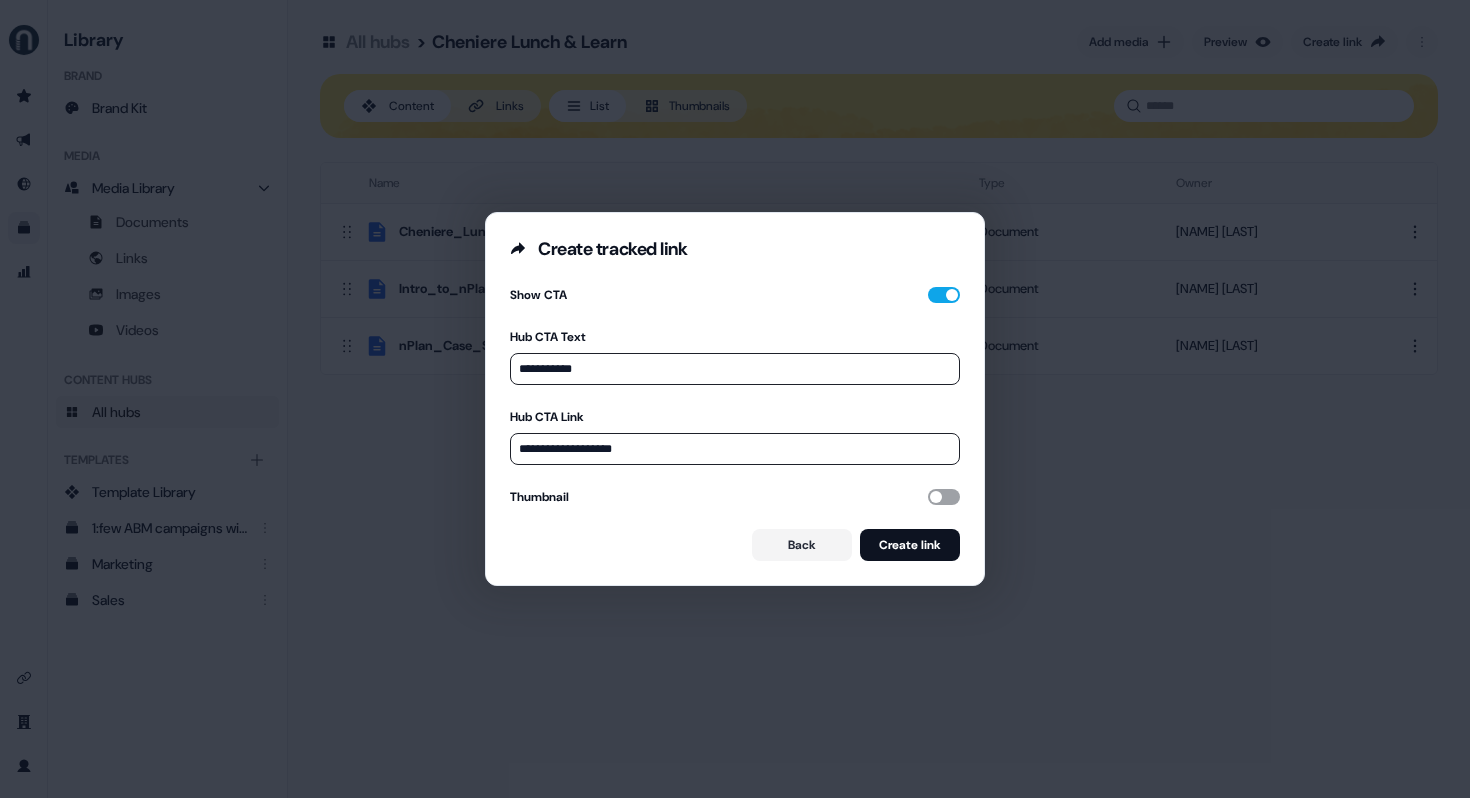 click at bounding box center (944, 497) 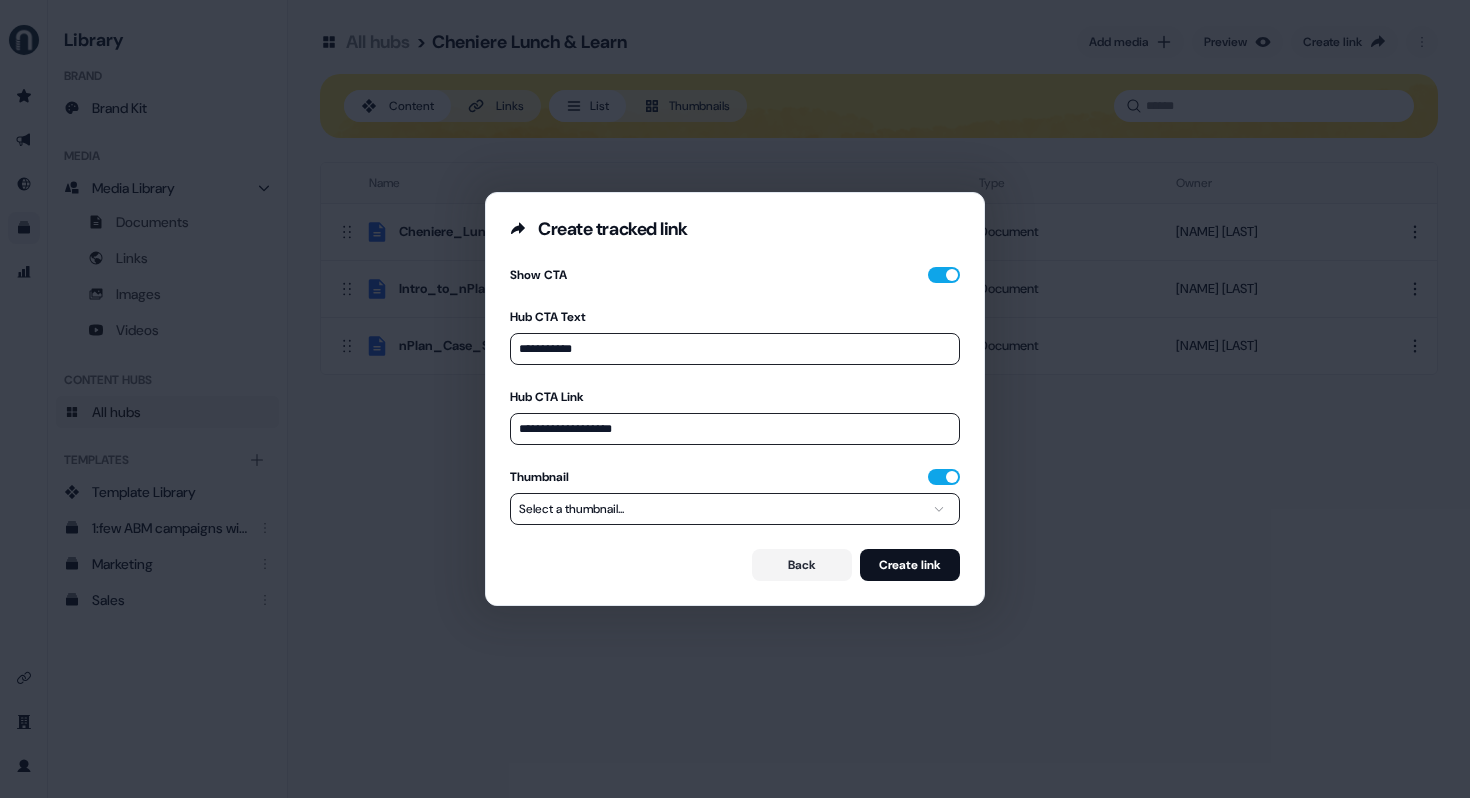 click on "**********" at bounding box center [735, 399] 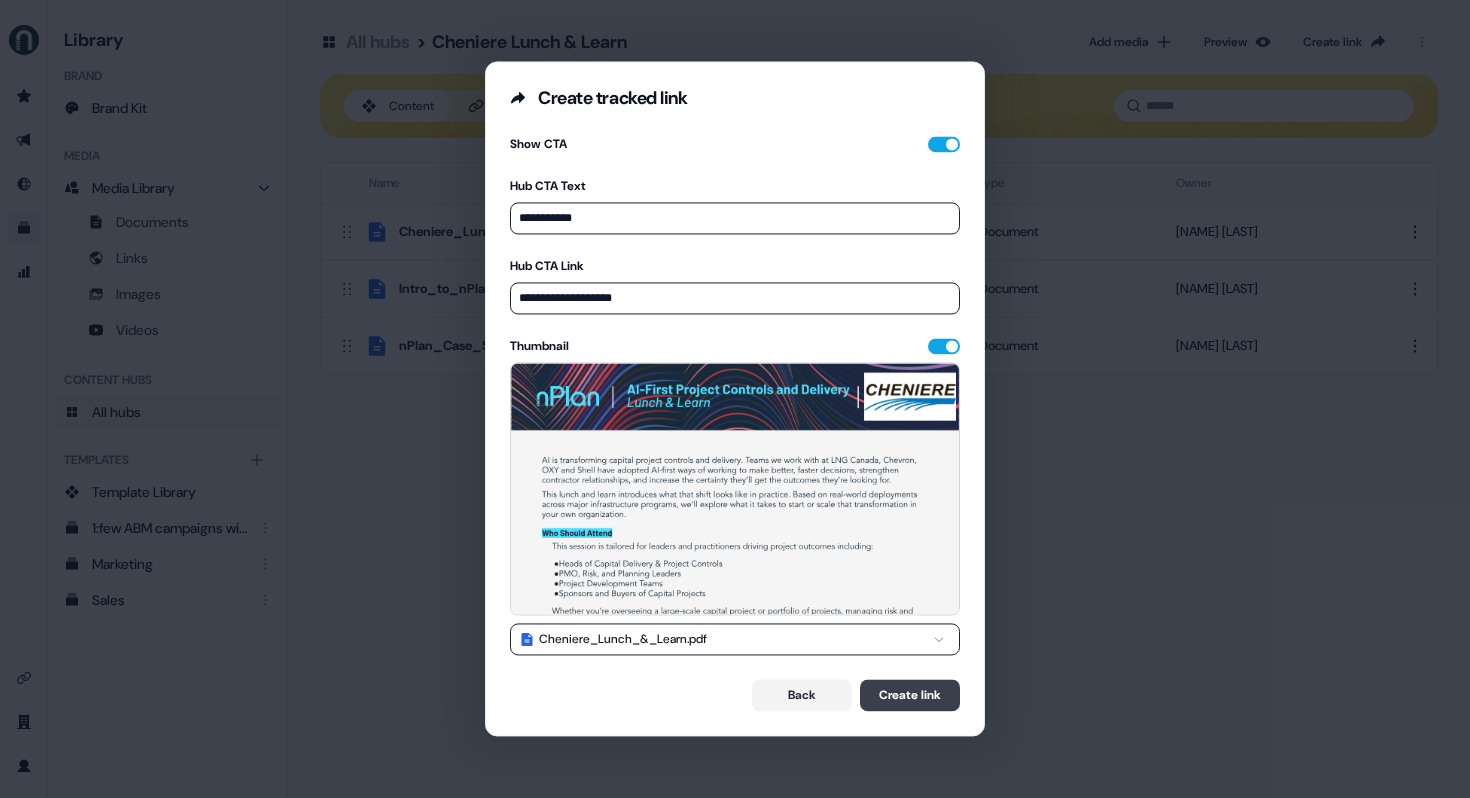 click on "Create link" at bounding box center [910, 696] 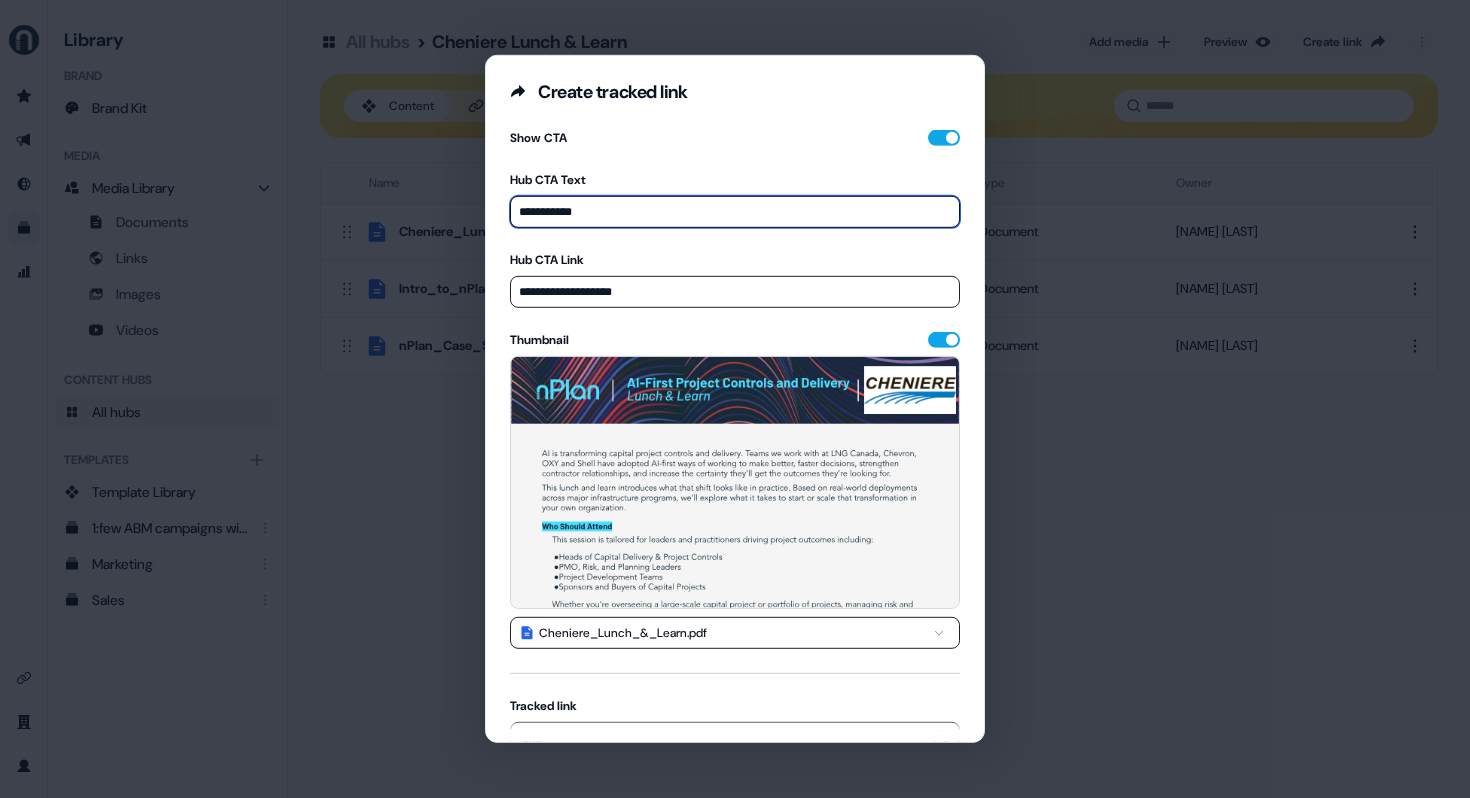 click on "**********" at bounding box center (735, 212) 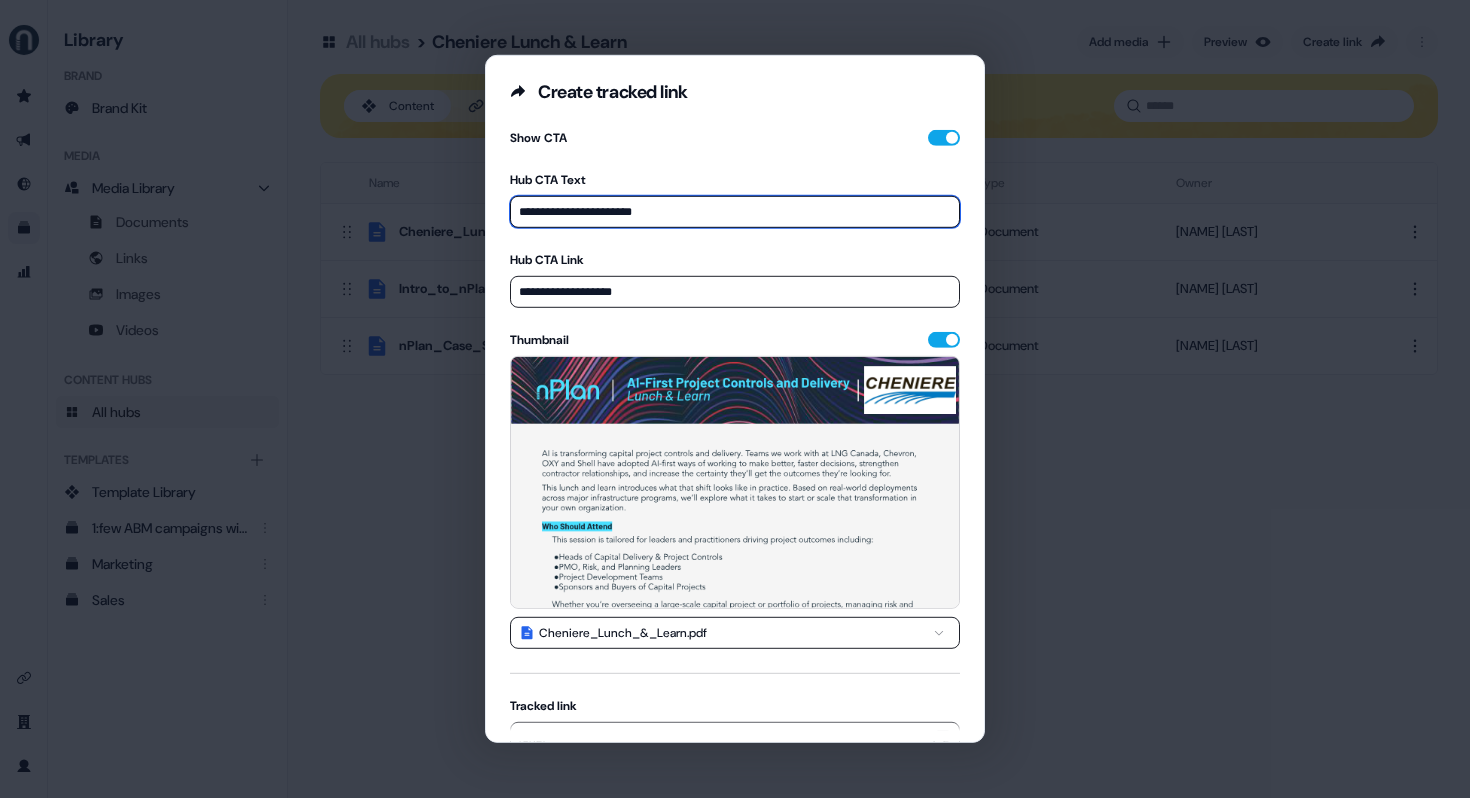 drag, startPoint x: 659, startPoint y: 216, endPoint x: 585, endPoint y: 217, distance: 74.00676 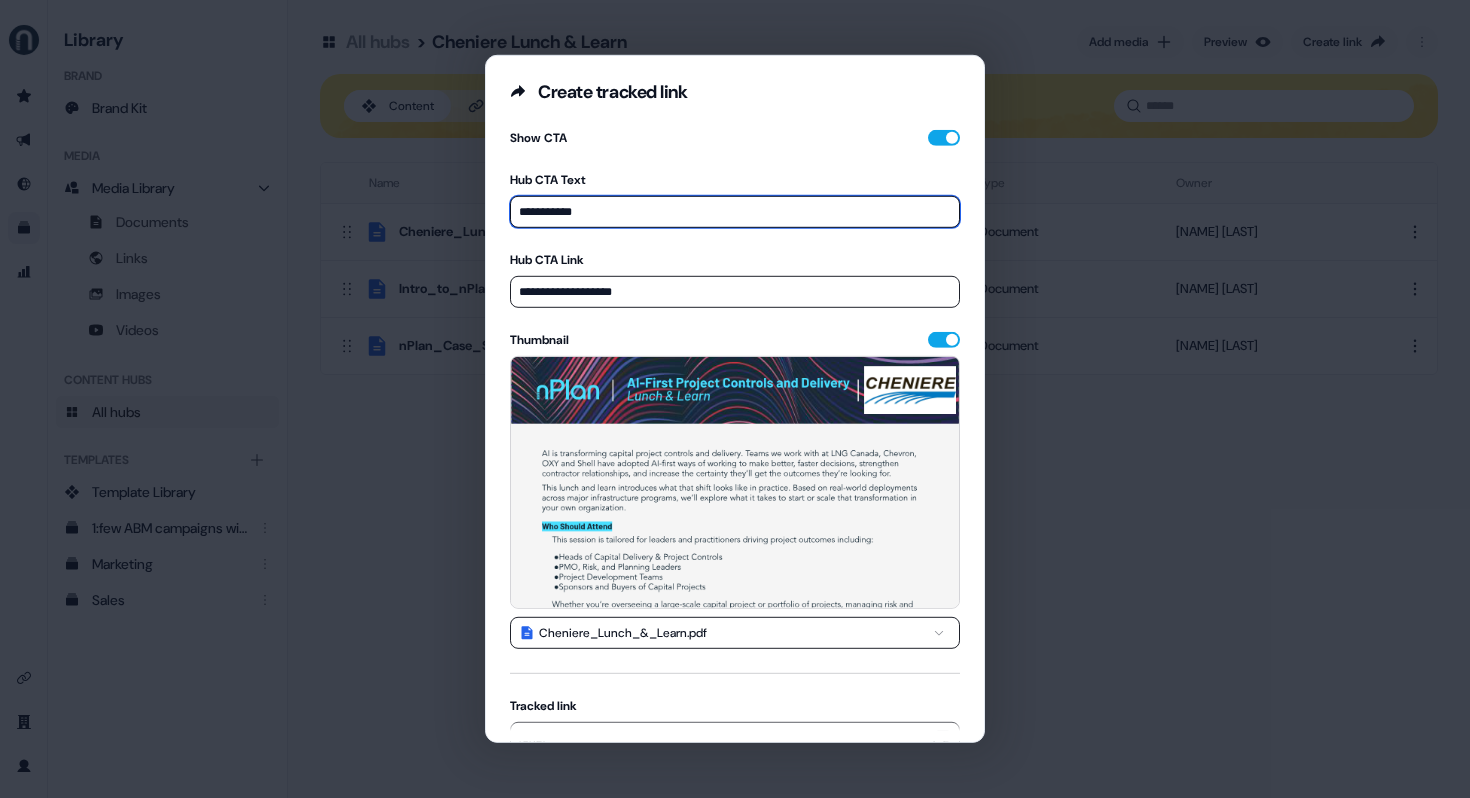 scroll, scrollTop: 111, scrollLeft: 0, axis: vertical 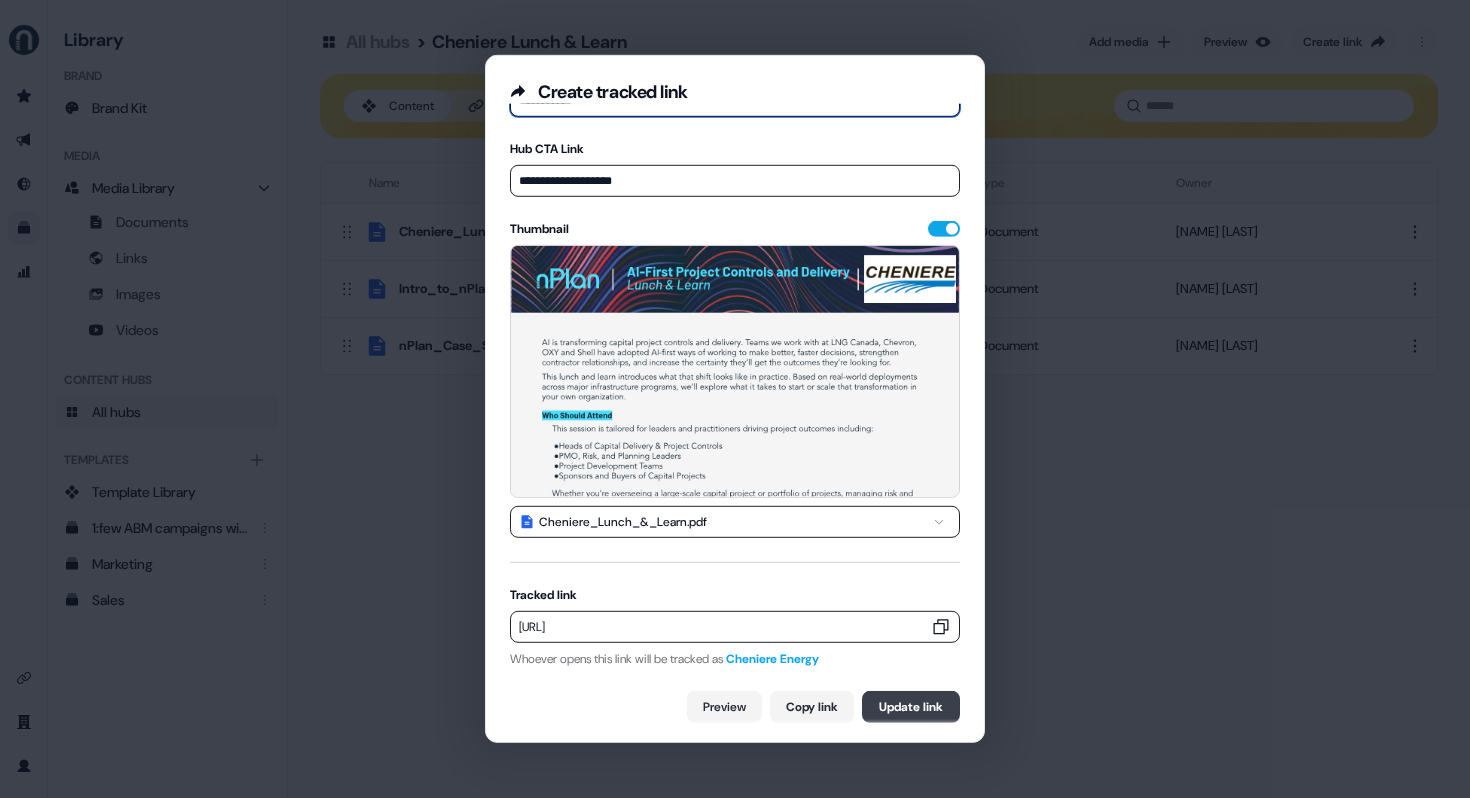 type on "**********" 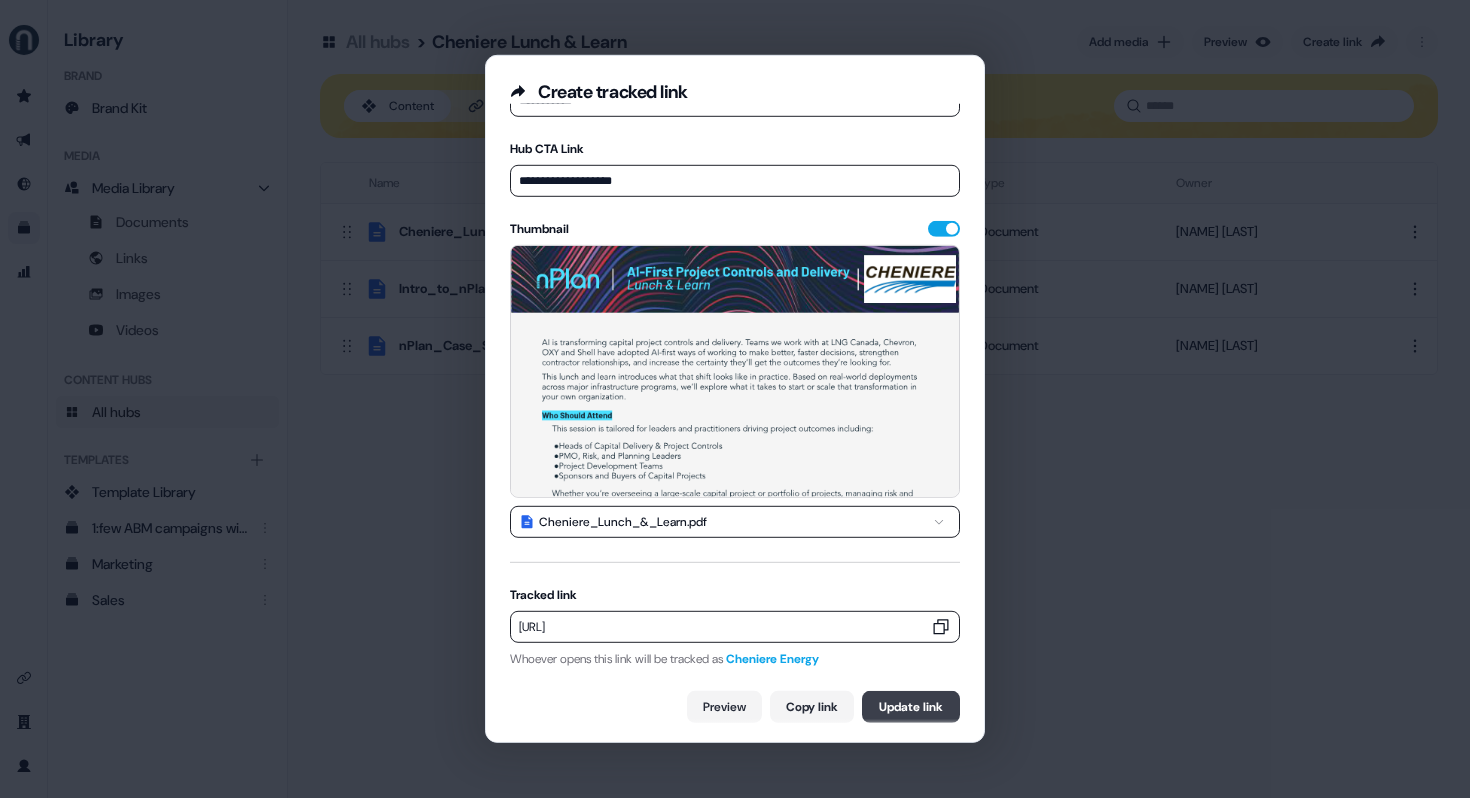 click on "Update link" at bounding box center (911, 707) 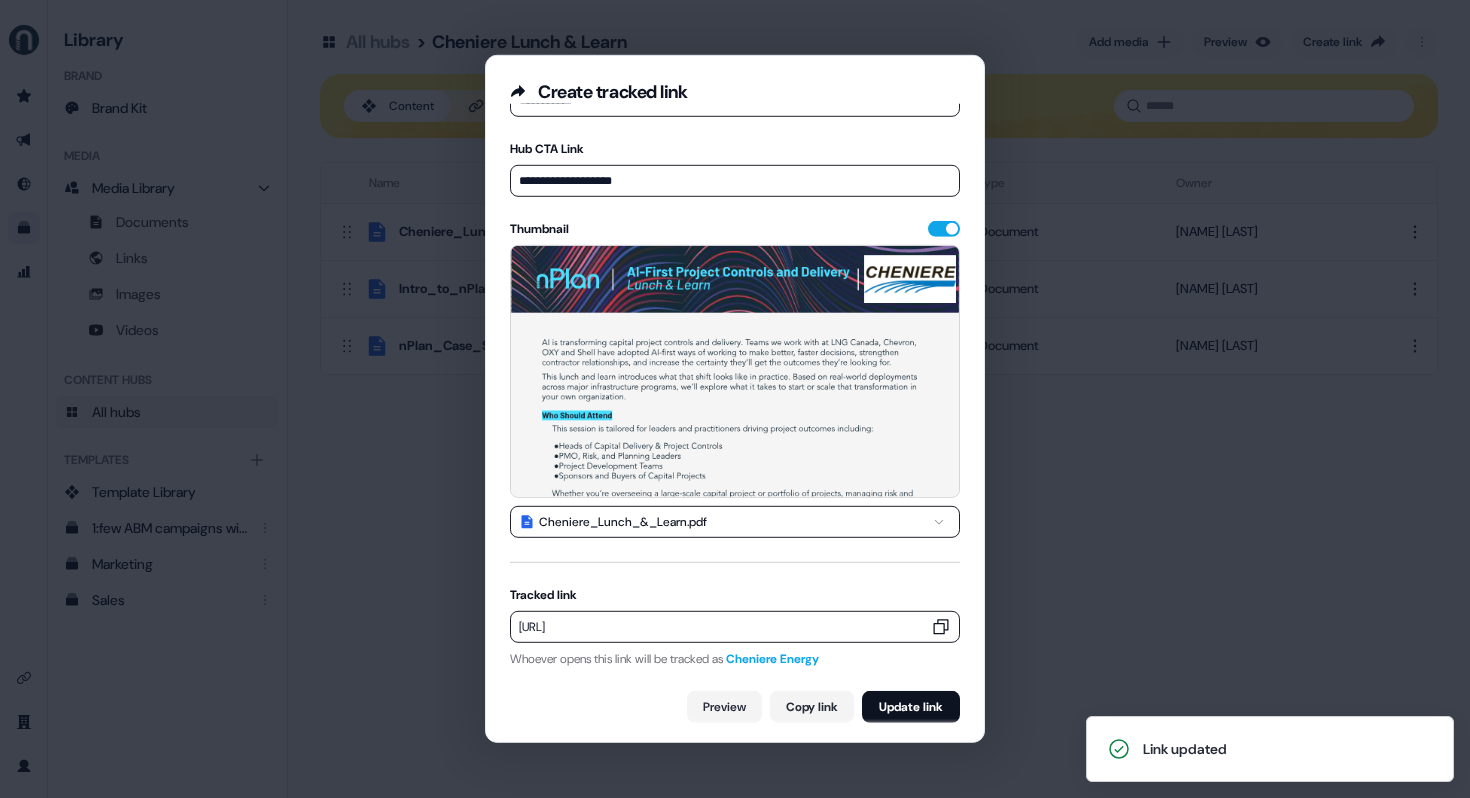 click 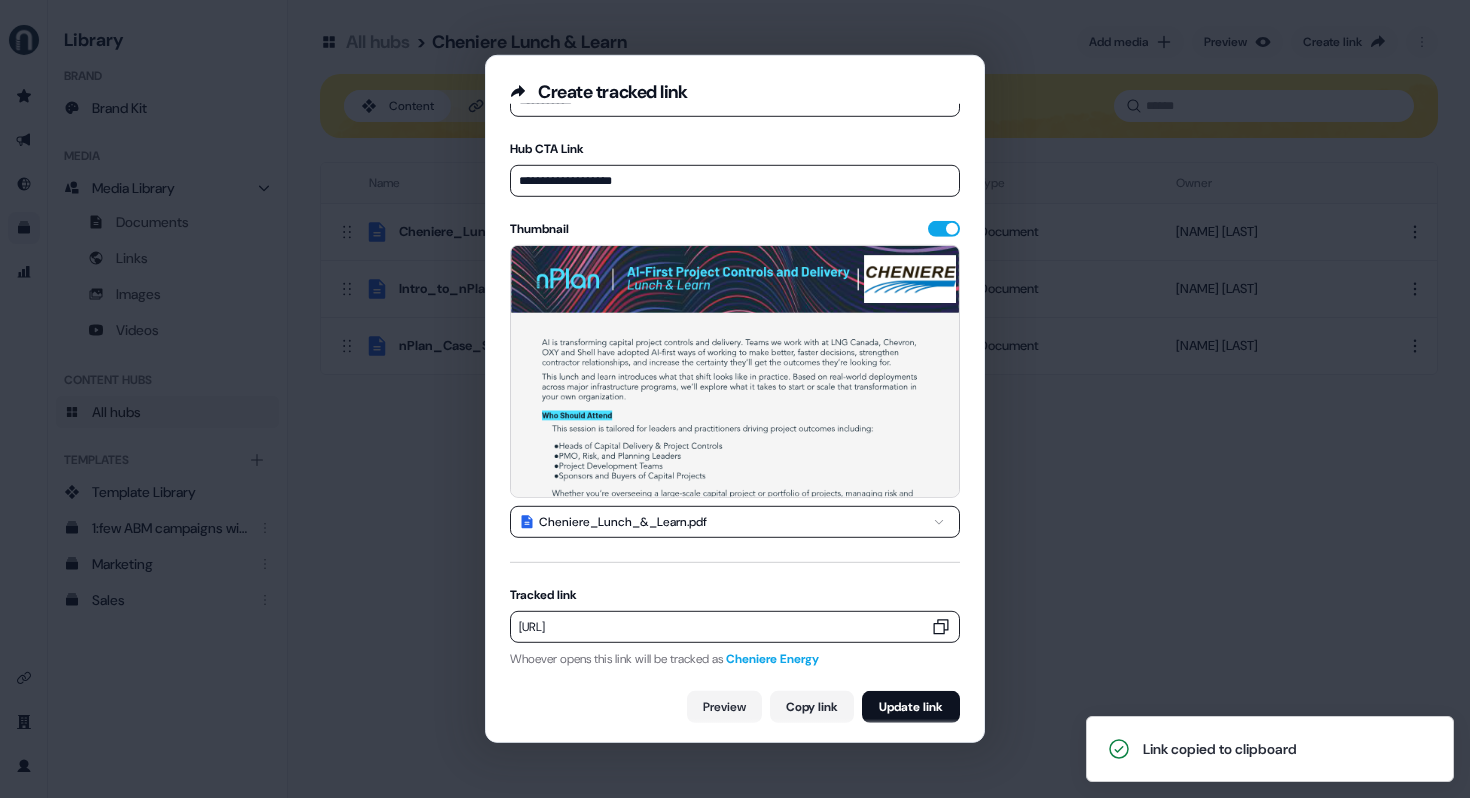 click on "**********" at bounding box center (735, 399) 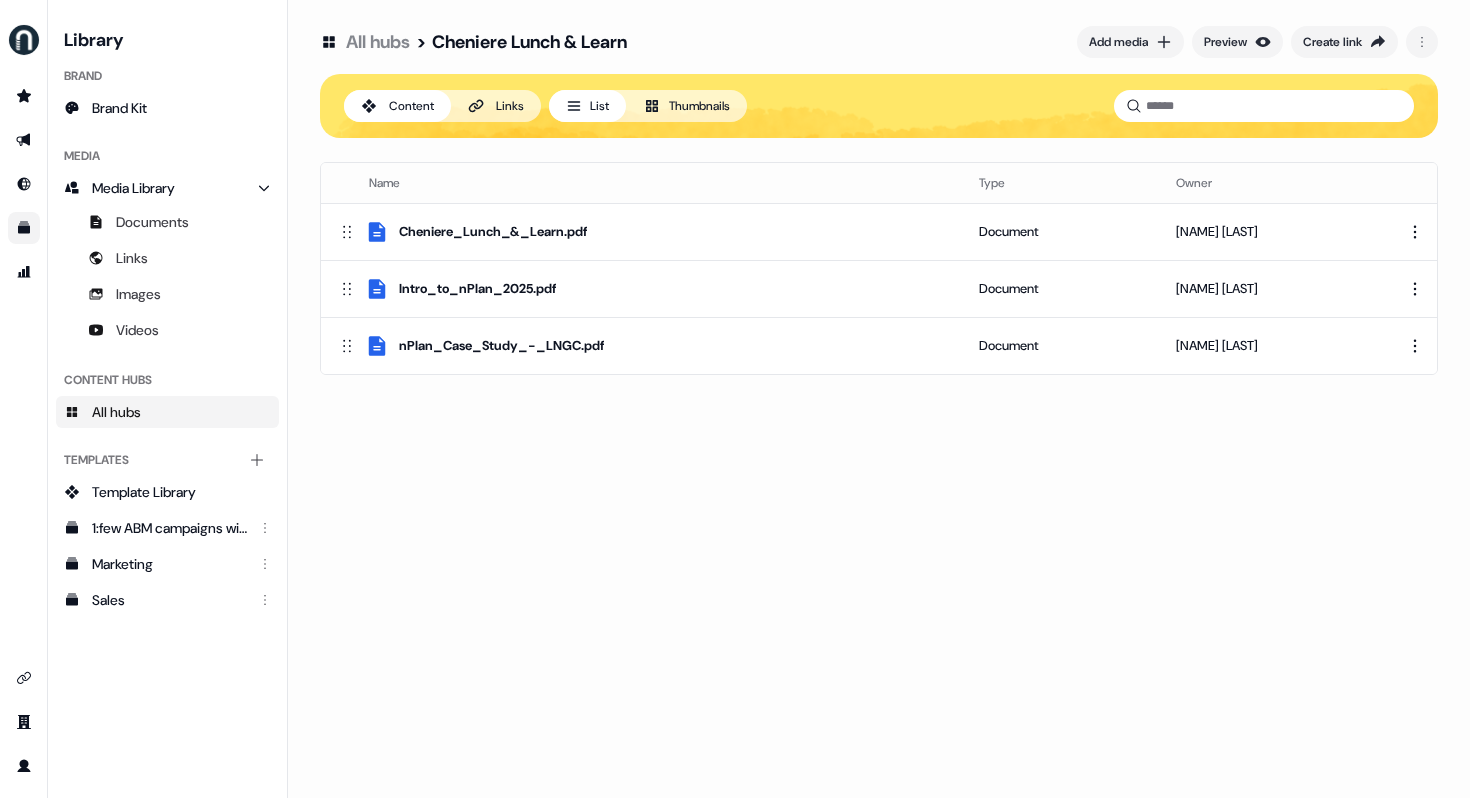 click on "All hubs" at bounding box center (378, 42) 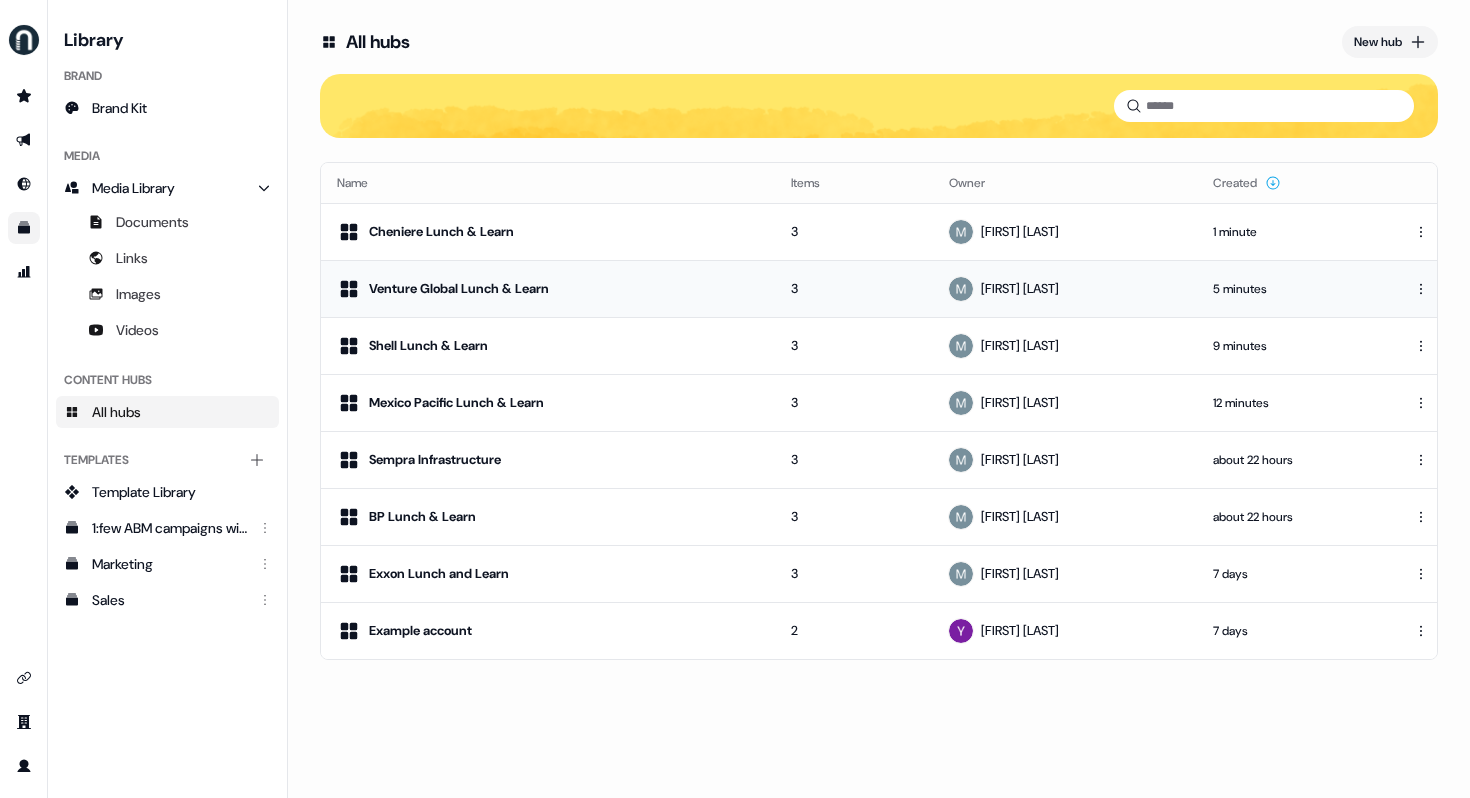 click on "For the best experience switch devices to a bigger screen. Go to Userled.io Library Brand Brand Kit Media Media Library Documents Links Images Videos Content Hubs All hubs Templates   Add collection Template Library 1:few ABM campaigns with LinkedIn ads - December 2024 Marketing Sales All hubs New hub Name Items Owner Created Cheniere Lunch & Learn 3 [FIRST] [LAST] 1 minute Venture Global Lunch & Learn 3 [FIRST] [LAST] 5 minutes Shell Lunch & Learn 3 [FIRST] [LAST] 9 minutes Mexico Pacific Lunch & Learn  3 [FIRST] [LAST] 12 minutes Sempra Infrastructure  3 [FIRST] [LAST] about 22 hours BP Lunch & Learn 3 [FIRST] [LAST] about 22 hours Exxon Lunch and Learn 3 [FIRST] [LAST] 7 days Example account 2 [FIRST] [LAST] 7 days" at bounding box center (735, 399) 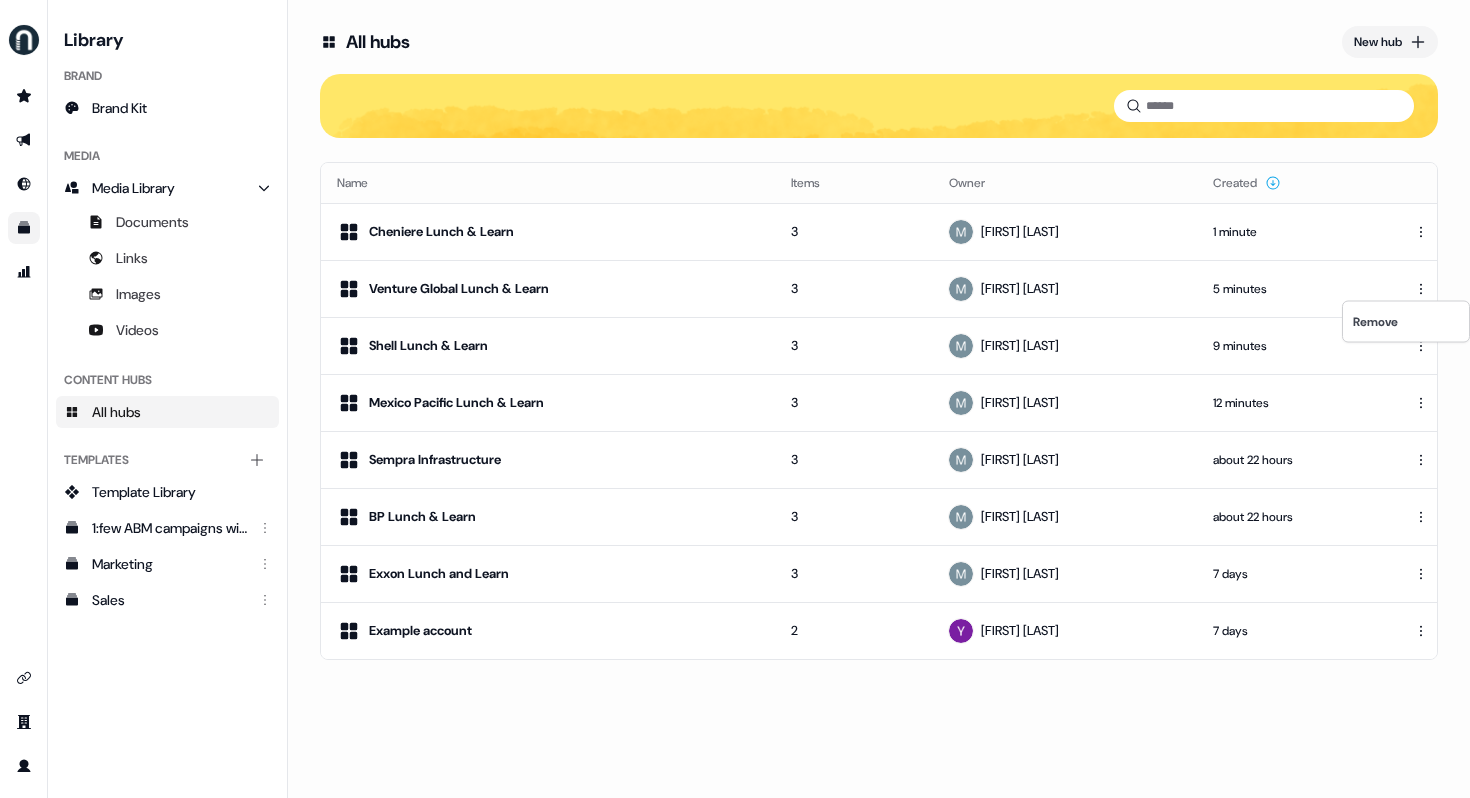 click on "For the best experience switch devices to a bigger screen. Go to Userled.io Library Brand Brand Kit Media Media Library Documents Links Images Videos Content Hubs All hubs Templates   Add collection Template Library 1:few ABM campaigns with LinkedIn ads - December 2024 Marketing Sales All hubs New hub Name Items Owner Created Cheniere Lunch & Learn 3 [FIRST] [LAST] 1 minute Venture Global Lunch & Learn 3 [FIRST] [LAST] 5 minutes Shell Lunch & Learn 3 [FIRST] [LAST] 9 minutes Mexico Pacific Lunch & Learn  3 [FIRST] [LAST] 12 minutes Sempra Infrastructure  3 [FIRST] [LAST] about 22 hours BP Lunch & Learn 3 [FIRST] [LAST] about 22 hours Exxon Lunch and Learn 3 [FIRST] [LAST] 7 days Example account 2 [FIRST] [LAST] 7 days Remove" at bounding box center (735, 399) 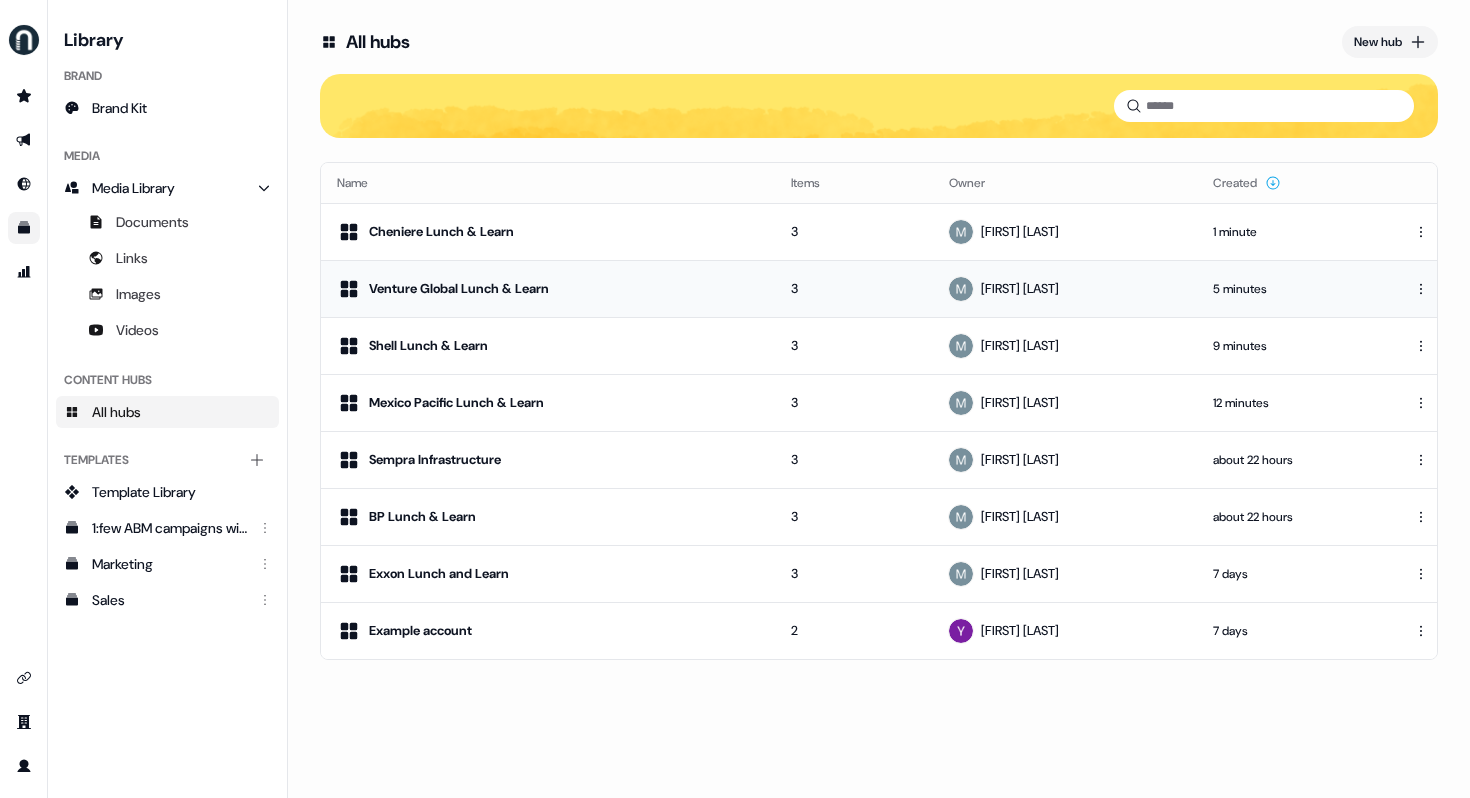 click on "5 minutes" at bounding box center [1301, 288] 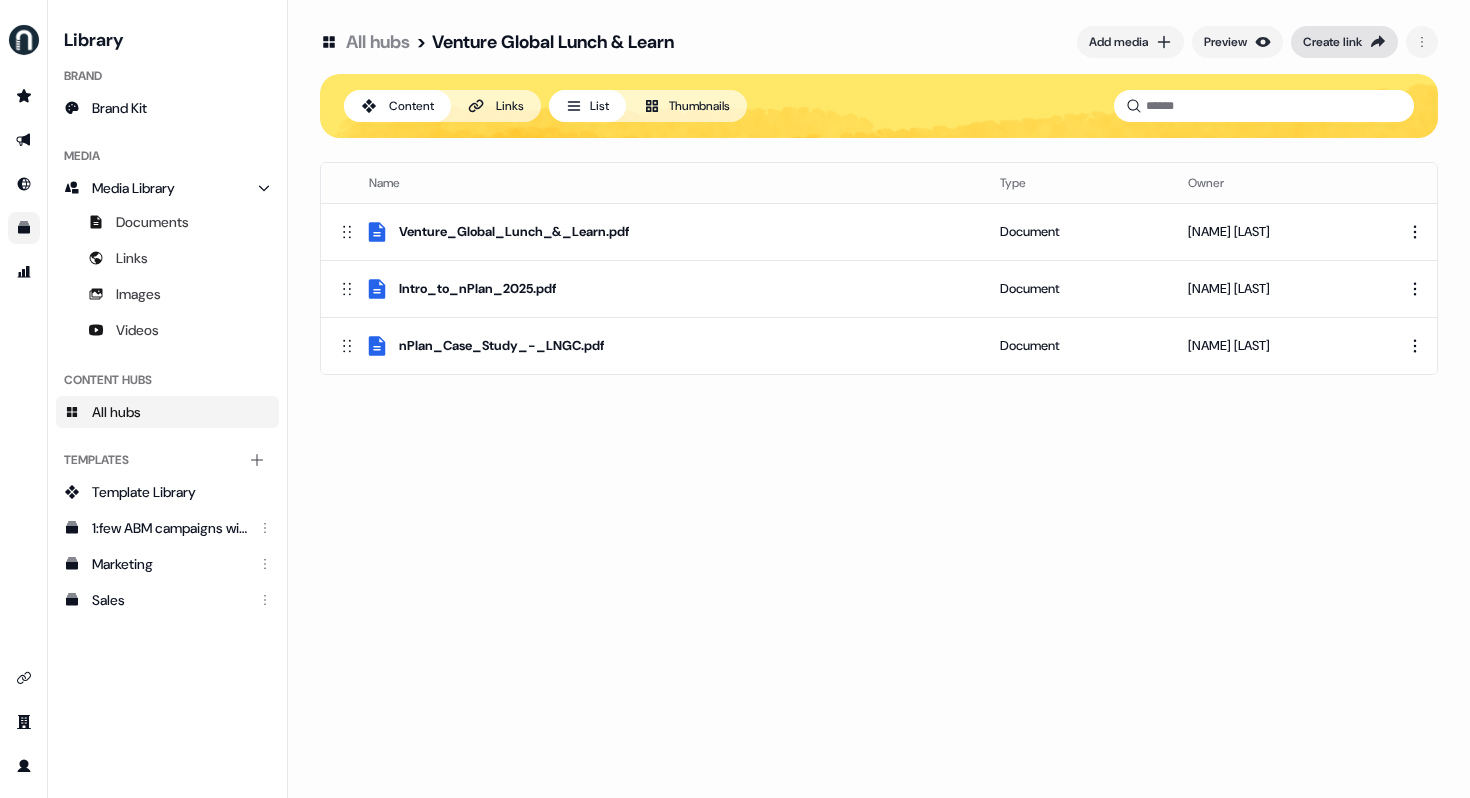 click on "Create link" at bounding box center (1332, 42) 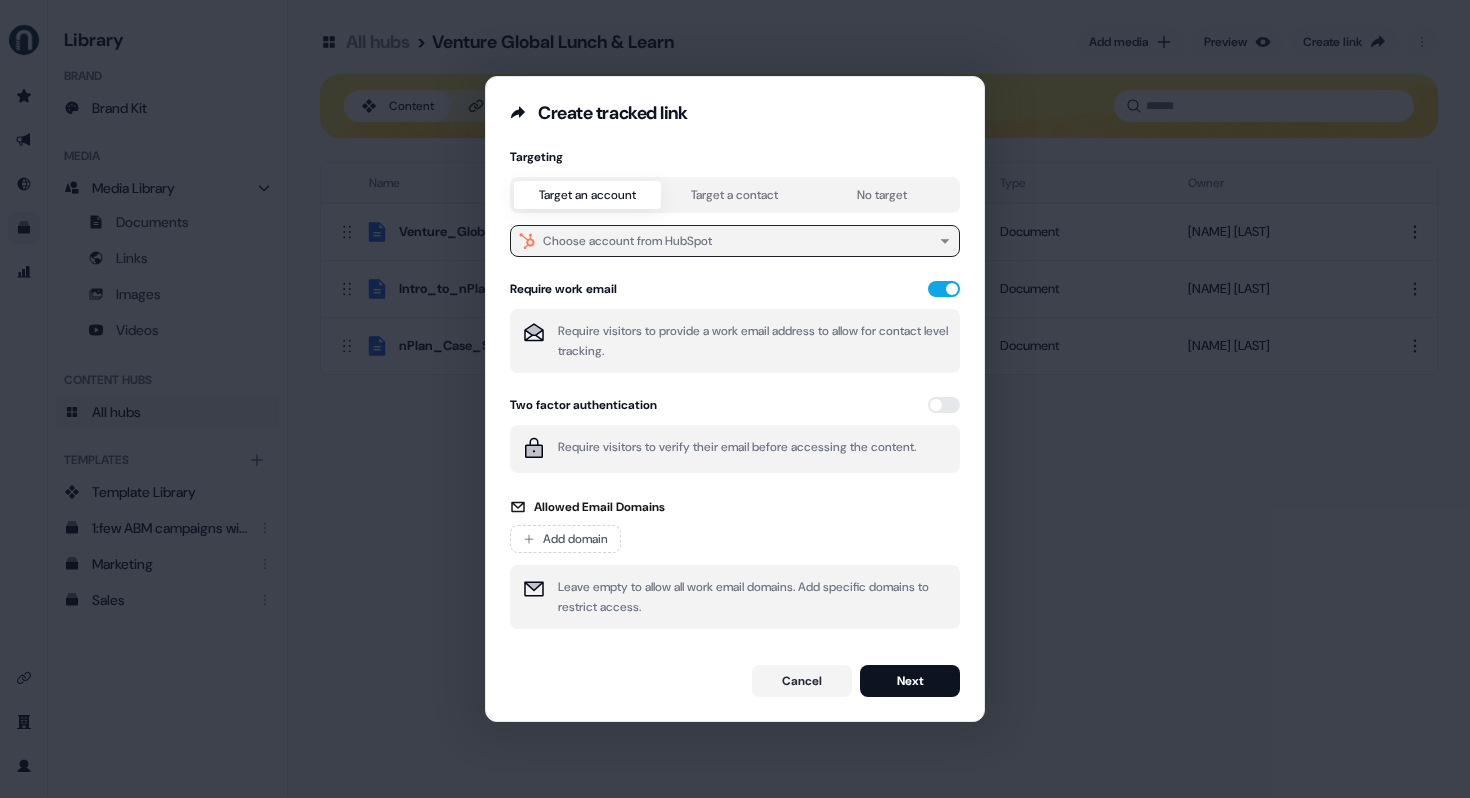 click on "Choose account from HubSpot" at bounding box center (627, 241) 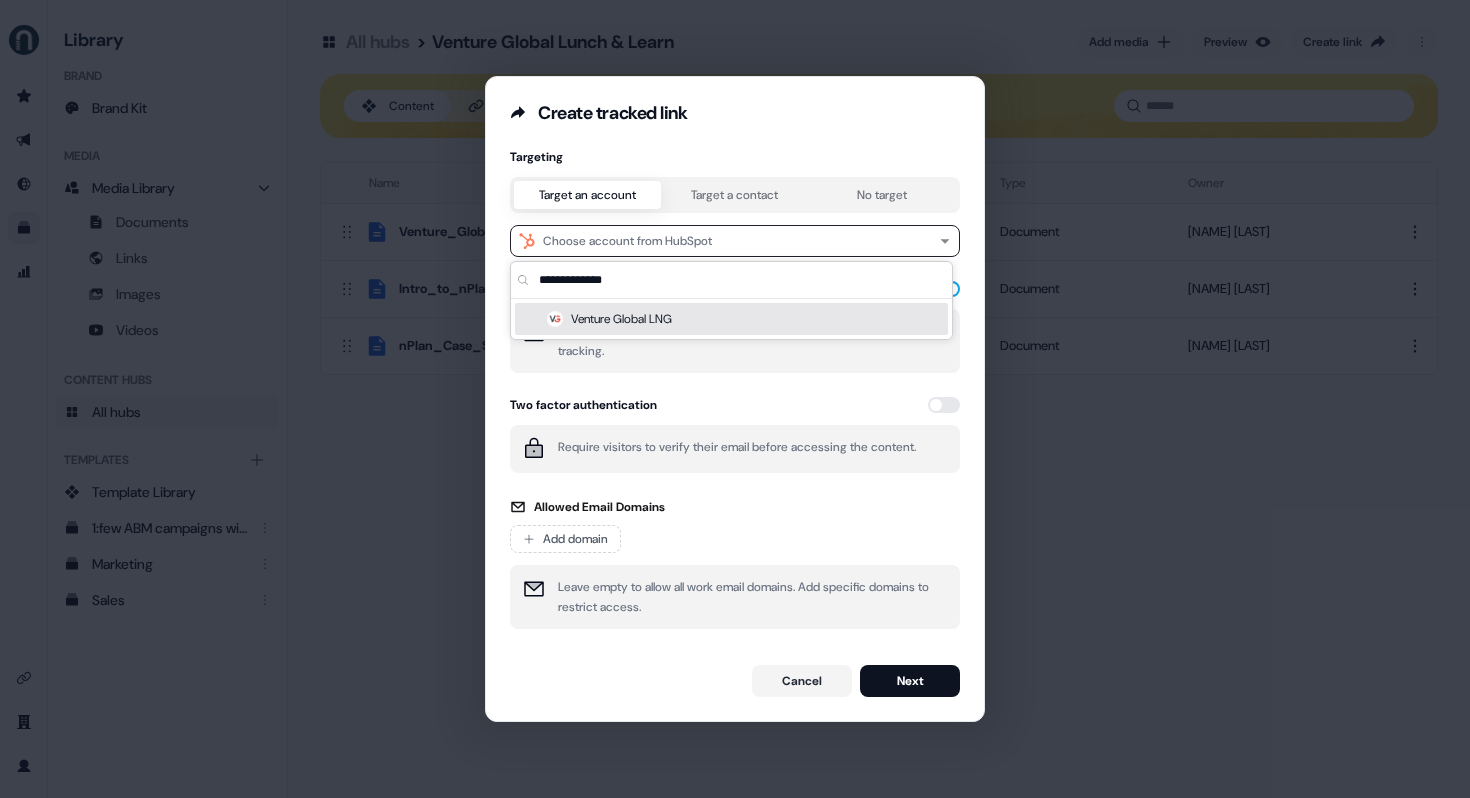 type on "**********" 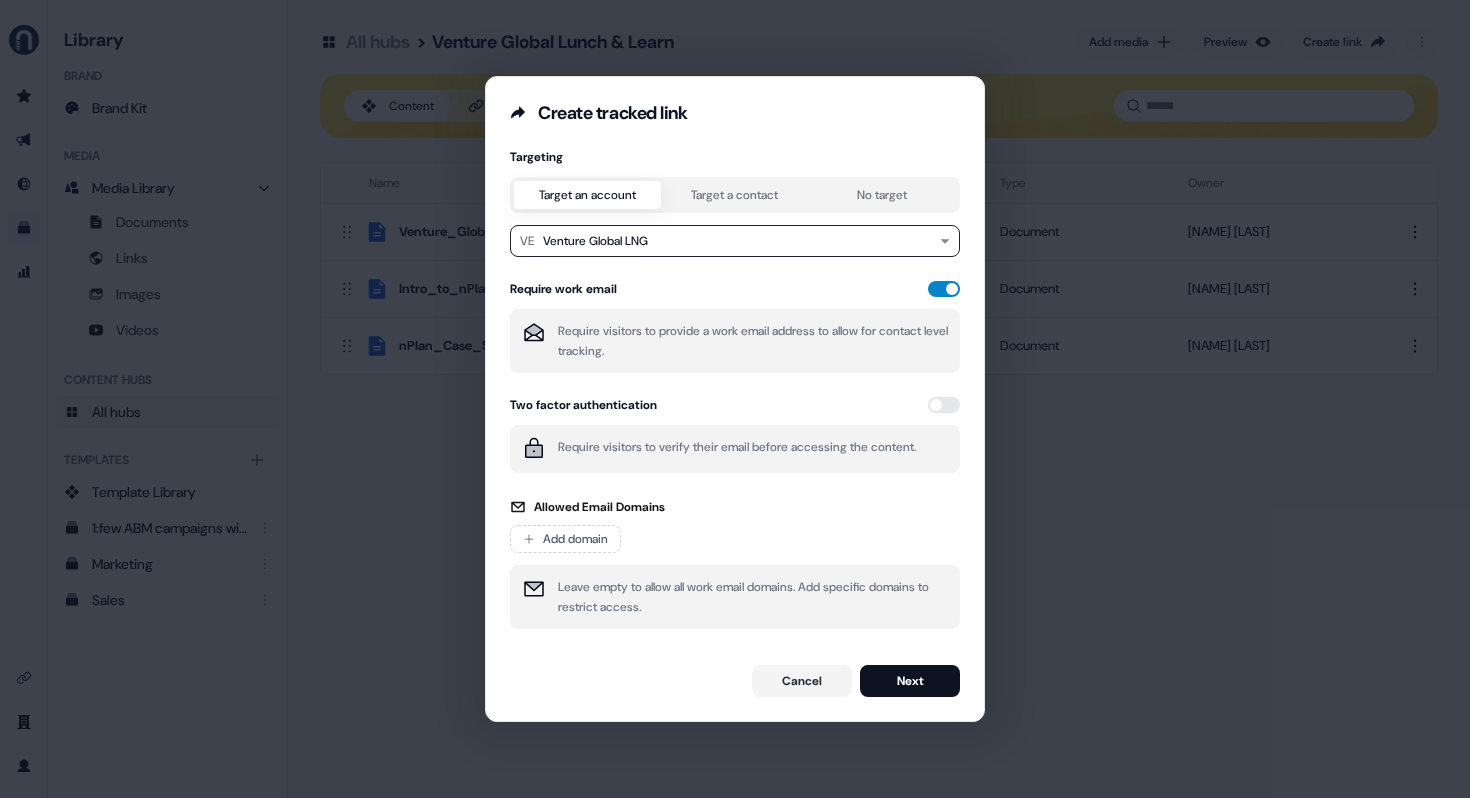 click at bounding box center [944, 289] 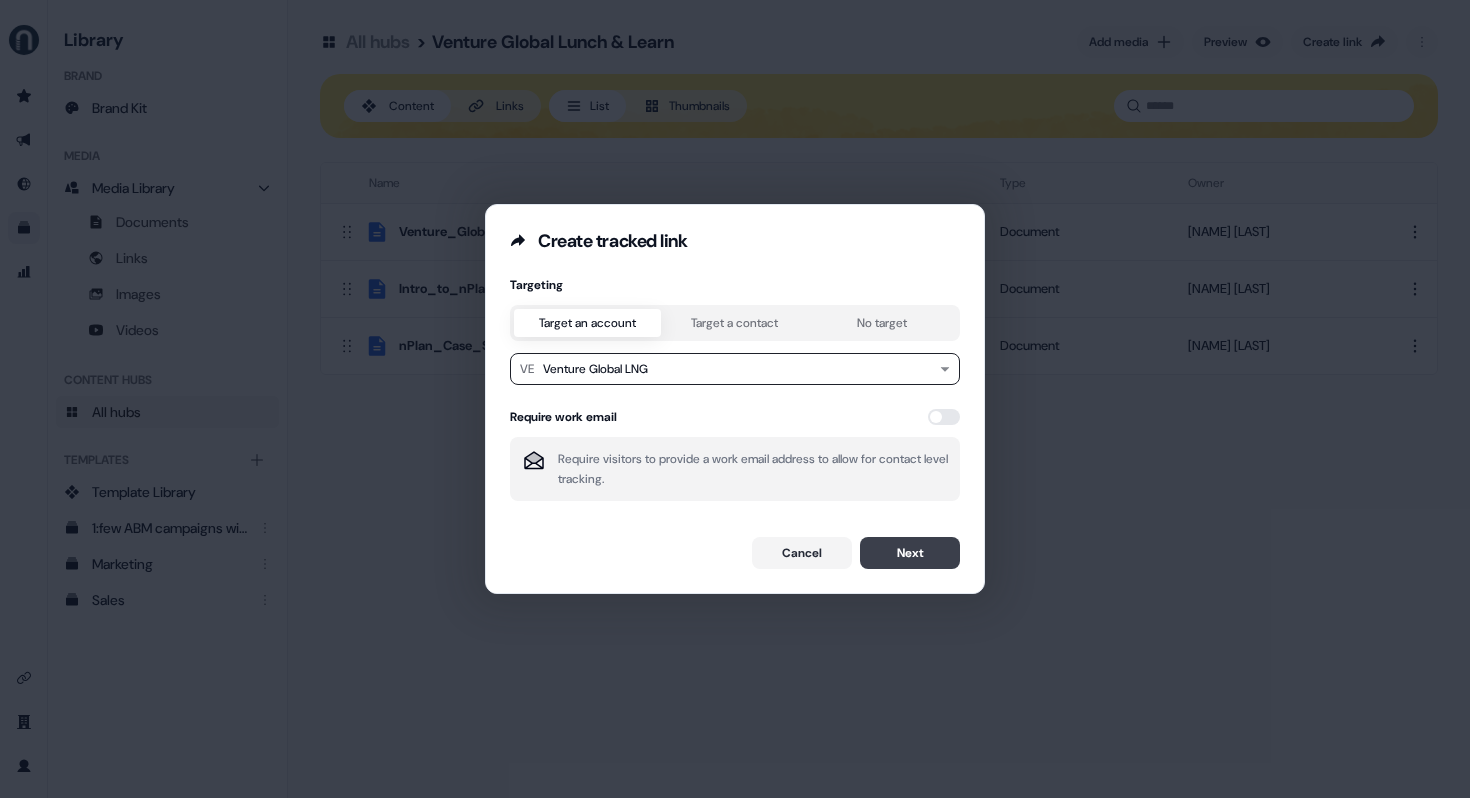 click on "Next" at bounding box center (910, 553) 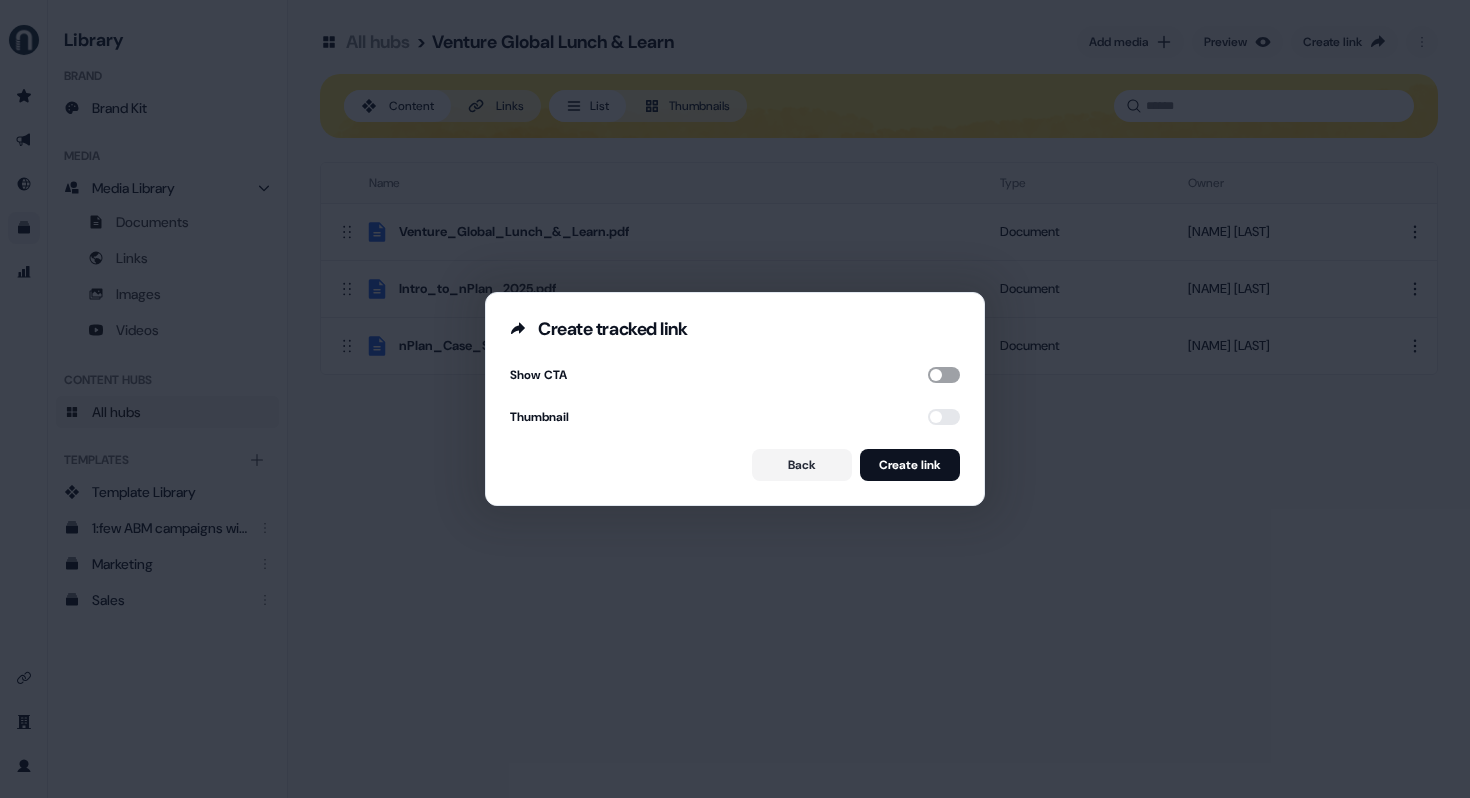 click at bounding box center [944, 375] 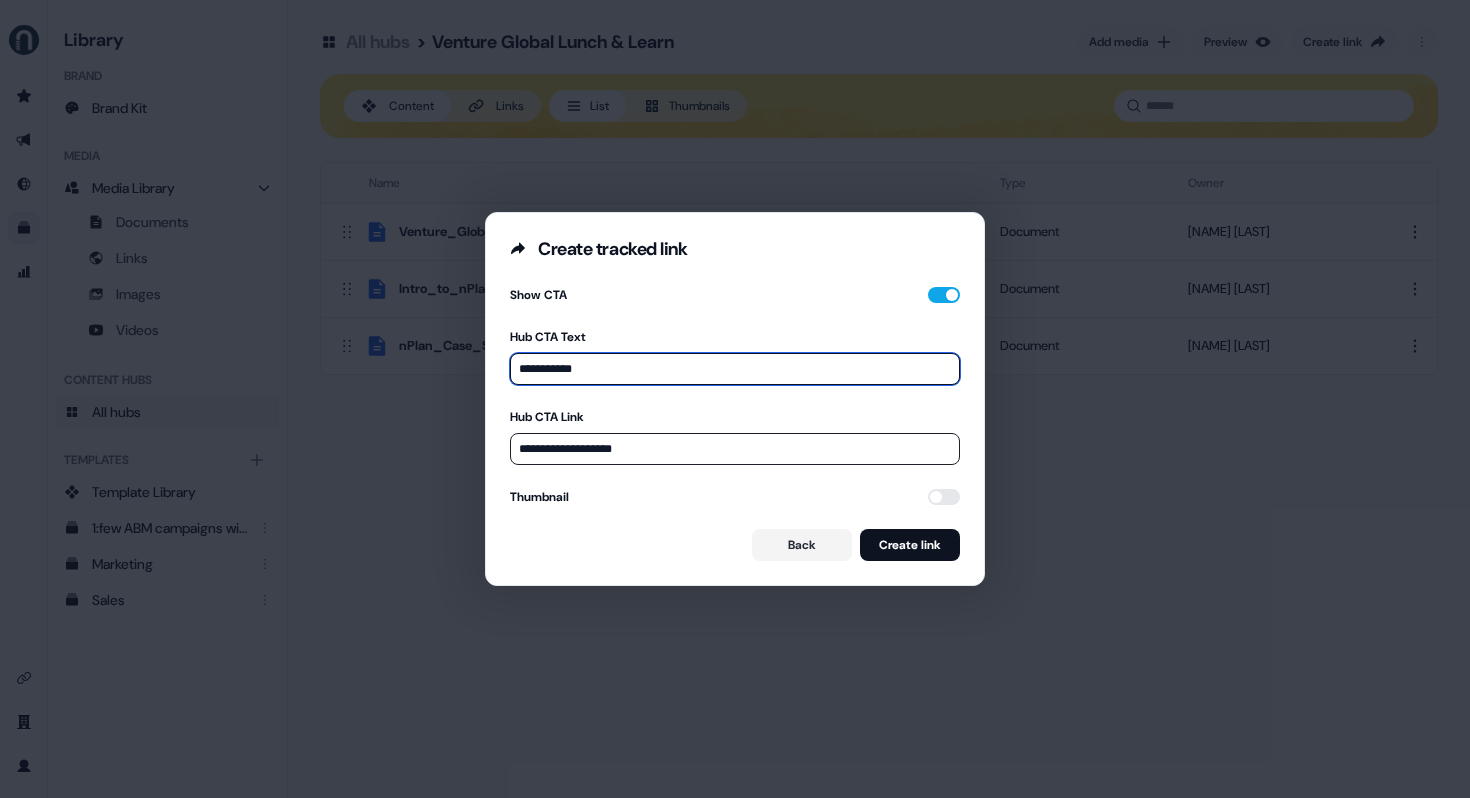 click on "**********" at bounding box center (735, 369) 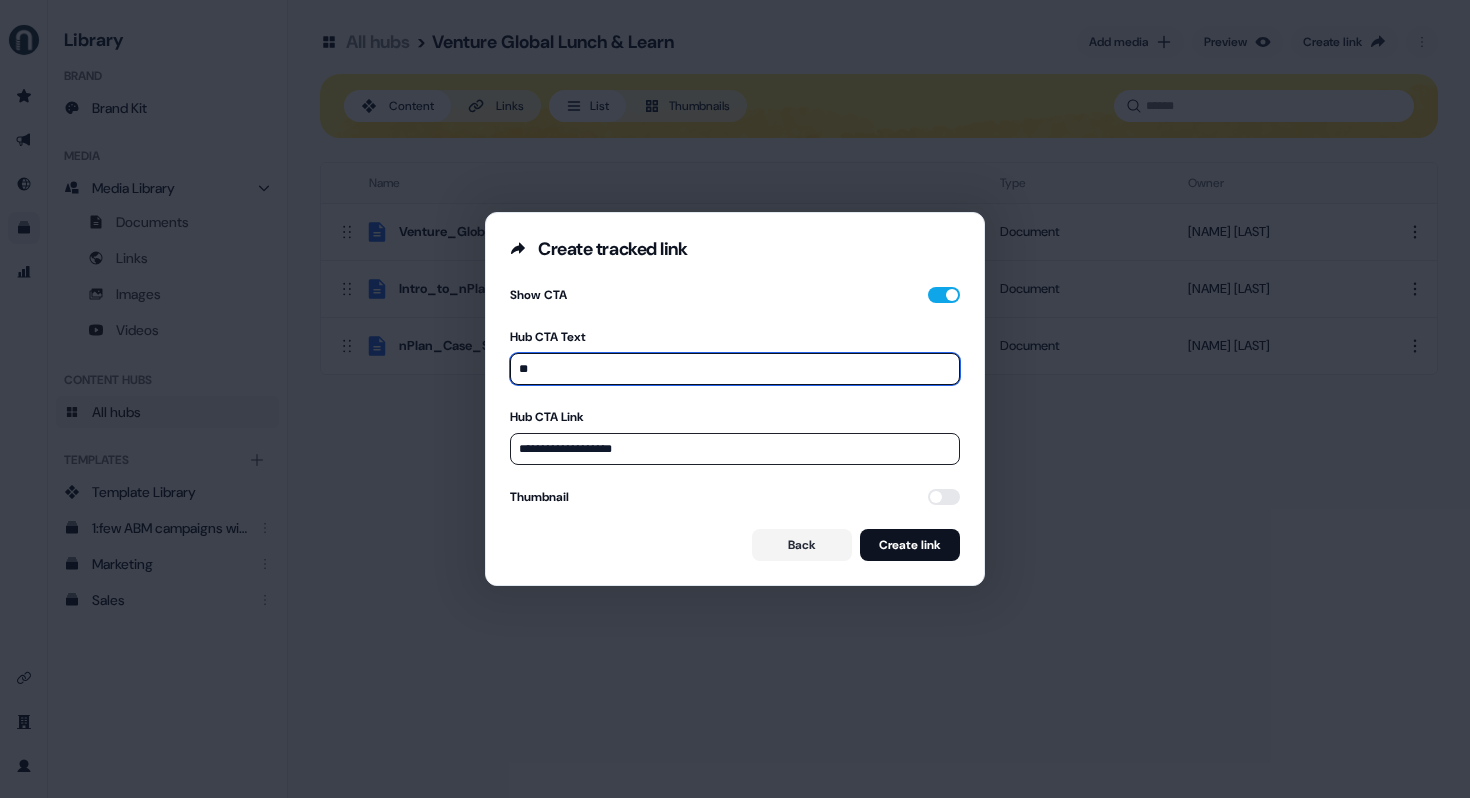 type on "*" 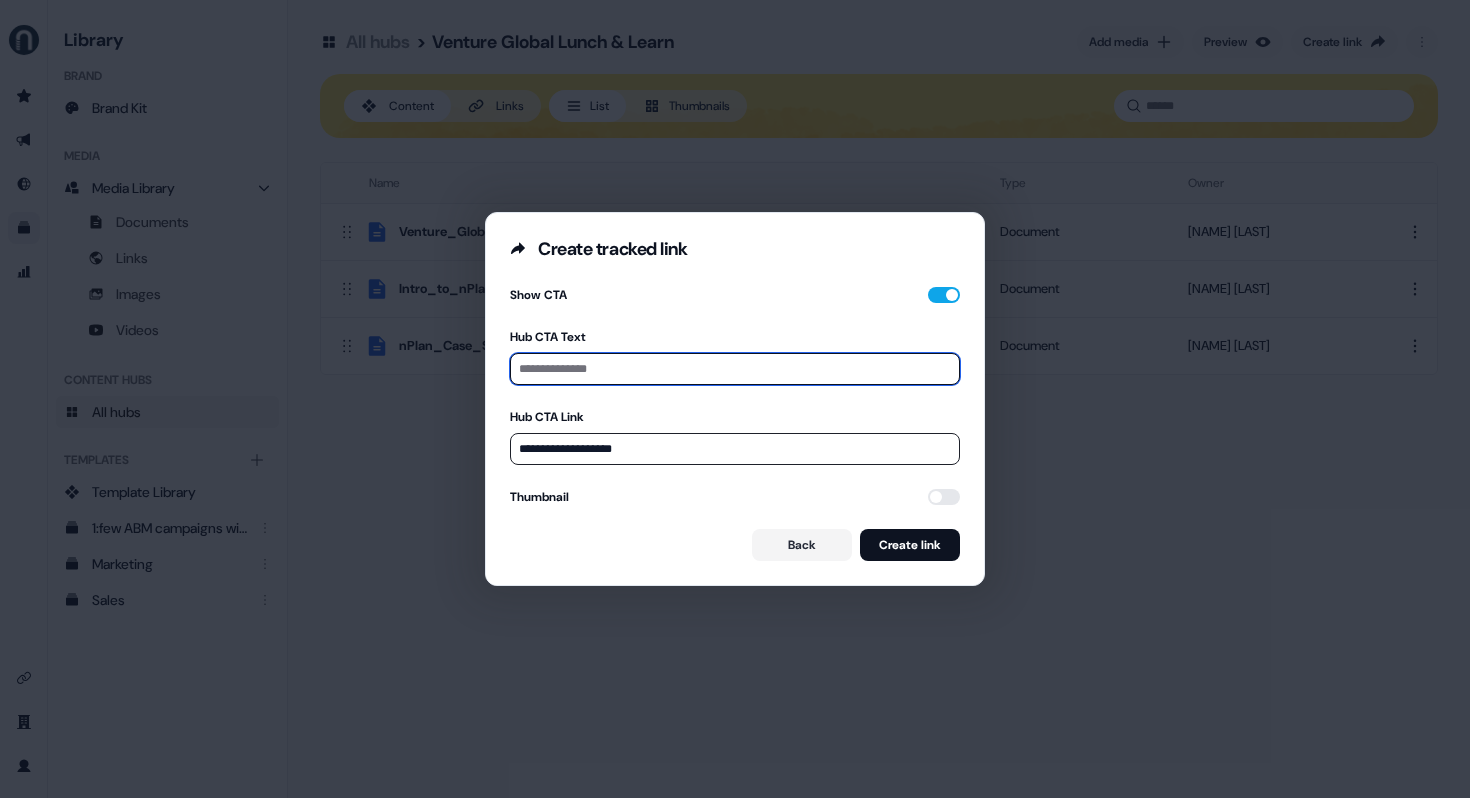 type on "*" 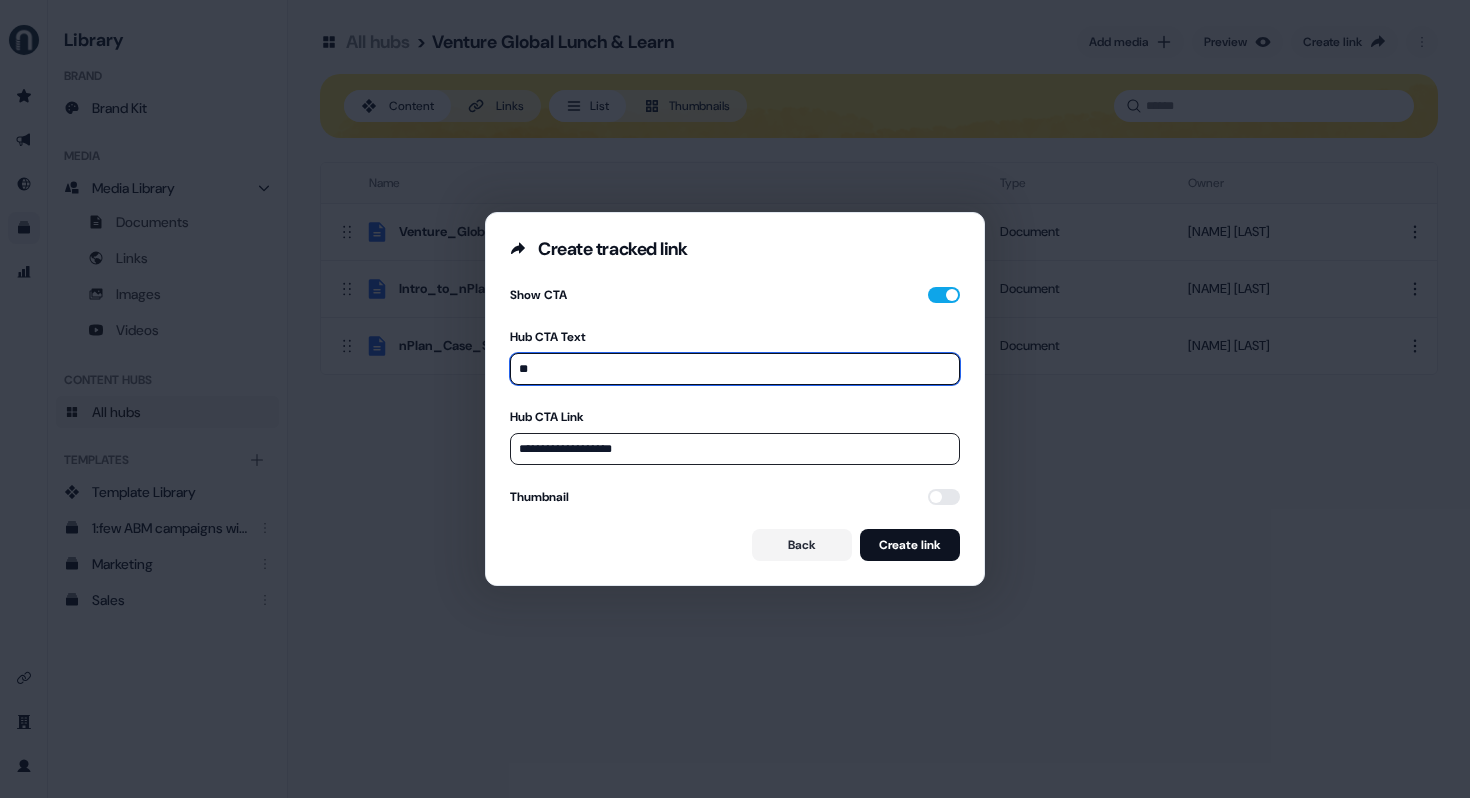 type on "*" 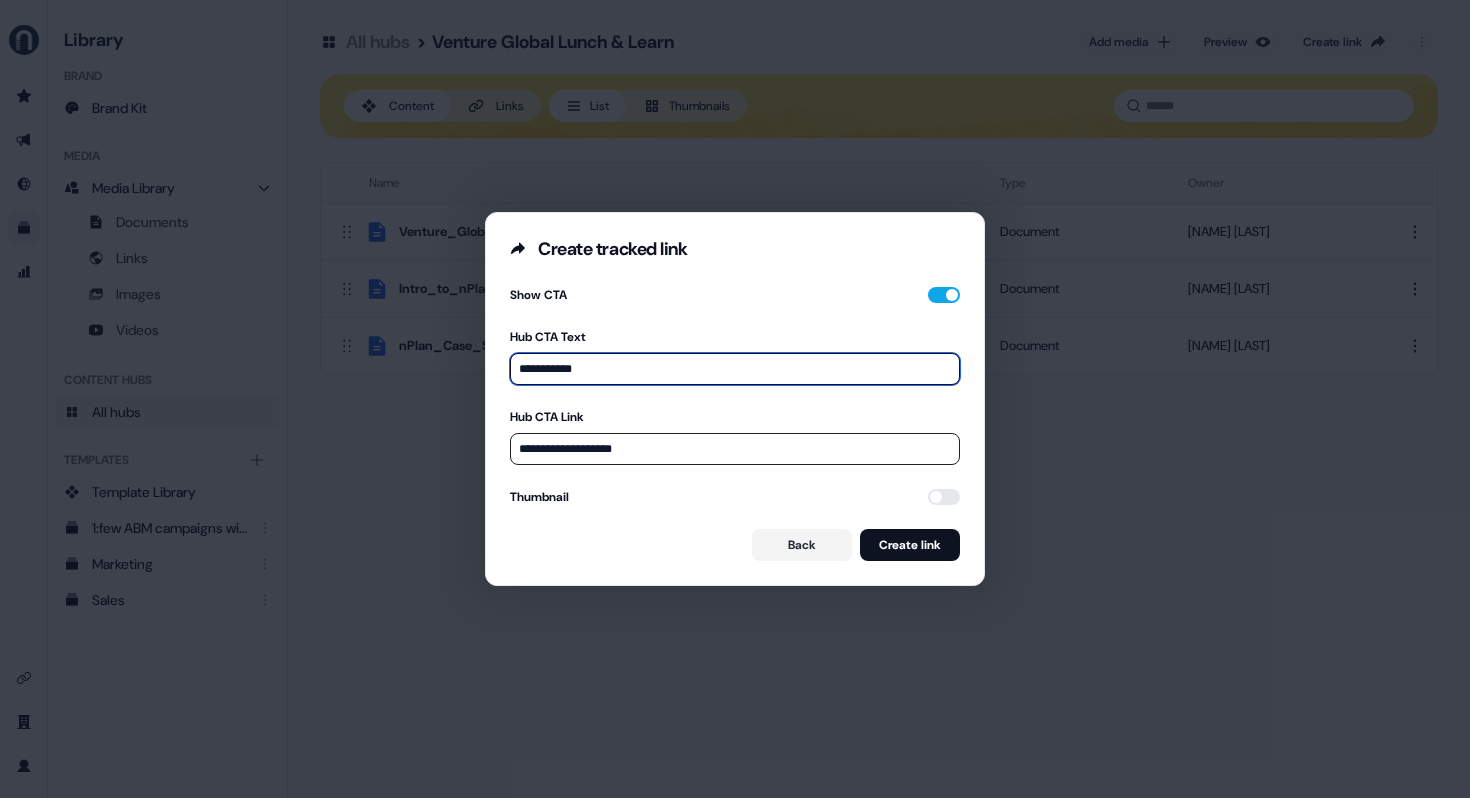 type on "**********" 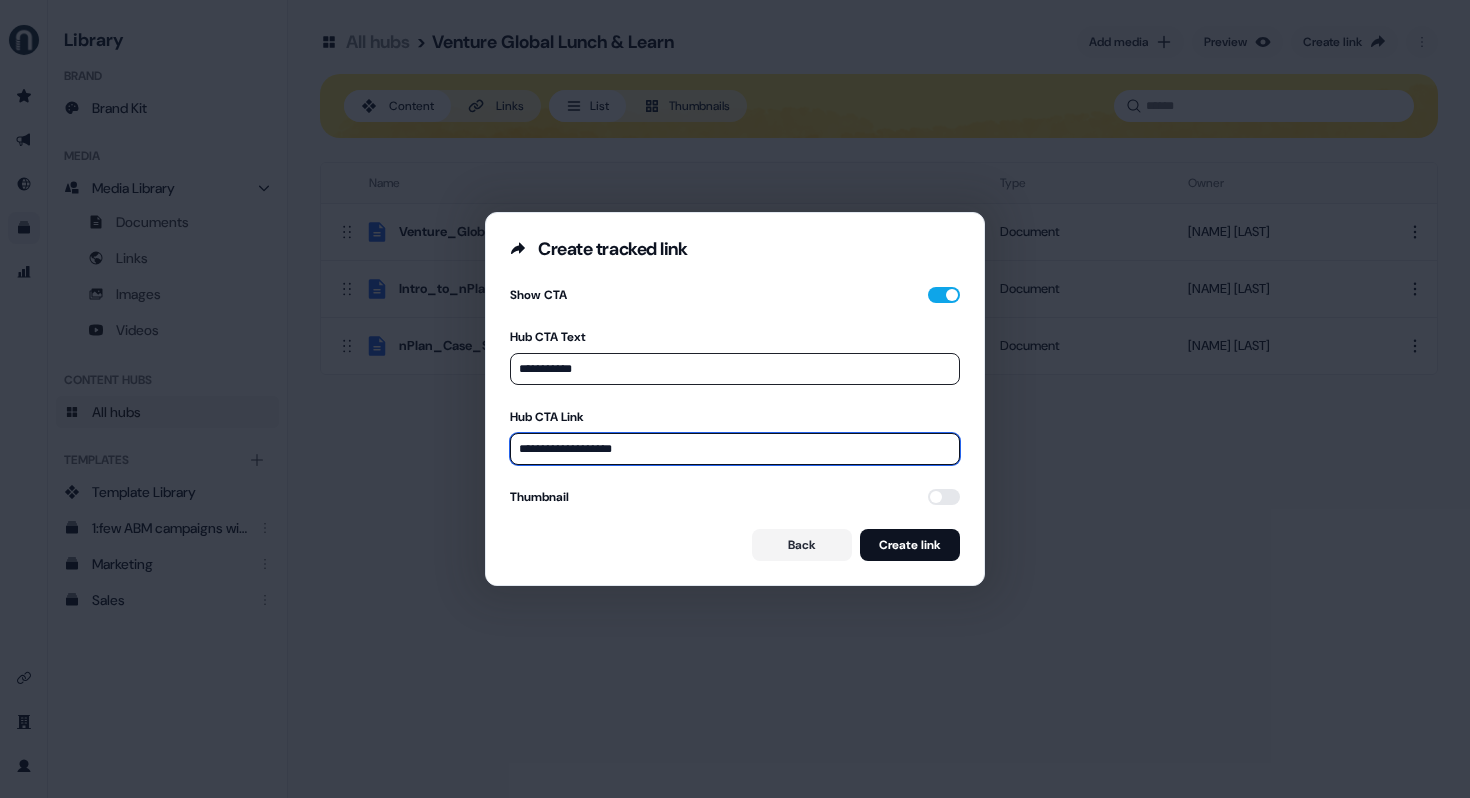 click on "**********" at bounding box center (735, 449) 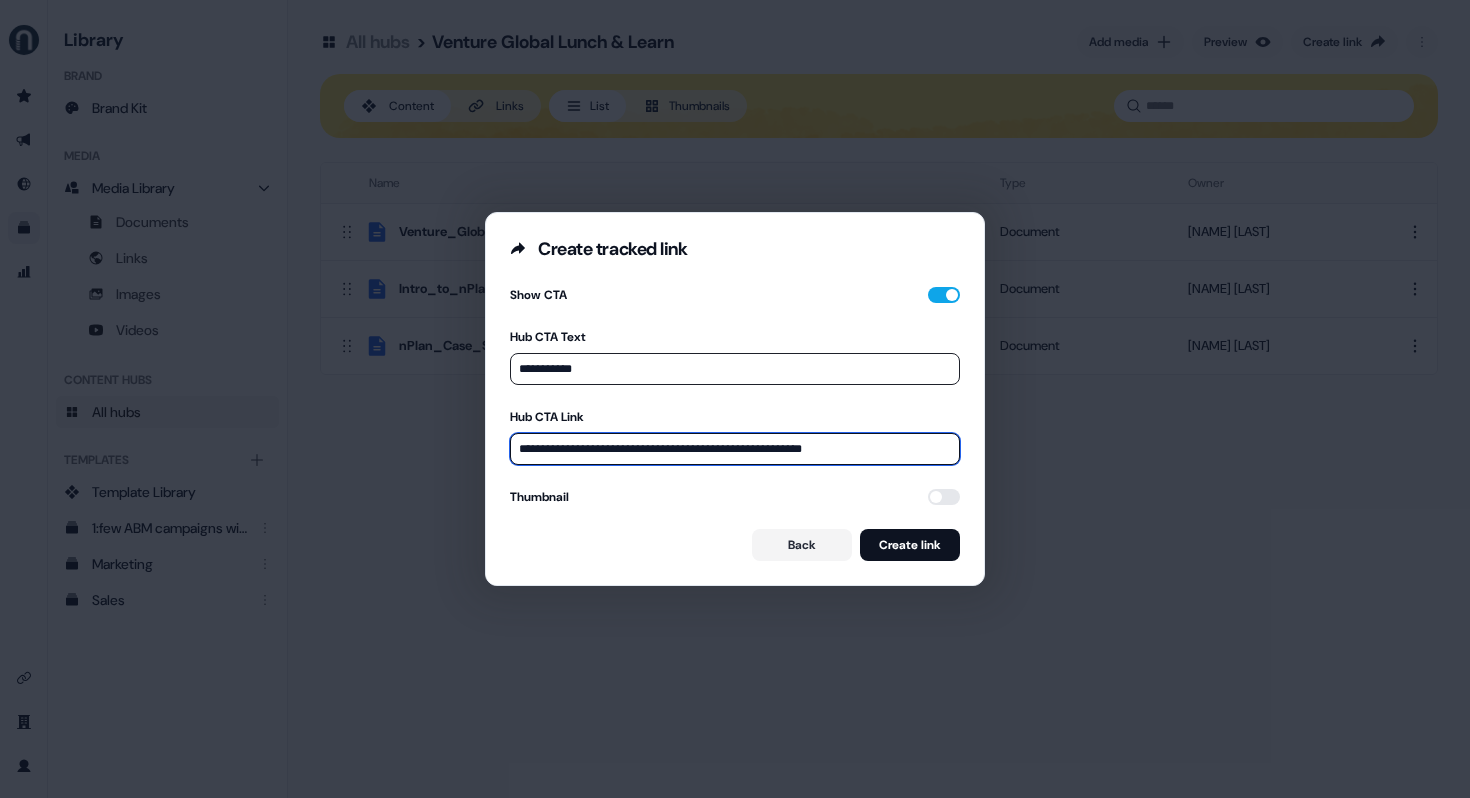 click on "**********" at bounding box center (735, 449) 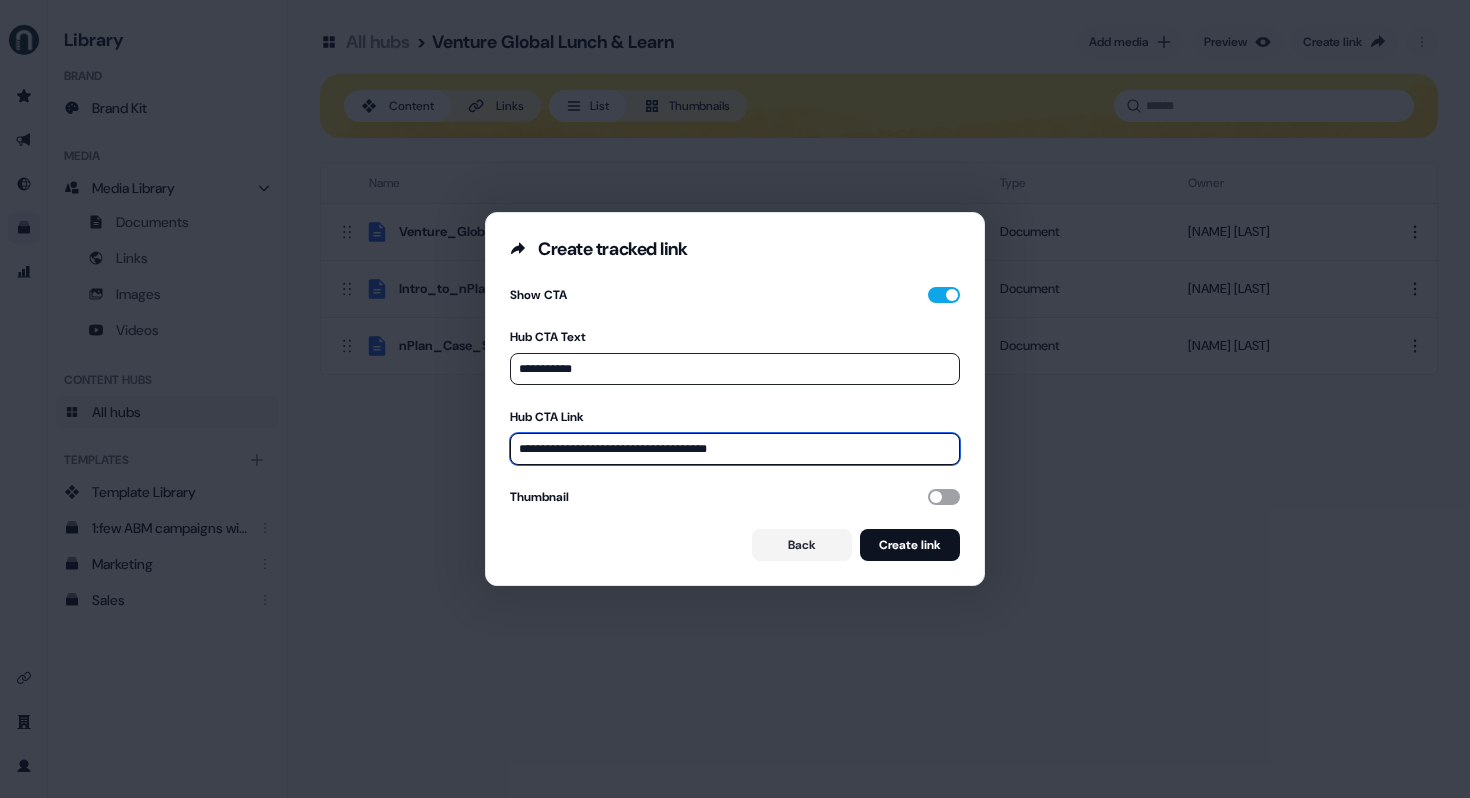 type on "**********" 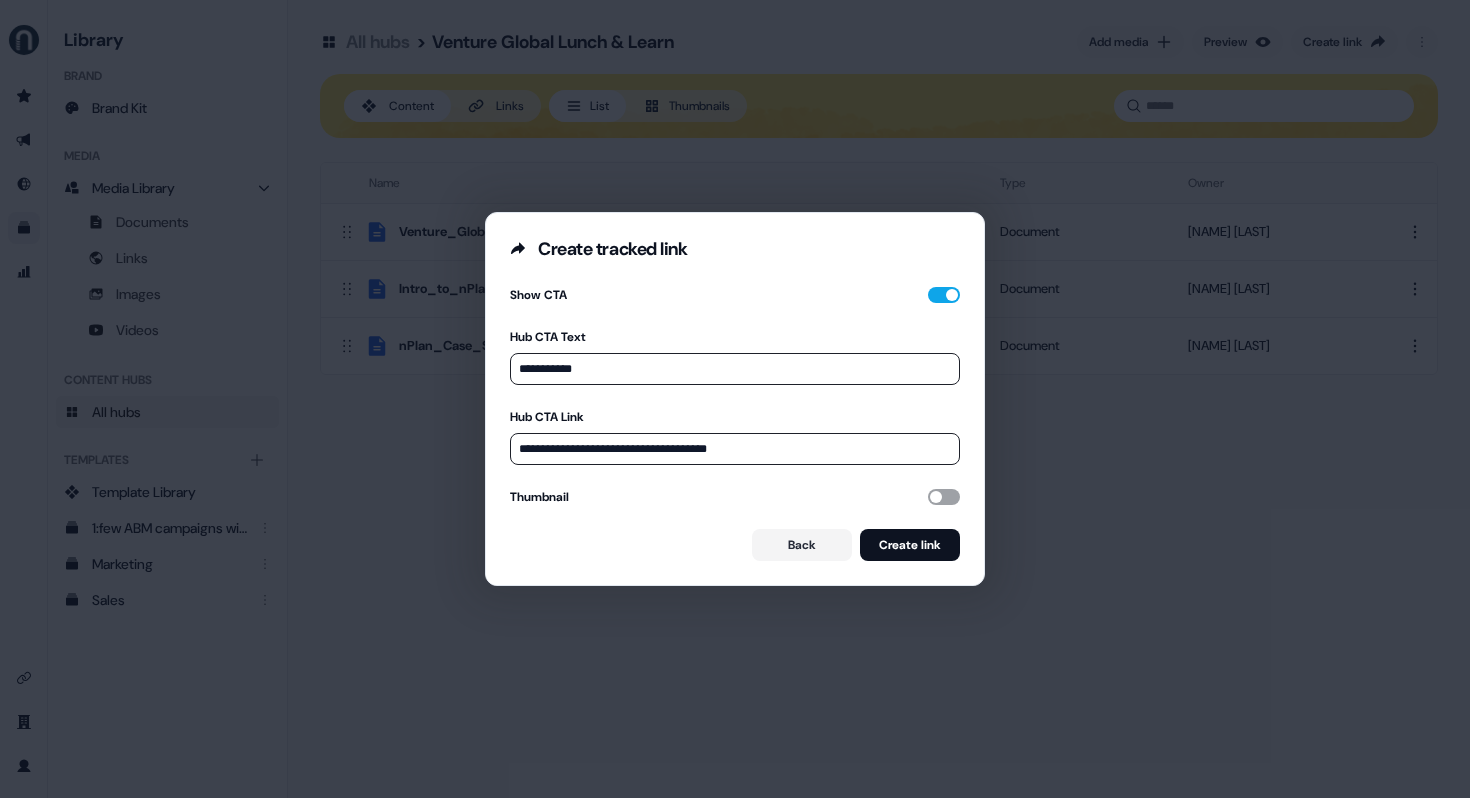 click at bounding box center (944, 497) 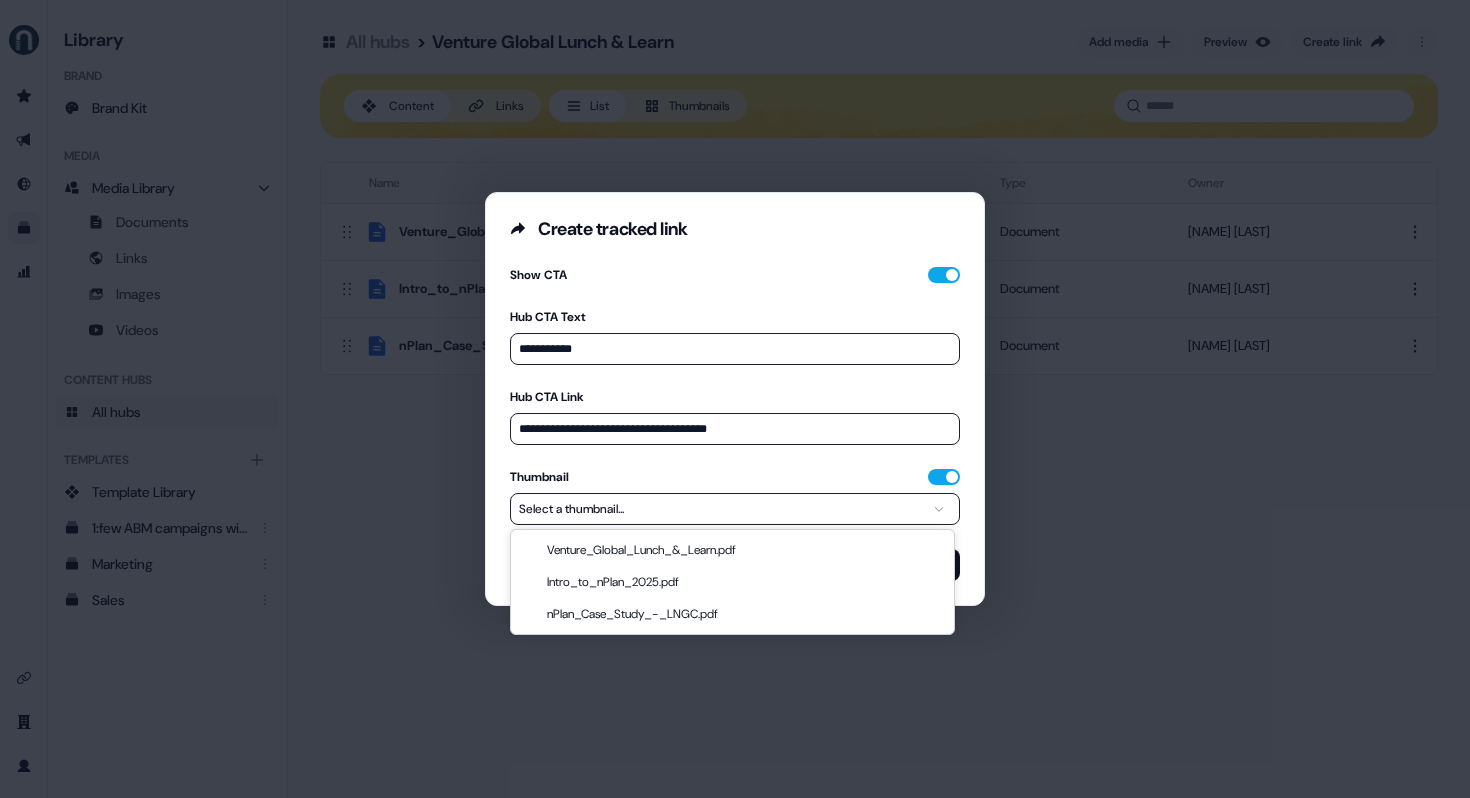 click on "**********" at bounding box center [735, 399] 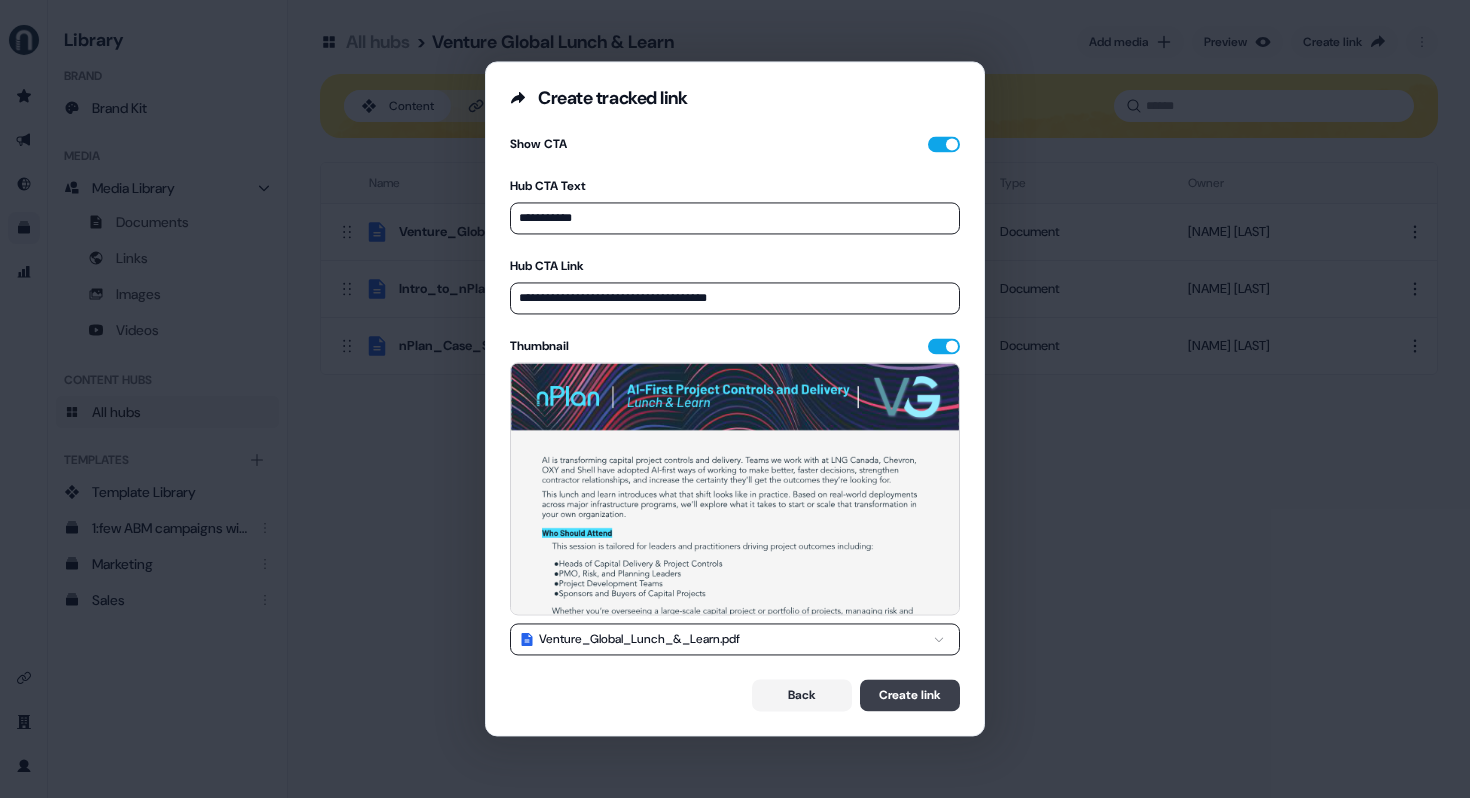 click on "Create link" at bounding box center [910, 696] 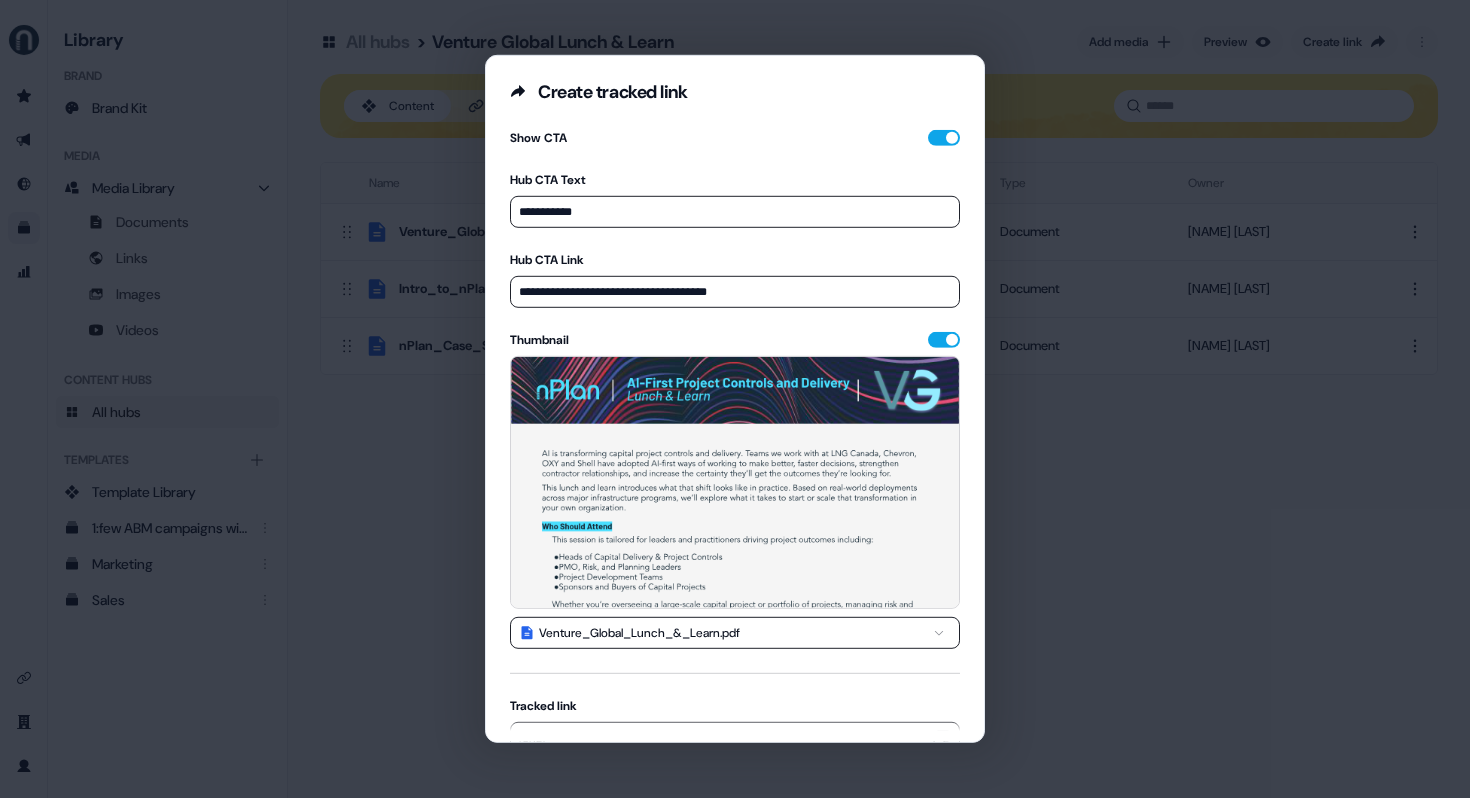 scroll, scrollTop: 111, scrollLeft: 0, axis: vertical 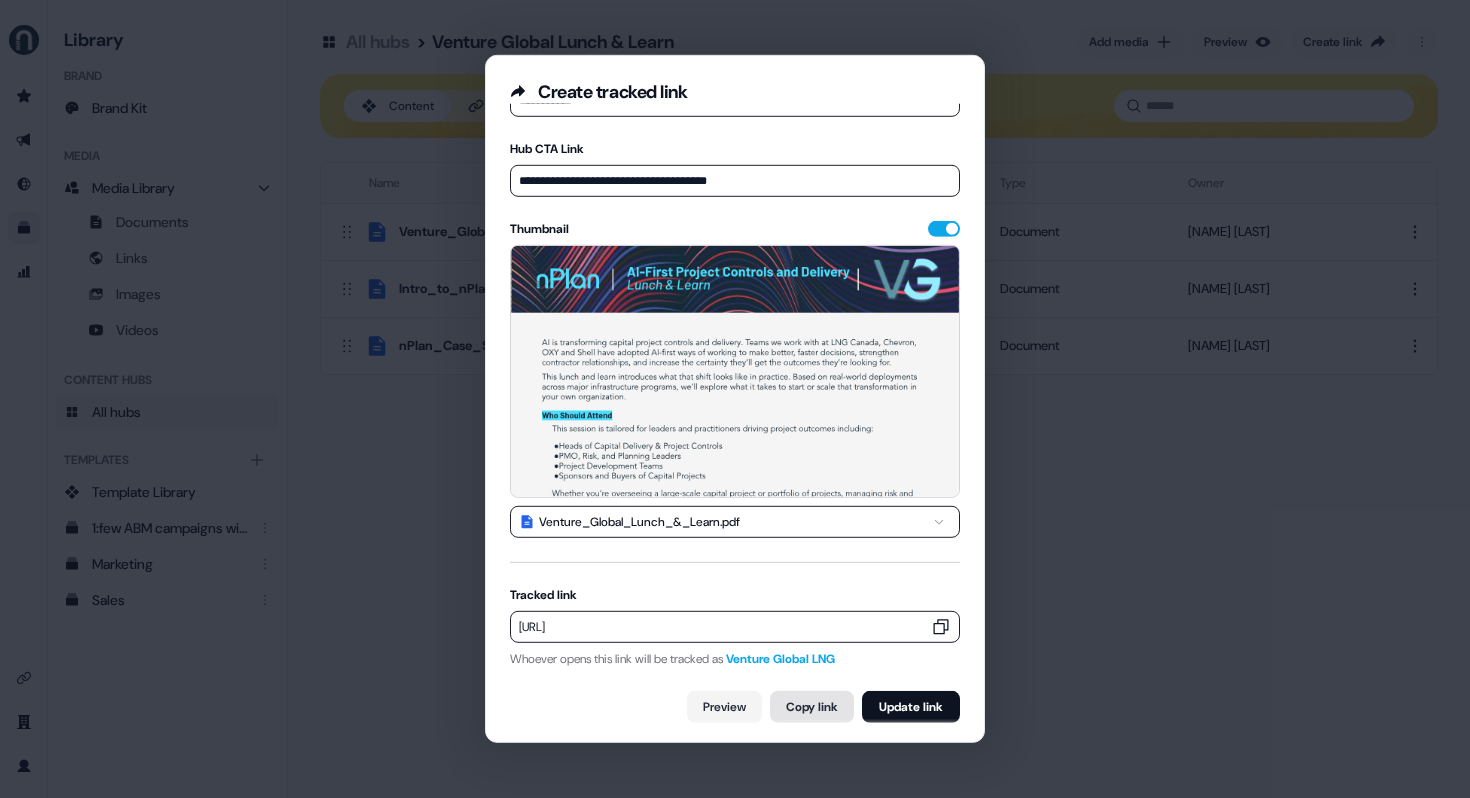 click on "Copy link" at bounding box center (812, 707) 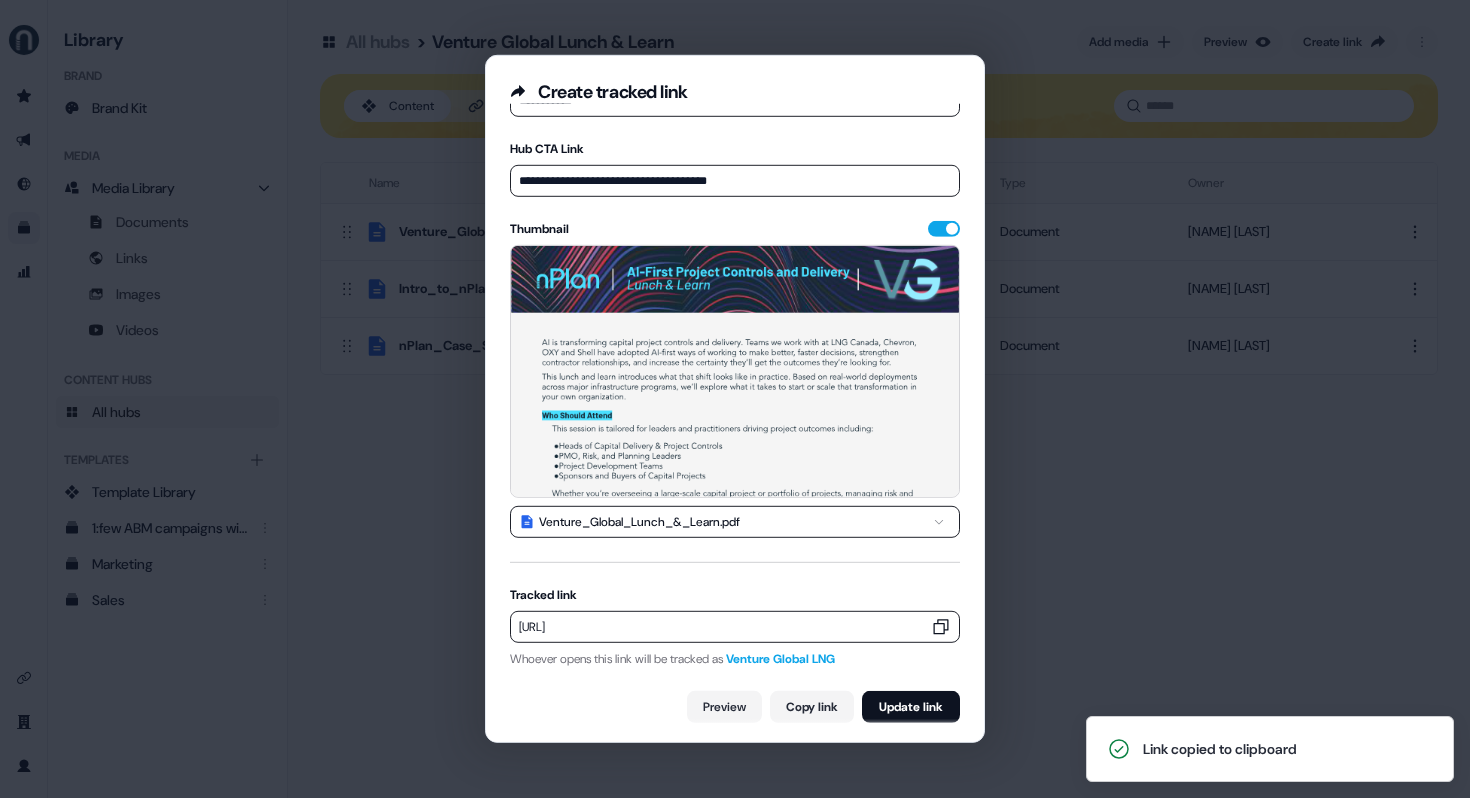 click on "**********" at bounding box center (735, 399) 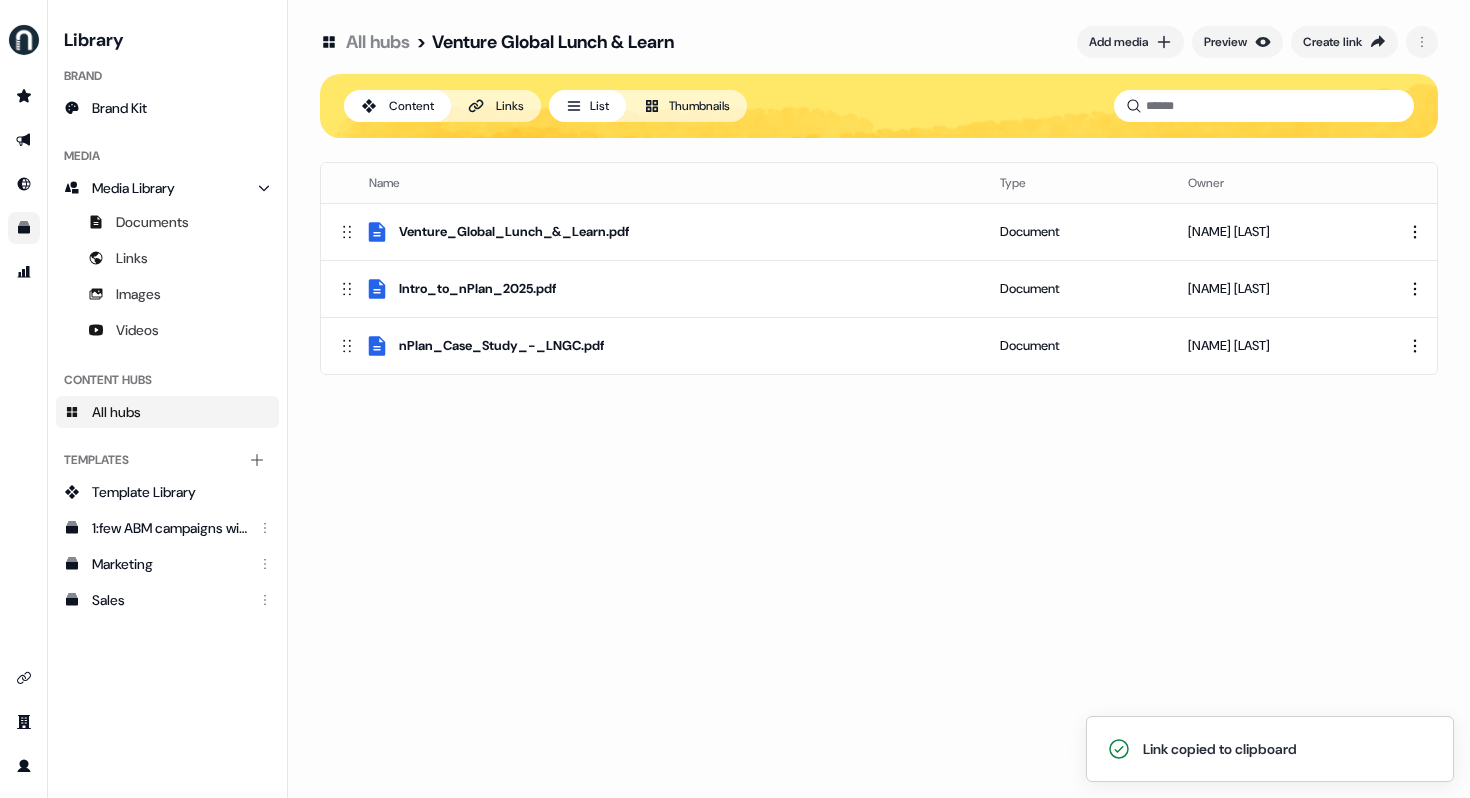 click on "All hubs" at bounding box center (378, 42) 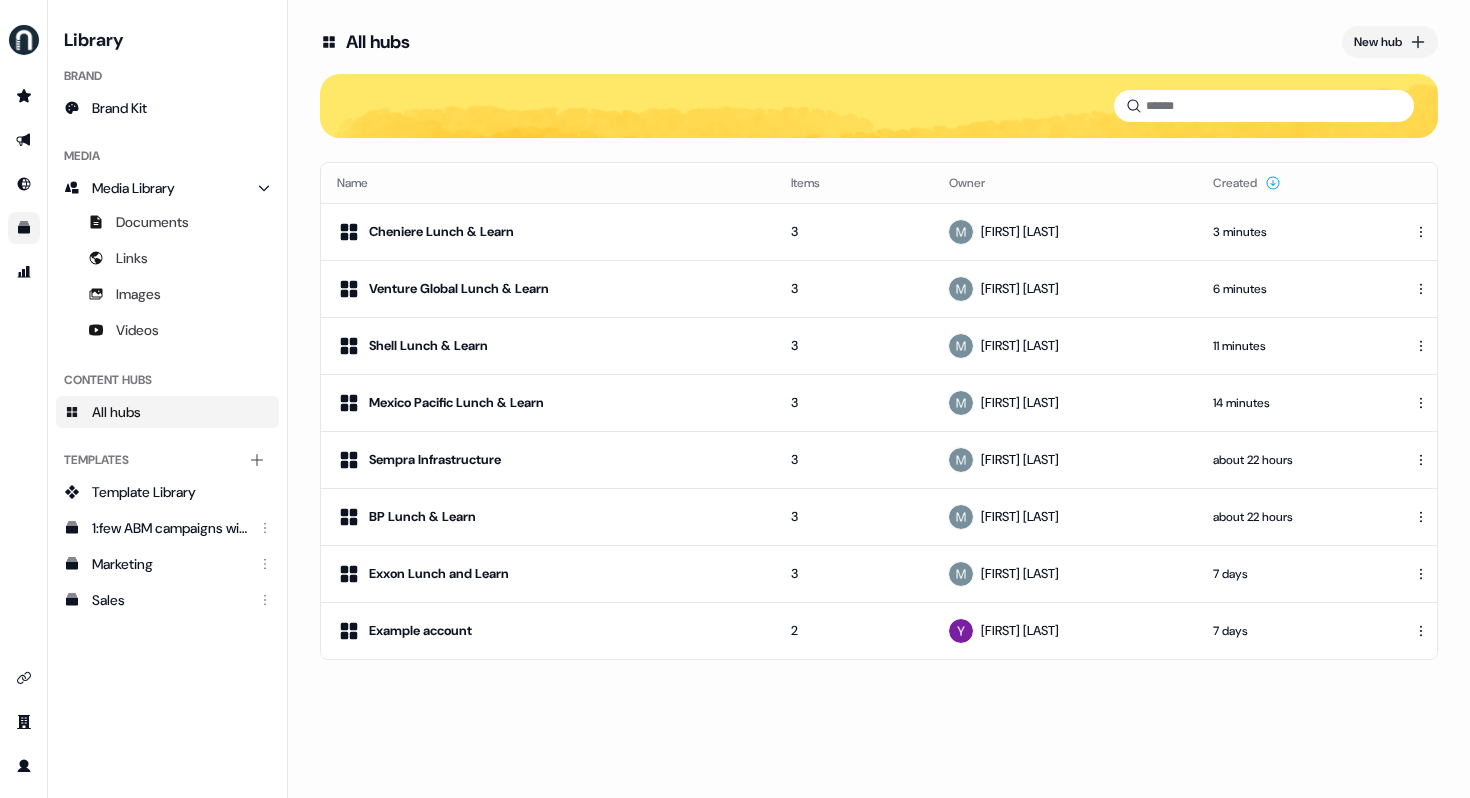 click on "All hubs" at bounding box center [378, 42] 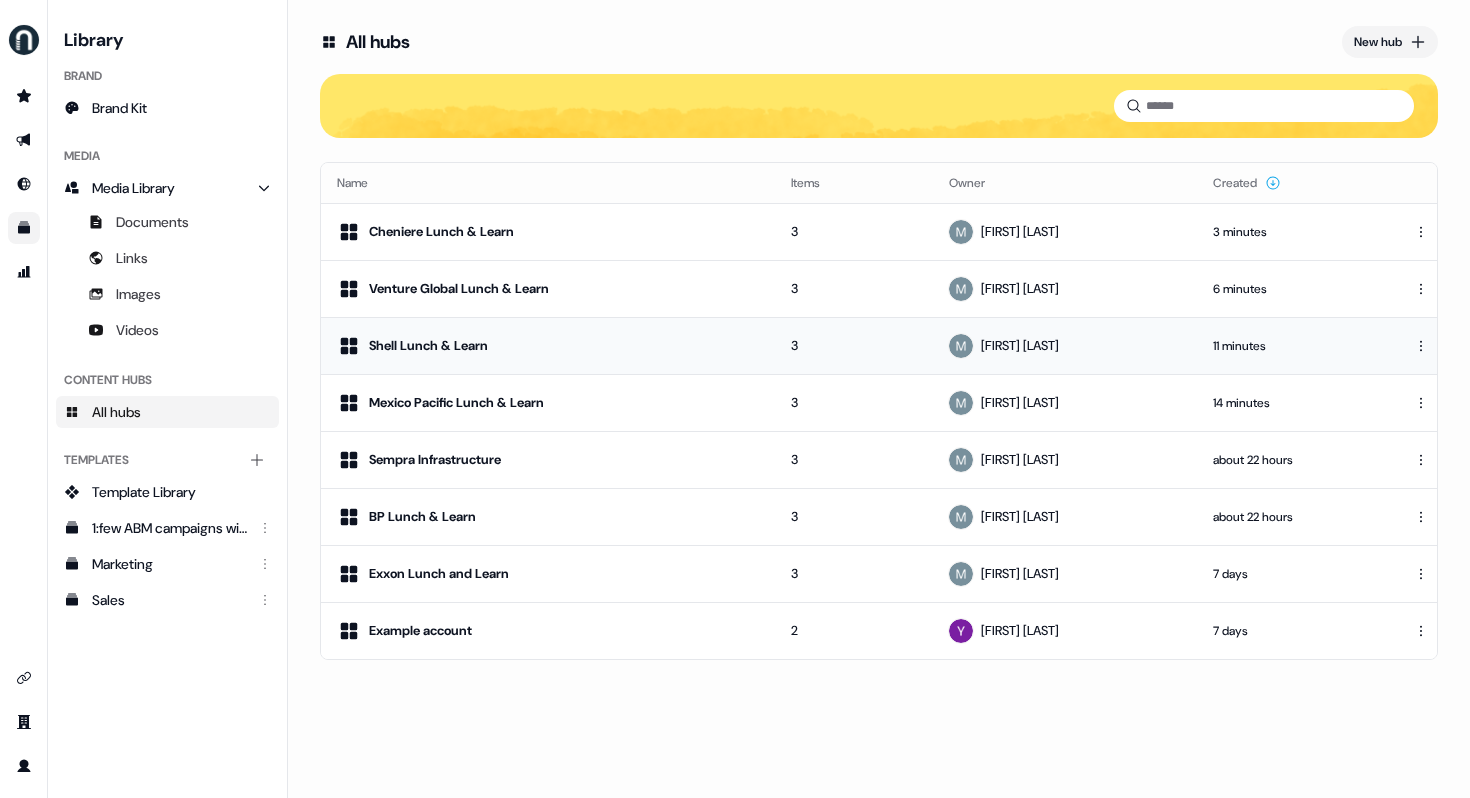 click on "Shell Lunch & Learn" at bounding box center (548, 346) 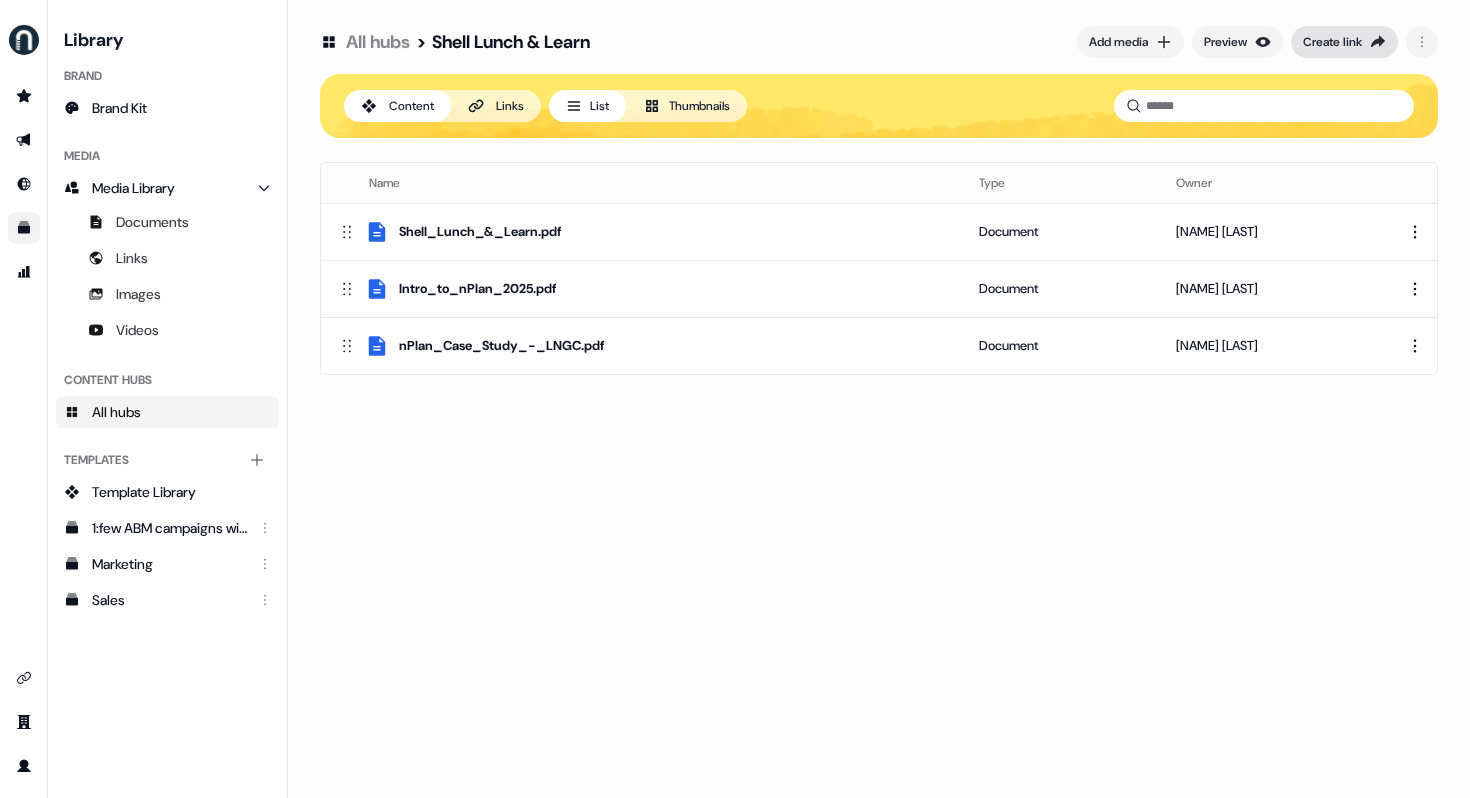 click on "Create link" at bounding box center (1332, 42) 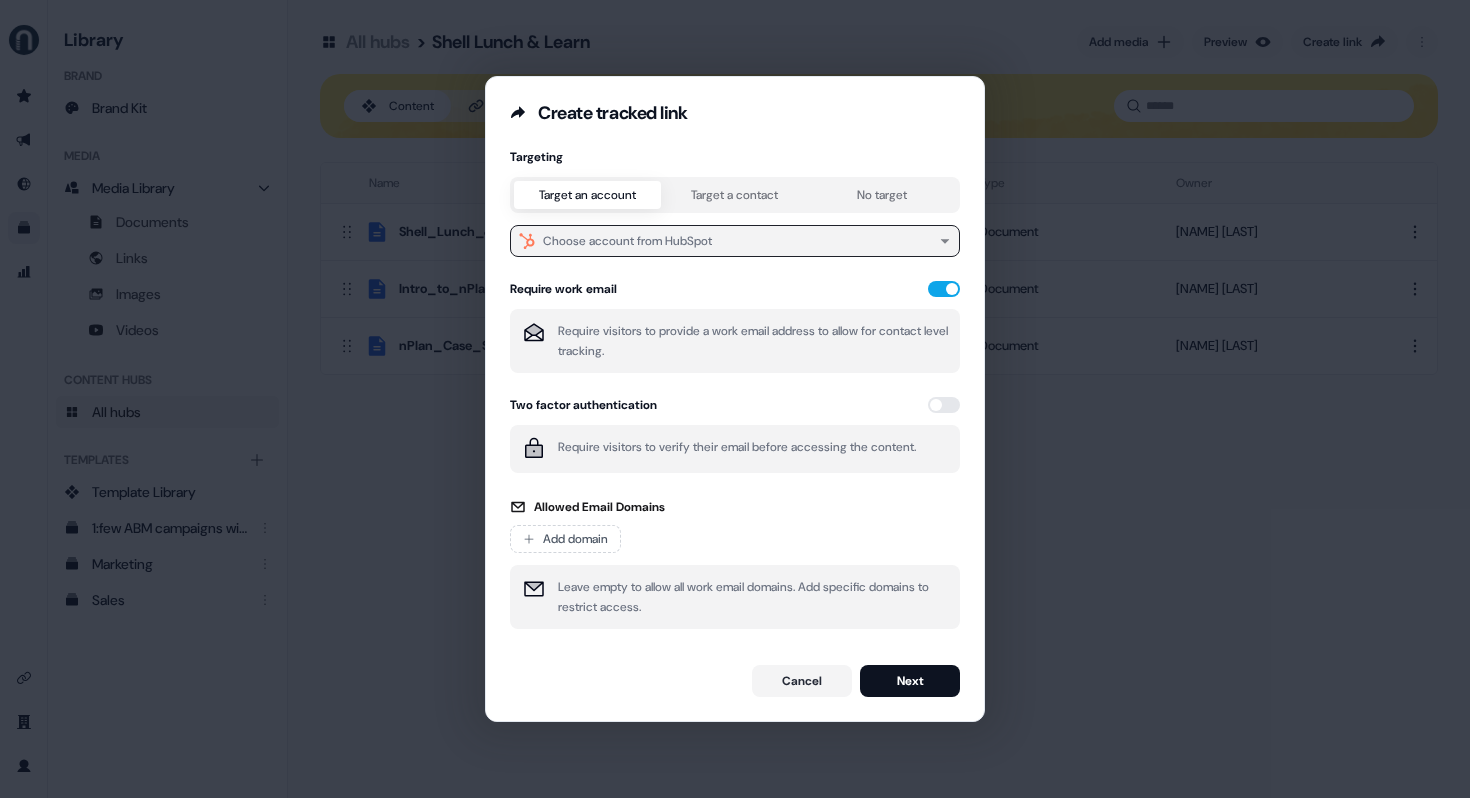 click on "Choose account from HubSpot" at bounding box center (627, 241) 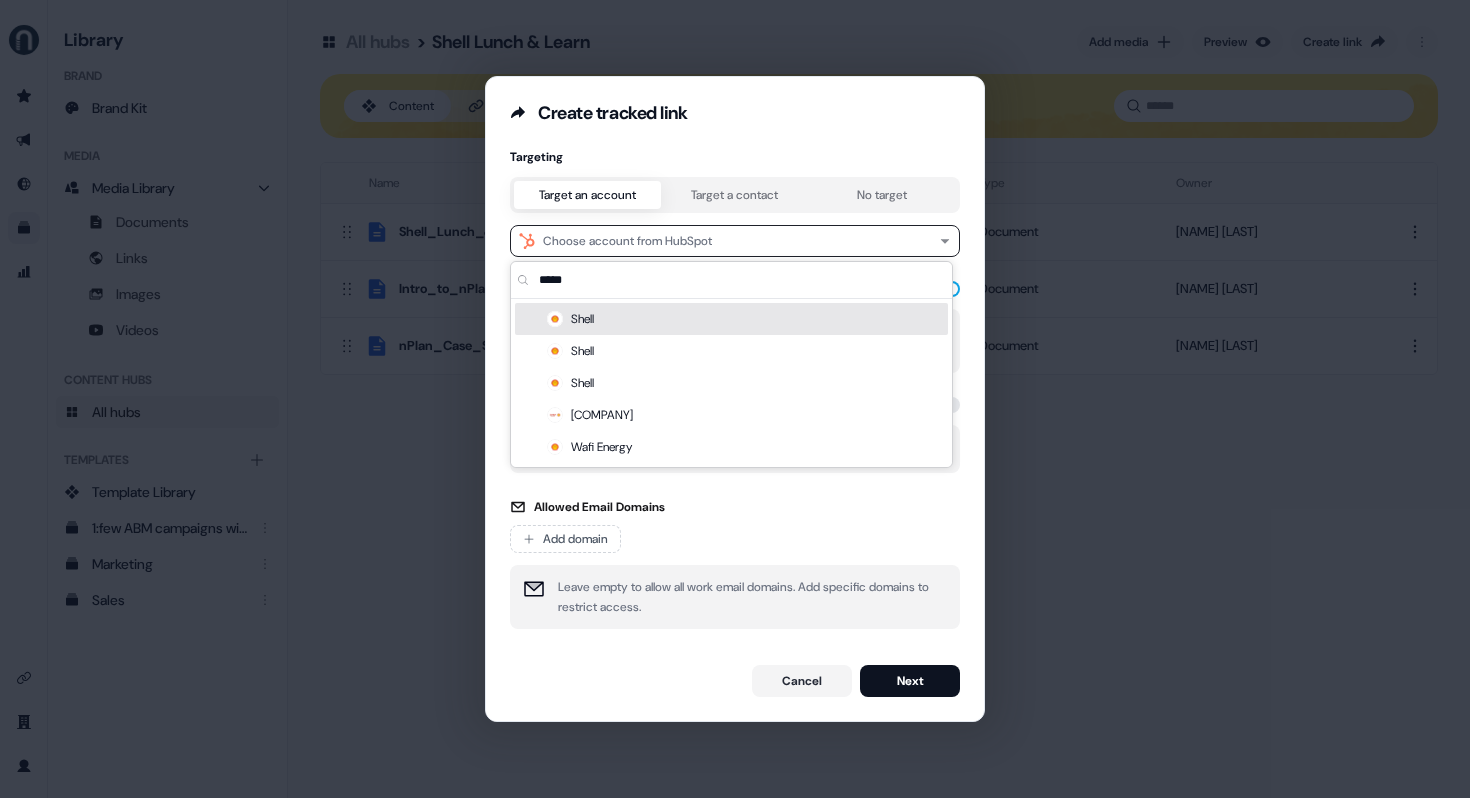 type on "*****" 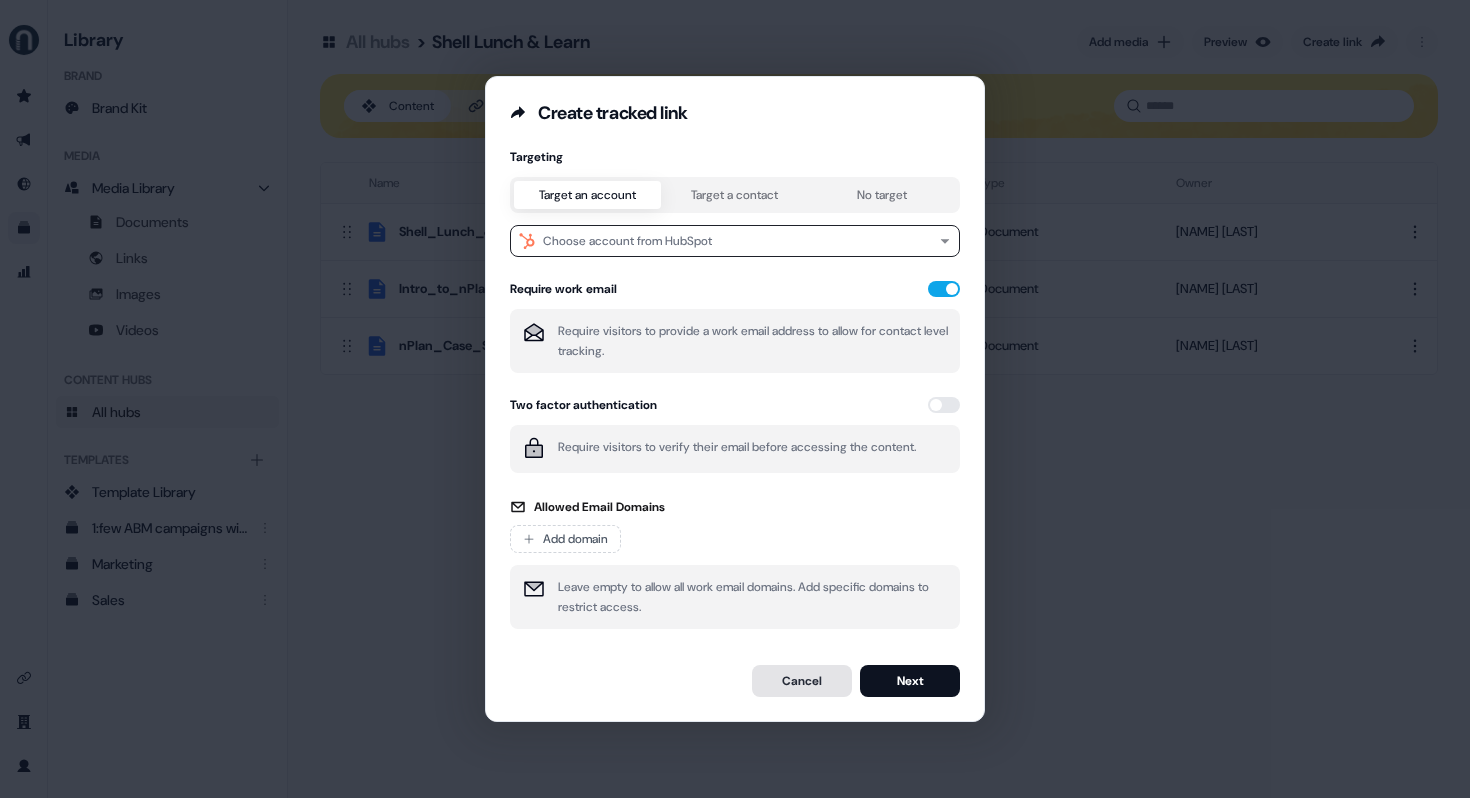 click on "Cancel" at bounding box center [802, 681] 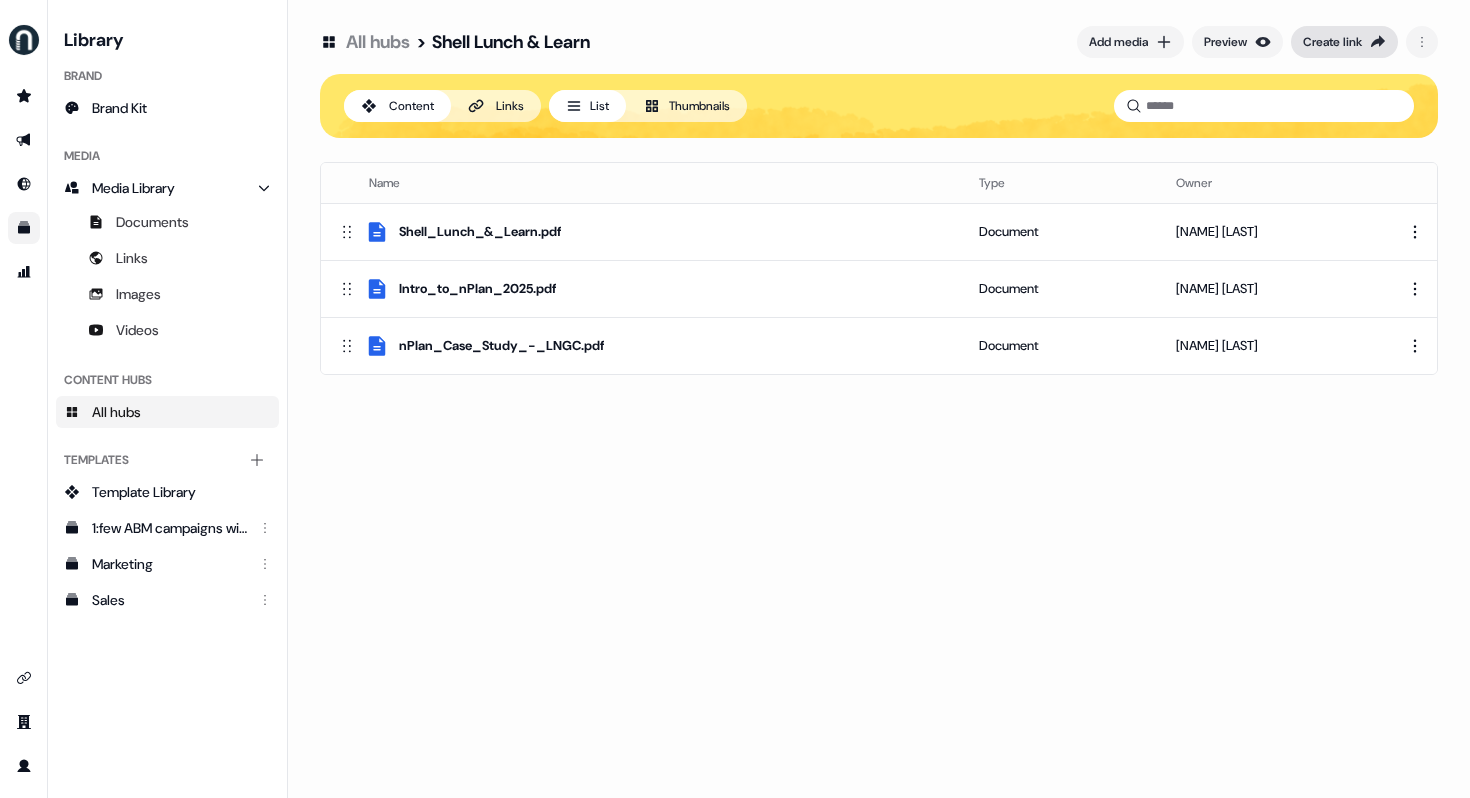 click on "Create link" at bounding box center [1332, 42] 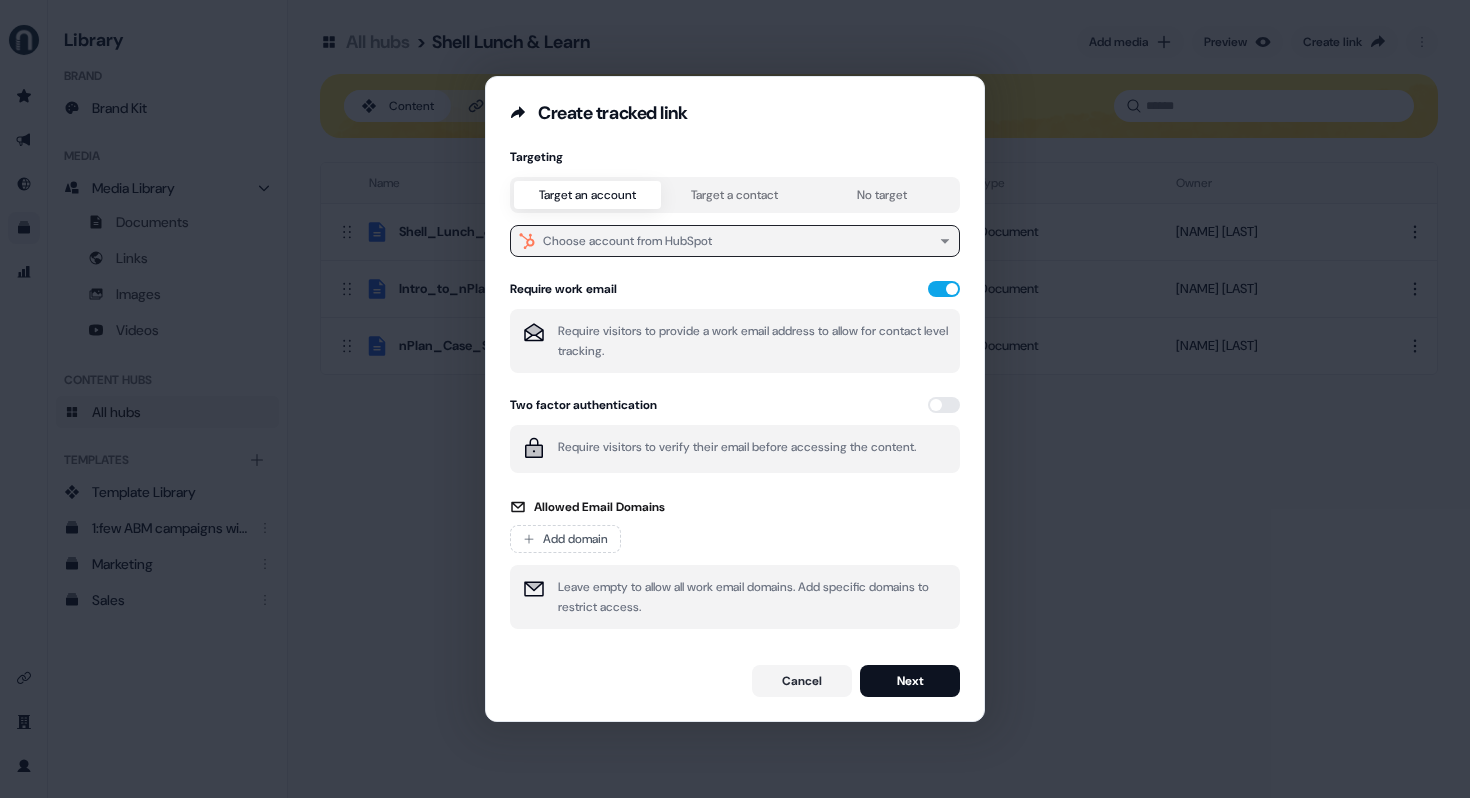 click on "Choose account from HubSpot" at bounding box center (627, 241) 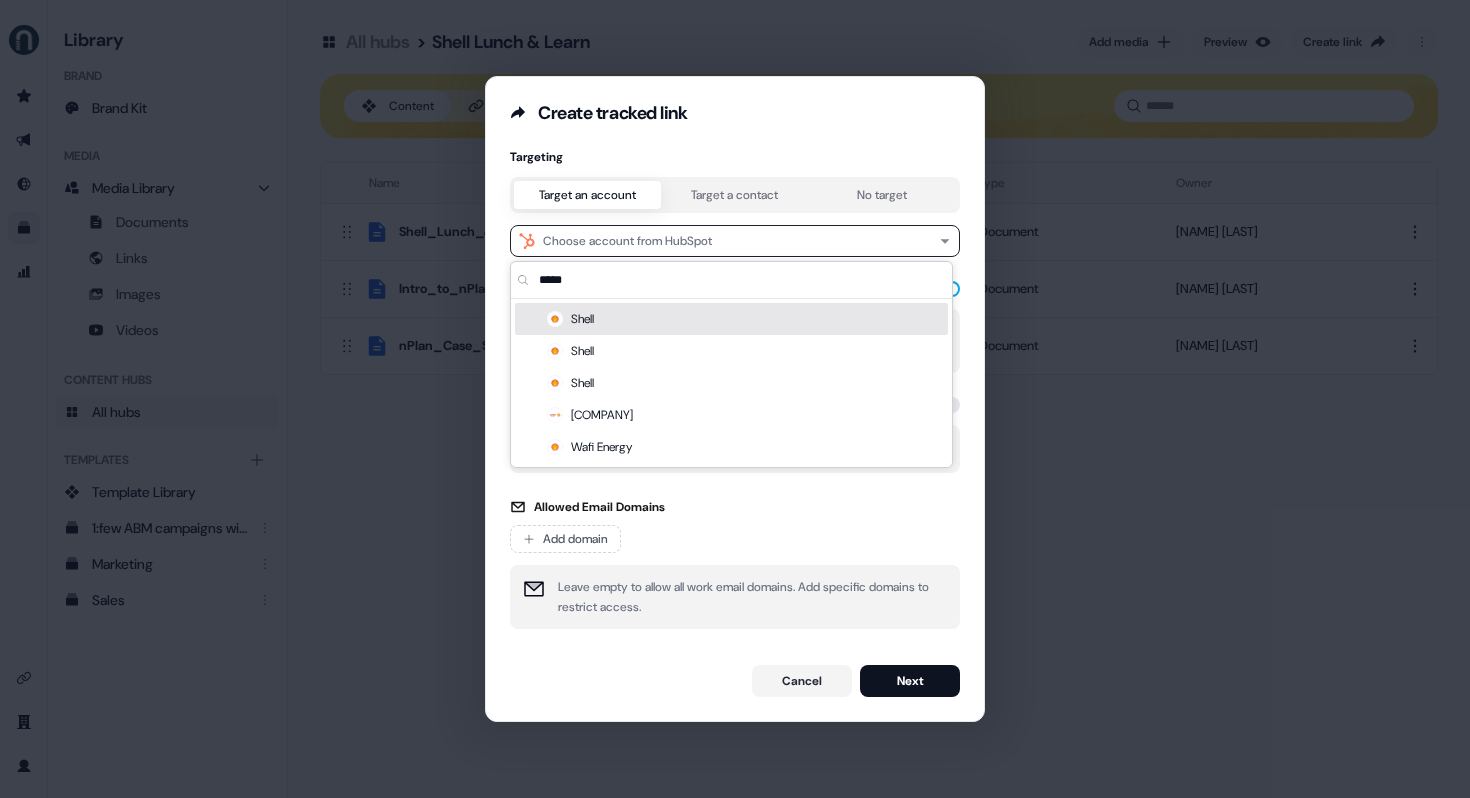 type on "*****" 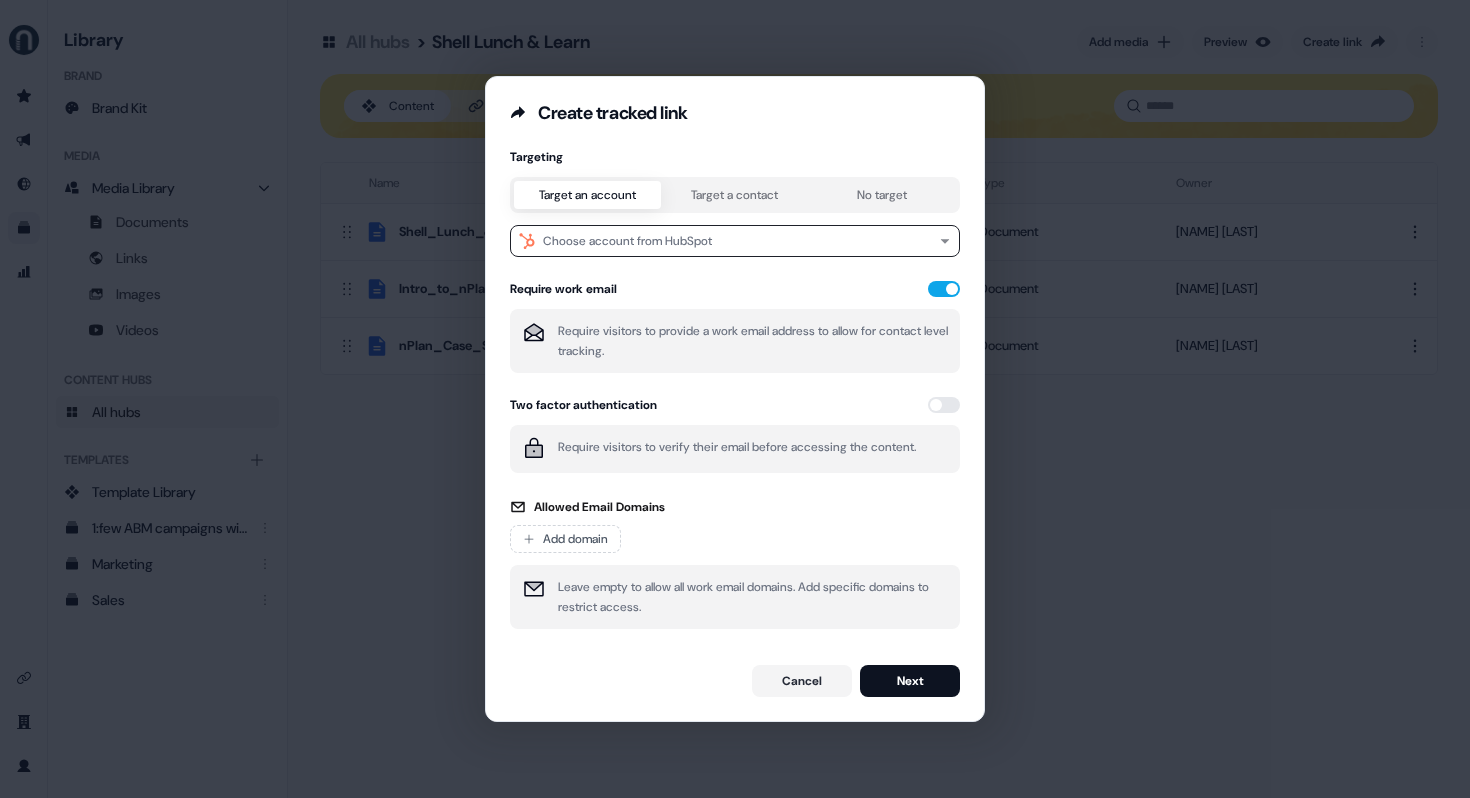 click on "Create tracked link Targeting Target an account Target a contact No target Choose account from HubSpot Require work email Require visitors to provide a work email address to allow for contact level tracking. Two factor authentication Require visitors to verify their email before accessing the content. Allowed Email Domains Add domain Leave empty to allow all work email domains. Add specific domains to restrict access. Cancel Next" at bounding box center [735, 399] 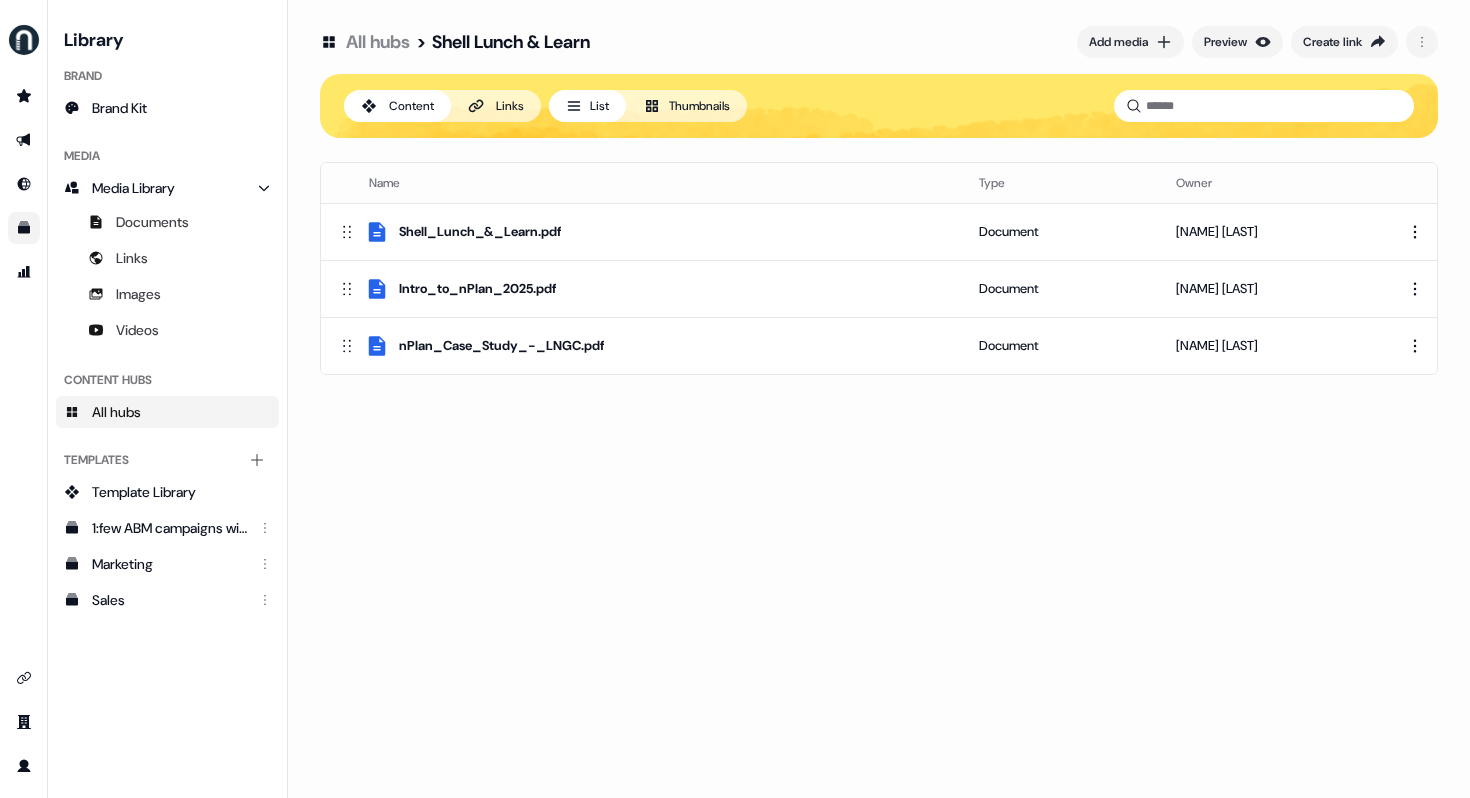click on "All hubs" at bounding box center [378, 42] 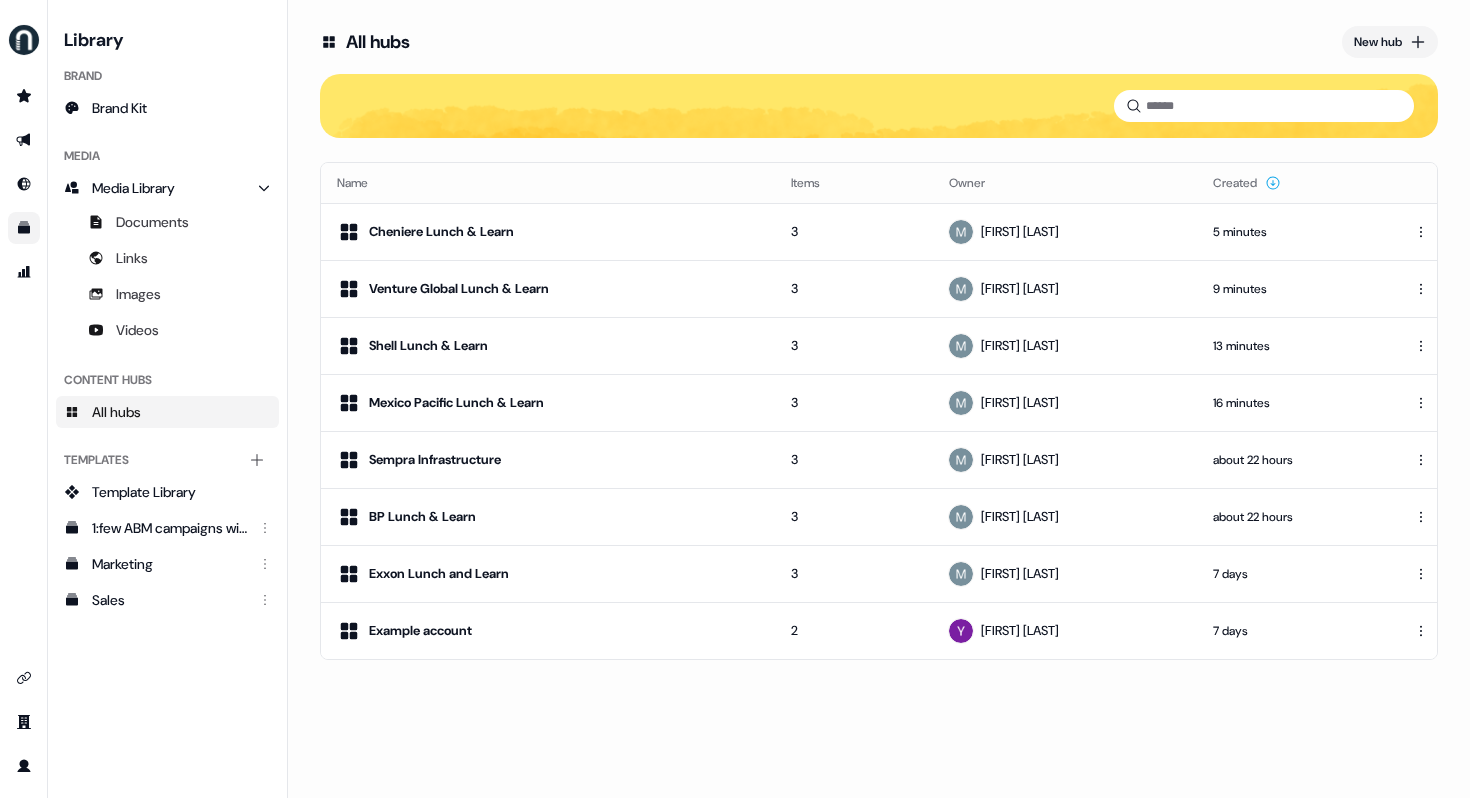 click on "All hubs" at bounding box center [378, 42] 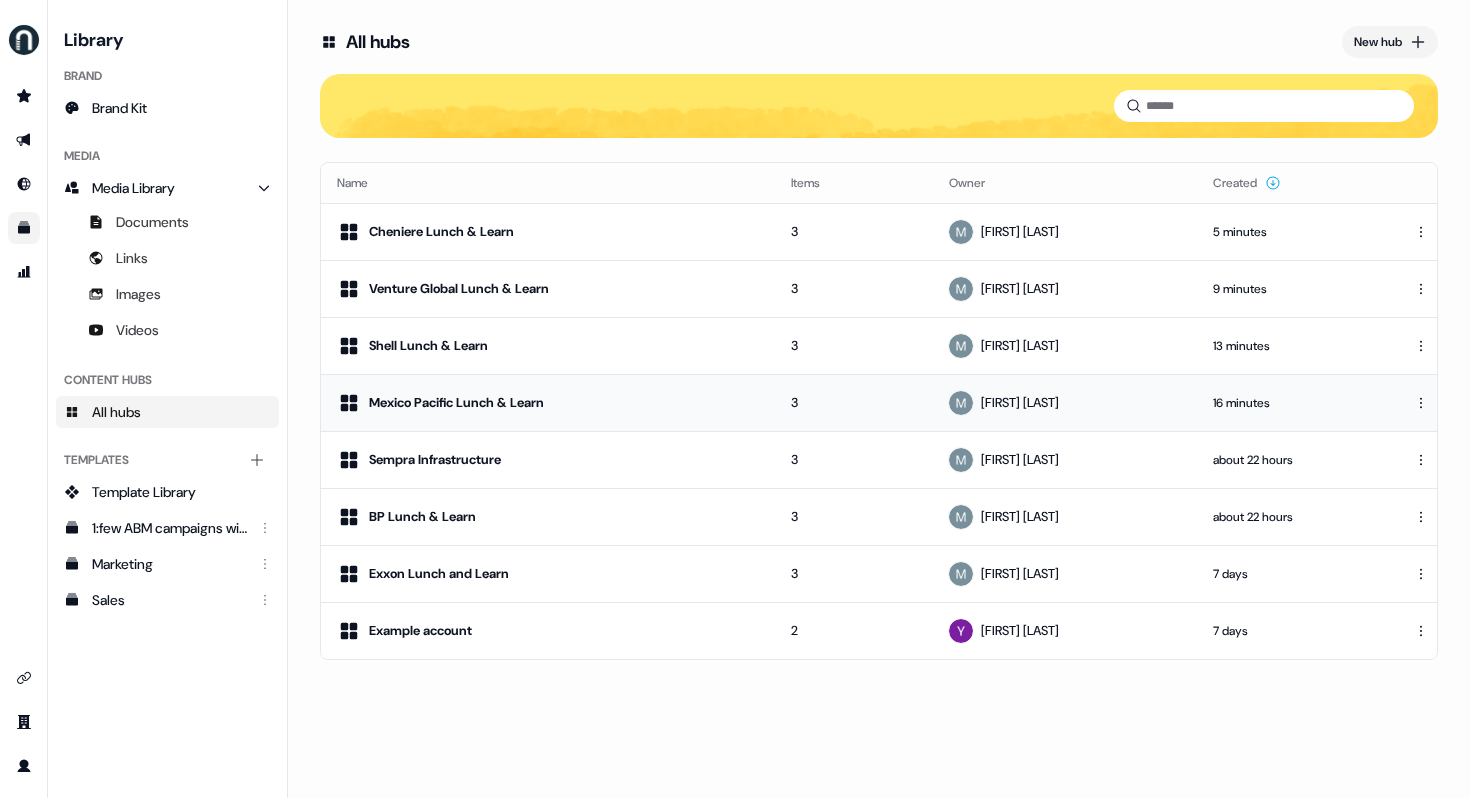 click on "Mexico Pacific Lunch & Learn" at bounding box center (456, 403) 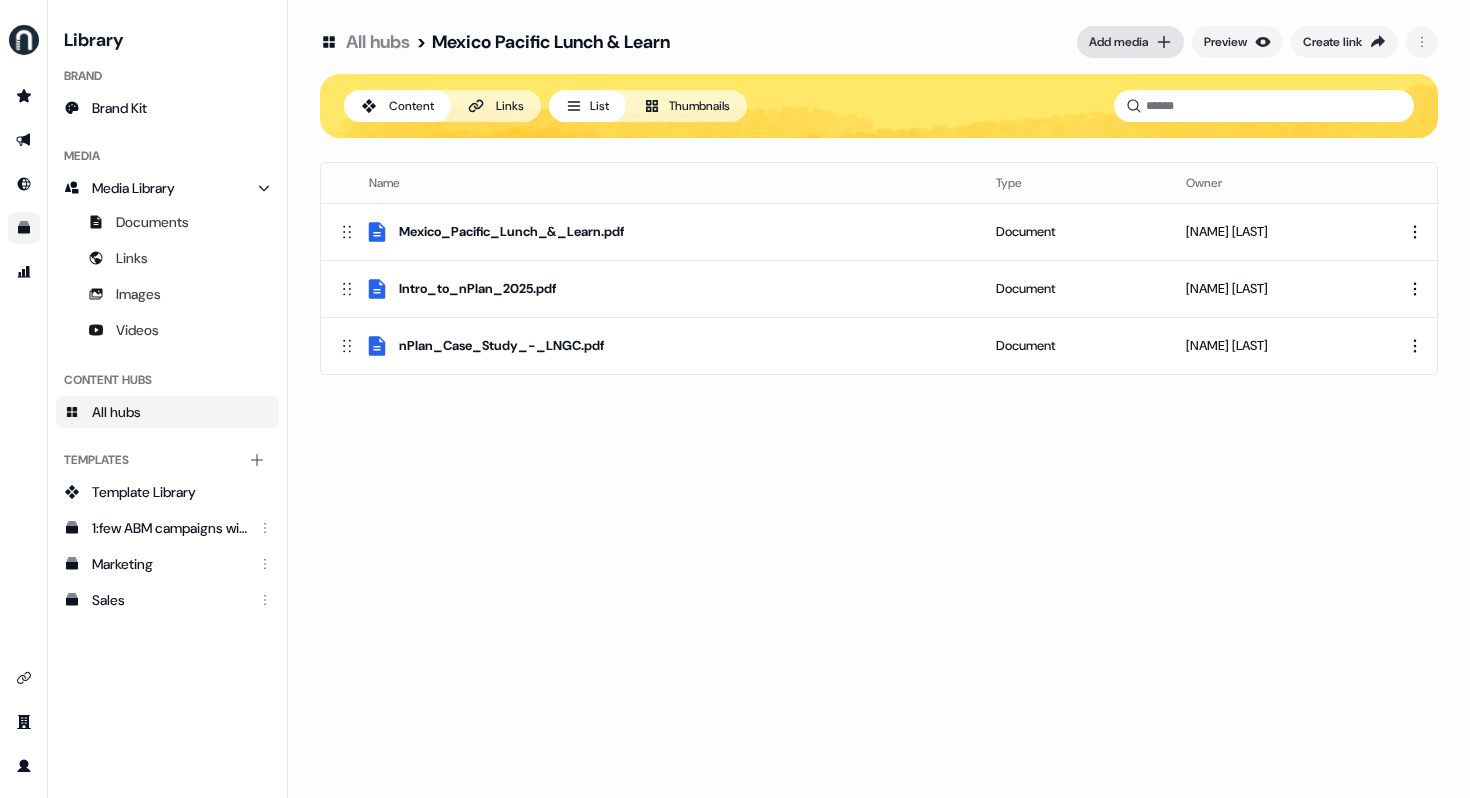 click on "Add media" at bounding box center (1130, 42) 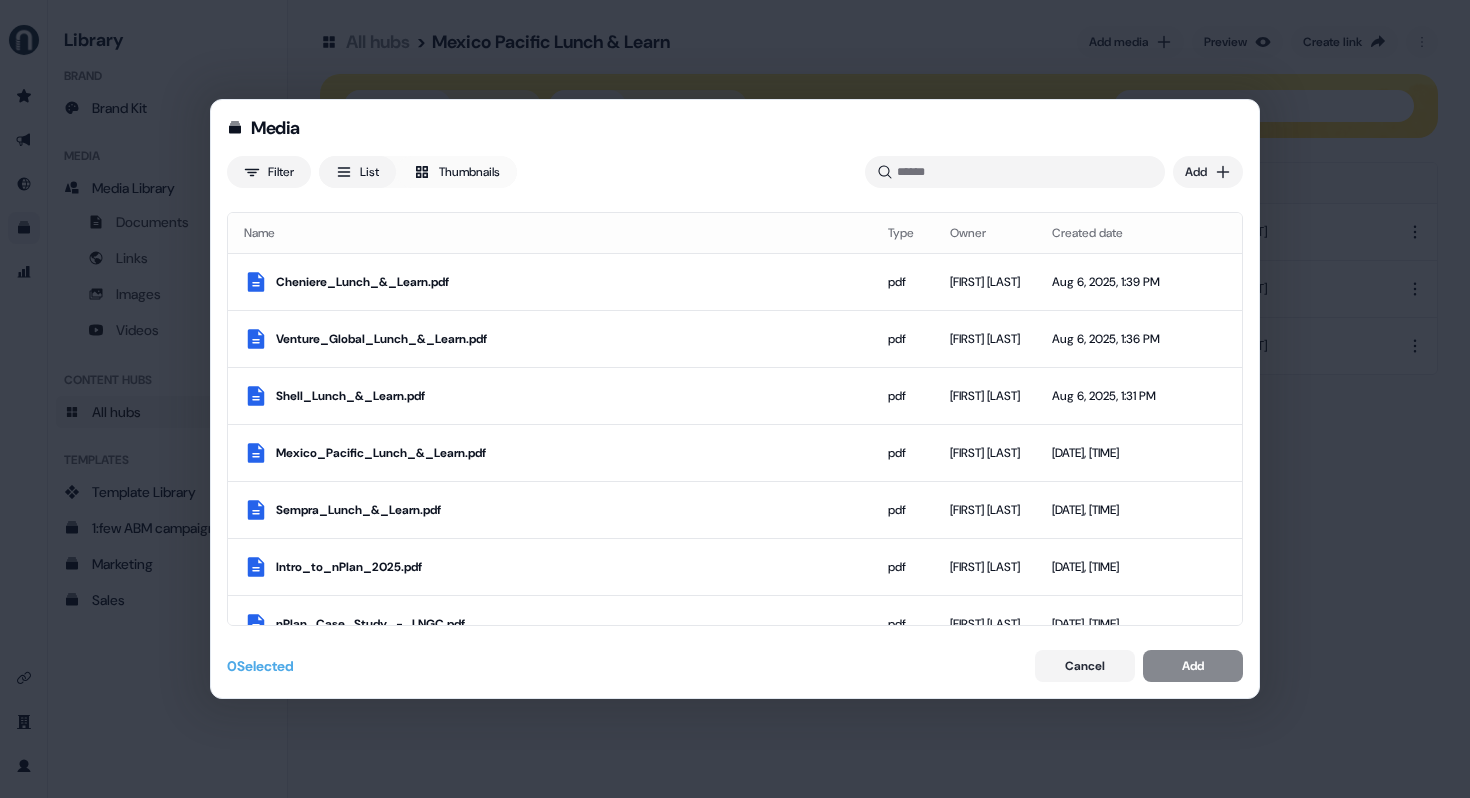 click on "Media Filter List Thumbnails Uploaded Add Name Type Owner Created date Cheniere_Lunch_&_Learn.pdf pdf [FIRST] [LAST] [DATE], [TIME] Venture_Global_Lunch_&_Learn.pdf pdf [FIRST] [LAST] [DATE], [TIME] Shell_Lunch_&_Learn.pdf pdf [FIRST] [LAST] [DATE], [TIME] Mexico_Pacific_Lunch_&_Learn.pdf pdf [FIRST] [LAST] [DATE], [TIME] Sempra_Lunch_&_Learn.pdf pdf [FIRST] [LAST] [DATE], [TIME] Intro_to_nPlan_2025.pdf pdf [FIRST] [LAST] [DATE], [TIME] nPlan_Case_Study_-_LNGC.pdf pdf [FIRST] [LAST] [DATE], [TIME] Lunch_&_Learn_BP.pdf pdf [FIRST] [LAST] [DATE], [TIME] Exxon_Lunch_&_Learn.pdf pdf [FIRST] [LAST] [DATE], [TIME] AI-First_Project_Controls_and_Delivery_–_Lunch_&_Learn.pdf pdf [FIRST] [LAST] [DATE], [TIME] image_3.png png [FIRST] [LAST] [DATE], [TIME] image_2.png png [FIRST] [LAST] [DATE], [TIME] image_1.png png [FIRST] [LAST] [DATE], [TIME] avif [FIRST] [LAST] [DATE], [TIME] jpg avif jpg" at bounding box center (735, 399) 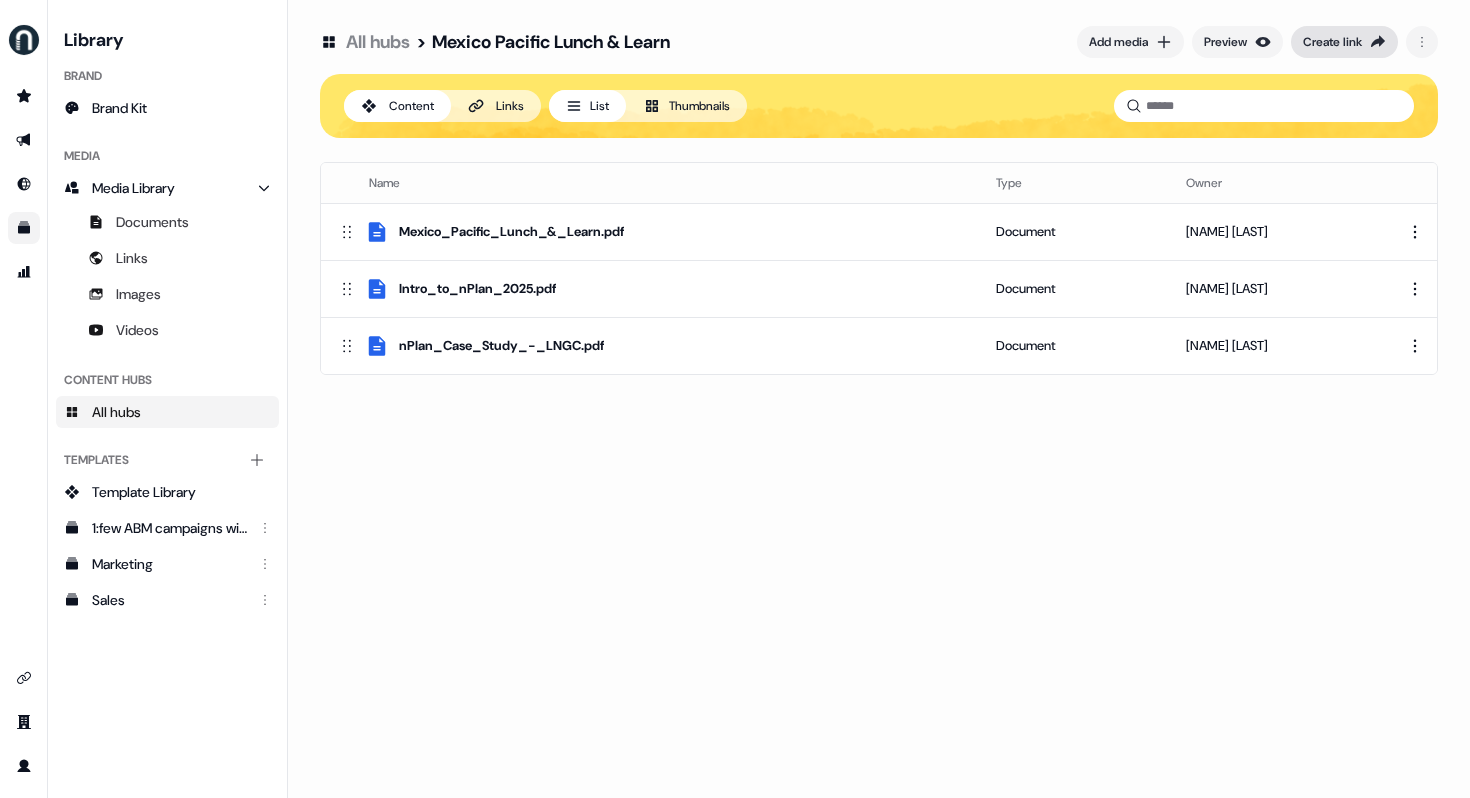 click on "Create link" at bounding box center [1332, 42] 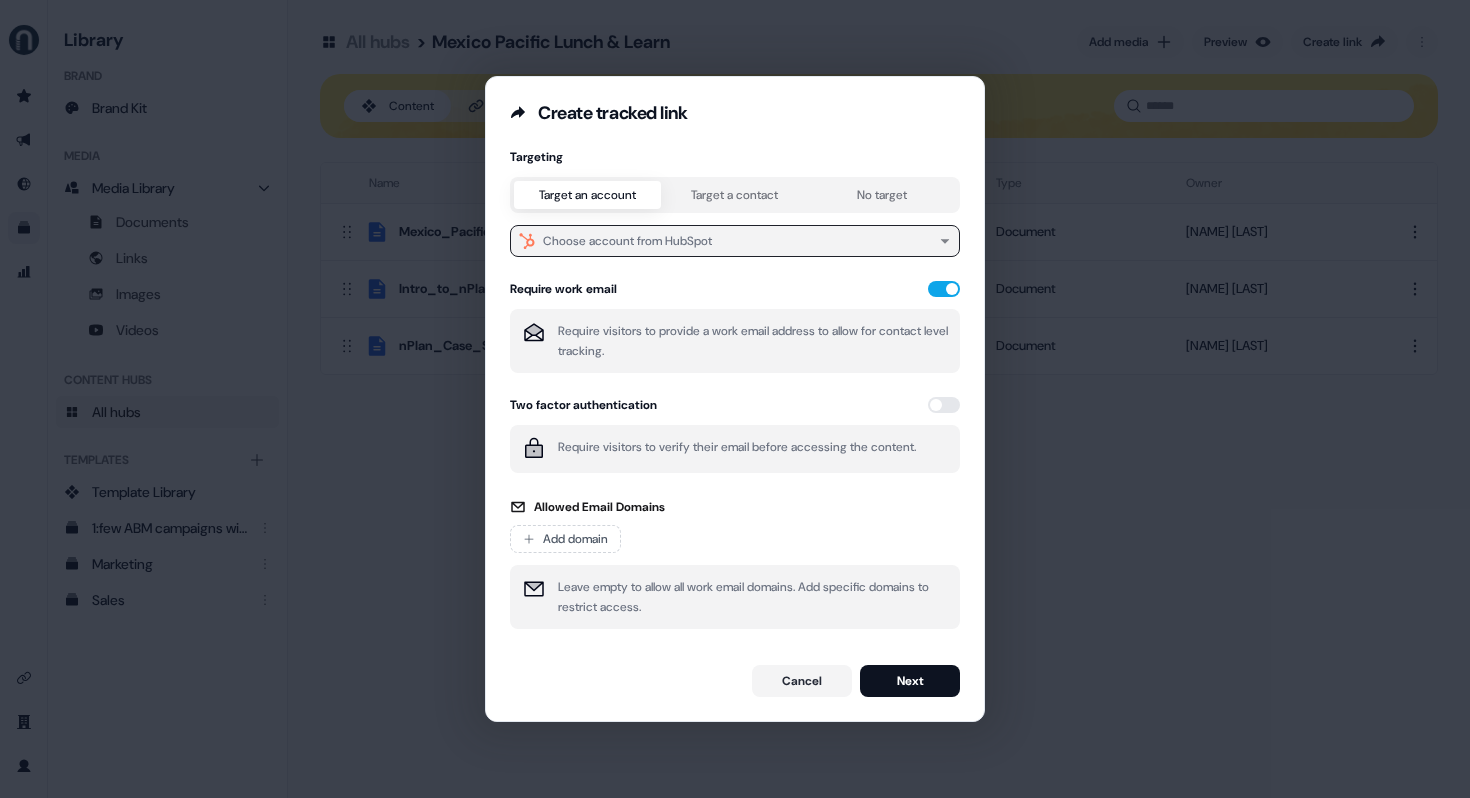click on "Choose account from HubSpot" at bounding box center (627, 241) 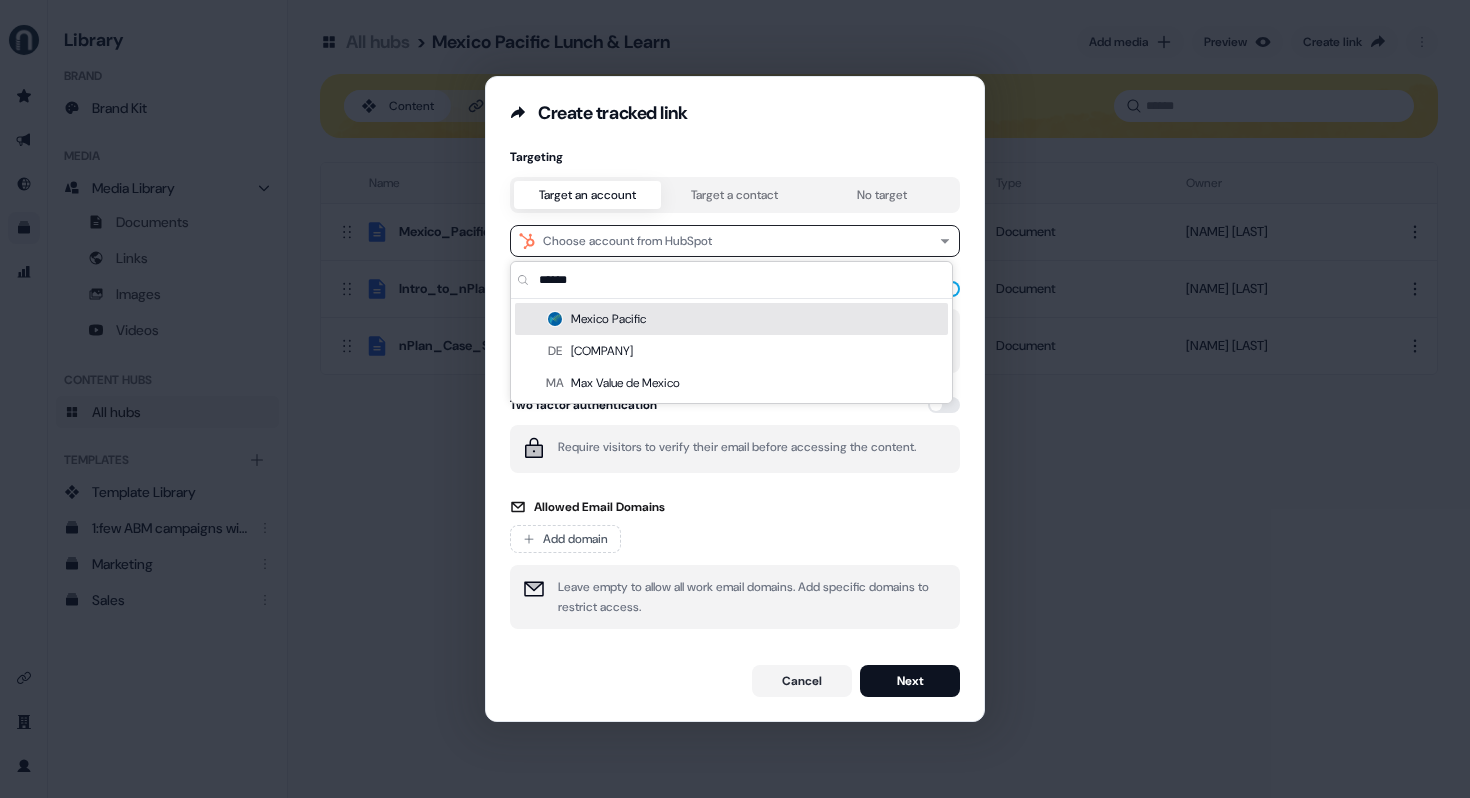 type on "******" 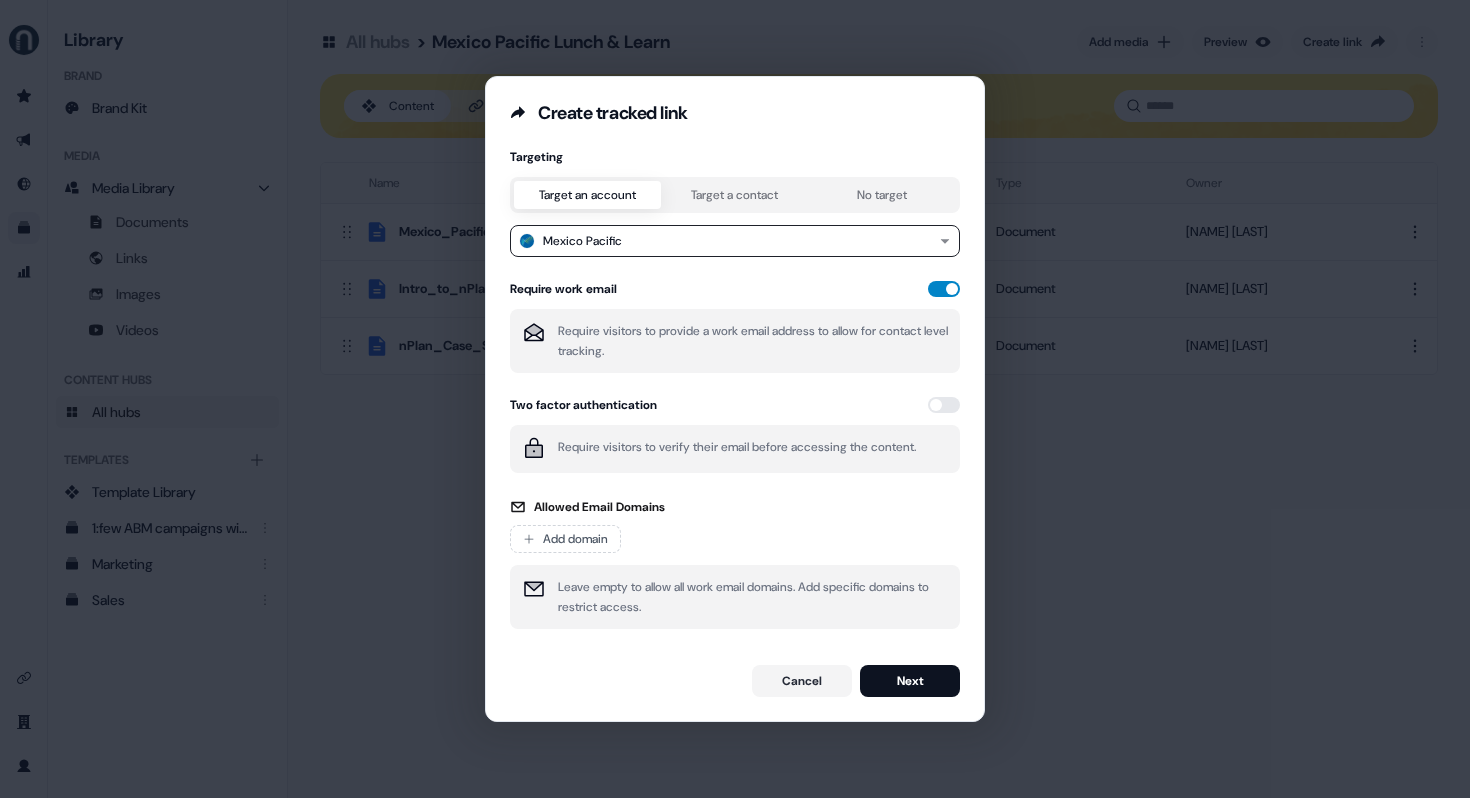 click at bounding box center [944, 289] 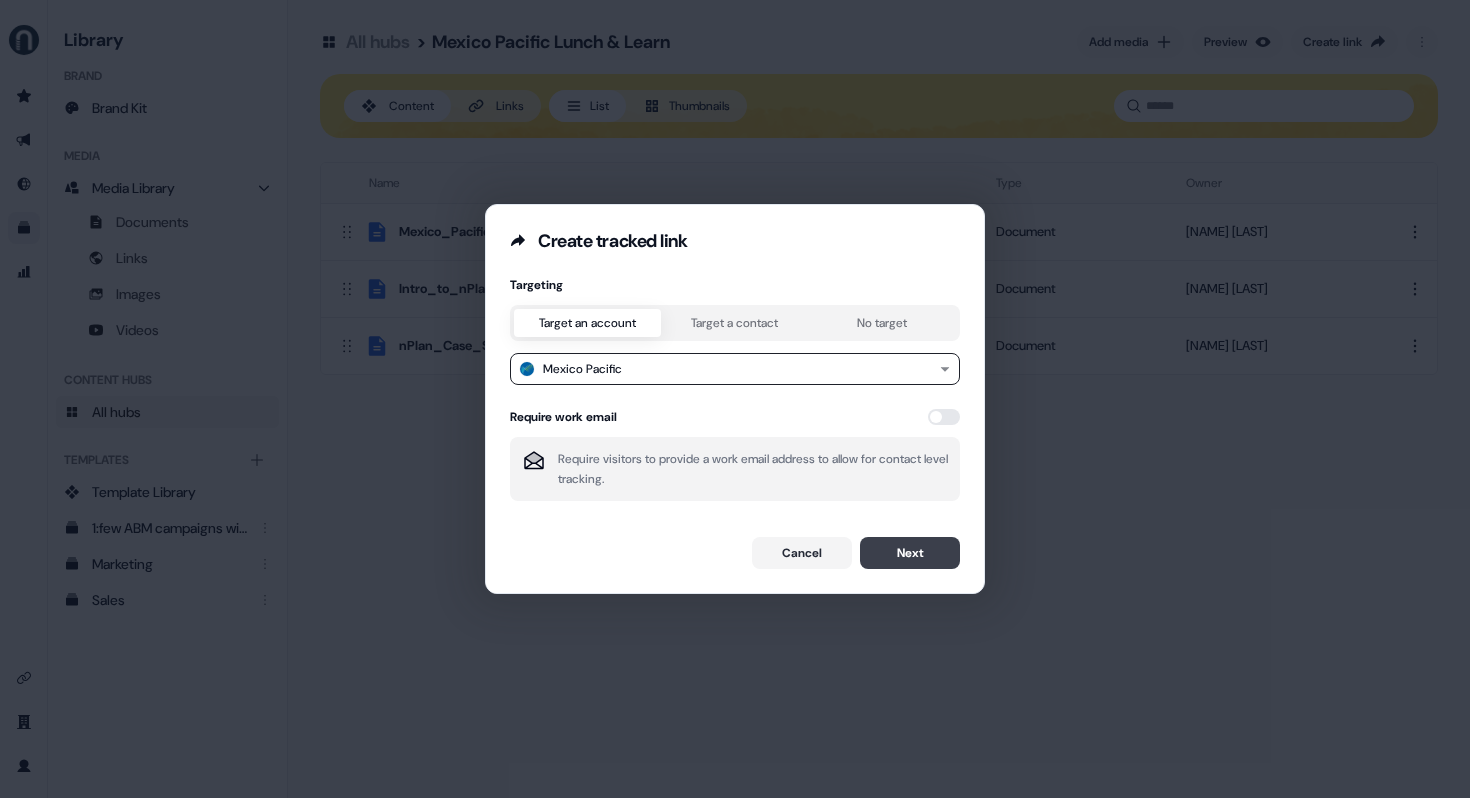 click on "Next" at bounding box center [910, 553] 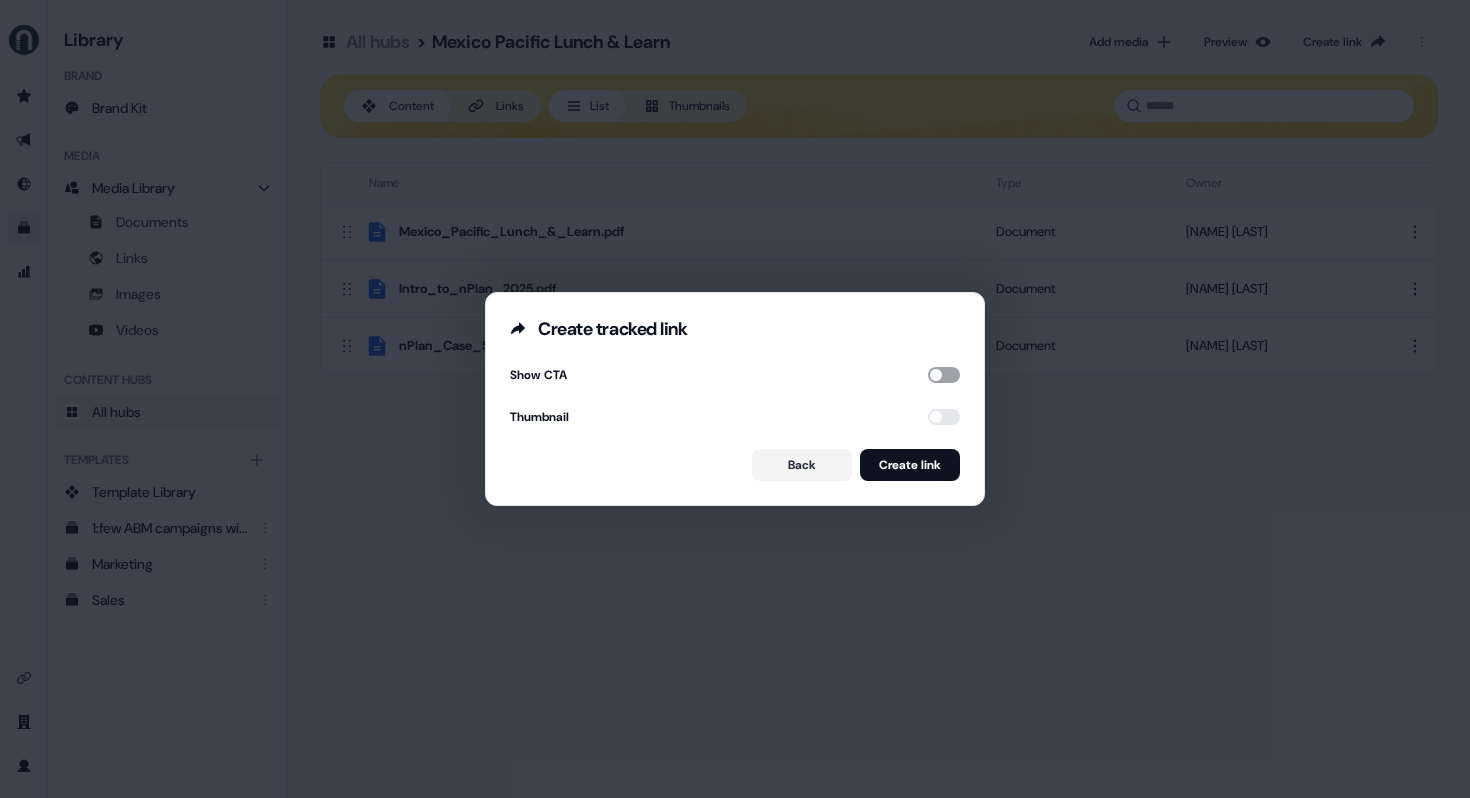 click at bounding box center [944, 375] 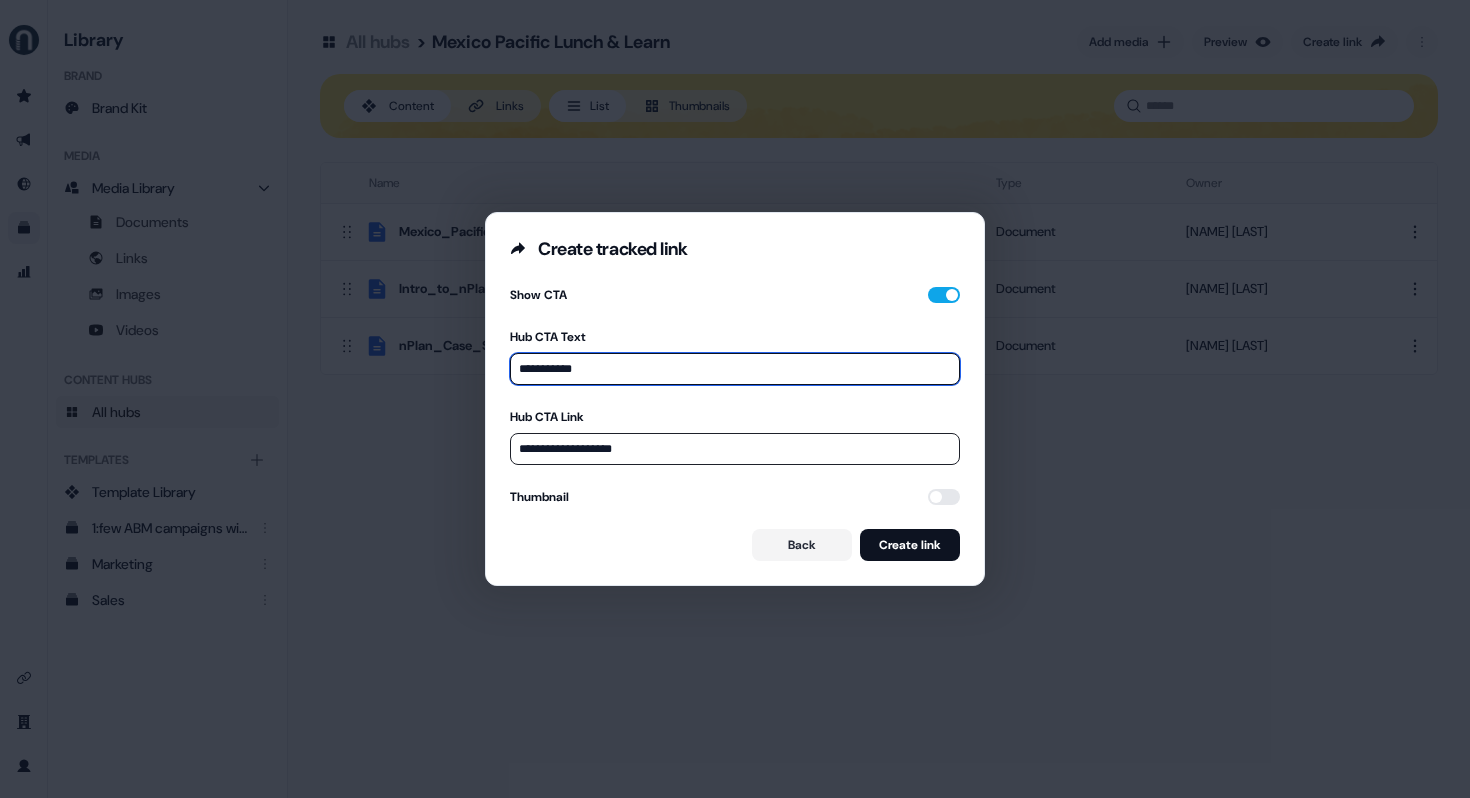 click on "**********" at bounding box center [735, 369] 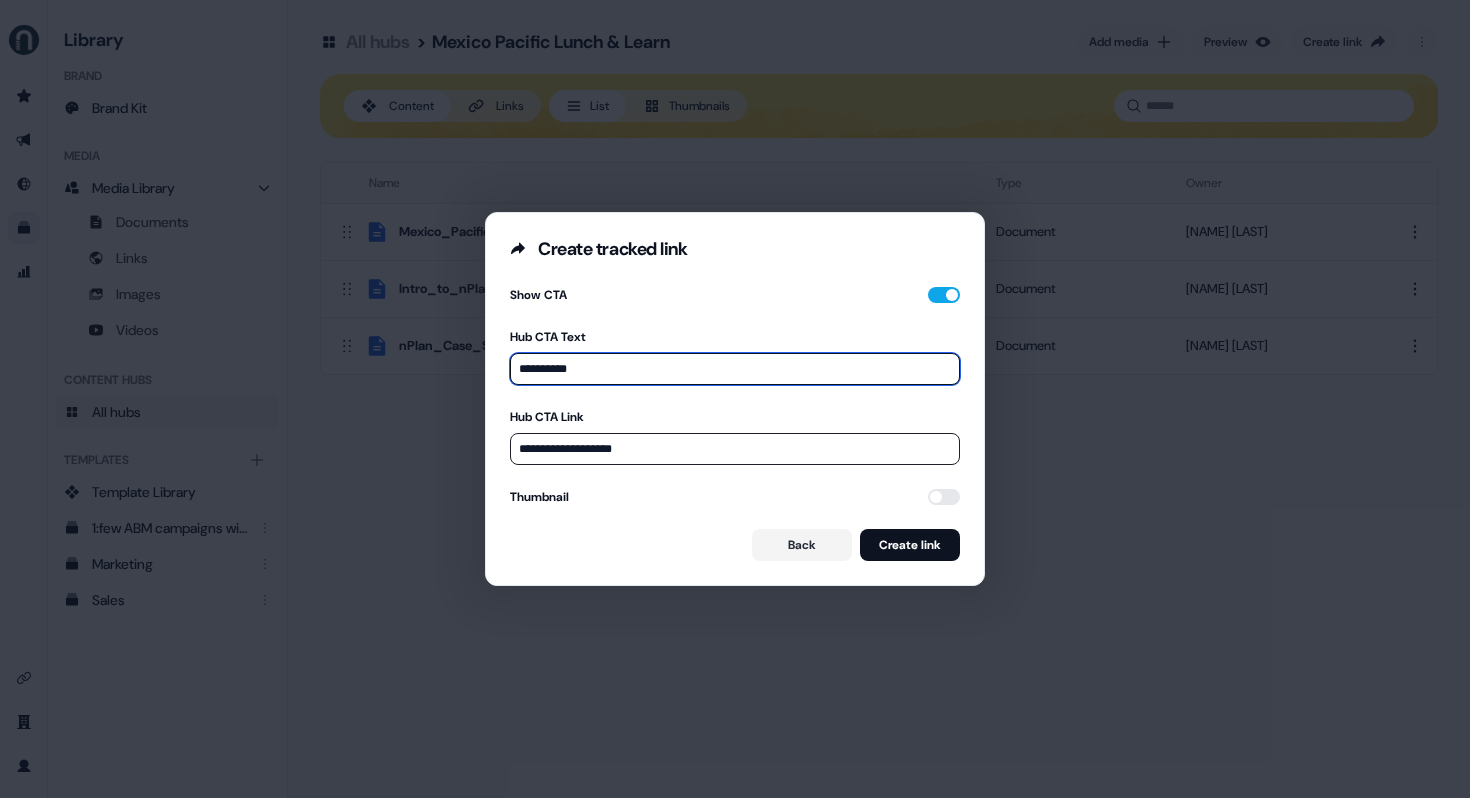 type on "**********" 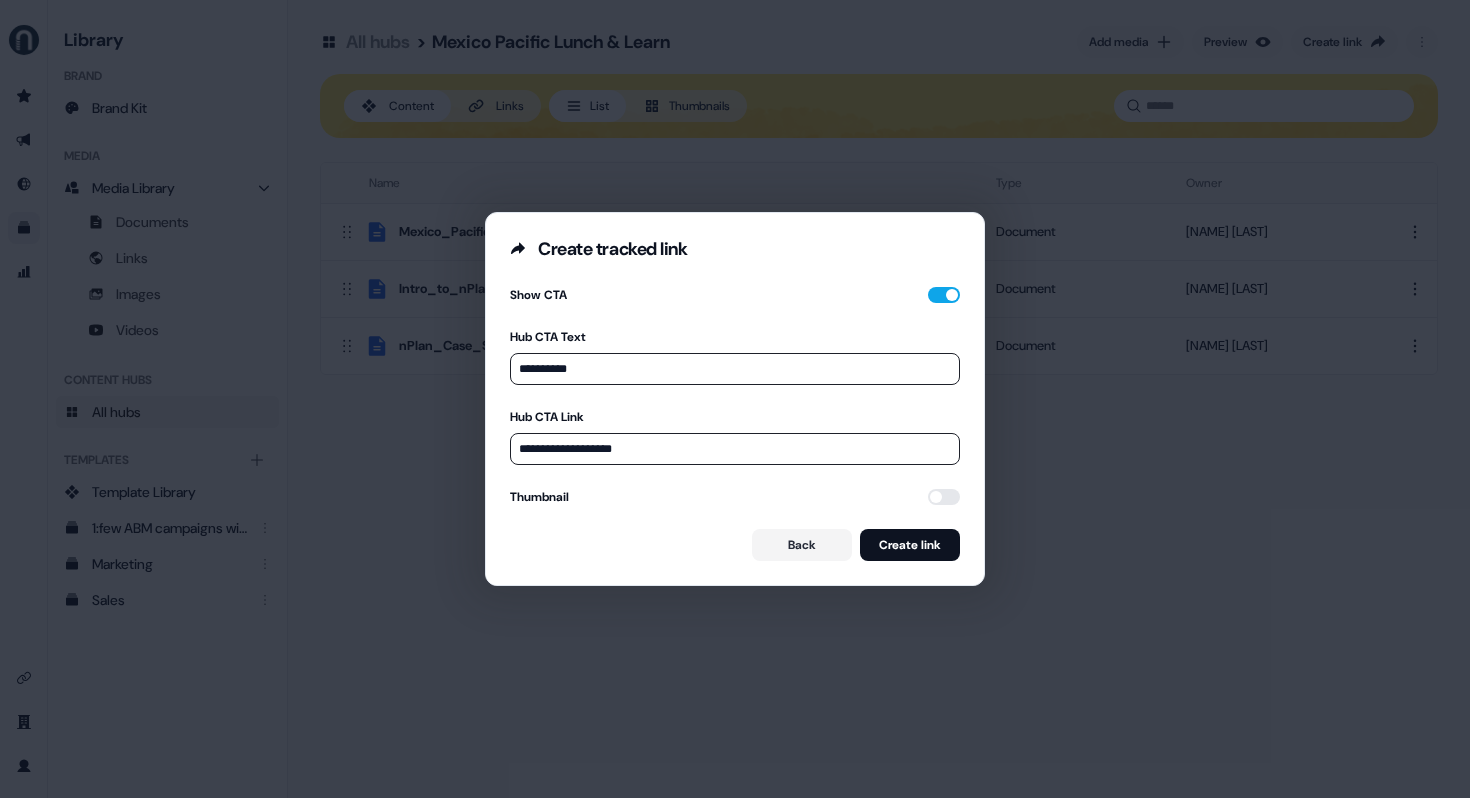 click on "Hub CTA Link" at bounding box center (735, 417) 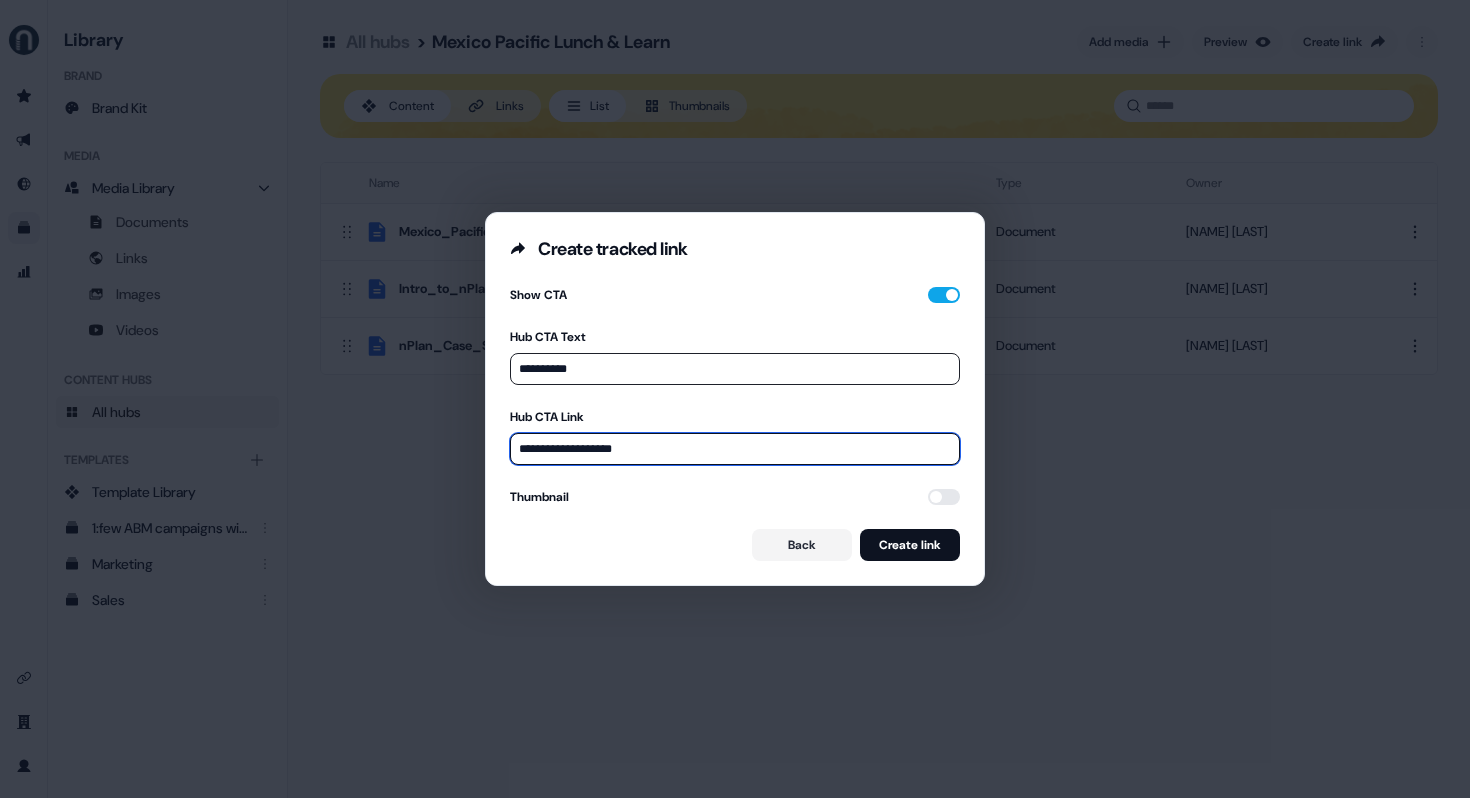 click on "**********" at bounding box center [735, 449] 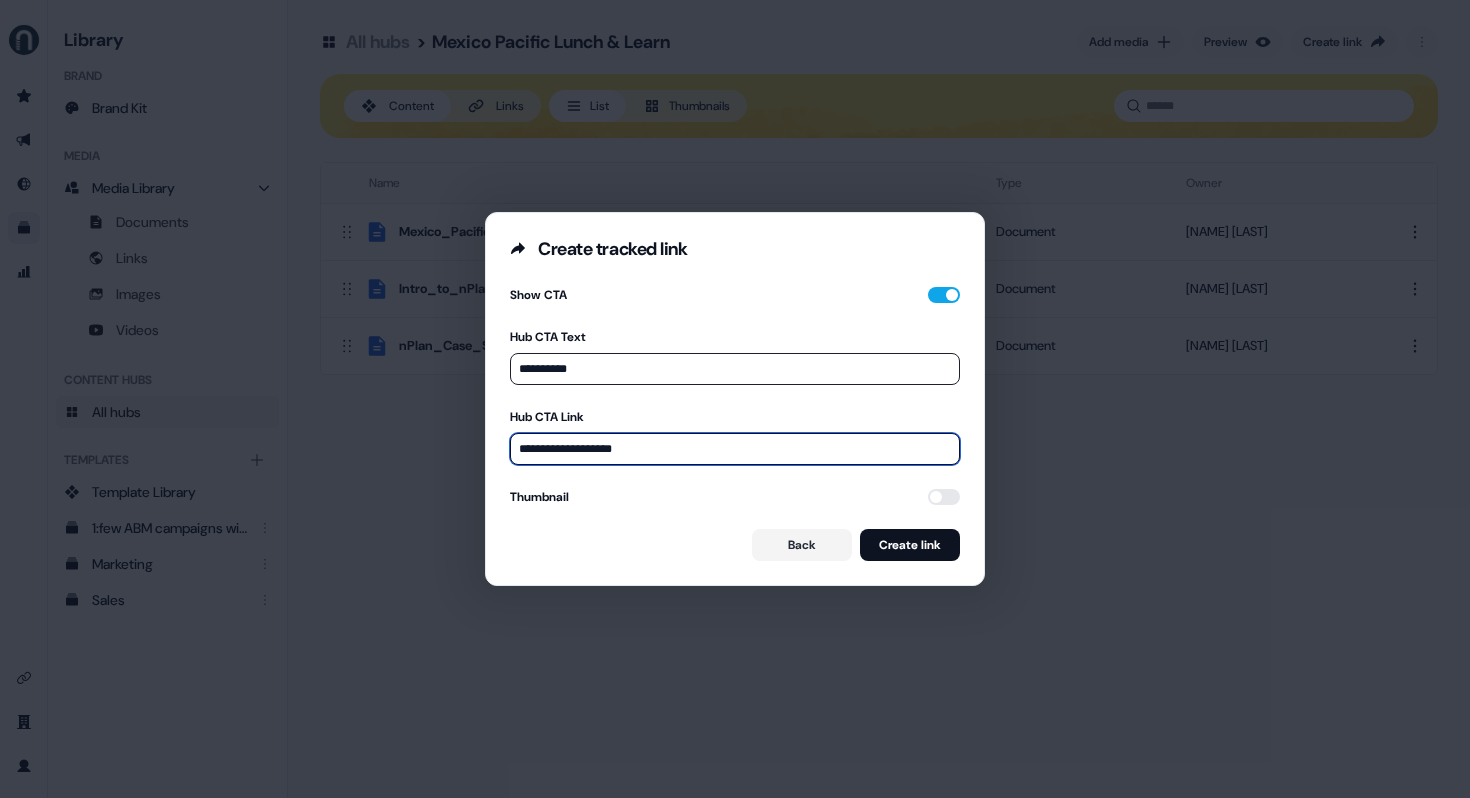 paste on "**********" 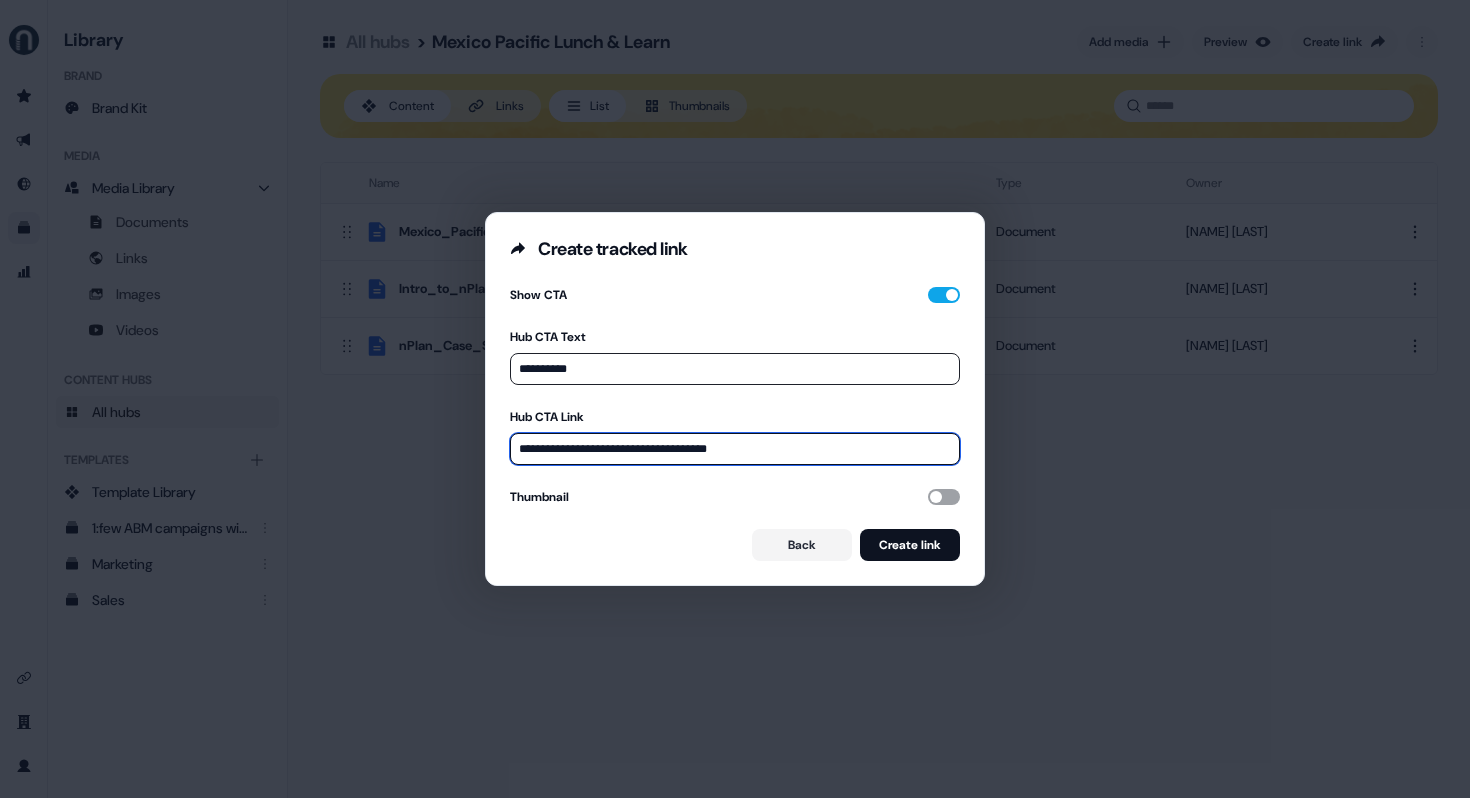type on "**********" 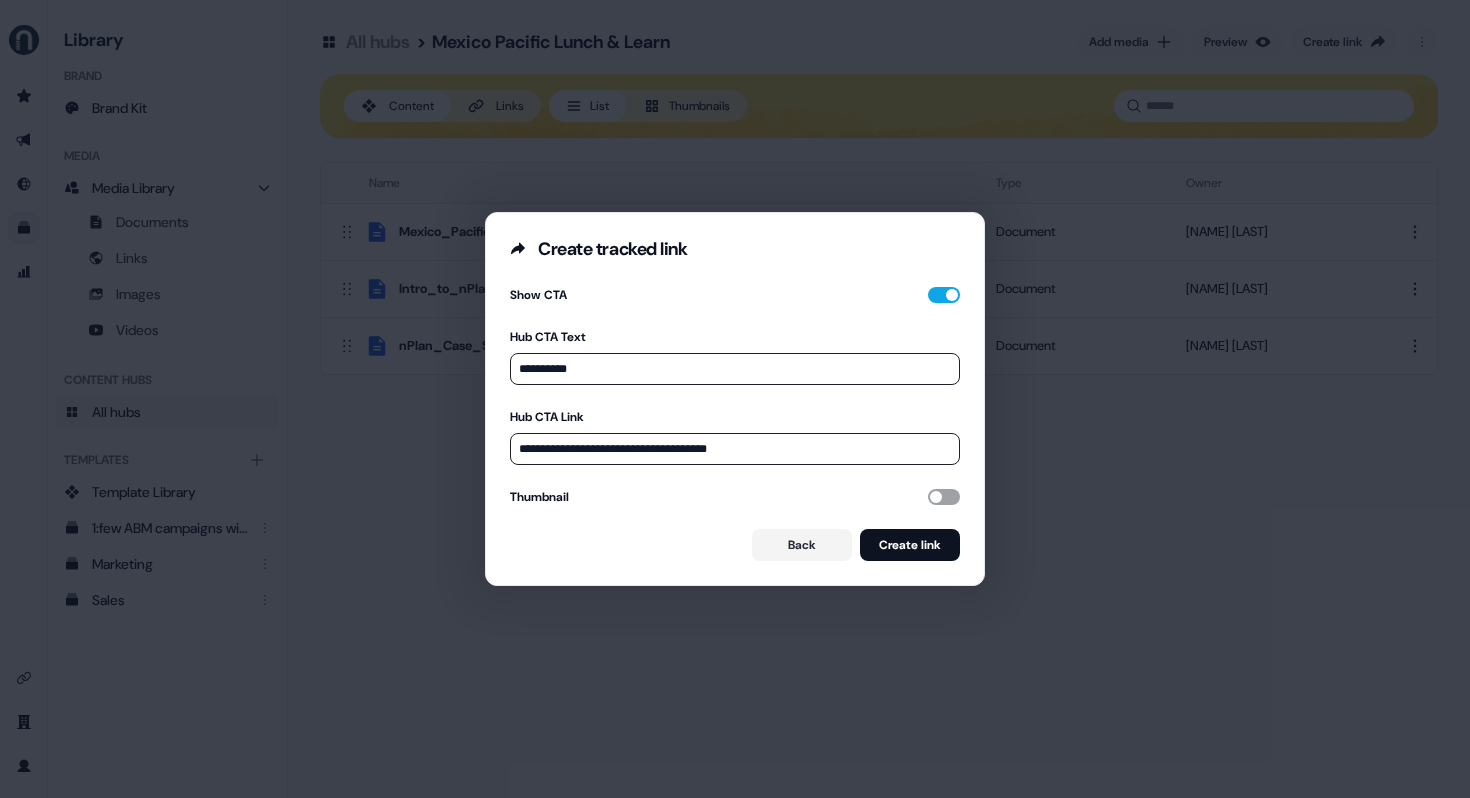 click at bounding box center (944, 497) 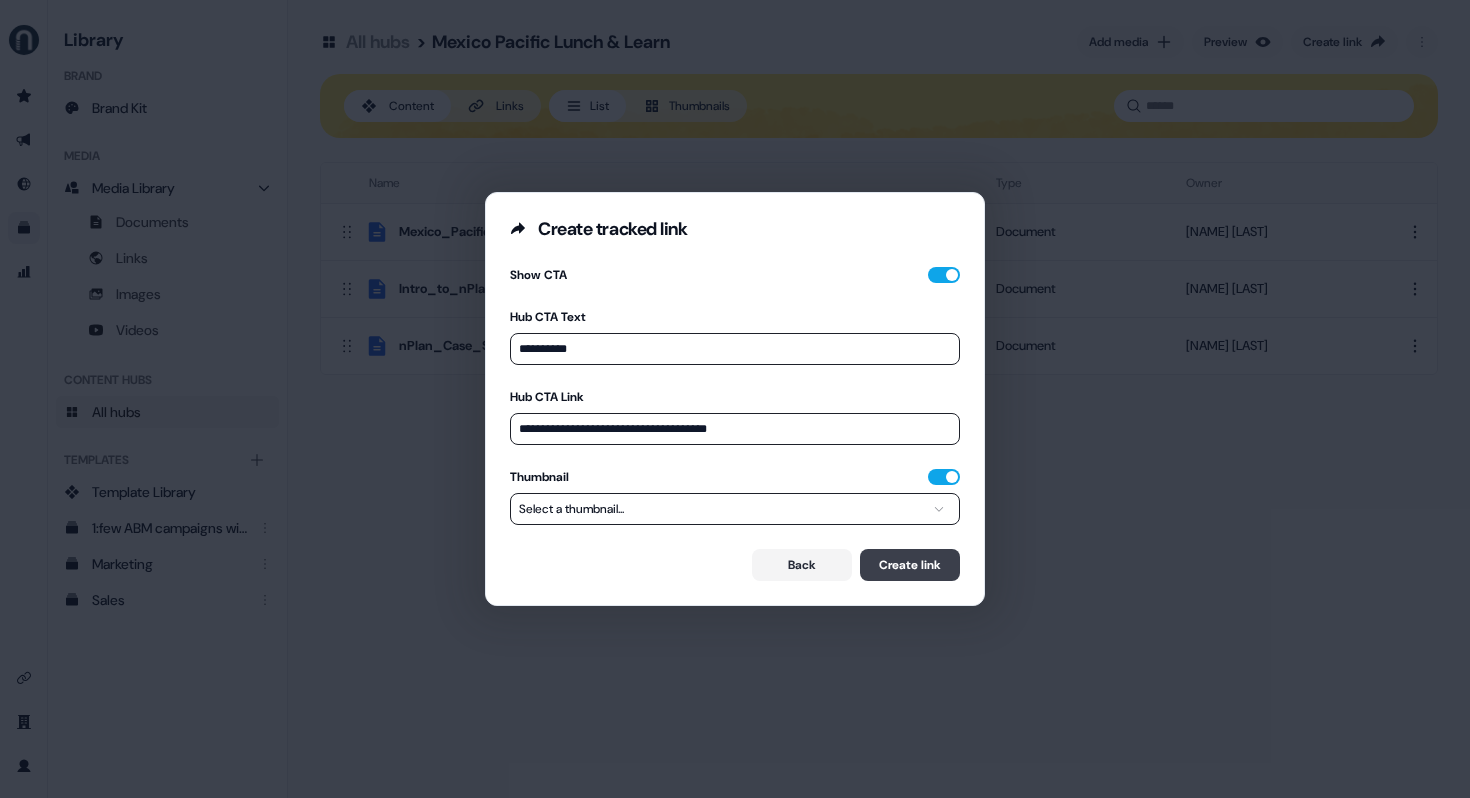click on "Create link" at bounding box center [910, 565] 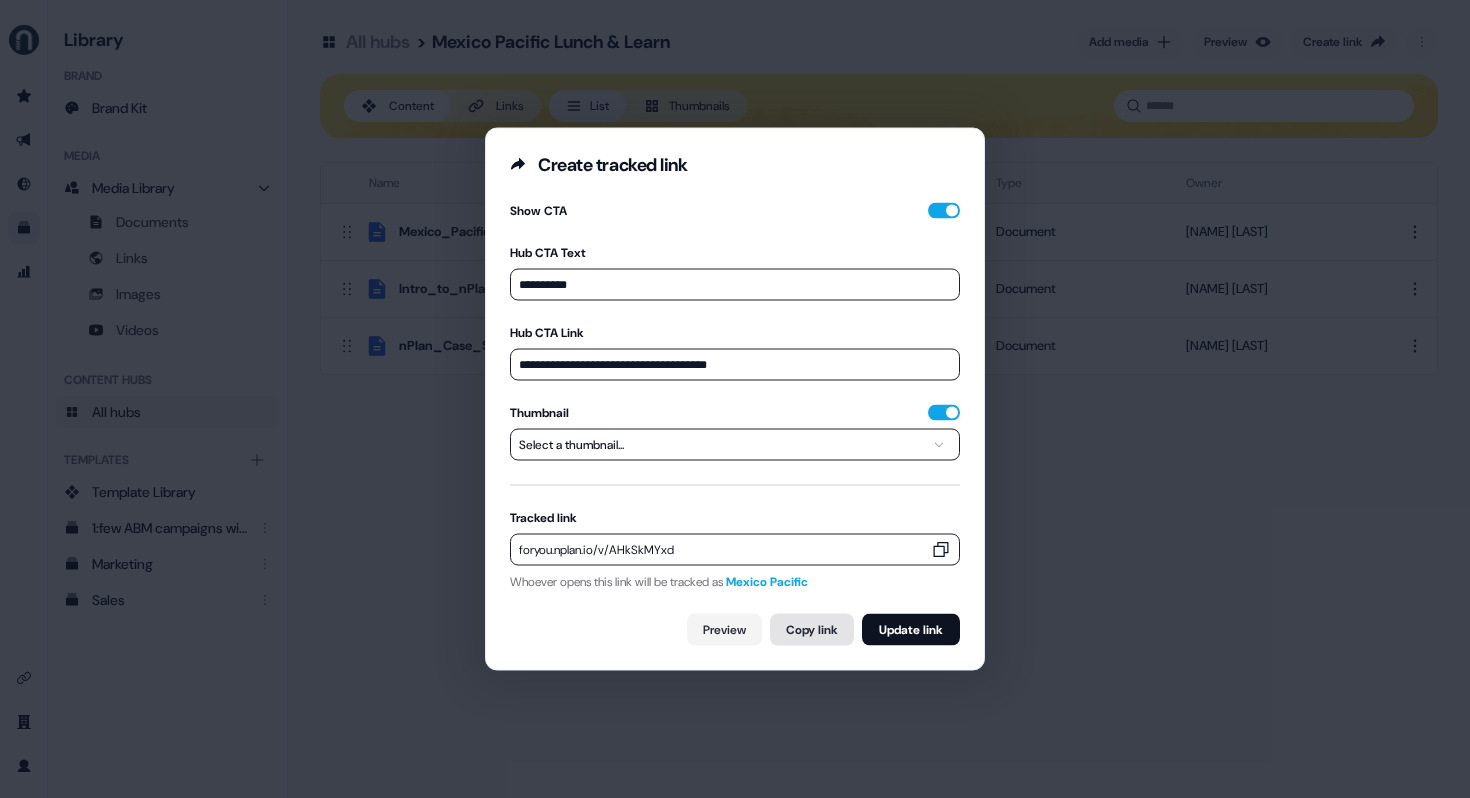 click on "Copy link" at bounding box center (812, 630) 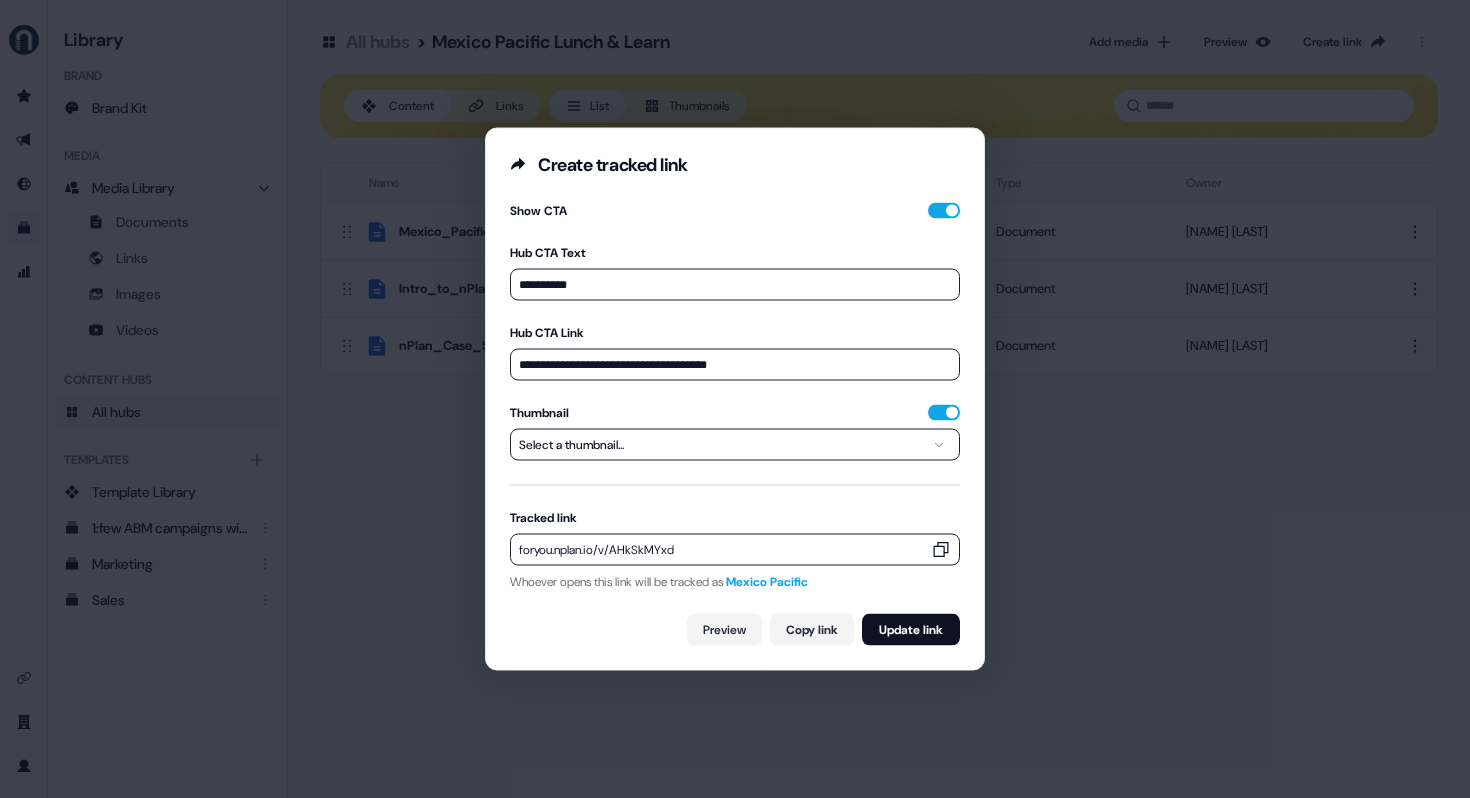click on "**********" at bounding box center (735, 399) 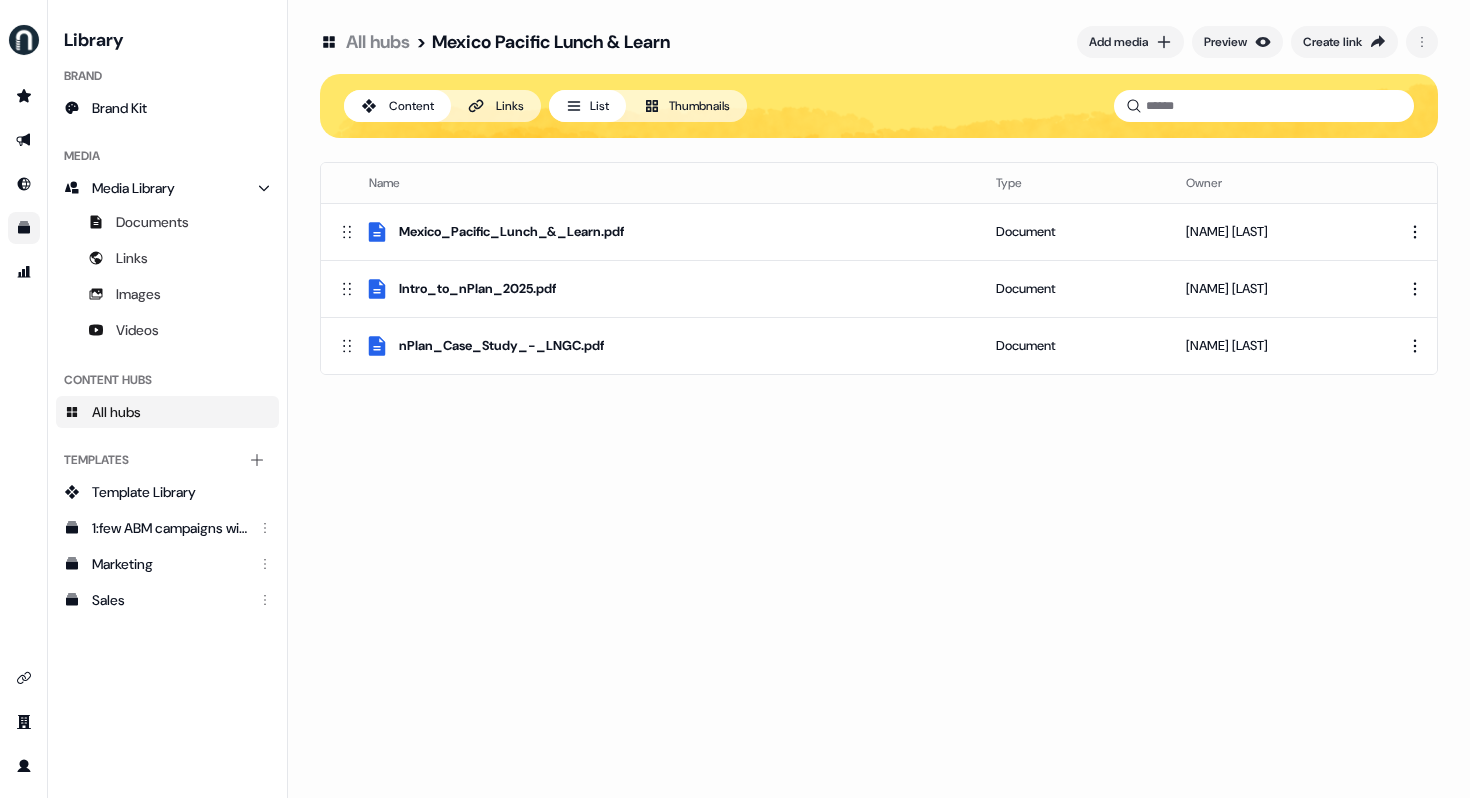 click on "All hubs" at bounding box center [378, 42] 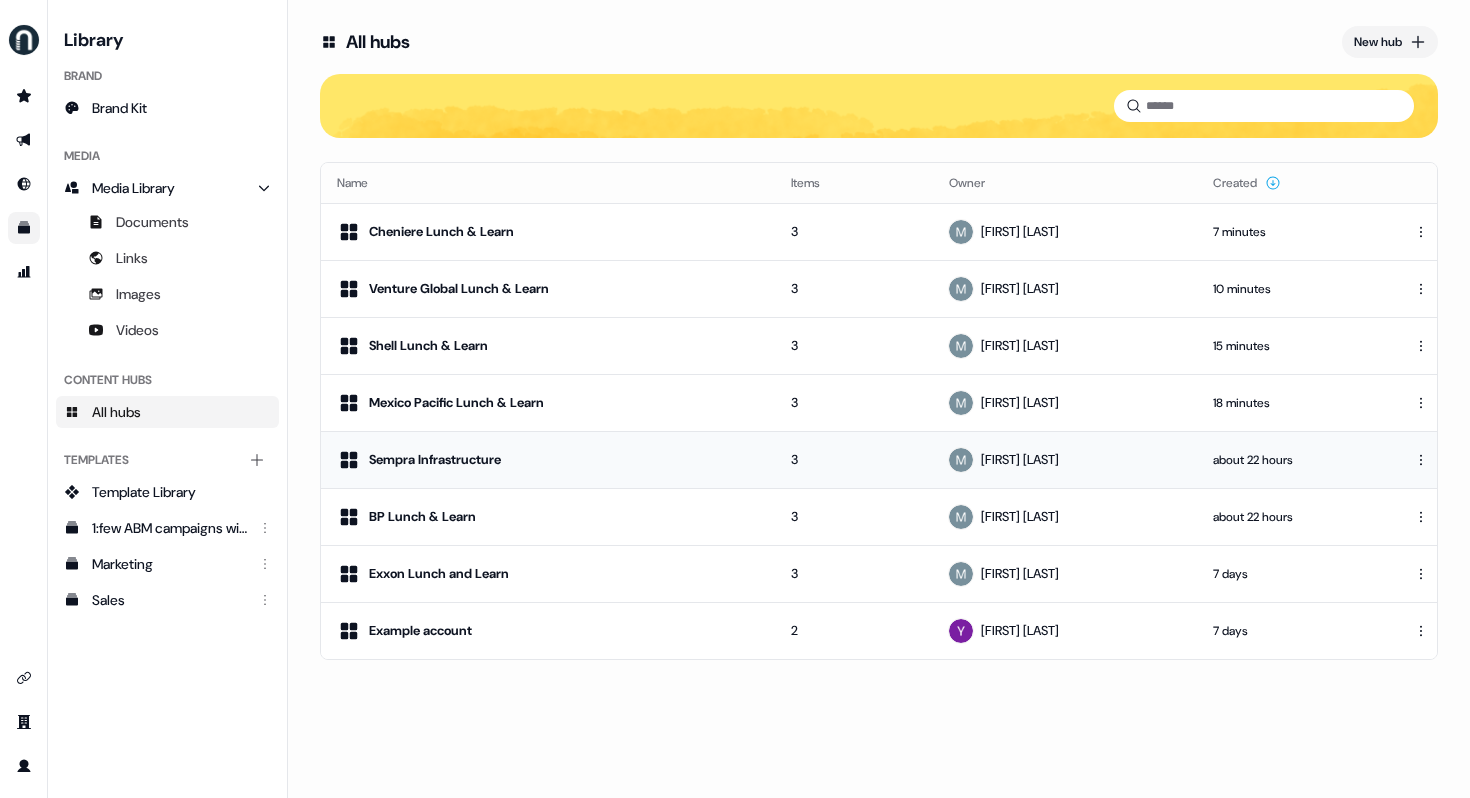 click on "Sempra Infrastructure" at bounding box center (435, 460) 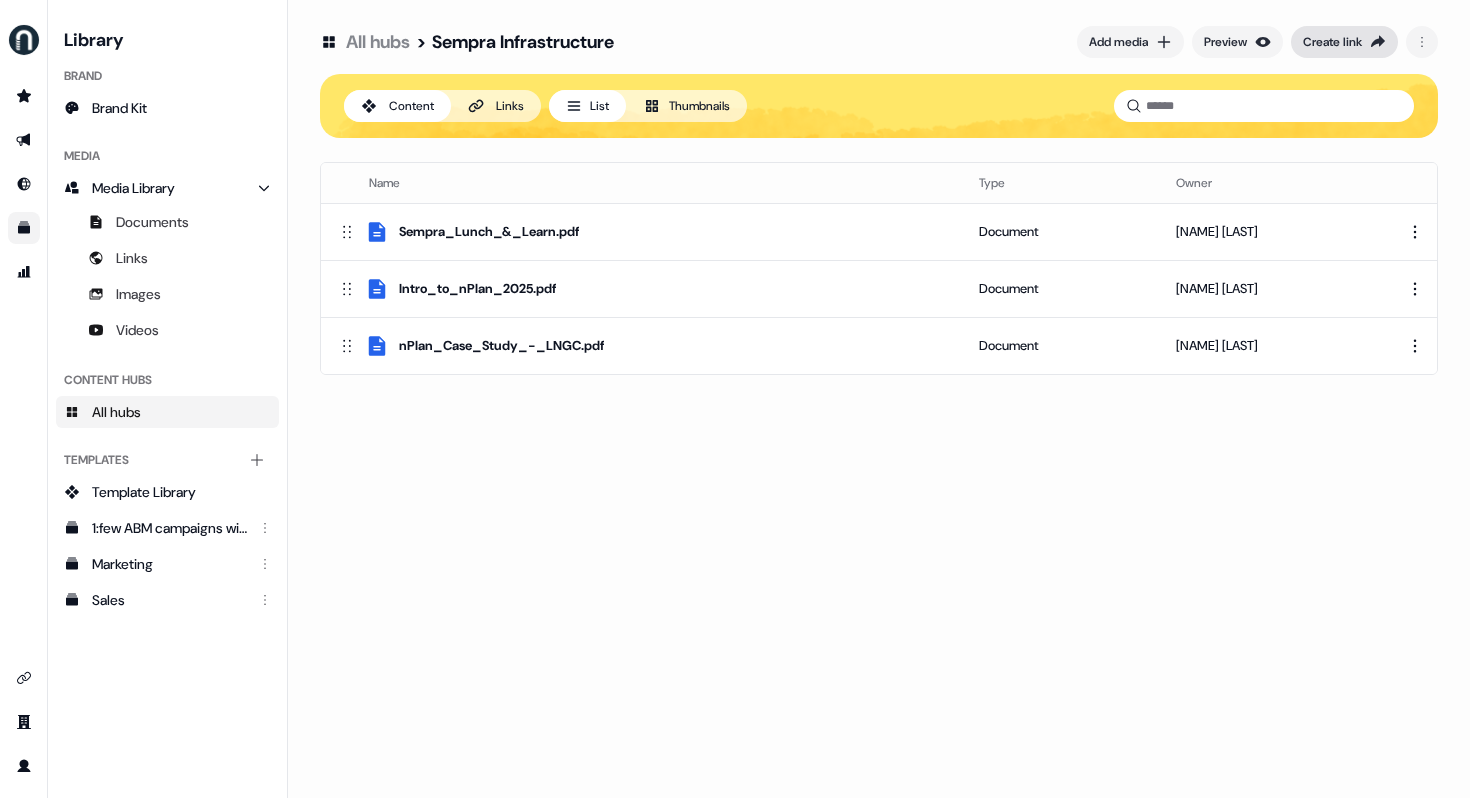 click on "Create link" at bounding box center [1332, 42] 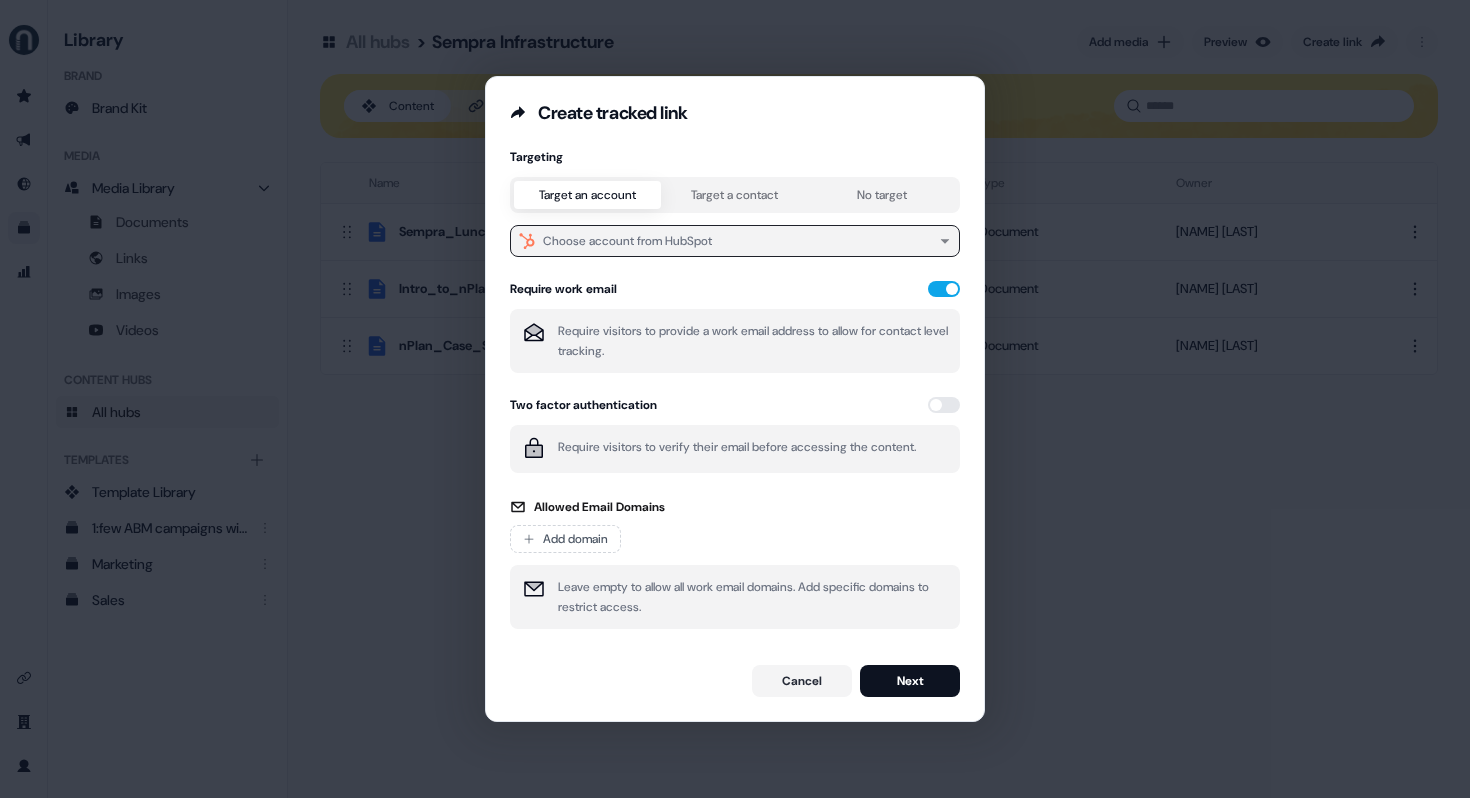 click on "Choose account from HubSpot" at bounding box center (627, 241) 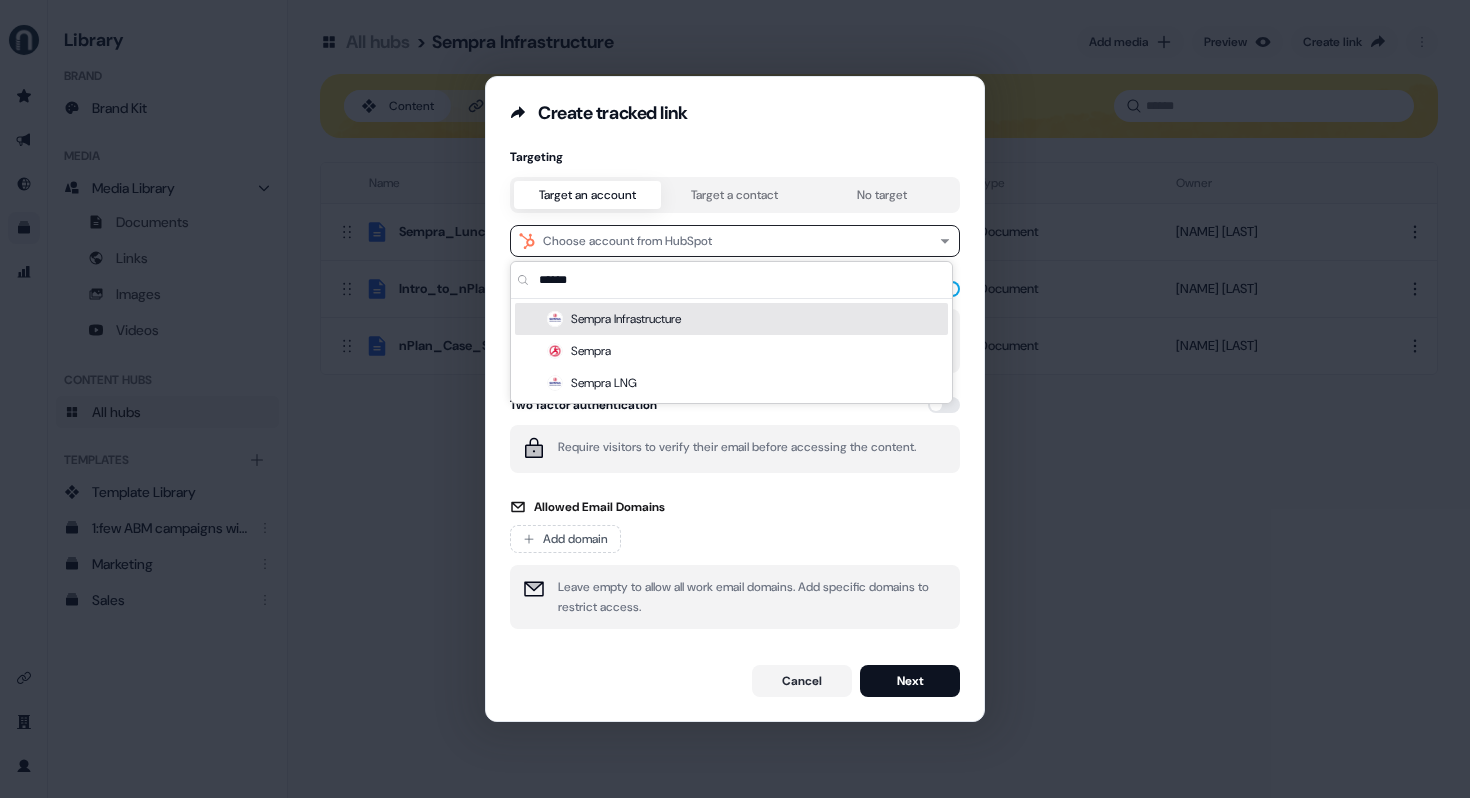 type on "******" 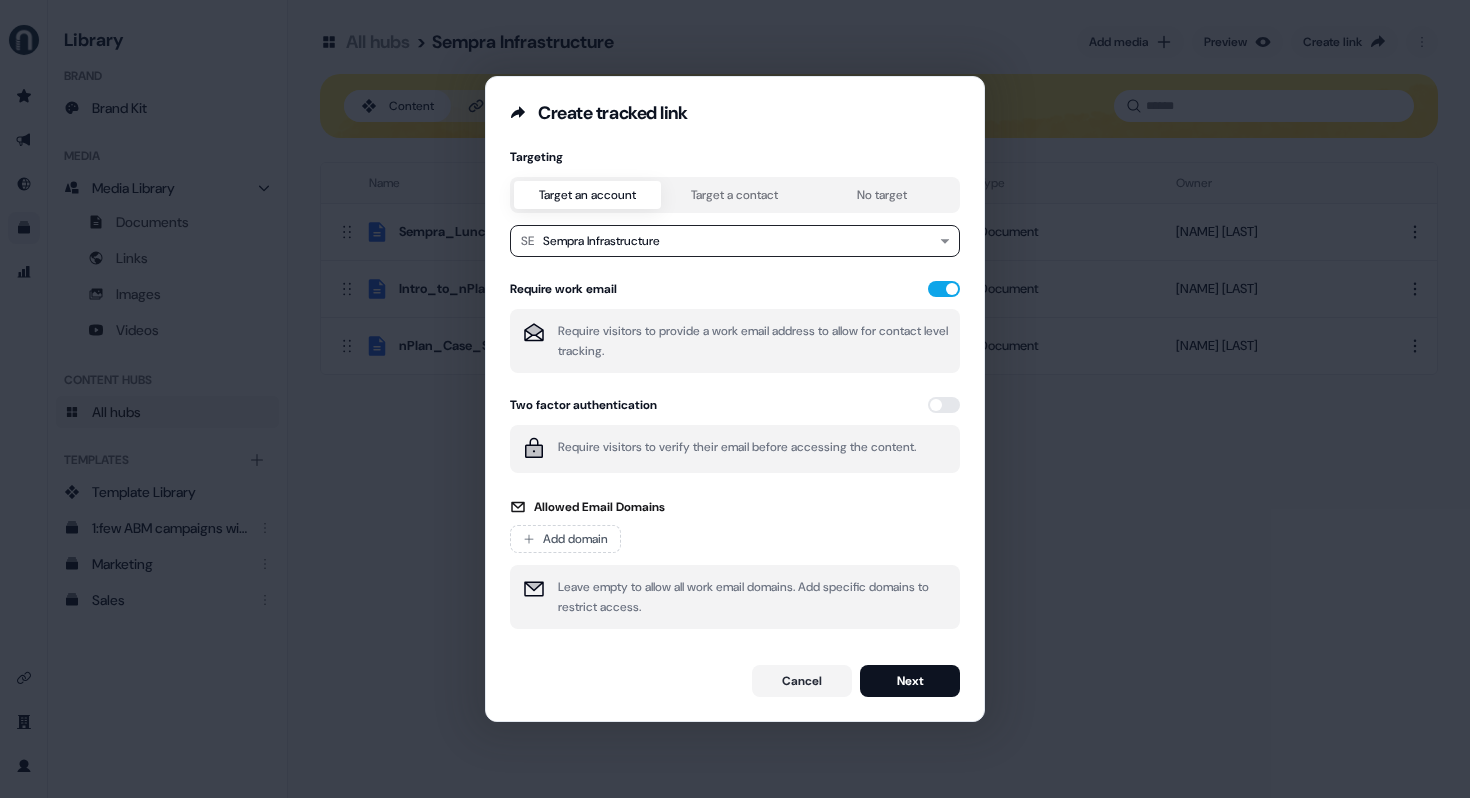 click on "Require work email Require visitors to provide a work email address to allow for contact level tracking." at bounding box center (735, 327) 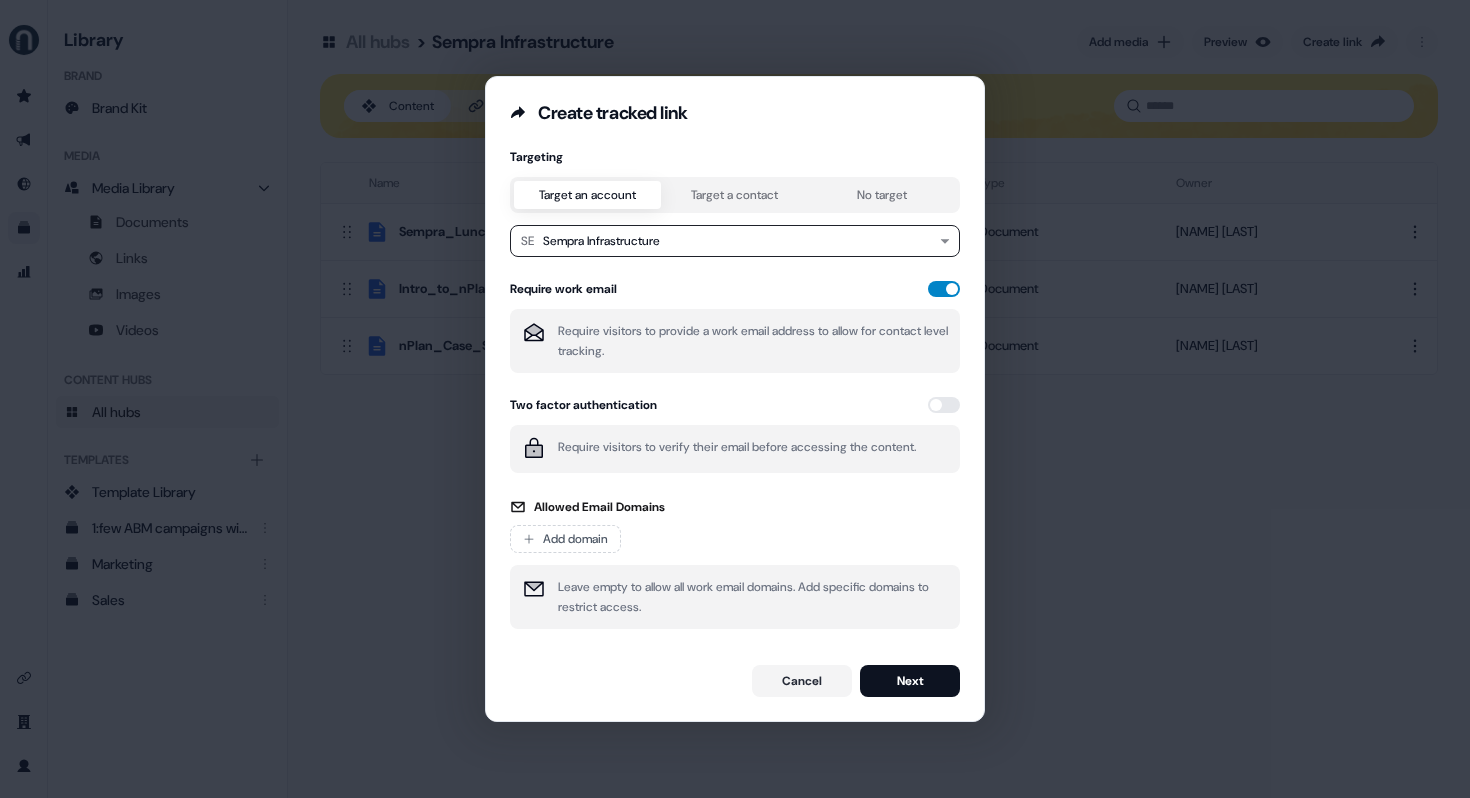 click at bounding box center [944, 289] 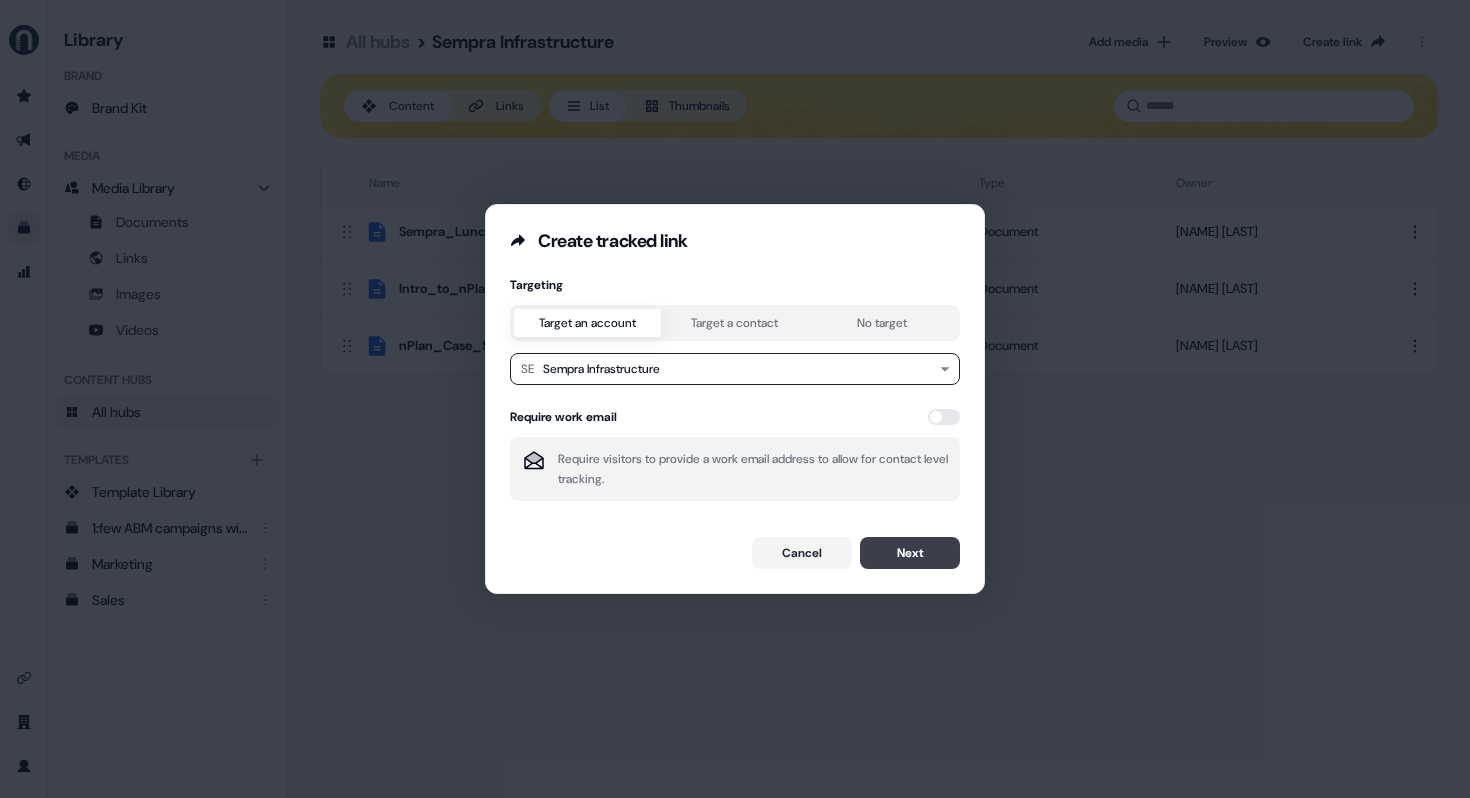 click on "Next" at bounding box center [910, 553] 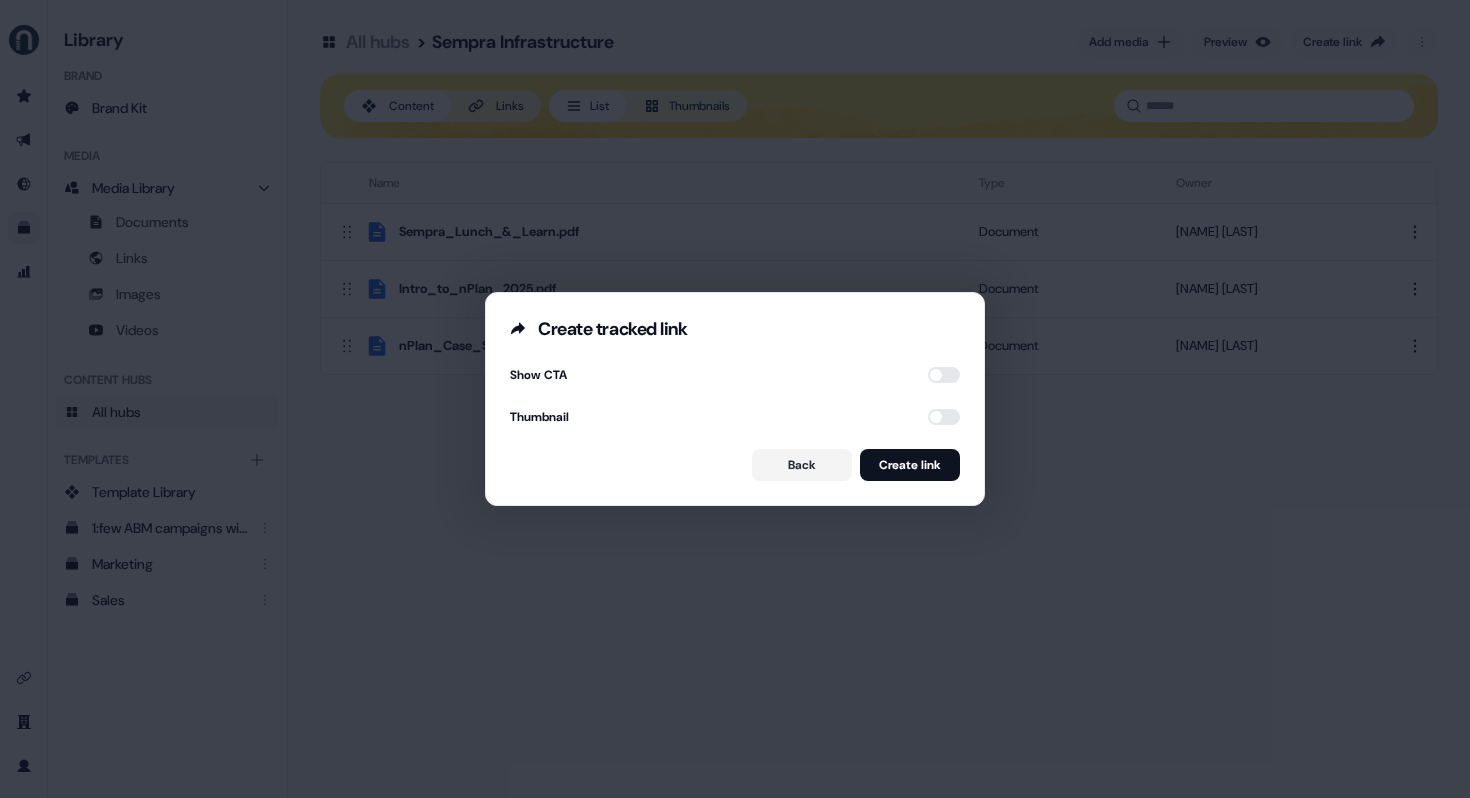 click on "Show CTA" at bounding box center [735, 375] 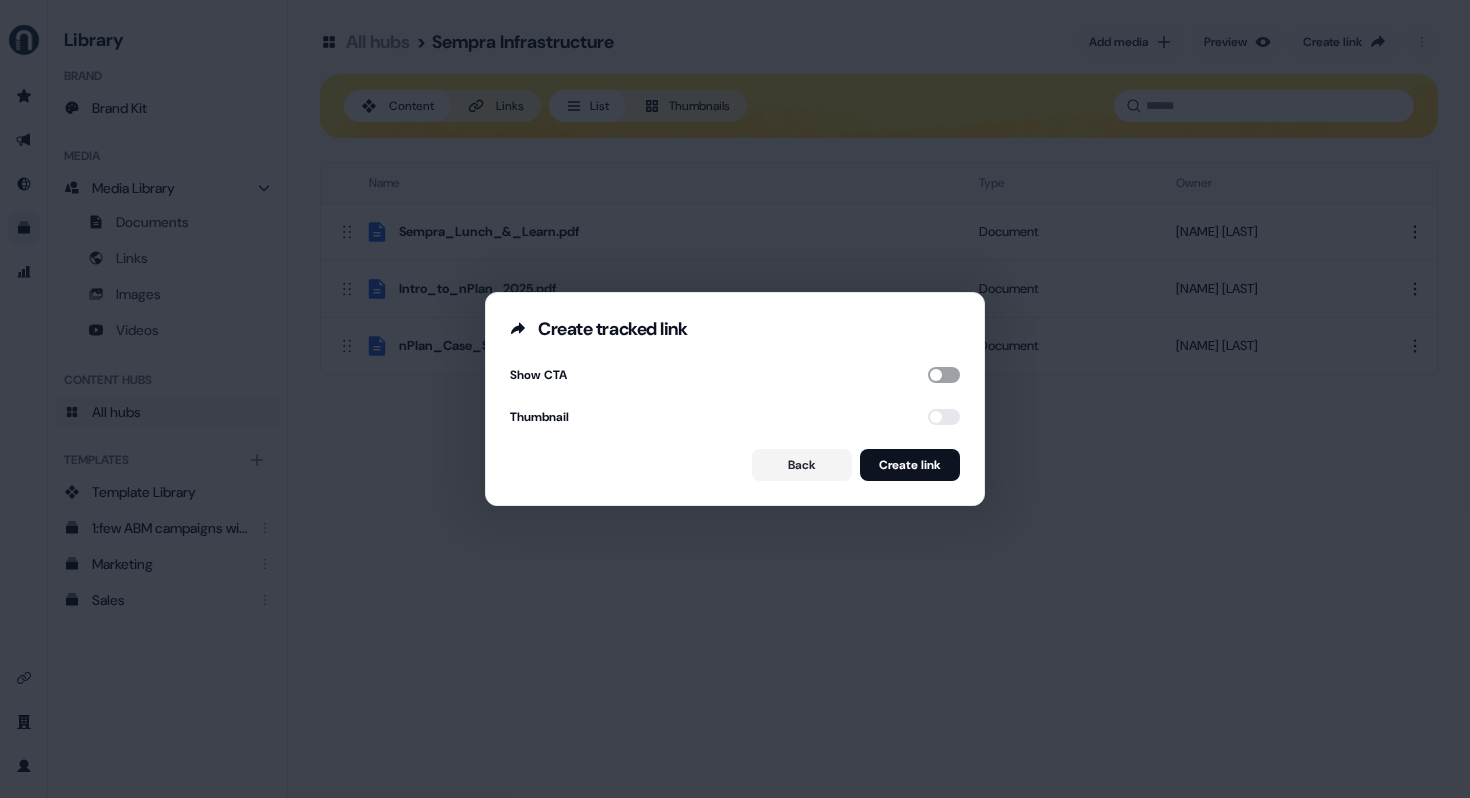 click at bounding box center [944, 375] 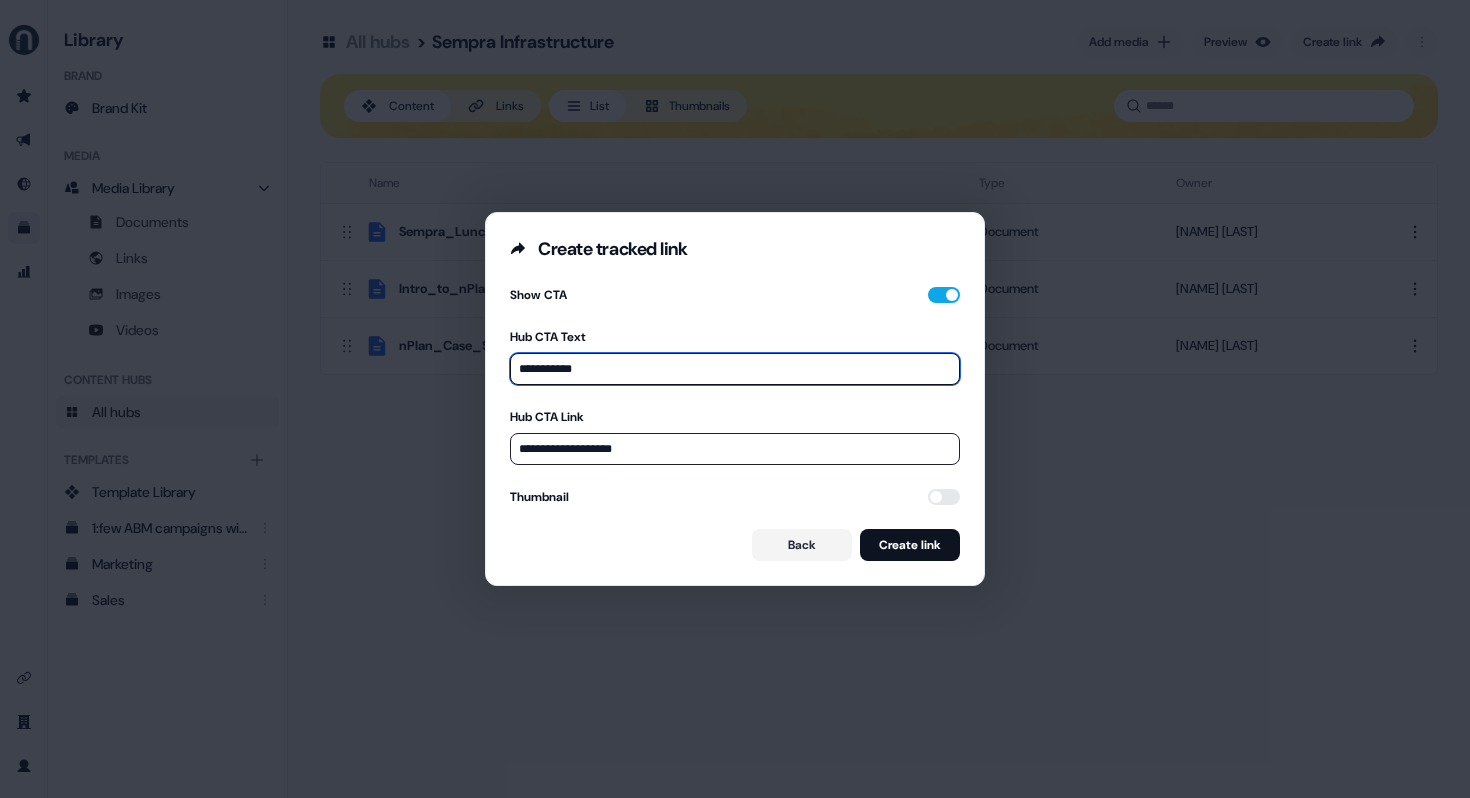 click on "**********" at bounding box center (735, 369) 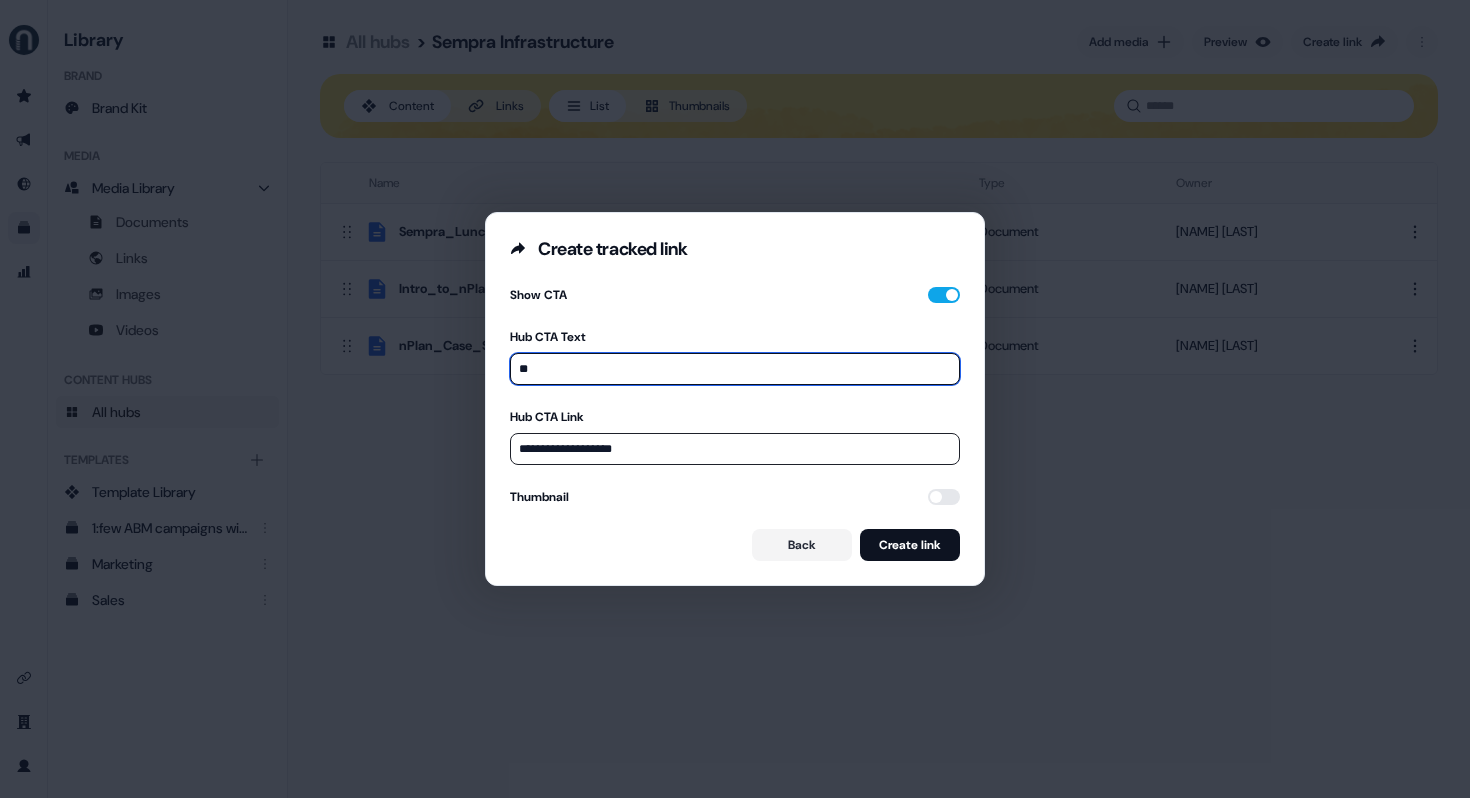 type on "**********" 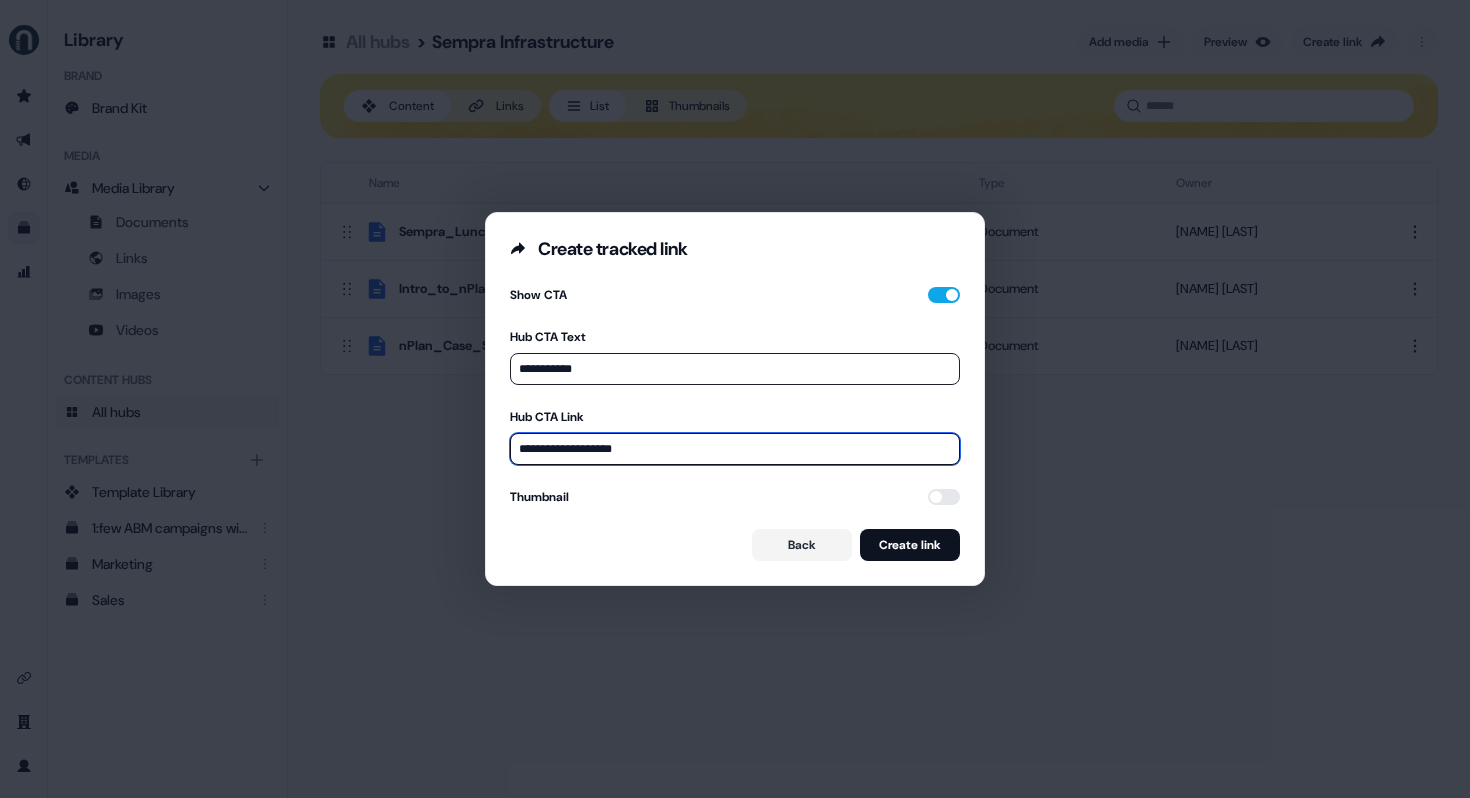 click on "**********" at bounding box center [735, 449] 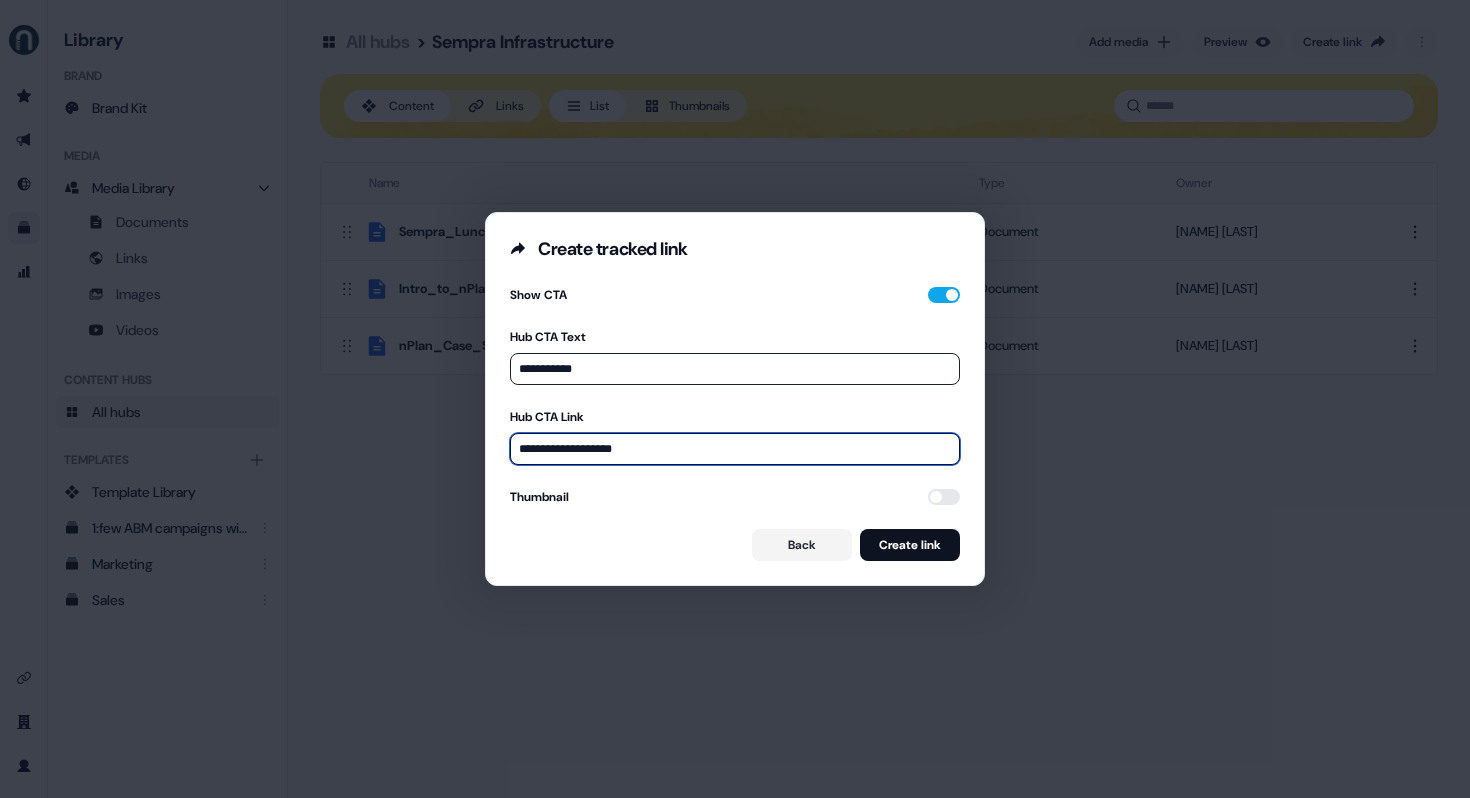 paste on "**********" 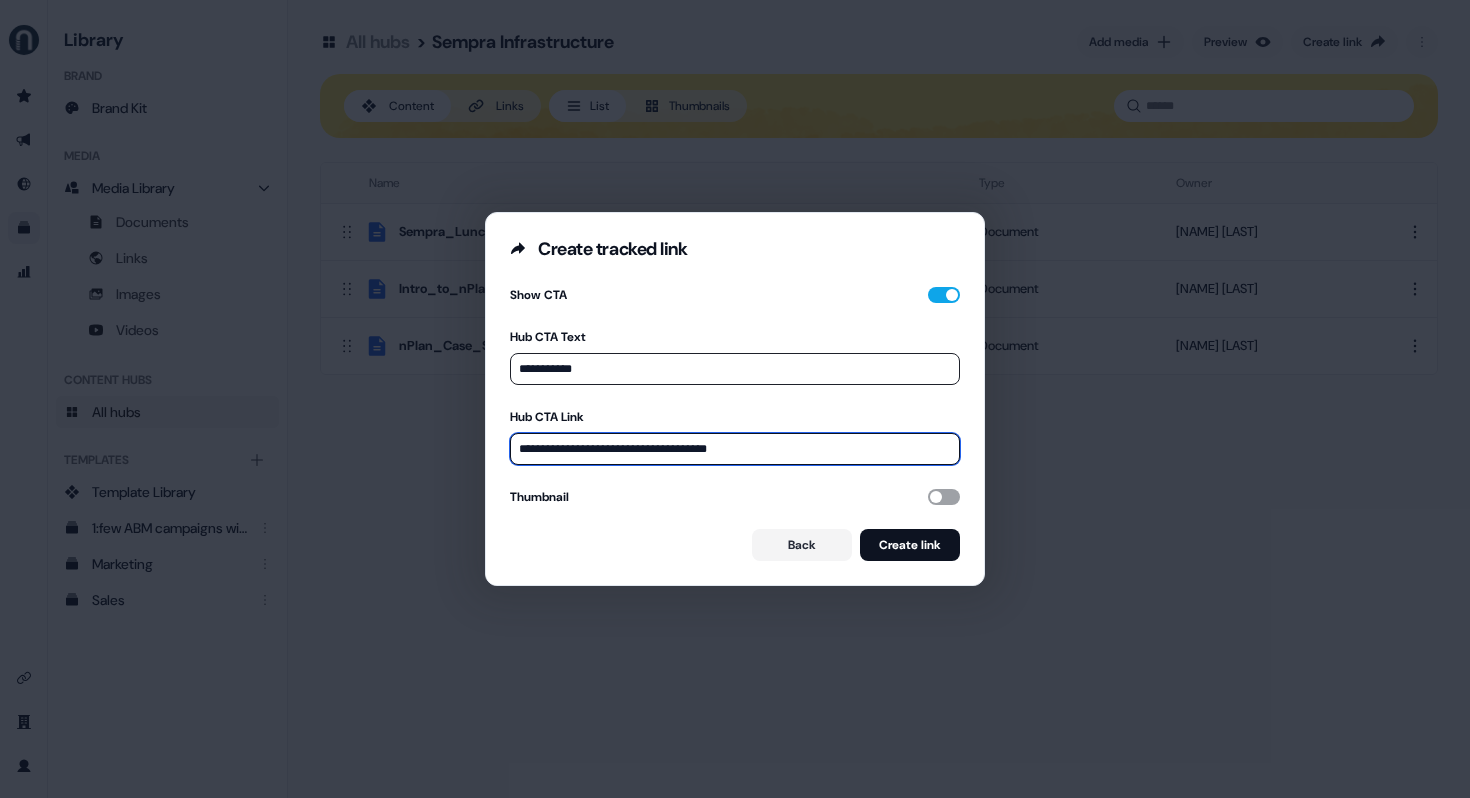 type on "**********" 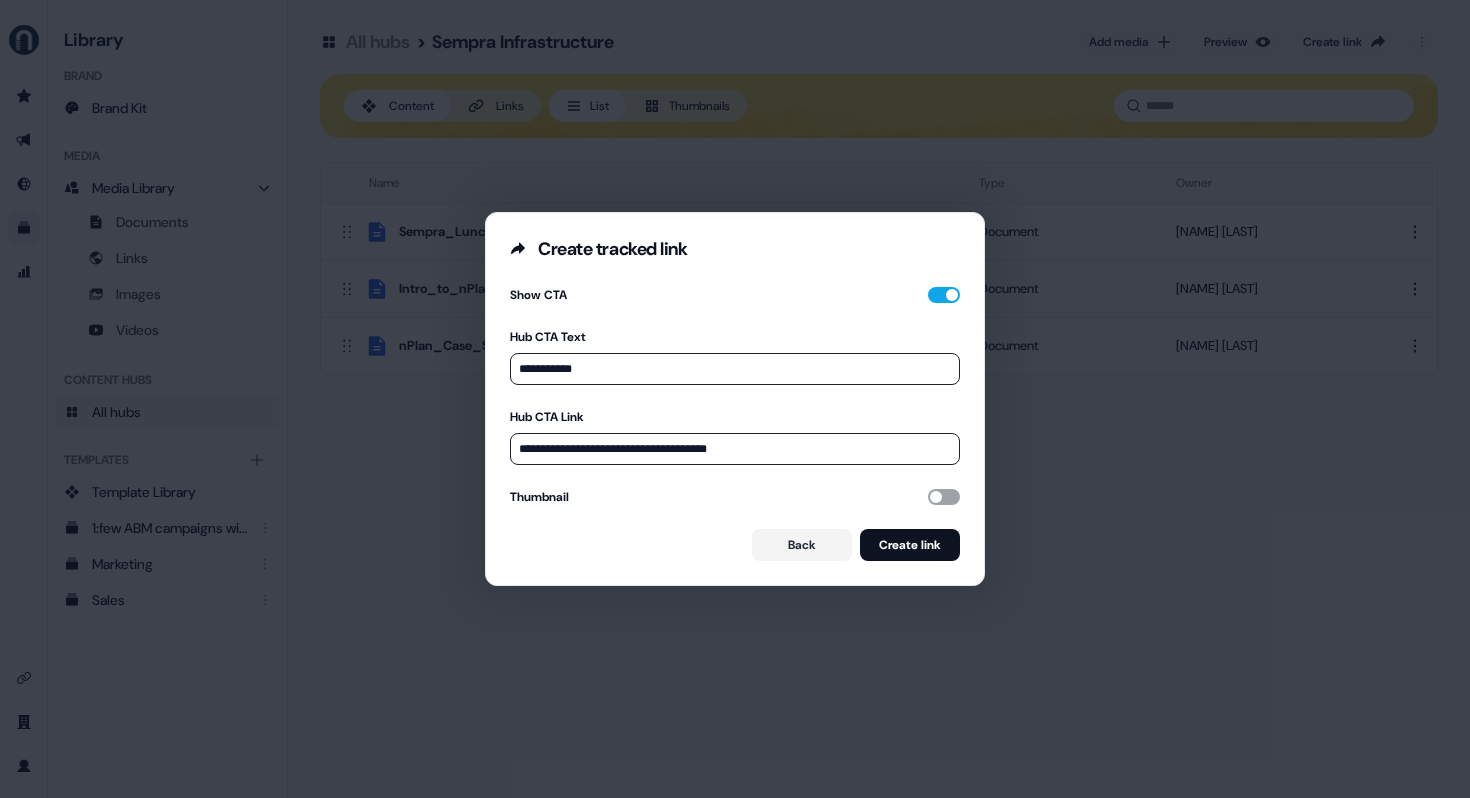 click at bounding box center (944, 497) 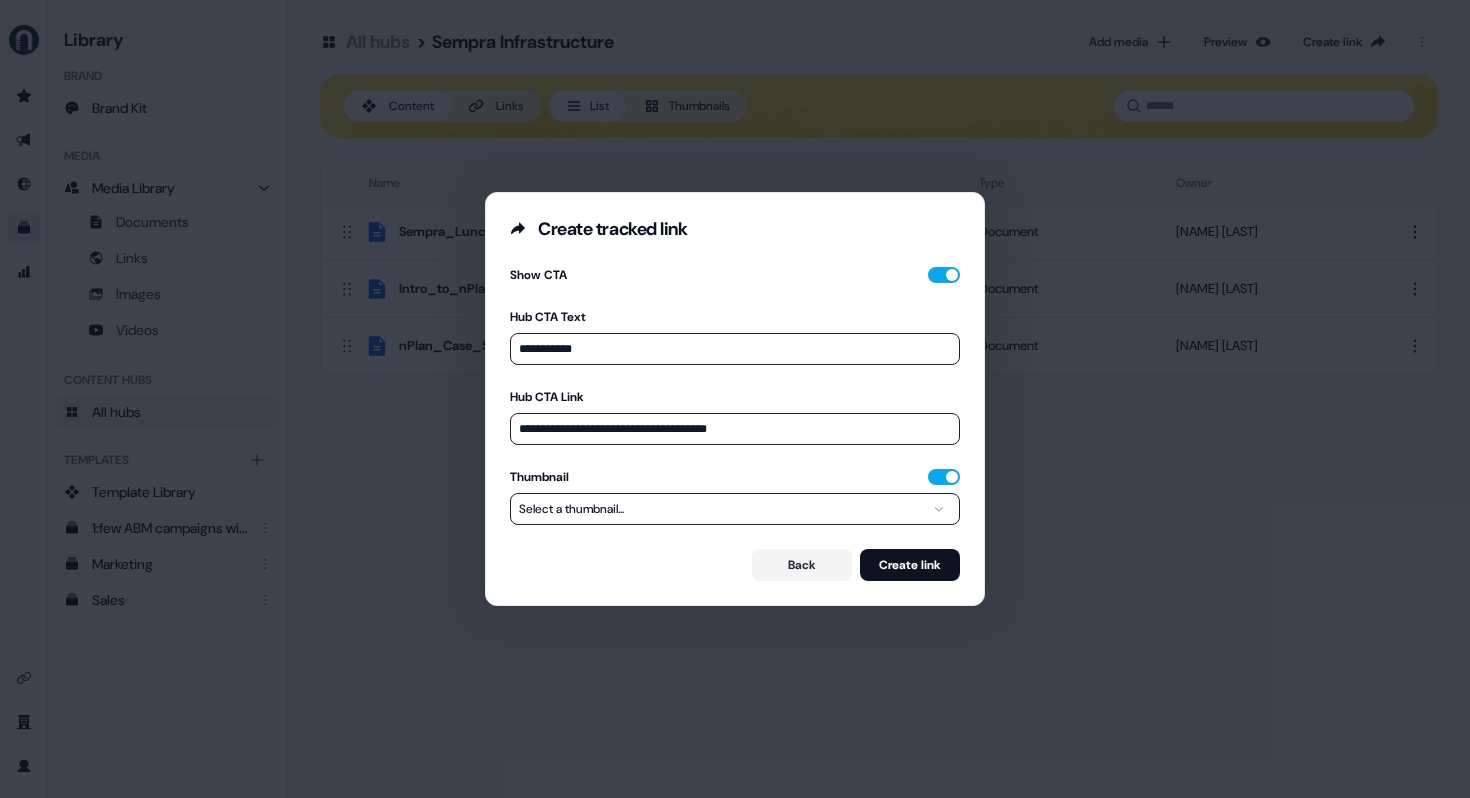 click on "**********" at bounding box center [735, 399] 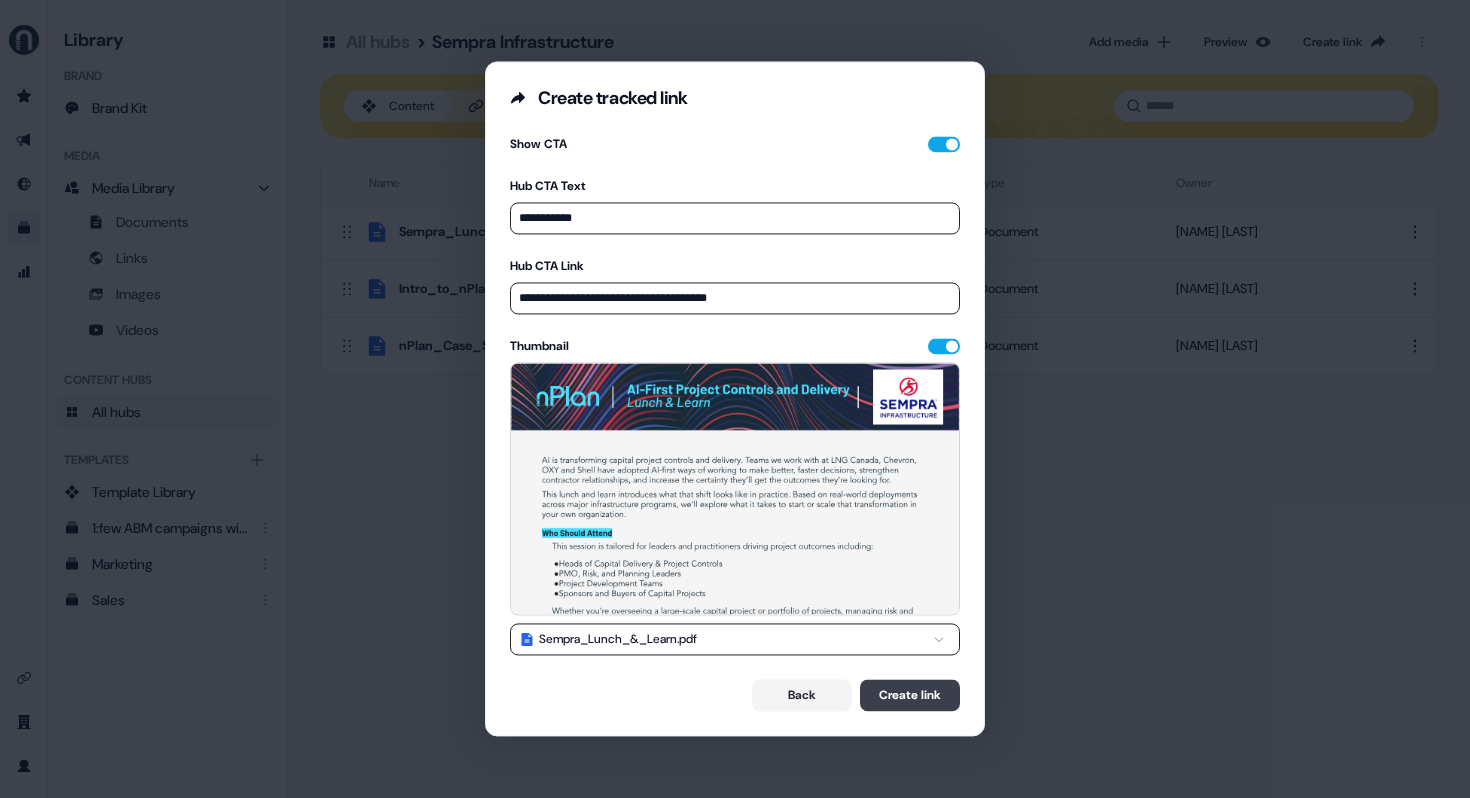 click on "Create link" at bounding box center [910, 696] 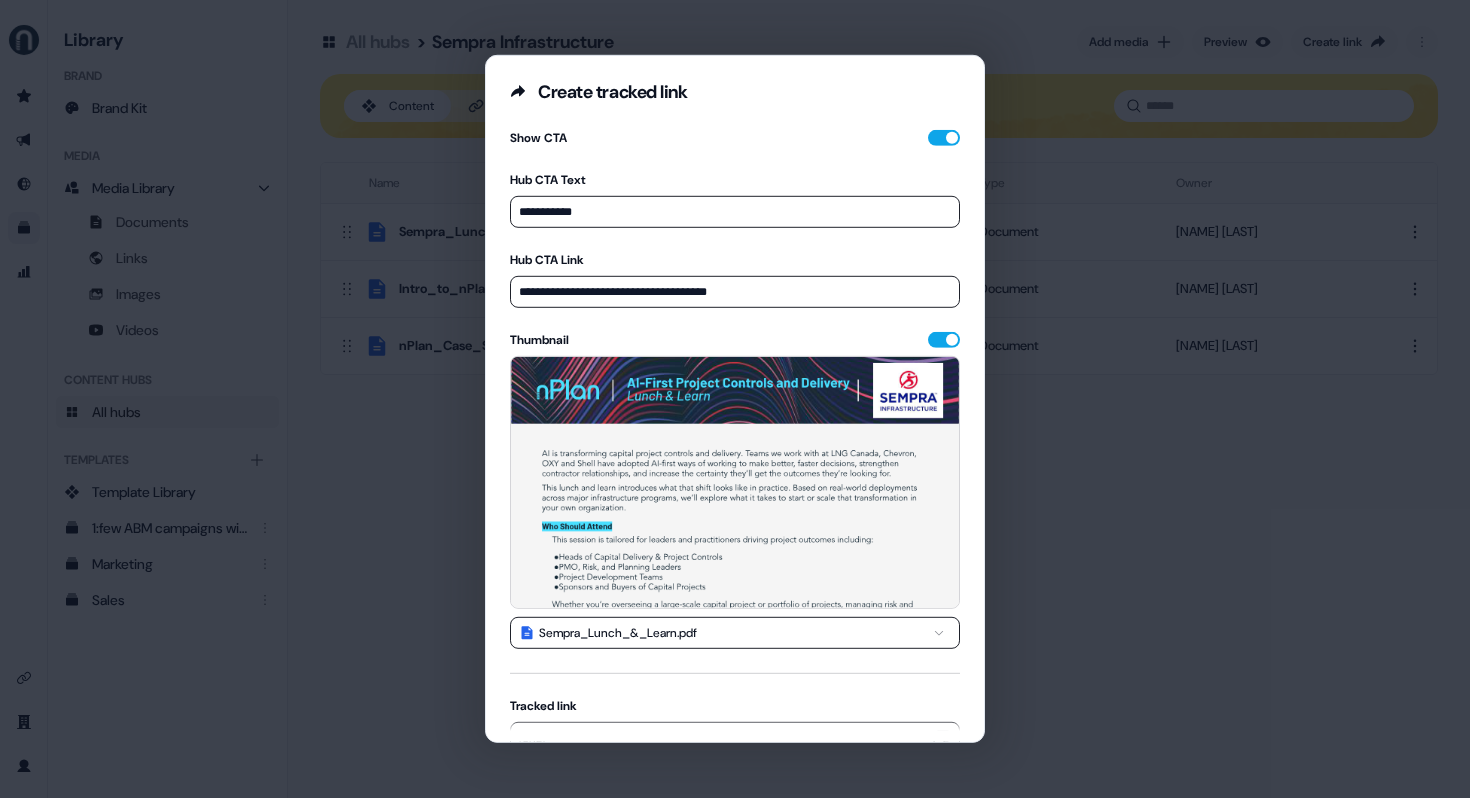 scroll, scrollTop: 111, scrollLeft: 0, axis: vertical 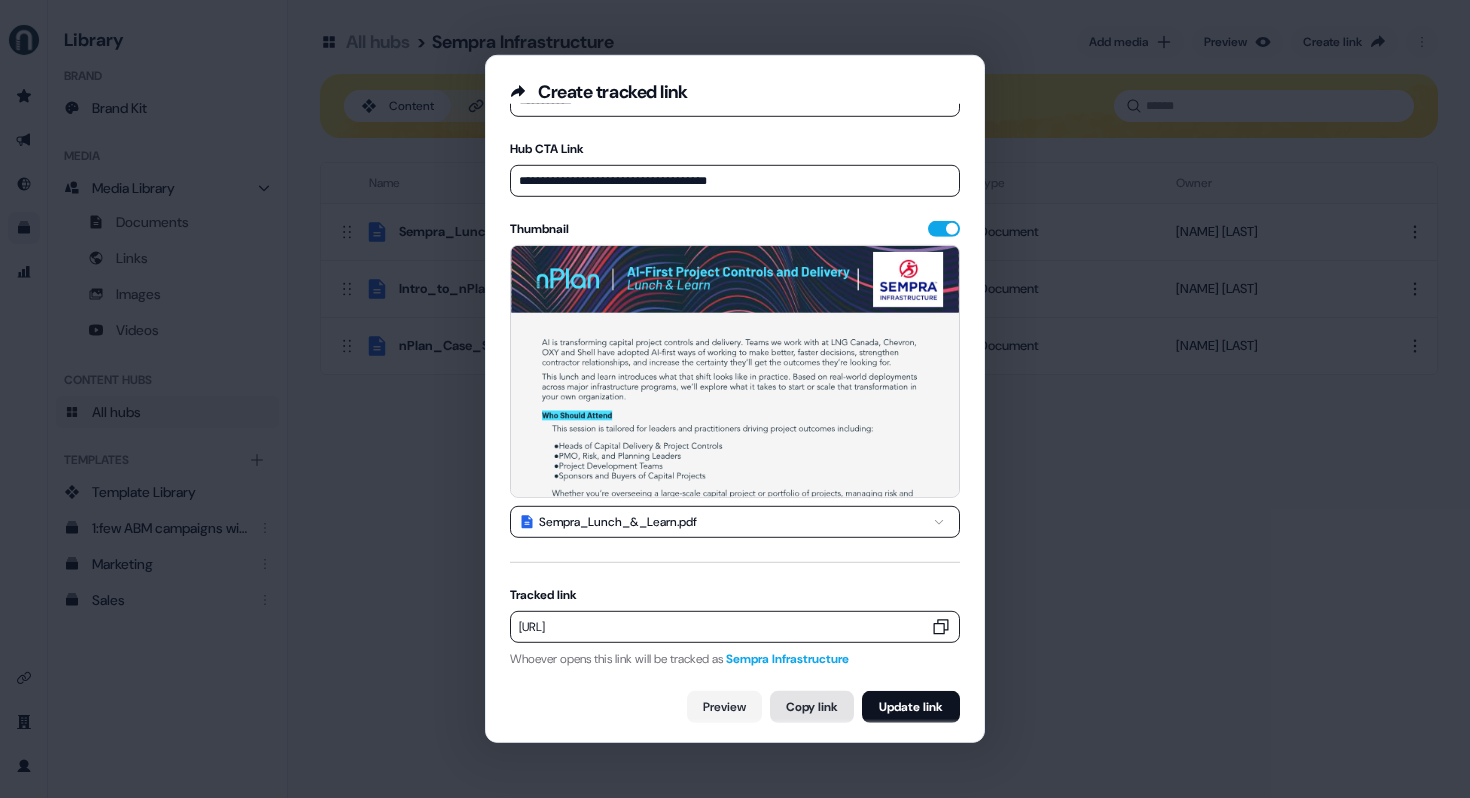 click on "Copy link" at bounding box center (812, 707) 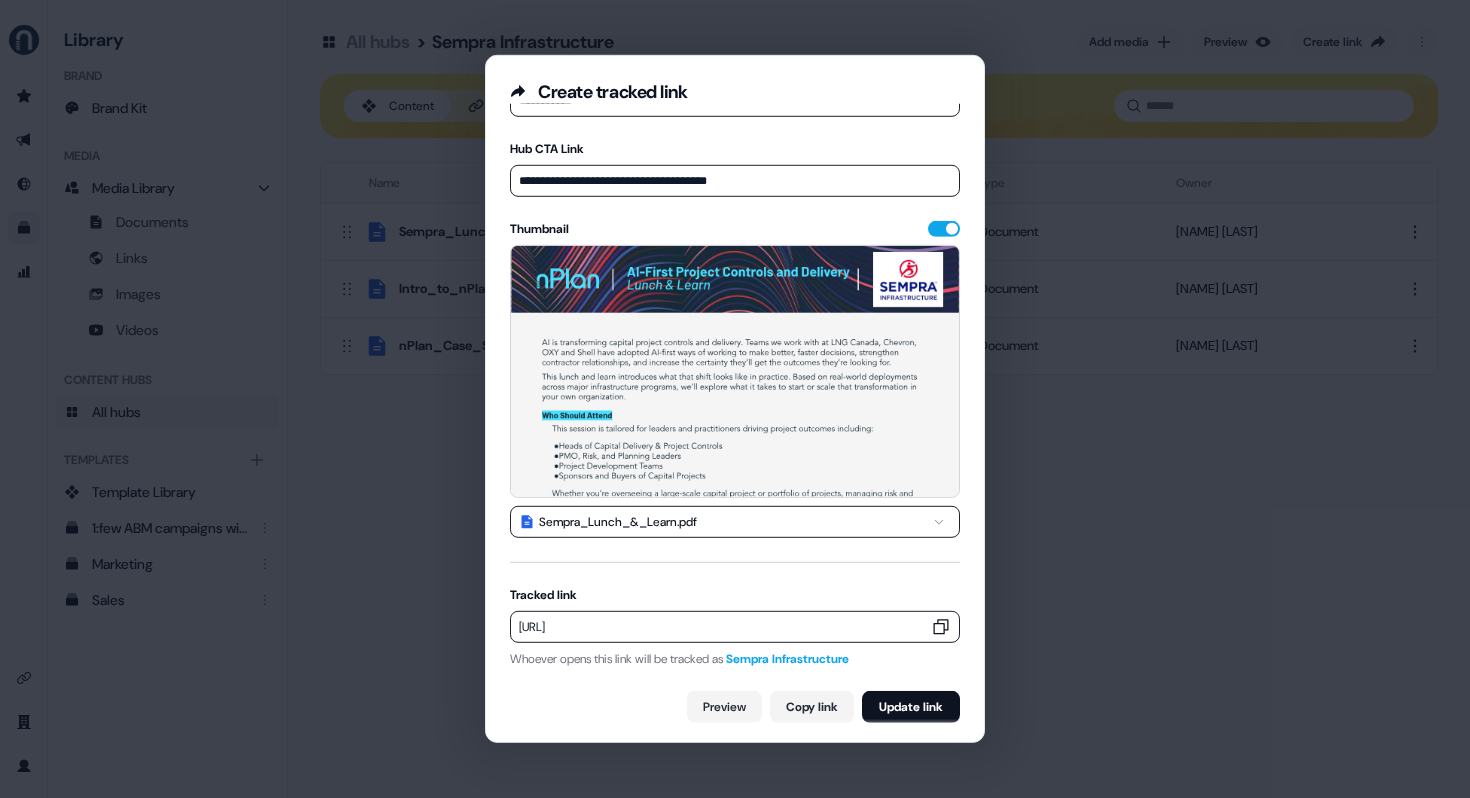 click on "**********" at bounding box center (735, 399) 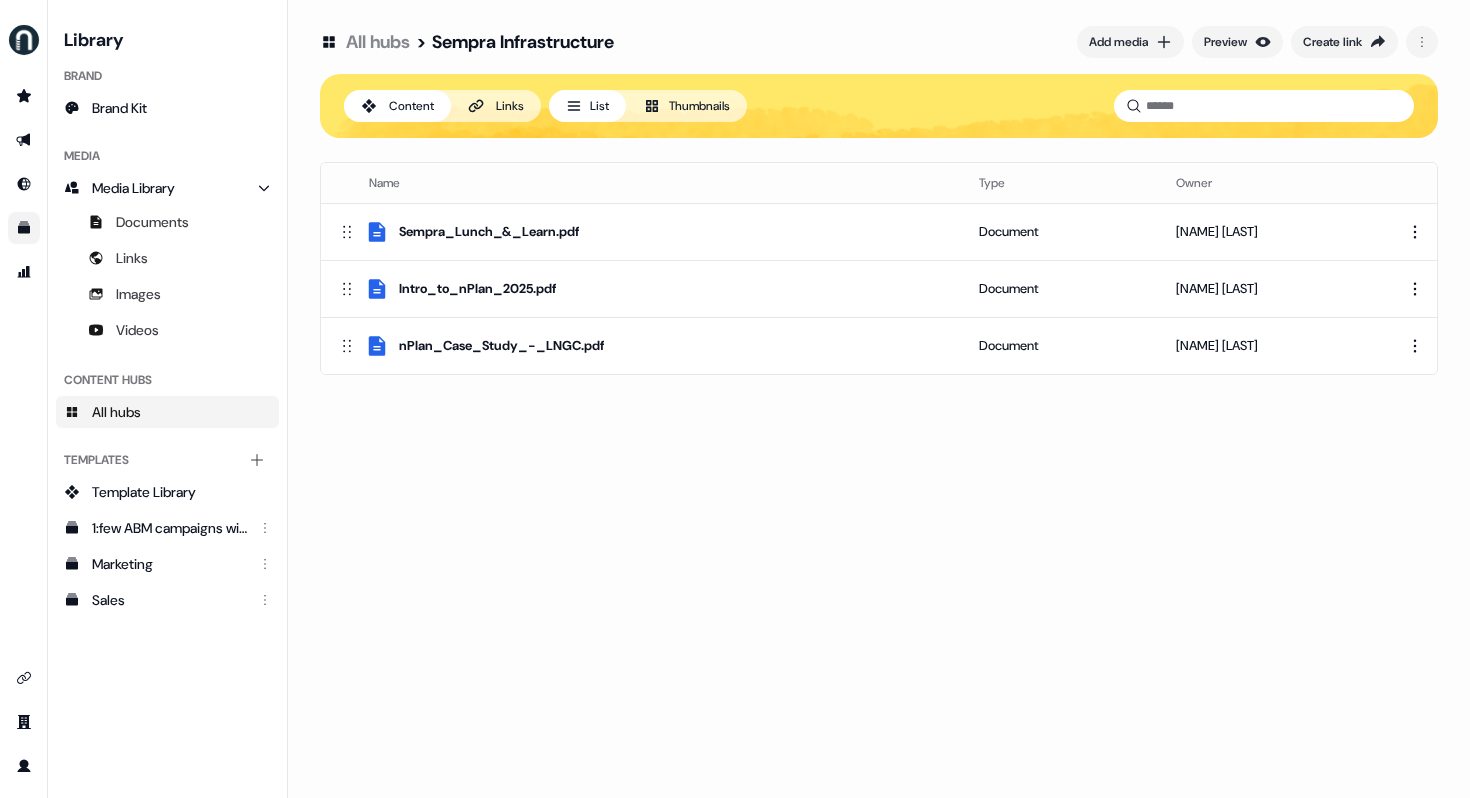 click 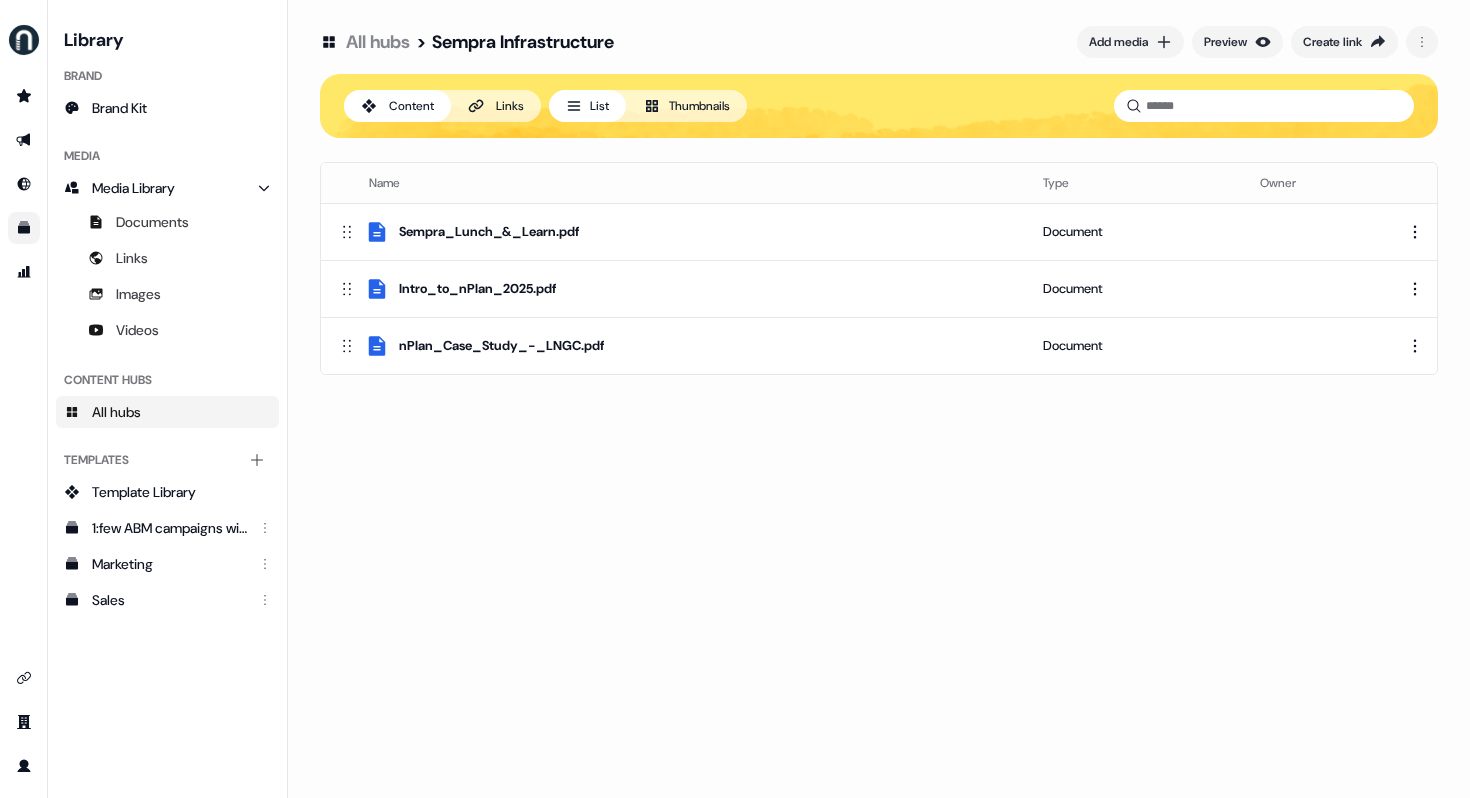 scroll, scrollTop: 0, scrollLeft: 0, axis: both 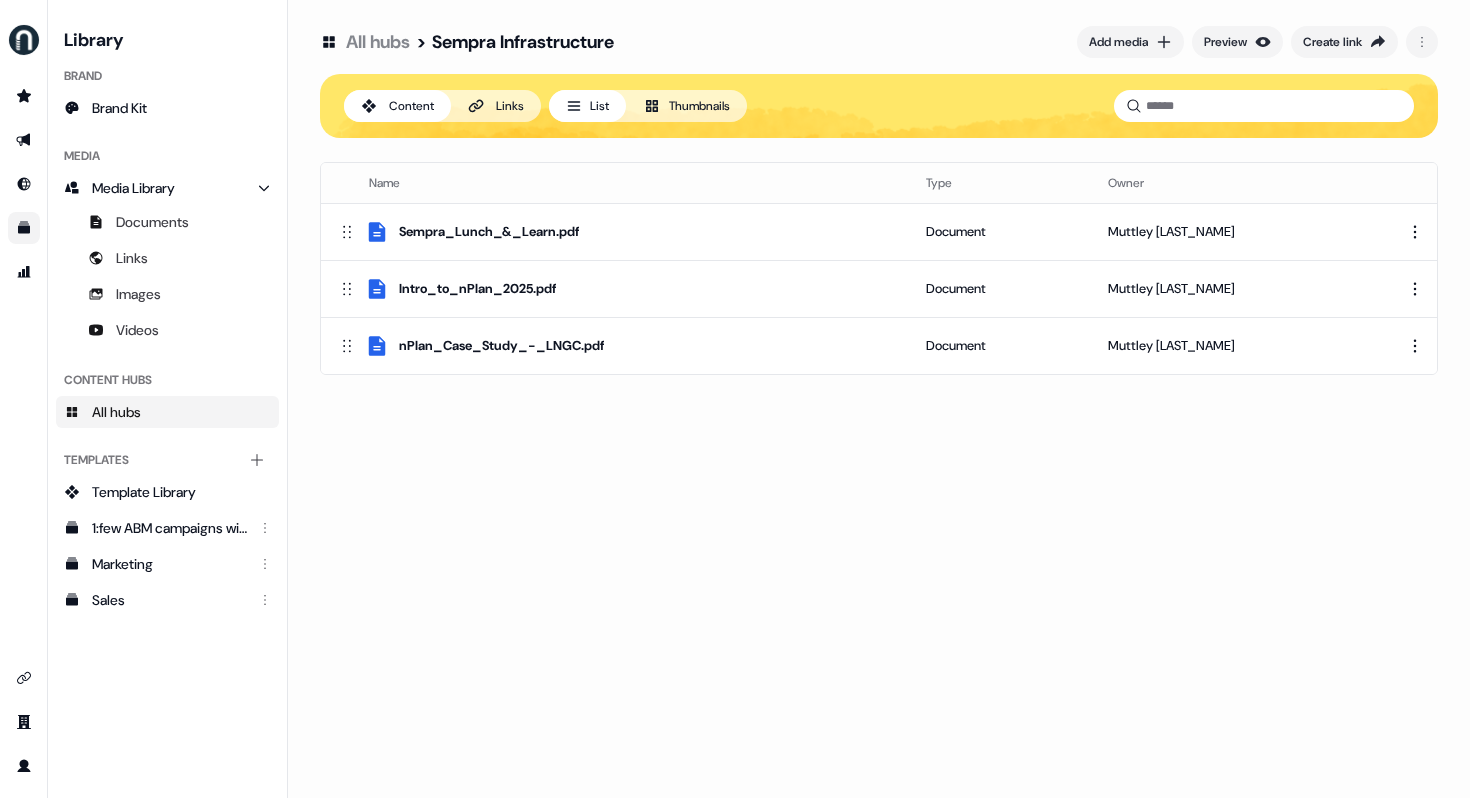 click 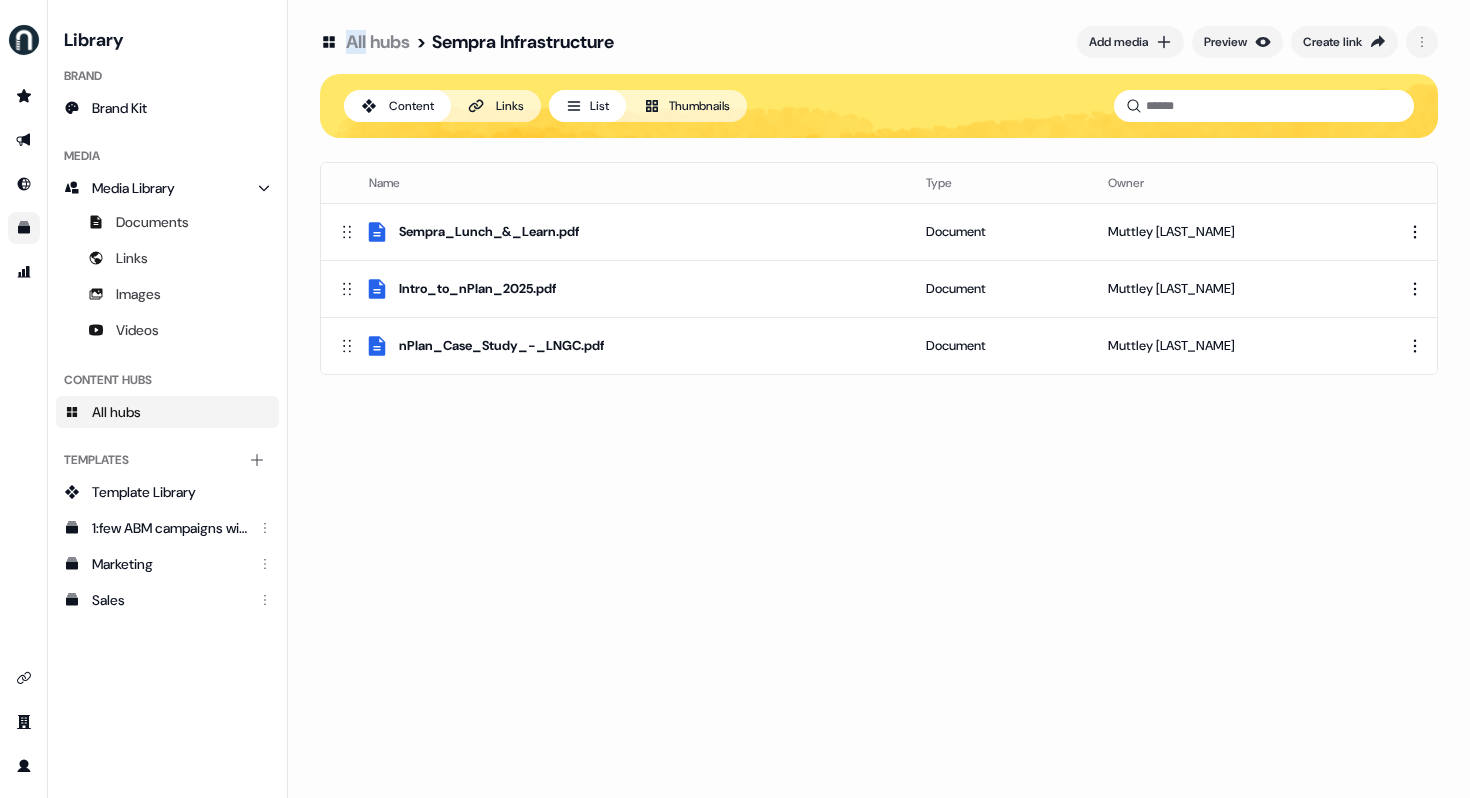 click 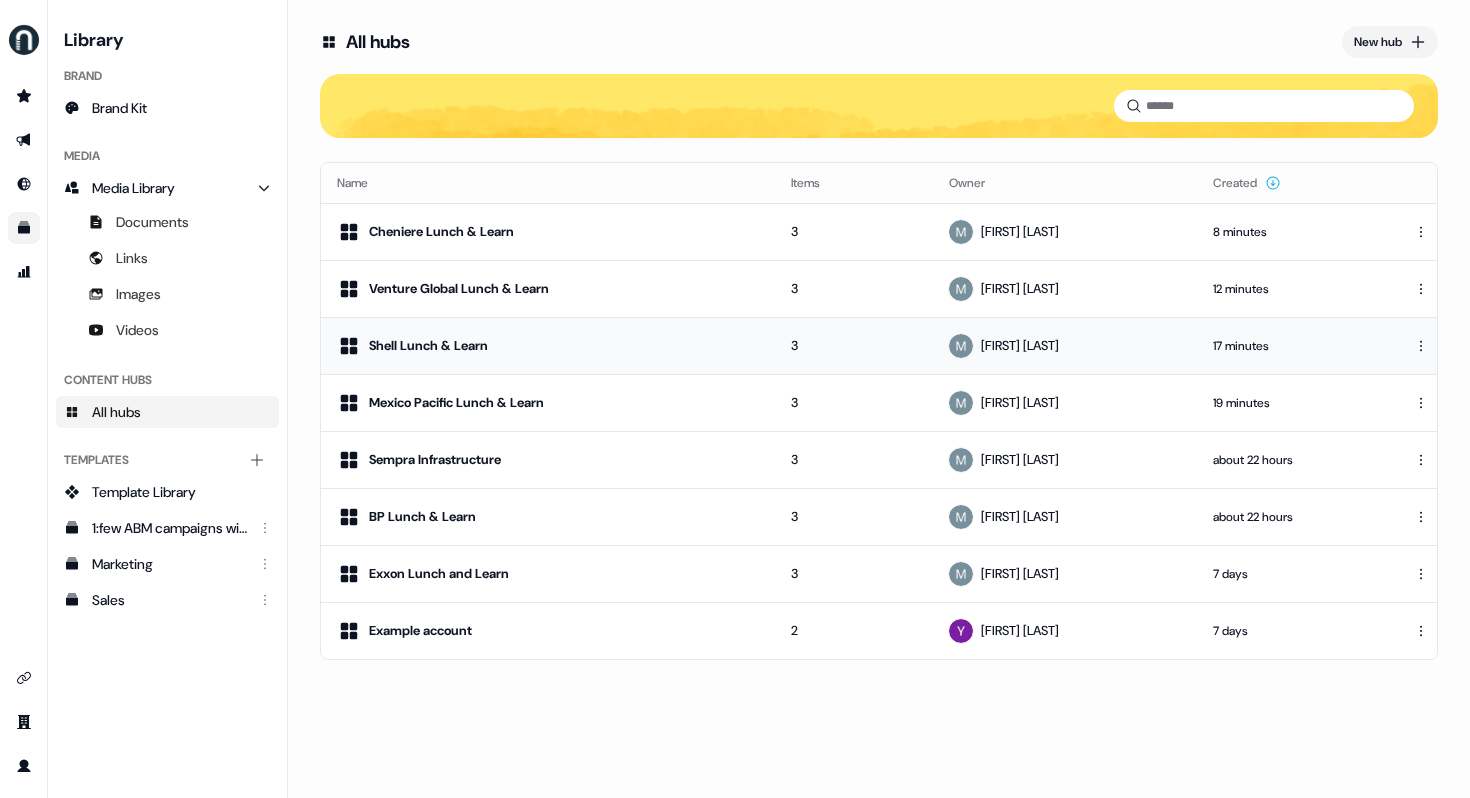 click on "Shell Lunch & Learn" at bounding box center (428, 346) 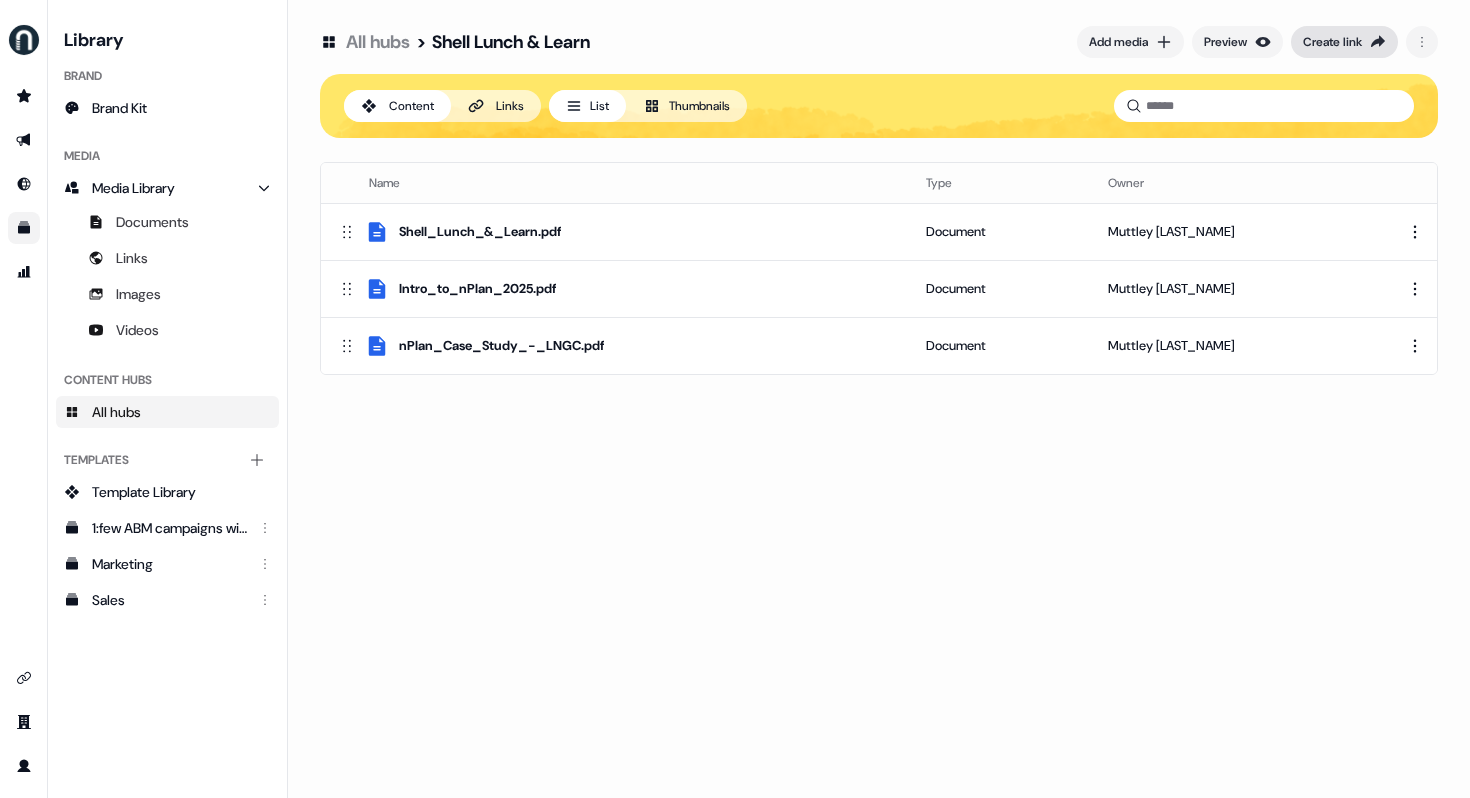 click on "Create link" at bounding box center [1332, 42] 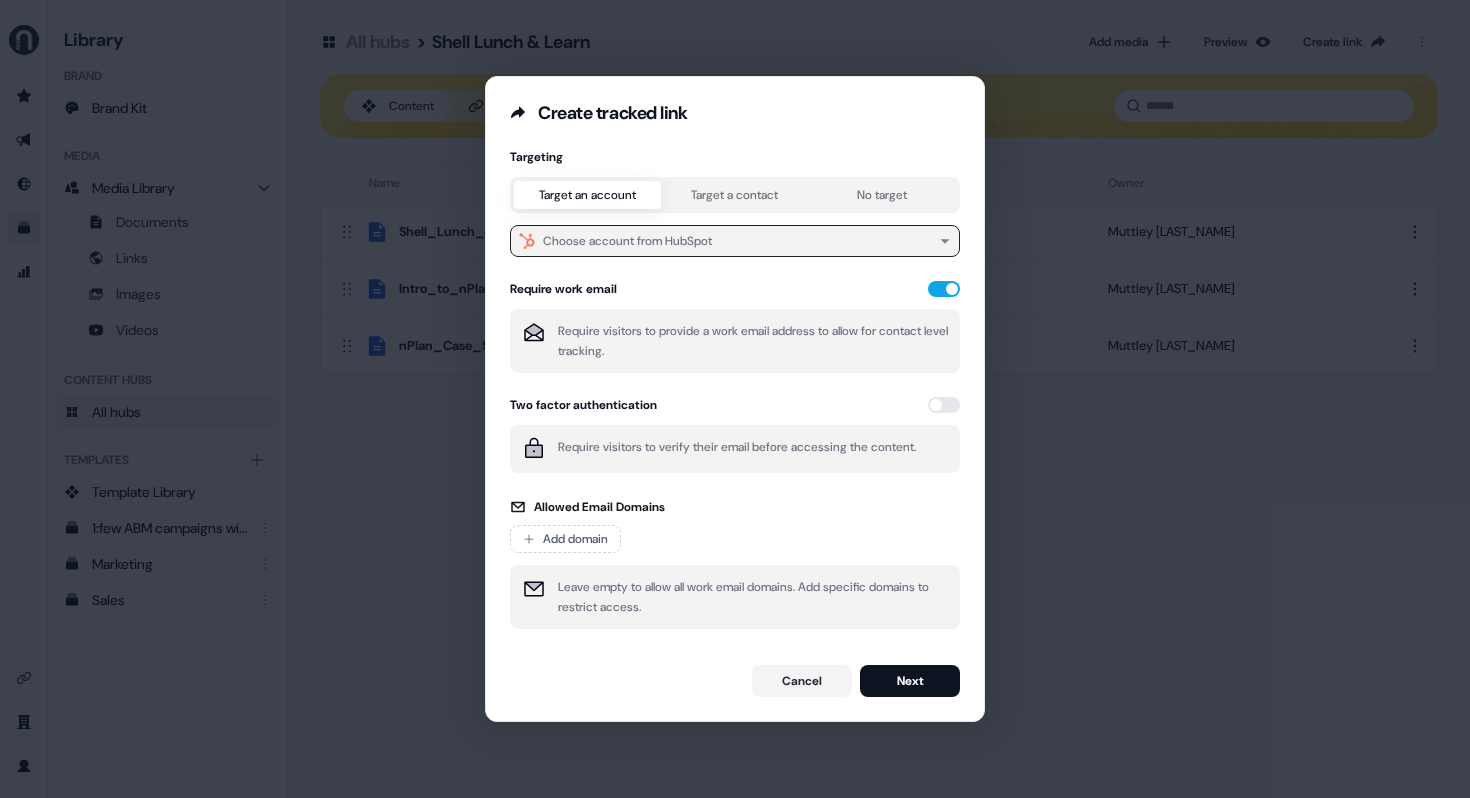 click on "Choose account from HubSpot" at bounding box center [627, 241] 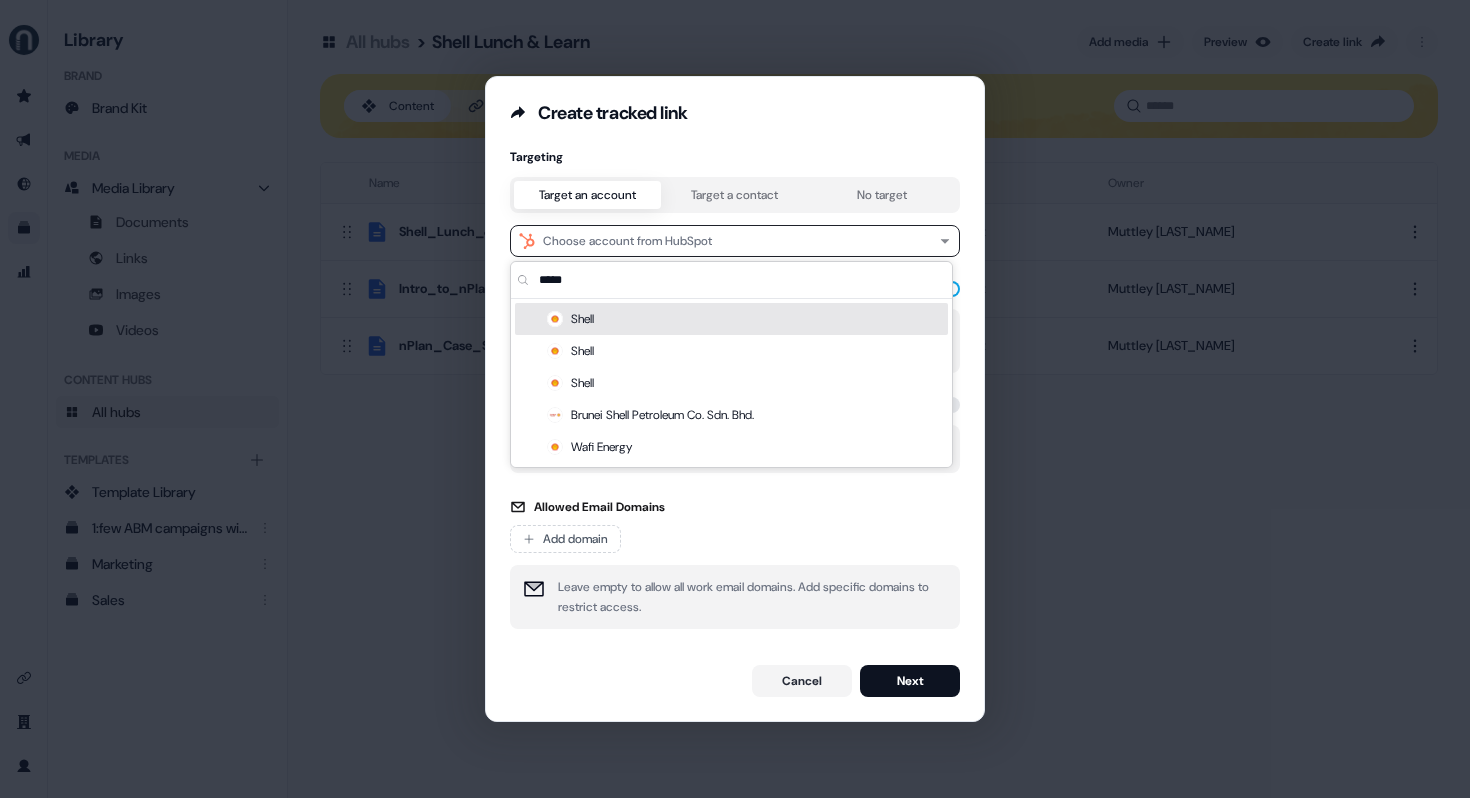 type on "*****" 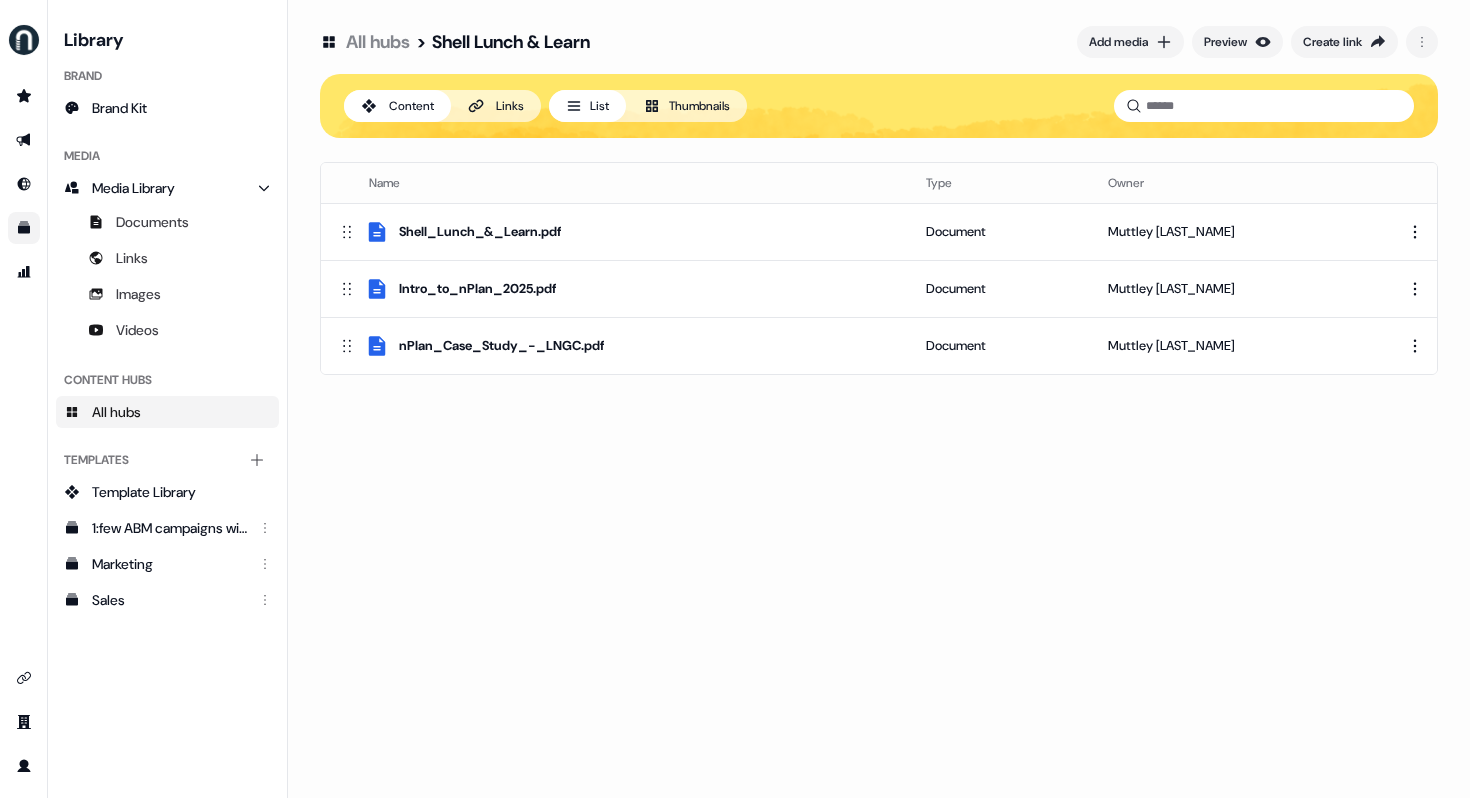 click on "Shell Lunch & Learn" at bounding box center (511, 42) 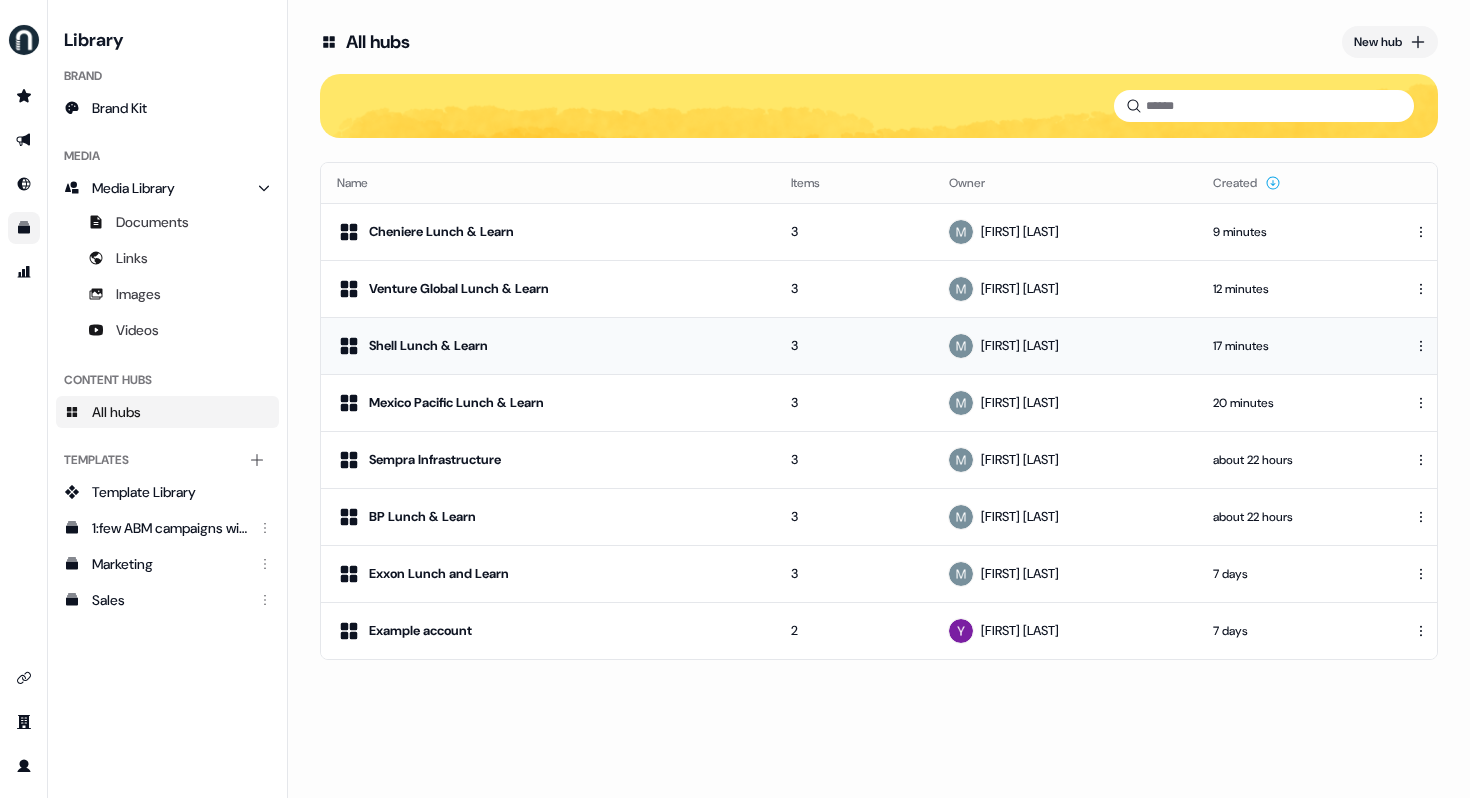 click on "Shell Lunch & Learn" at bounding box center [548, 346] 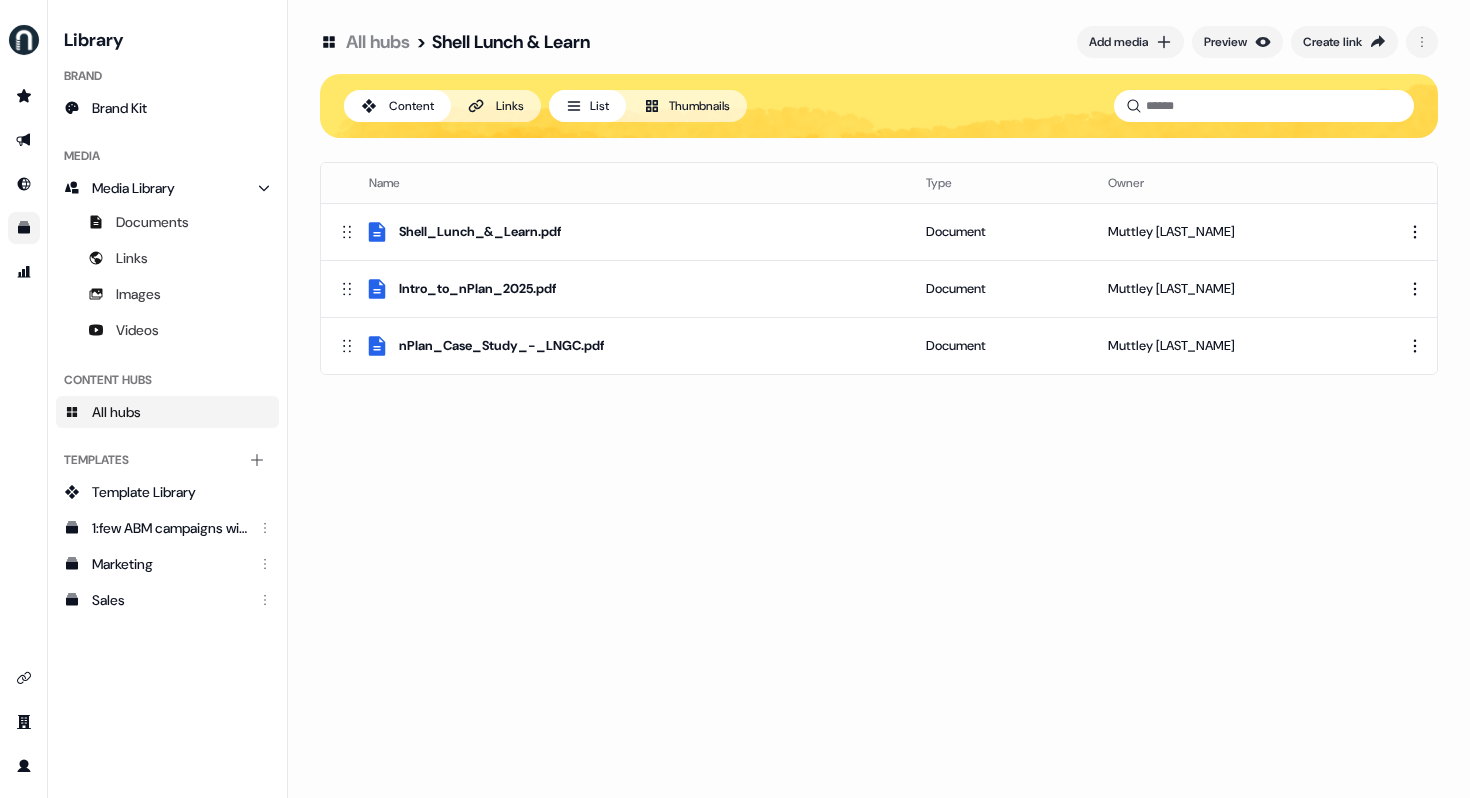 click on "Shell Lunch & Learn" at bounding box center [511, 42] 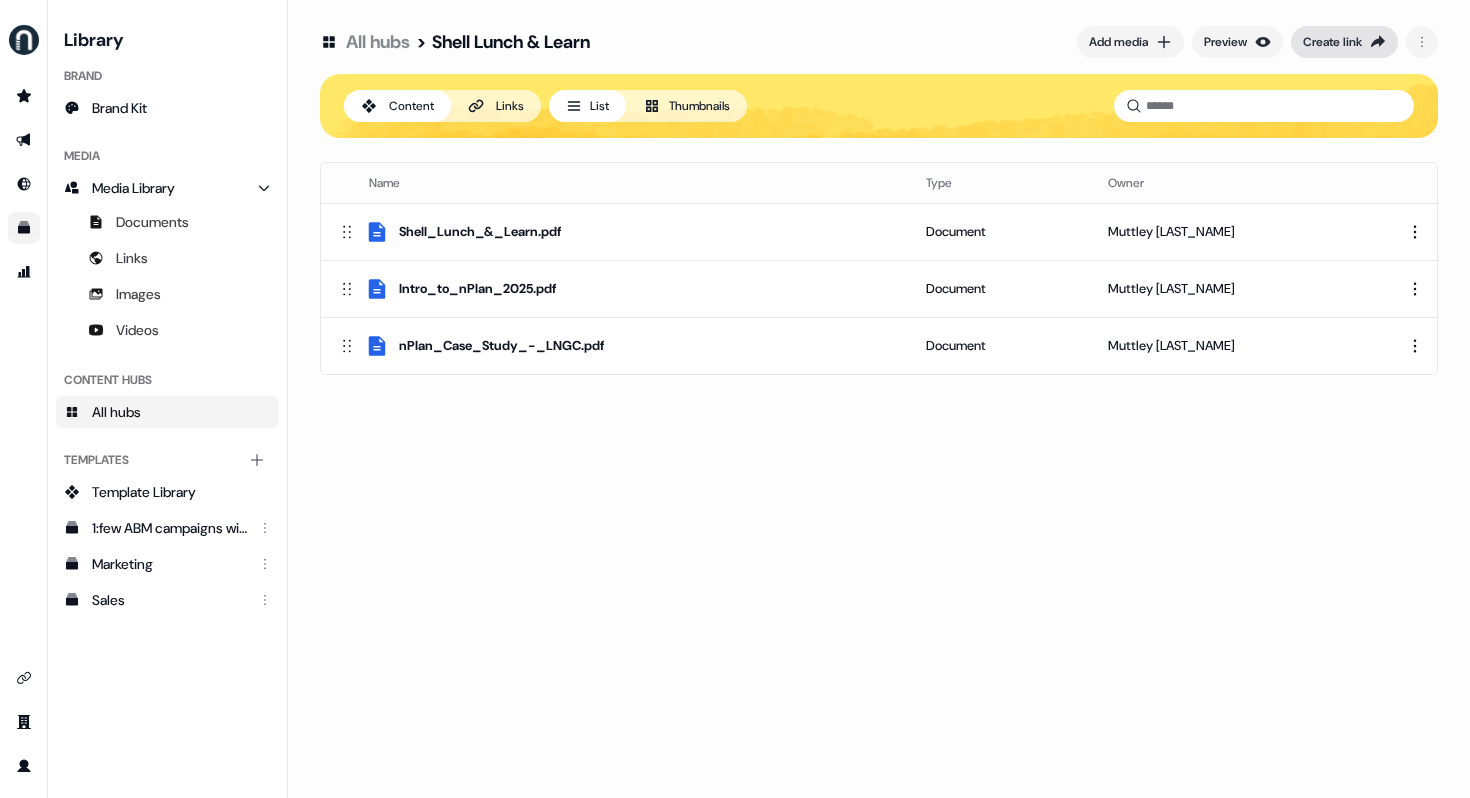 click on "Create link" at bounding box center [1332, 42] 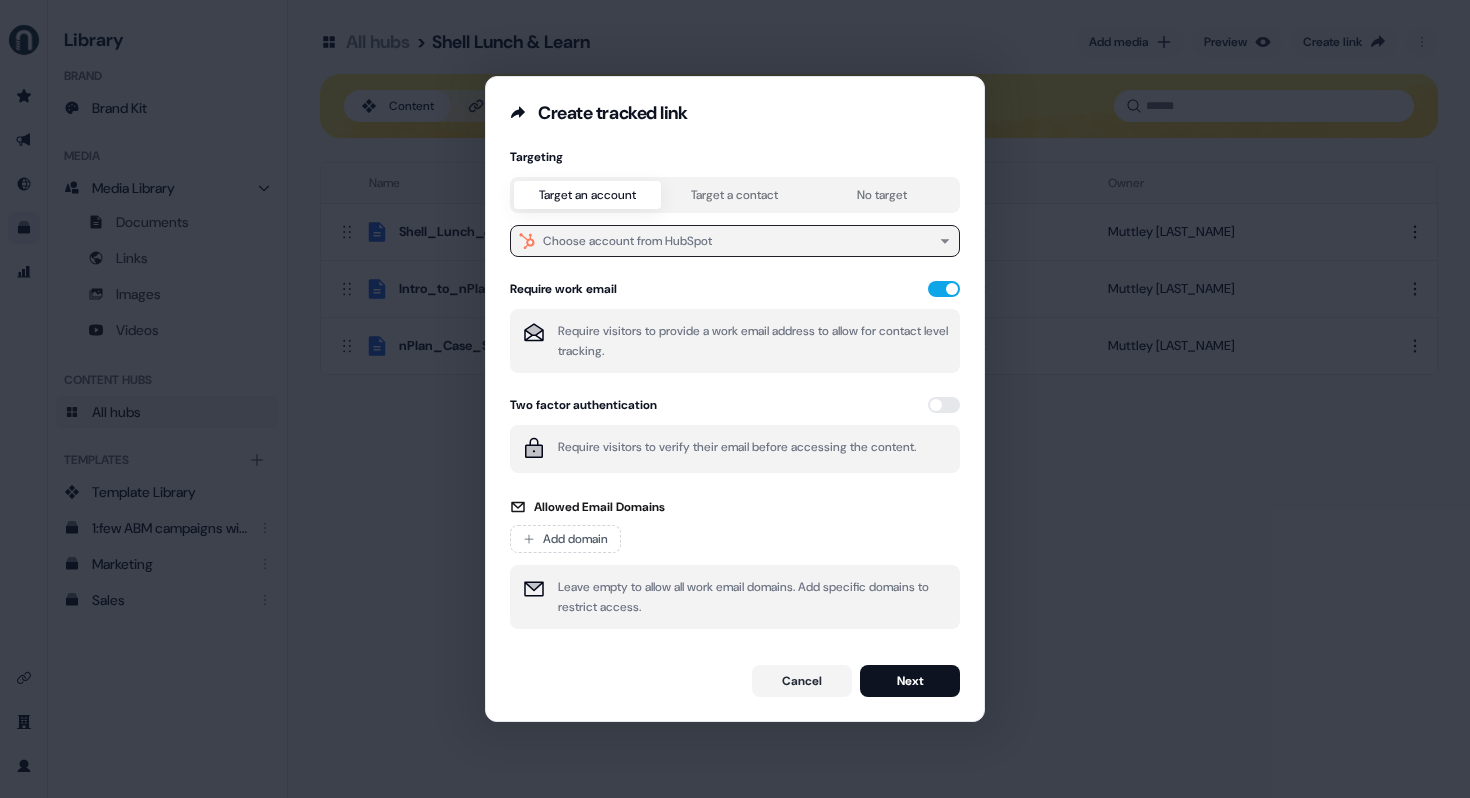 click on "Choose account from HubSpot" at bounding box center [627, 241] 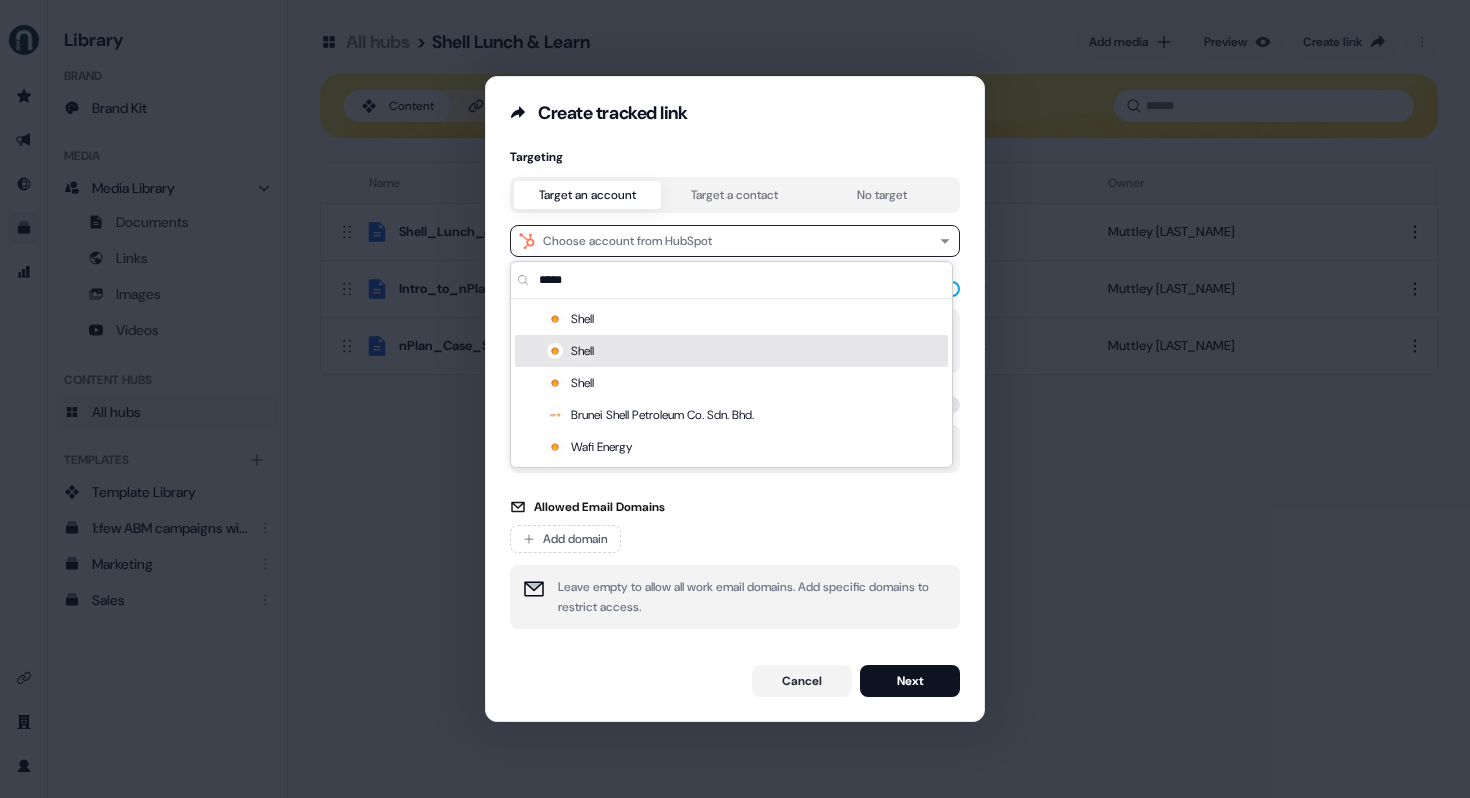 type on "*****" 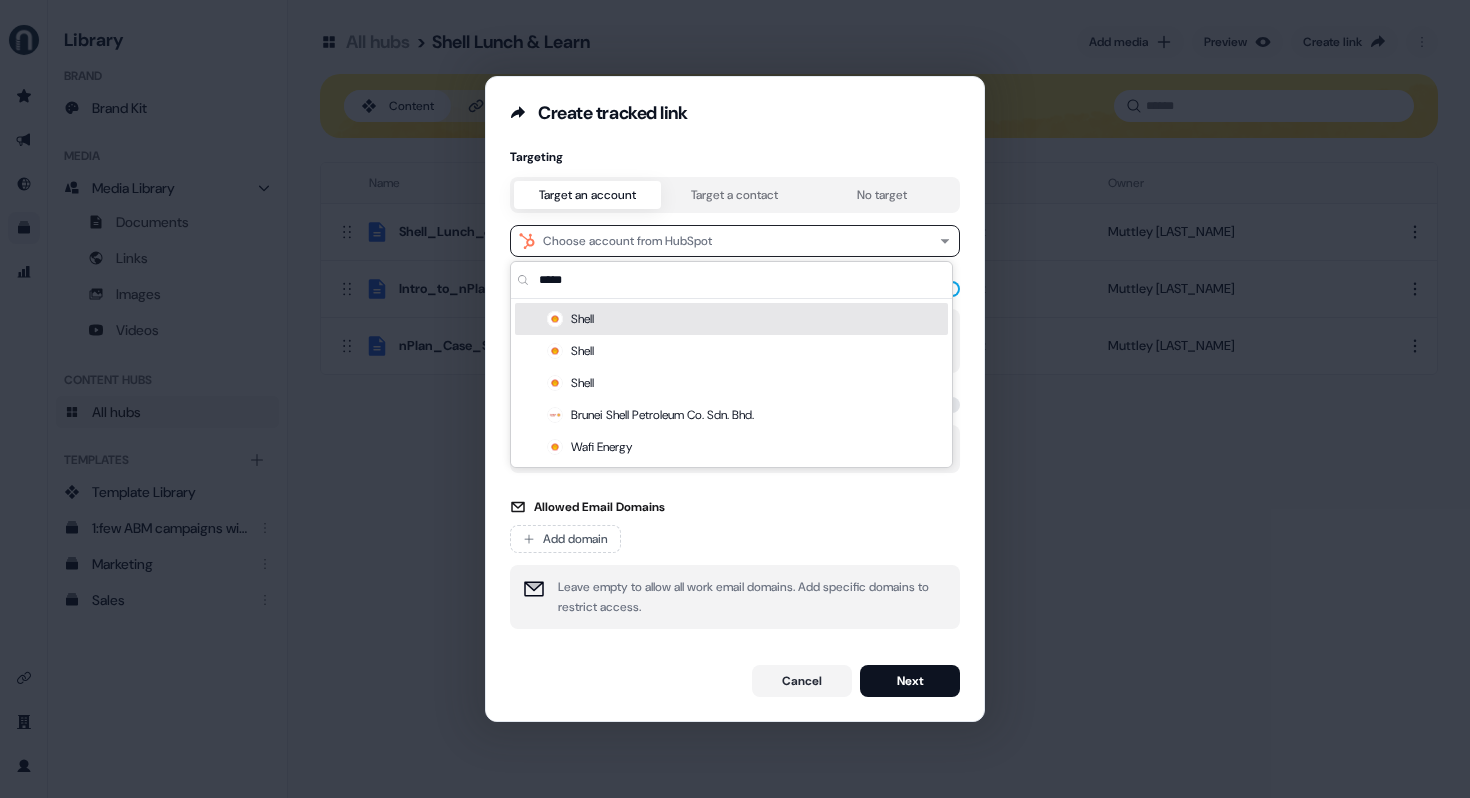 click on "Targeting Target an account Target a contact No target Choose account from HubSpot Require work email Require visitors to provide a work email address to allow for contact level tracking. Two factor authentication Require visitors to verify their email before accessing the content. Allowed Email Domains Add domain Leave empty to allow all work email domains. Add specific domains to restrict access. Cancel Next" at bounding box center [735, 423] 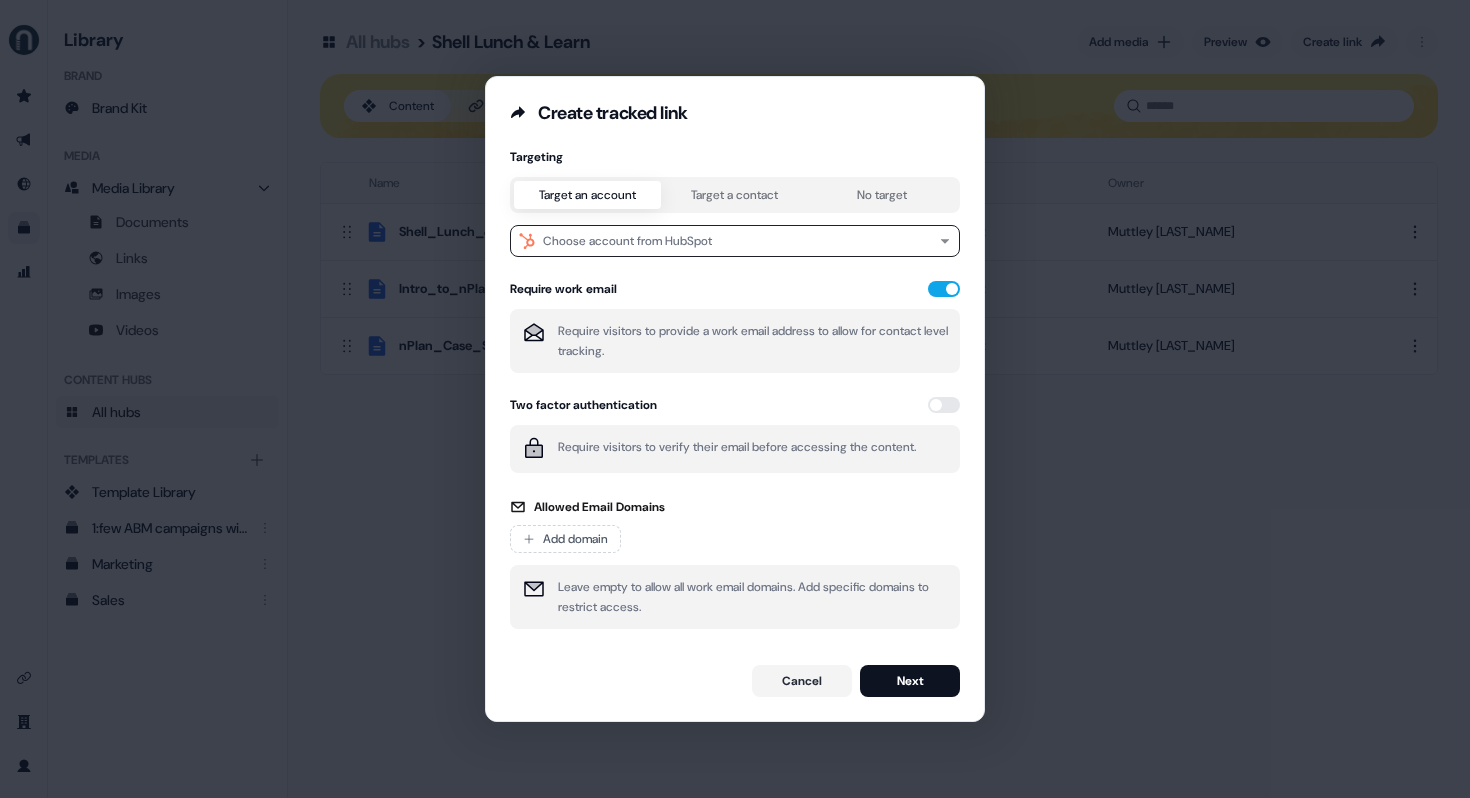 click on "Create tracked link Targeting Target an account Target a contact No target Choose account from HubSpot Require work email Require visitors to provide a work email address to allow for contact level tracking. Two factor authentication Require visitors to verify their email before accessing the content. Allowed Email Domains Add domain Leave empty to allow all work email domains. Add specific domains to restrict access. Cancel Next" at bounding box center [735, 399] 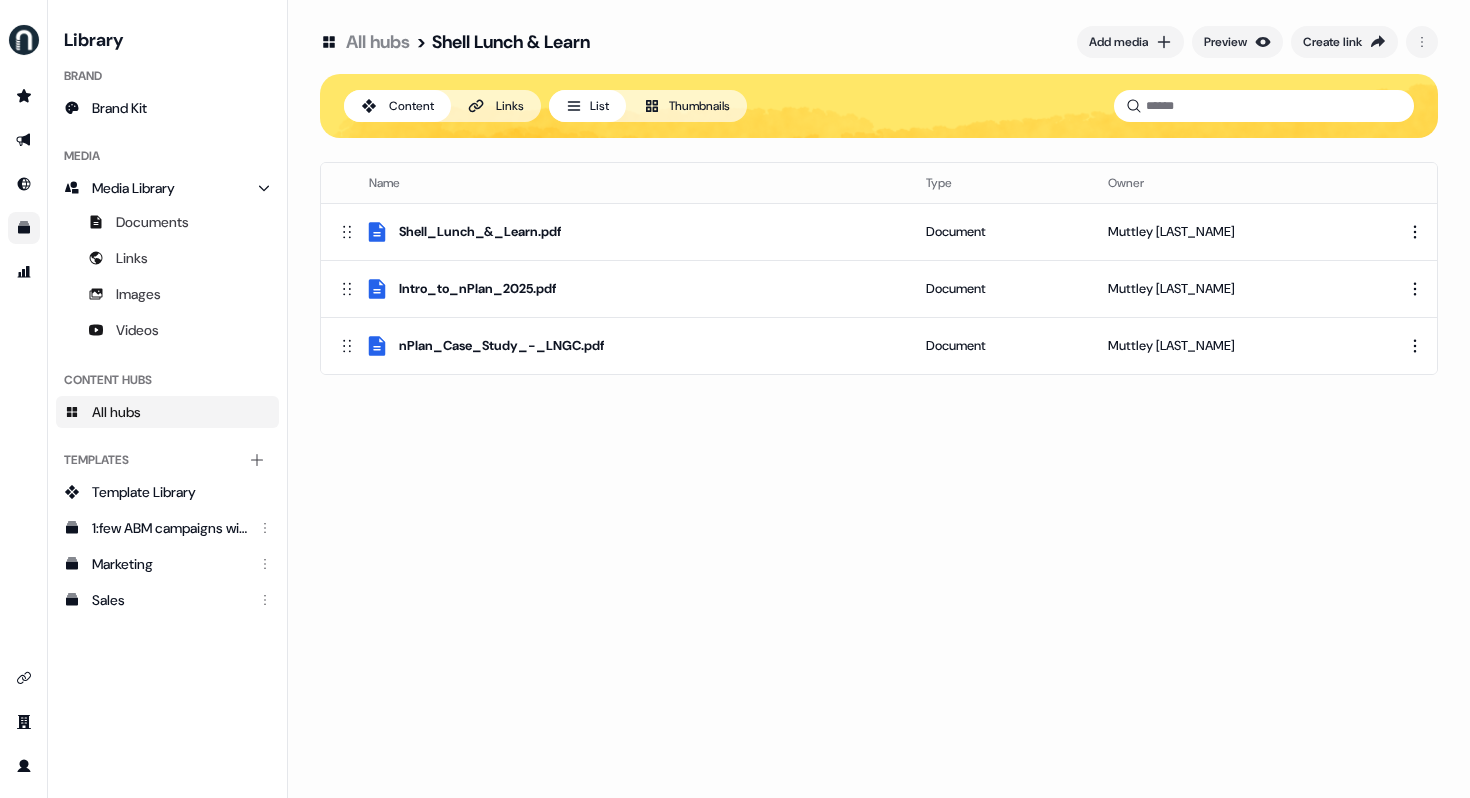 click on "All hubs" at bounding box center (378, 42) 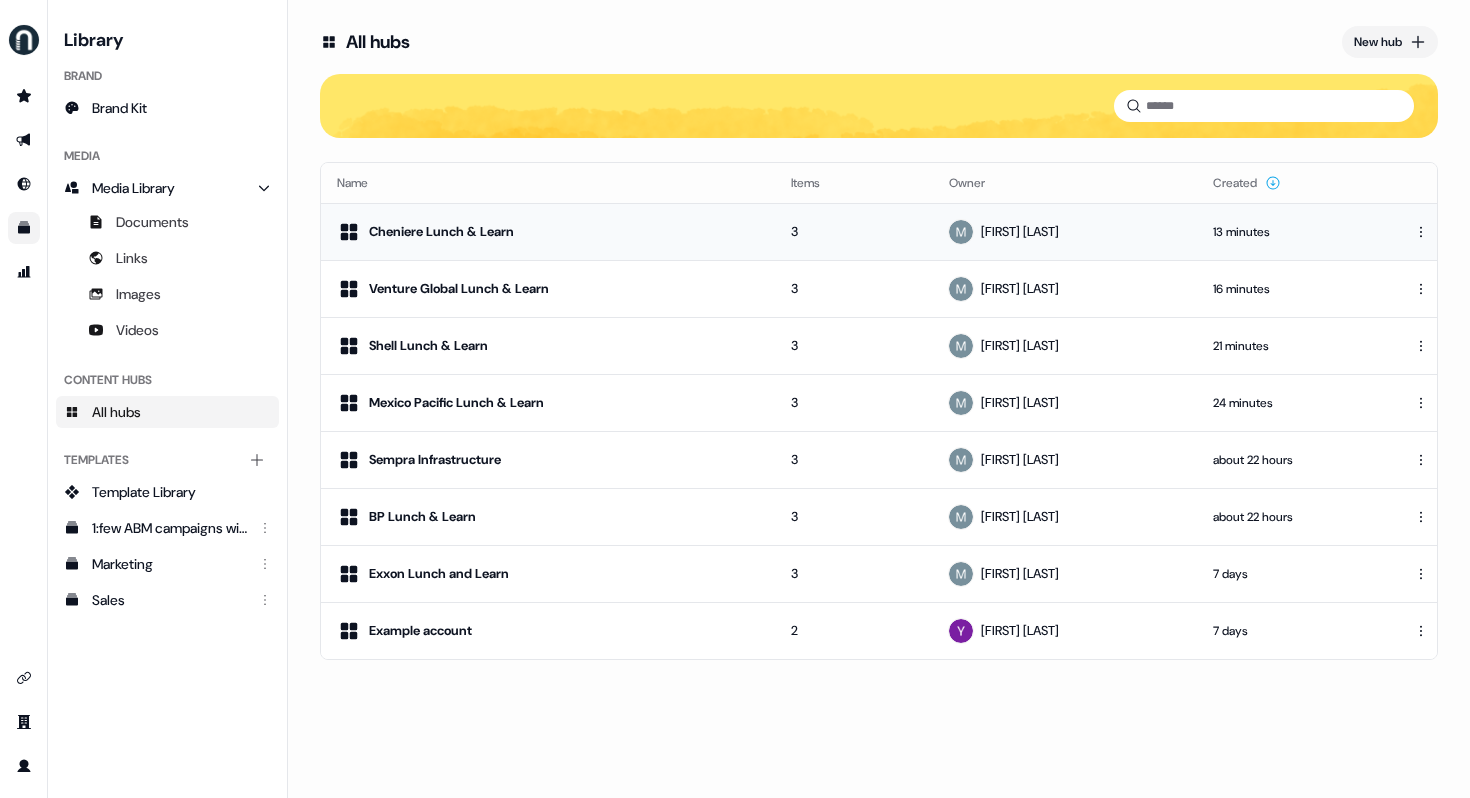 click on "Cheniere Lunch & Learn" at bounding box center (548, 231) 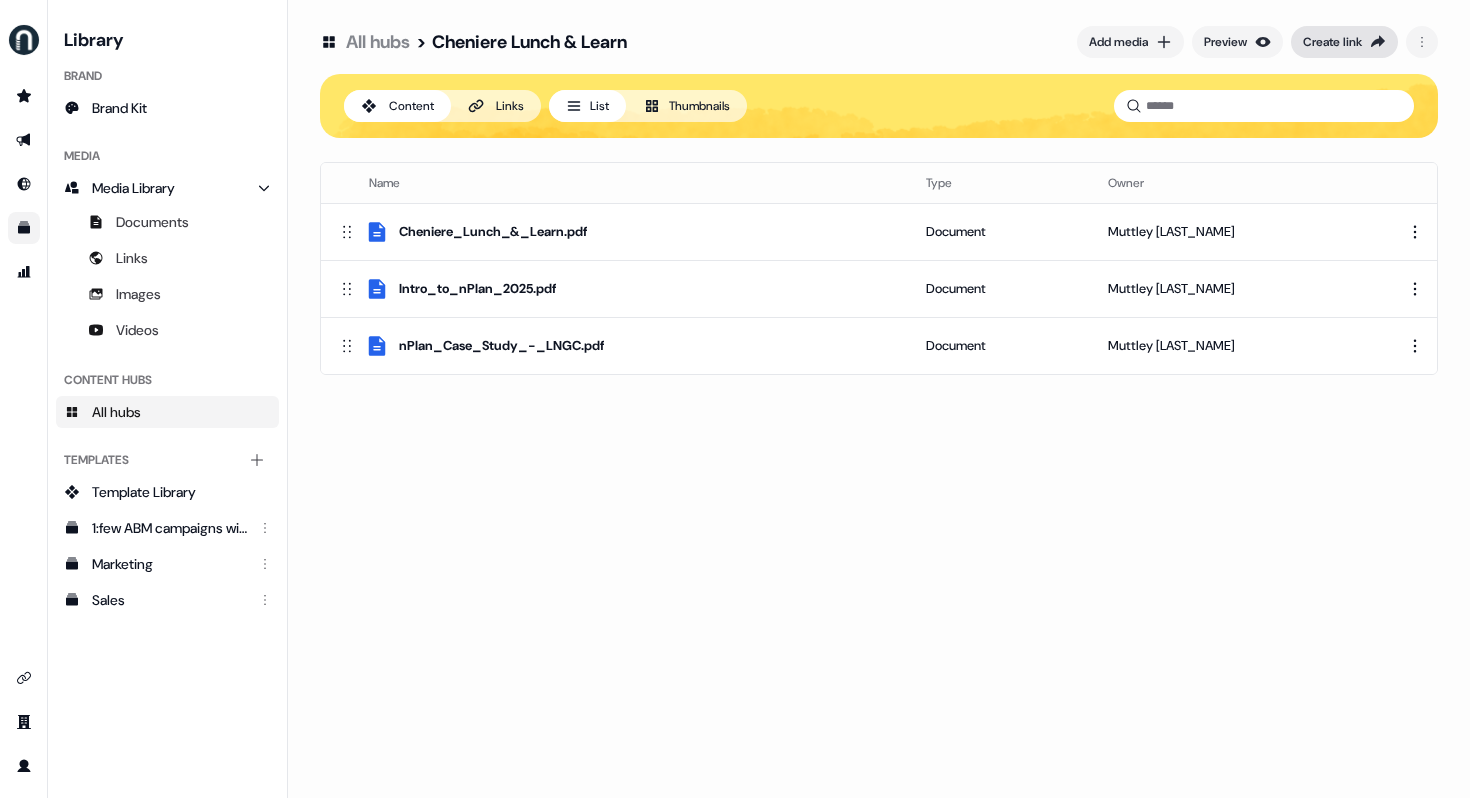 click on "Create link" at bounding box center [1332, 42] 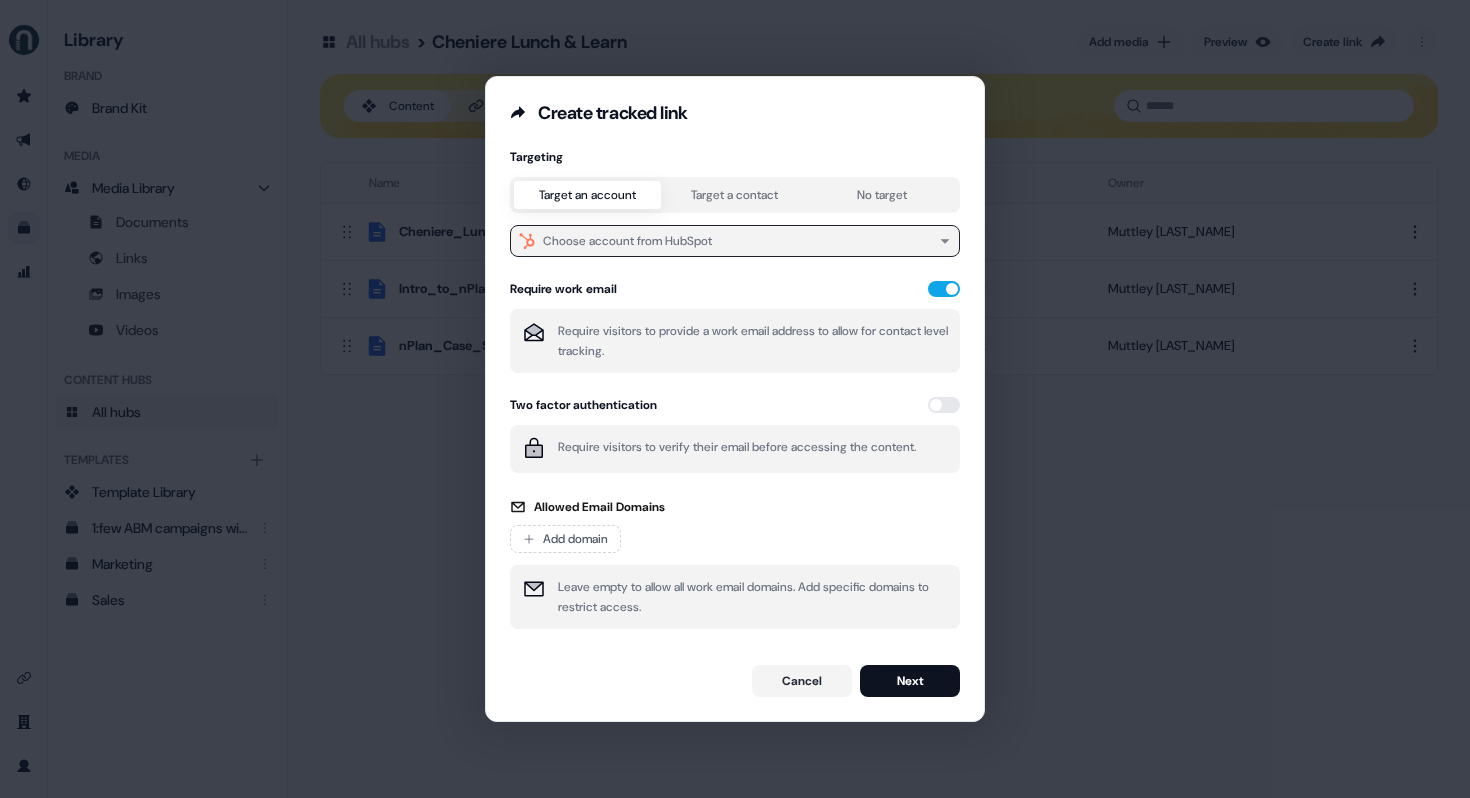 click on "Choose account from HubSpot" at bounding box center [627, 241] 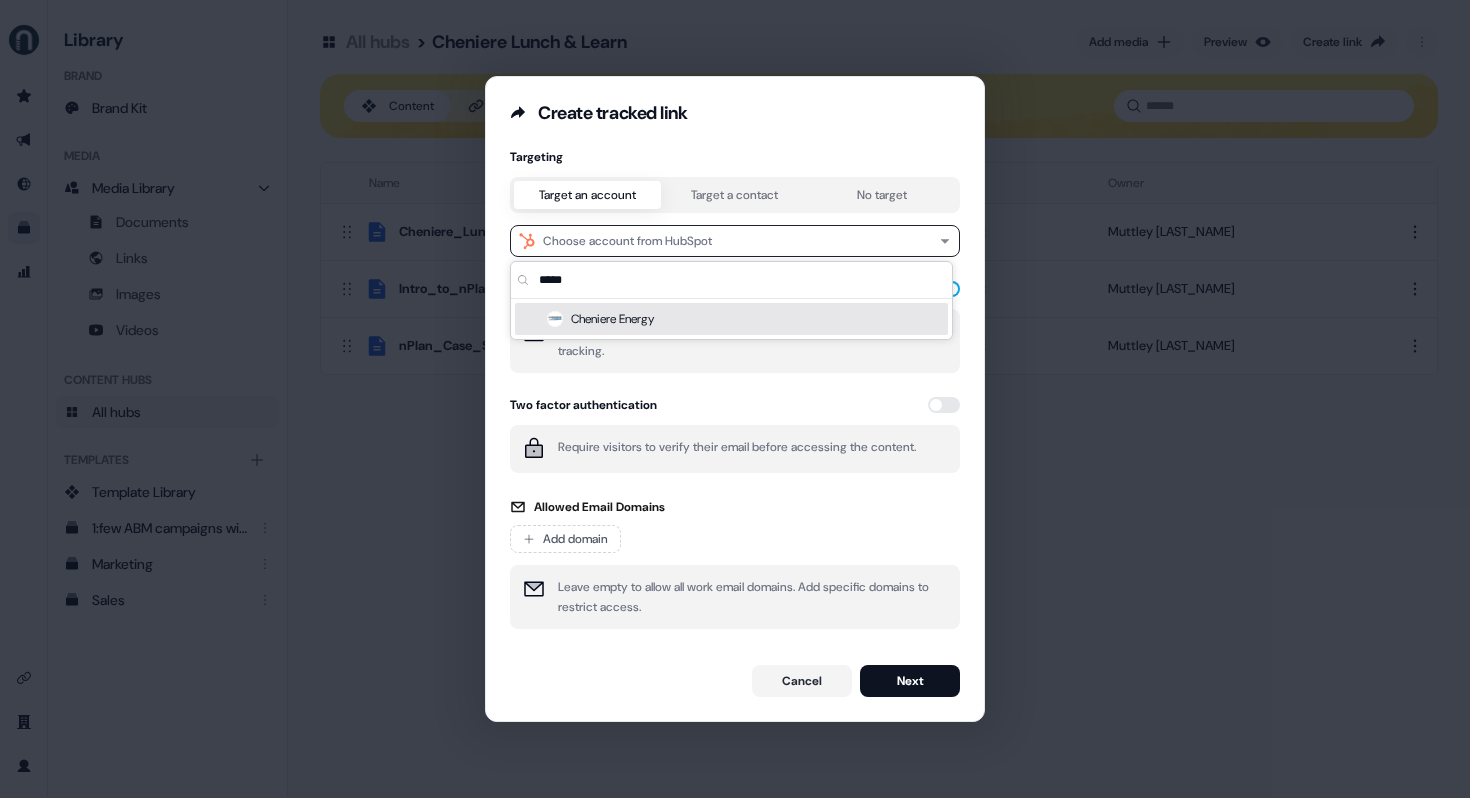 type on "*****" 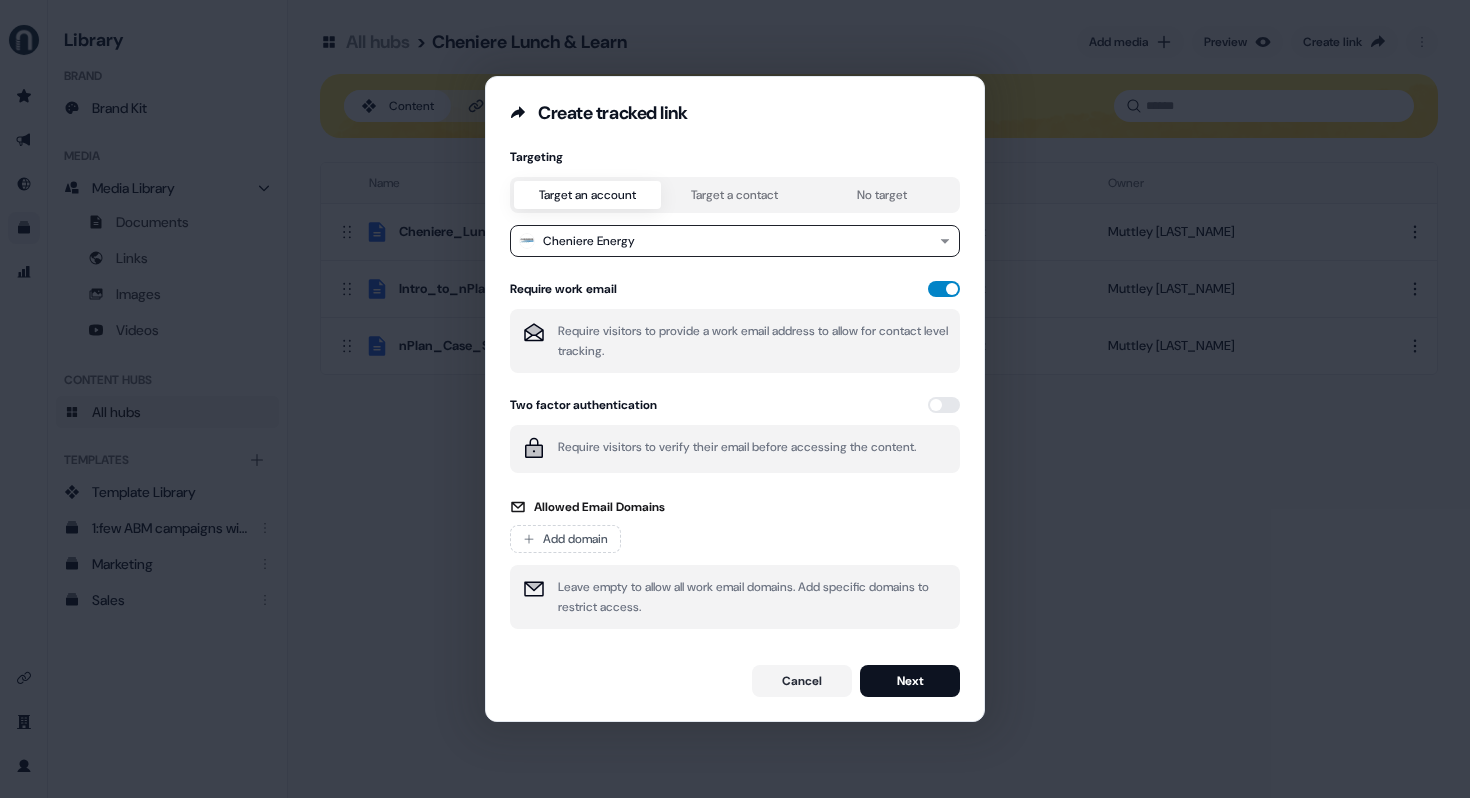click at bounding box center (944, 289) 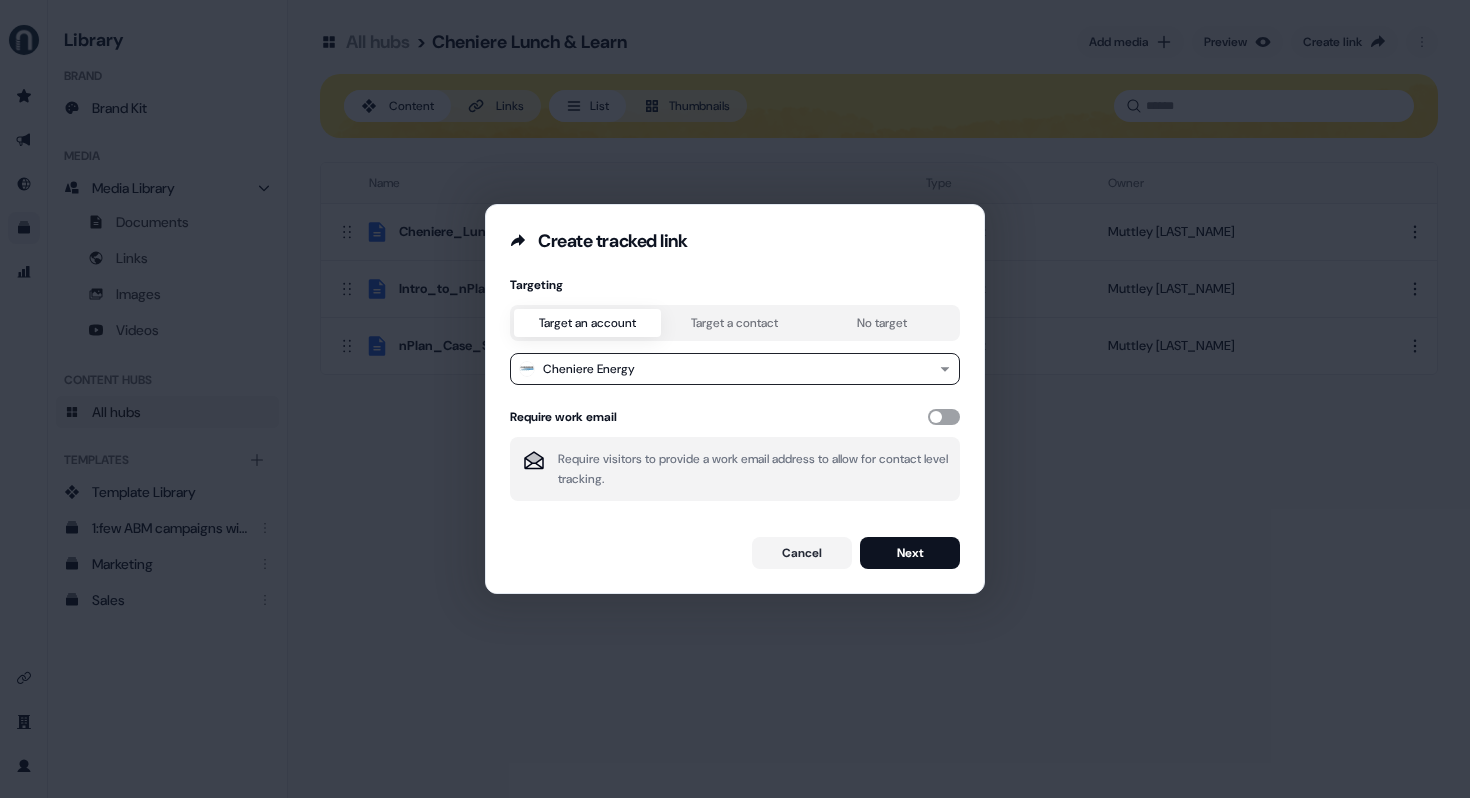 click at bounding box center [944, 417] 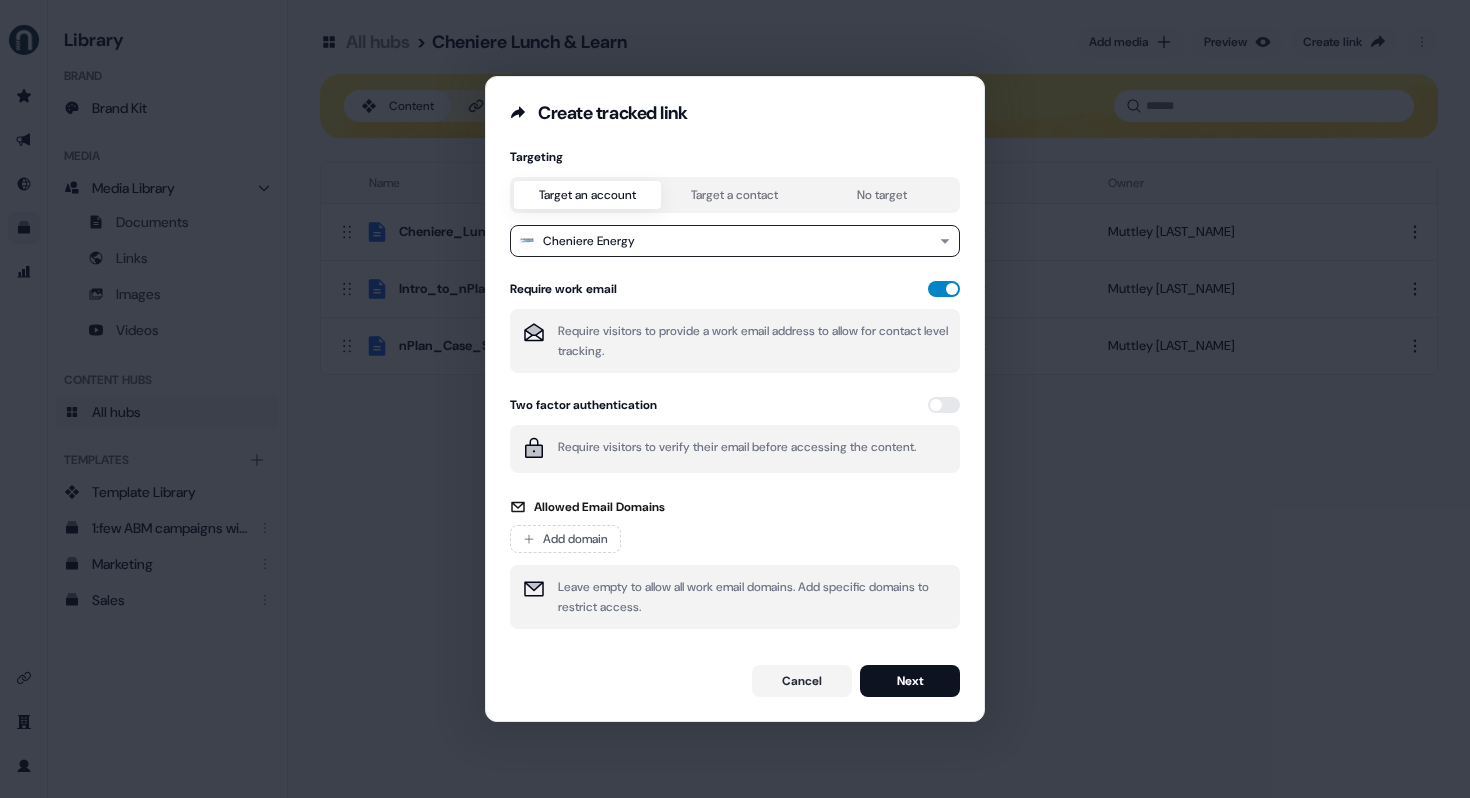 click at bounding box center (944, 289) 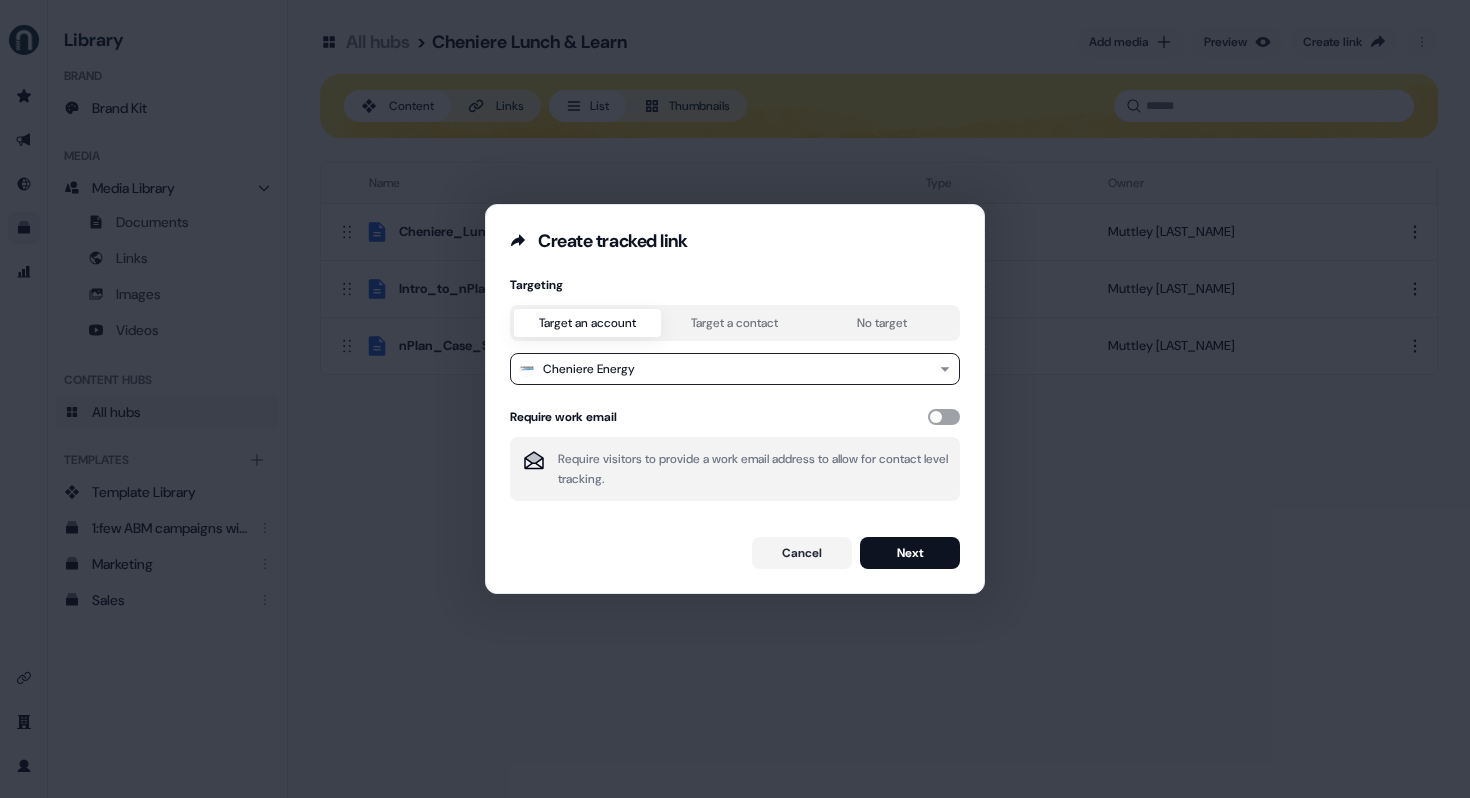 click at bounding box center [944, 417] 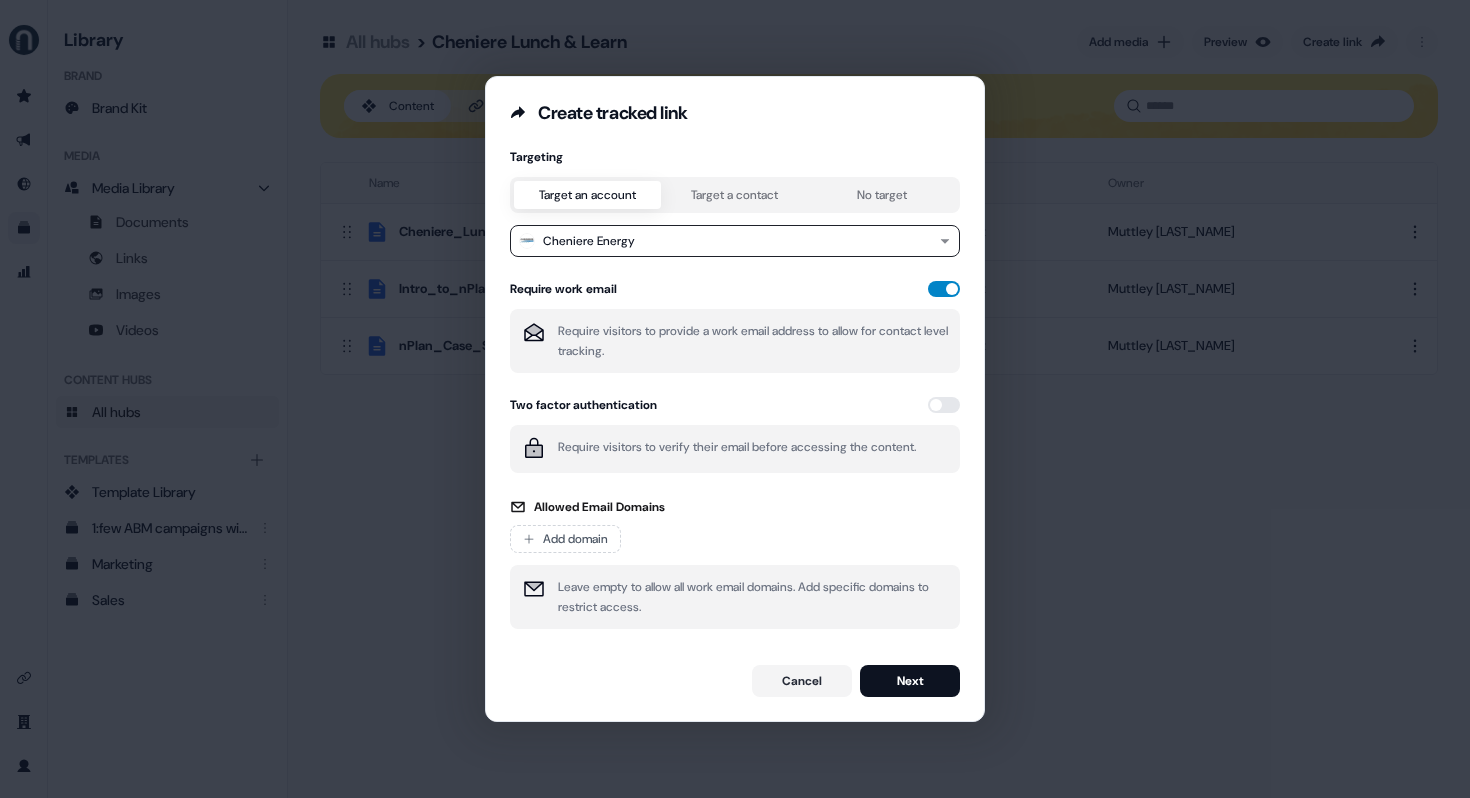 click at bounding box center (944, 289) 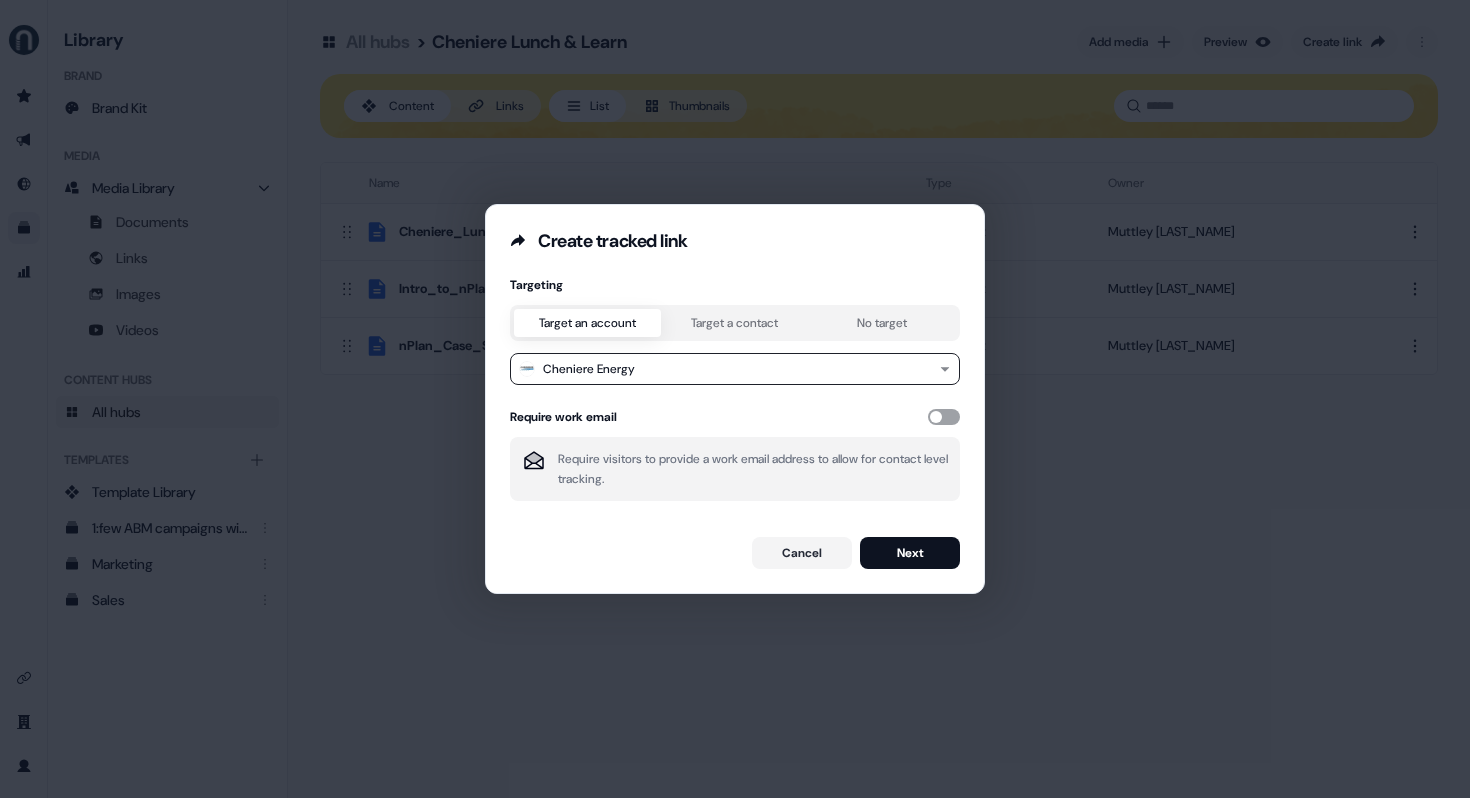 click at bounding box center (944, 417) 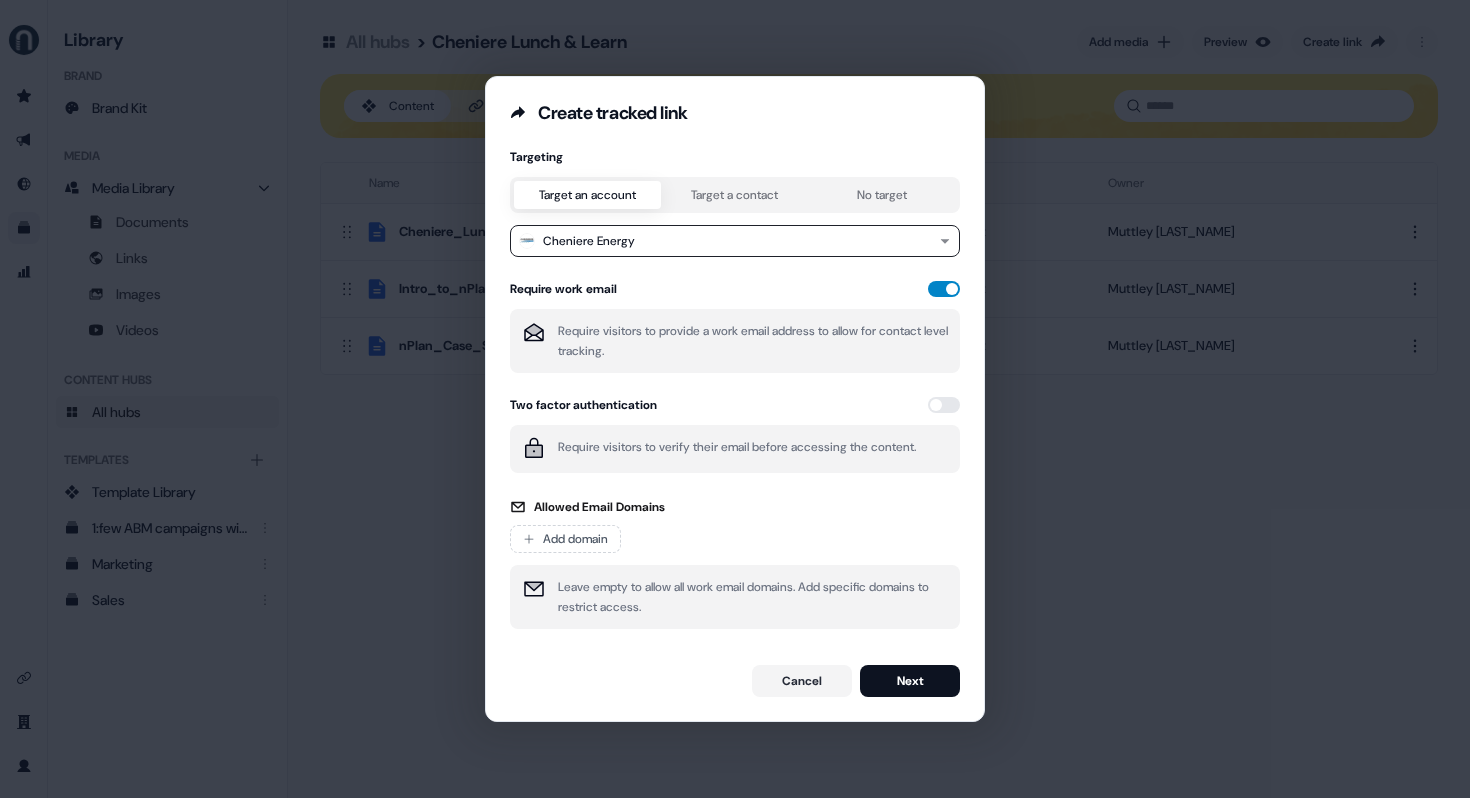 click at bounding box center [944, 289] 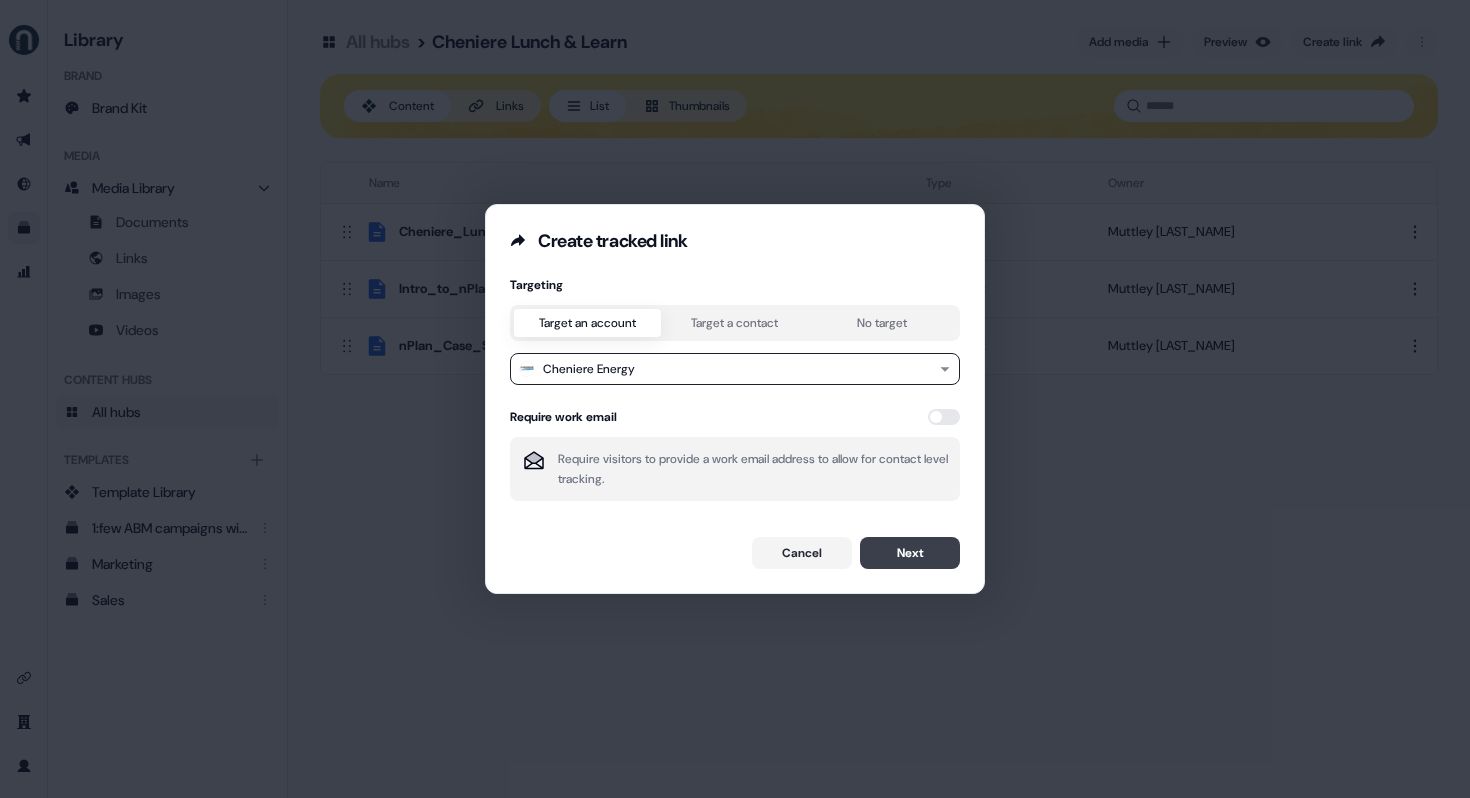 click on "Next" at bounding box center (910, 553) 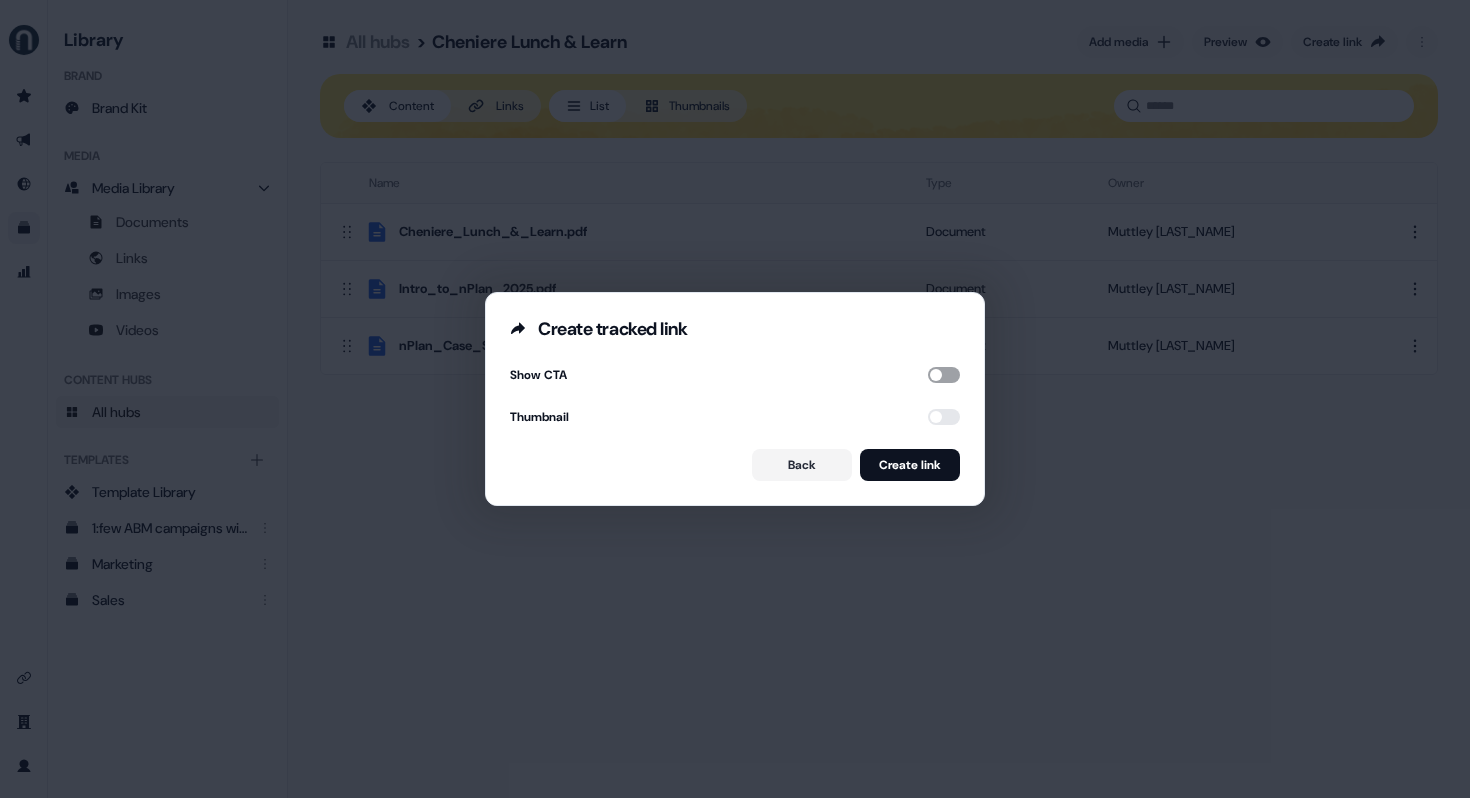 click at bounding box center (944, 375) 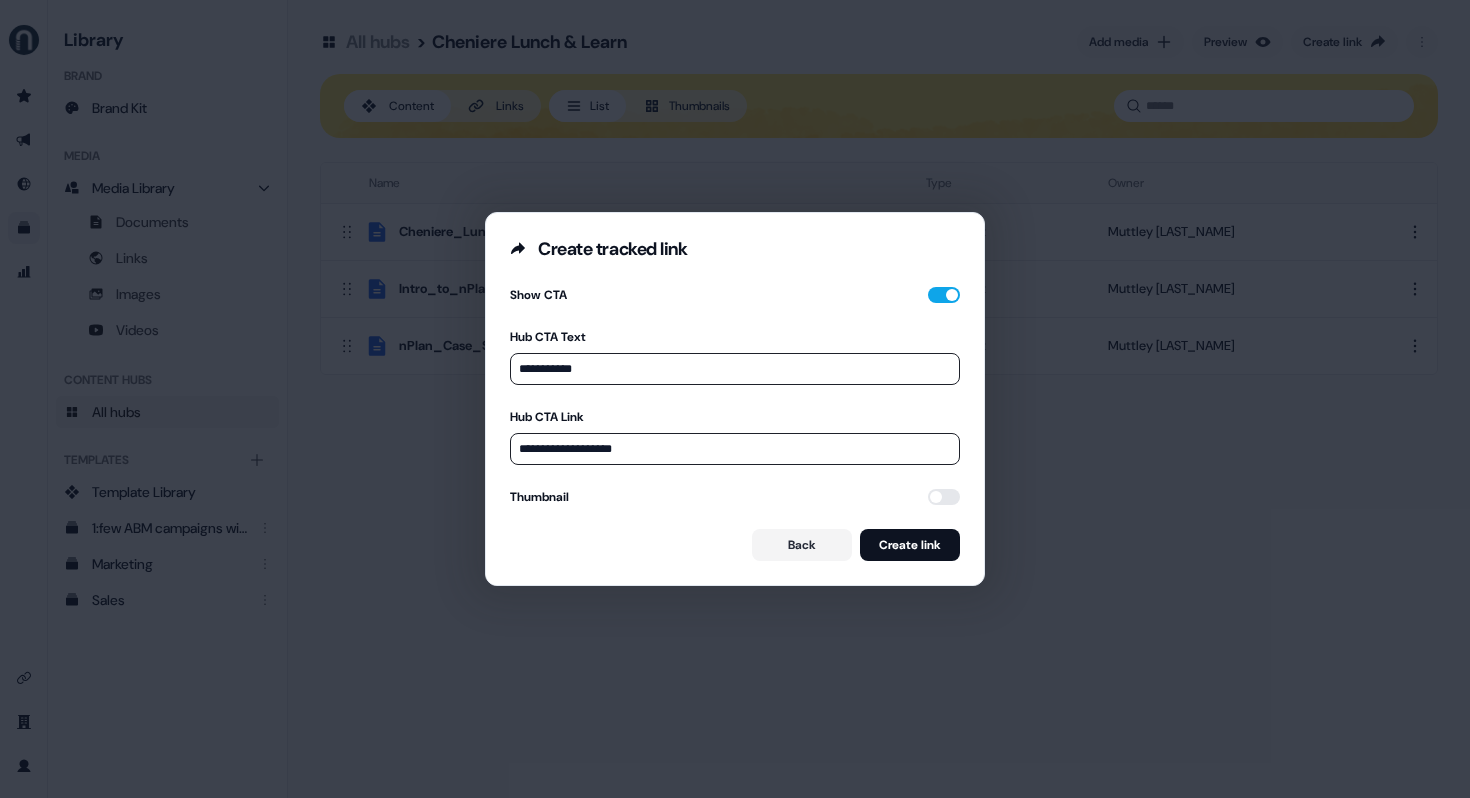 click on "**********" at bounding box center [735, 423] 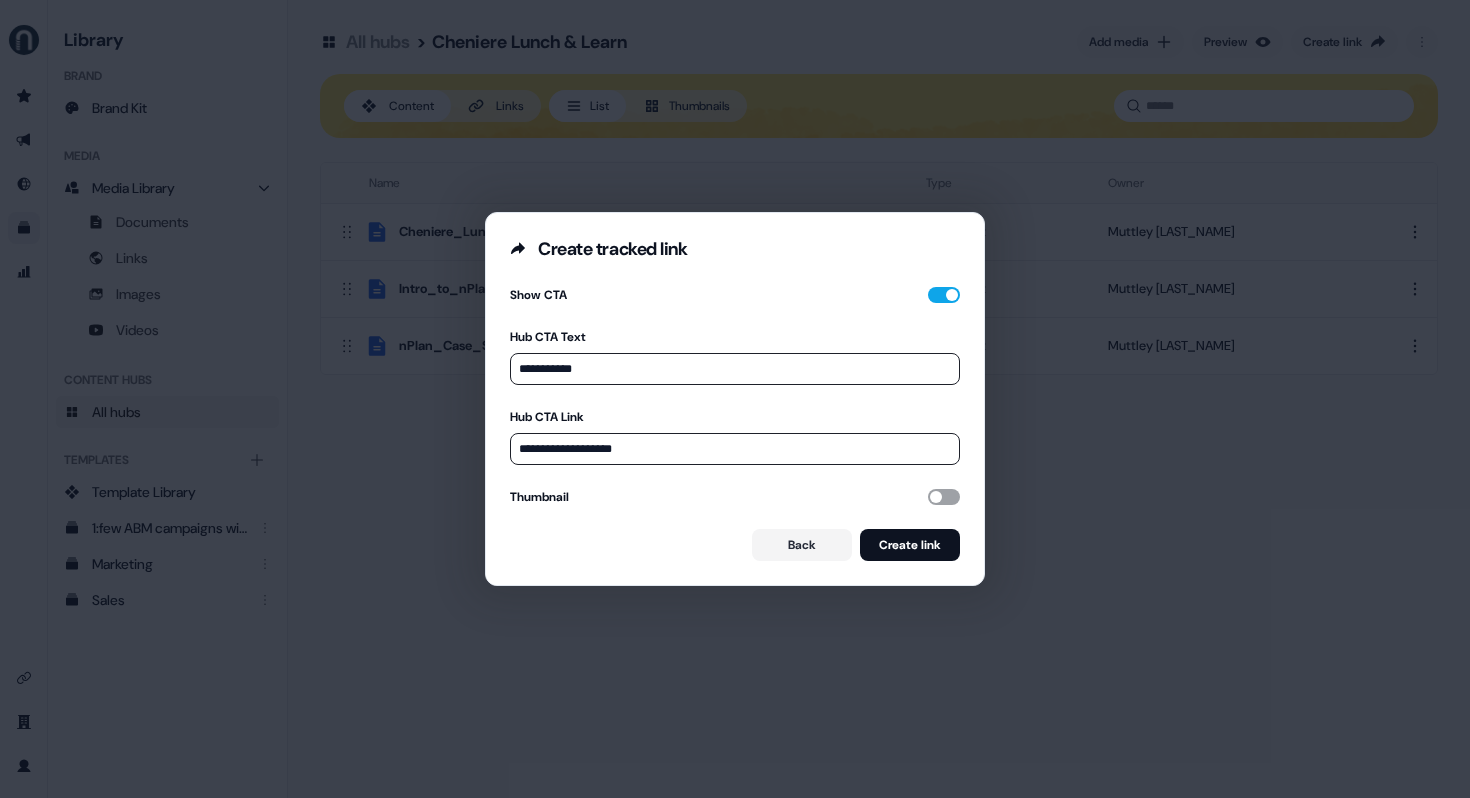 click at bounding box center (944, 497) 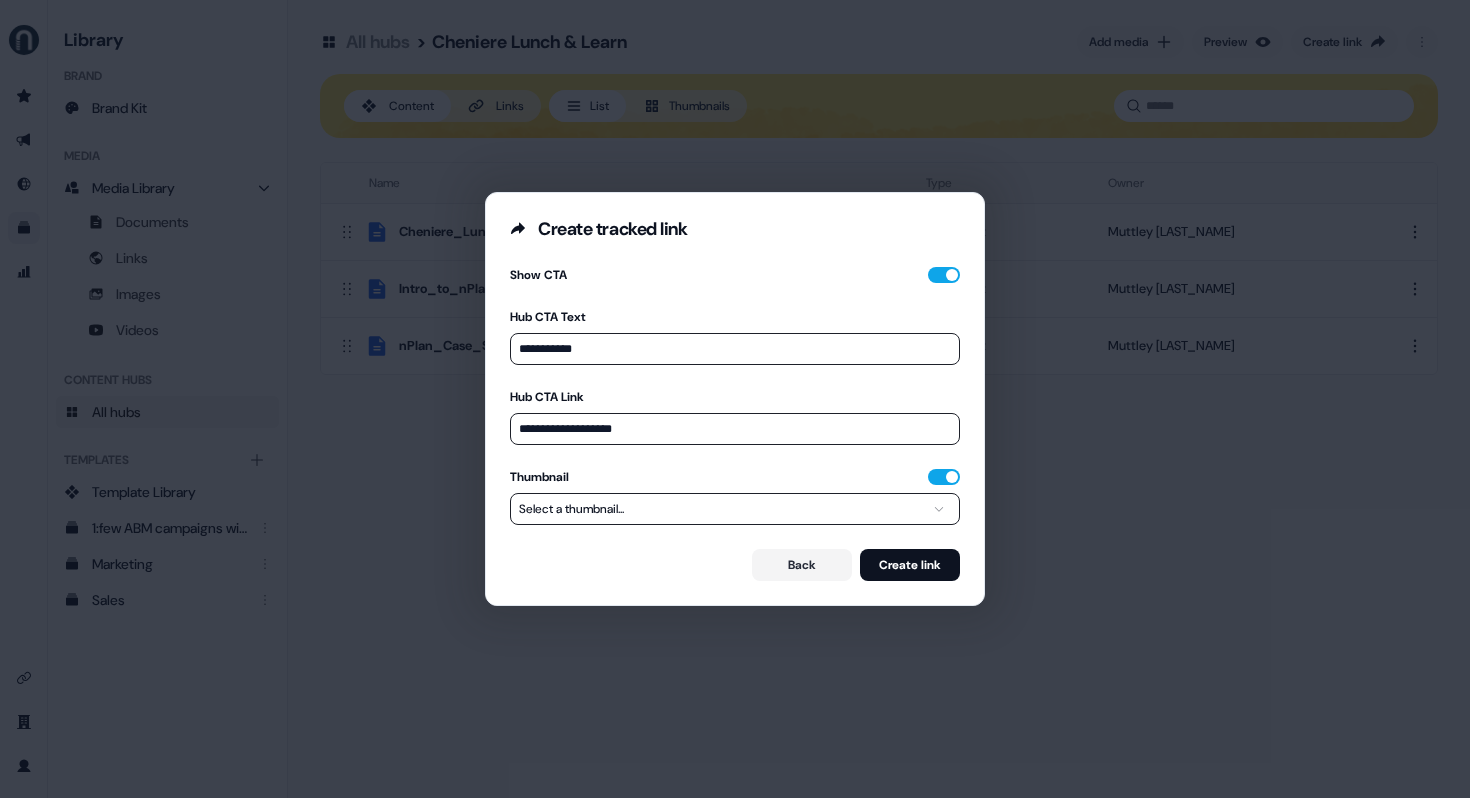 click on "**********" at bounding box center [735, 399] 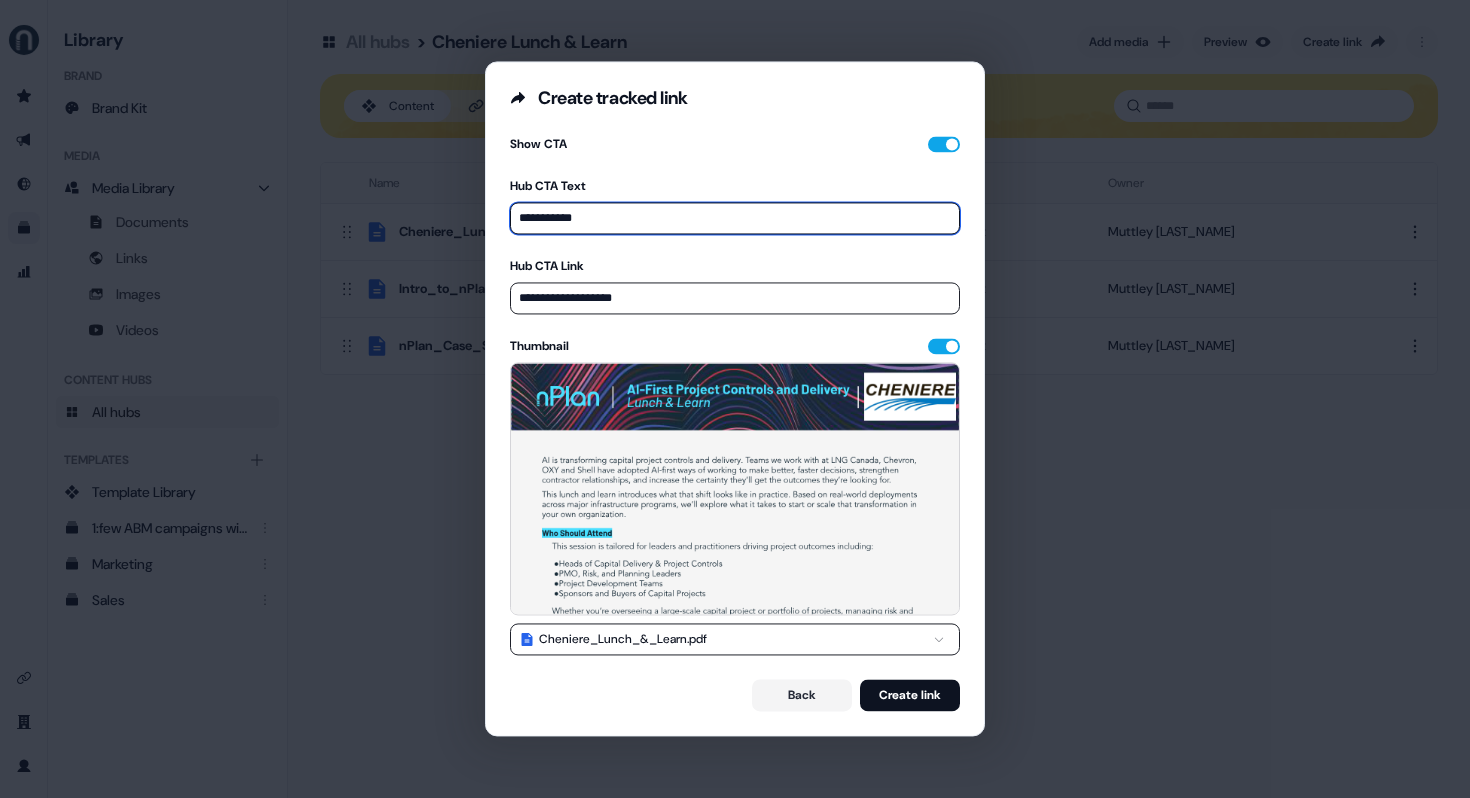 click on "**********" at bounding box center (735, 218) 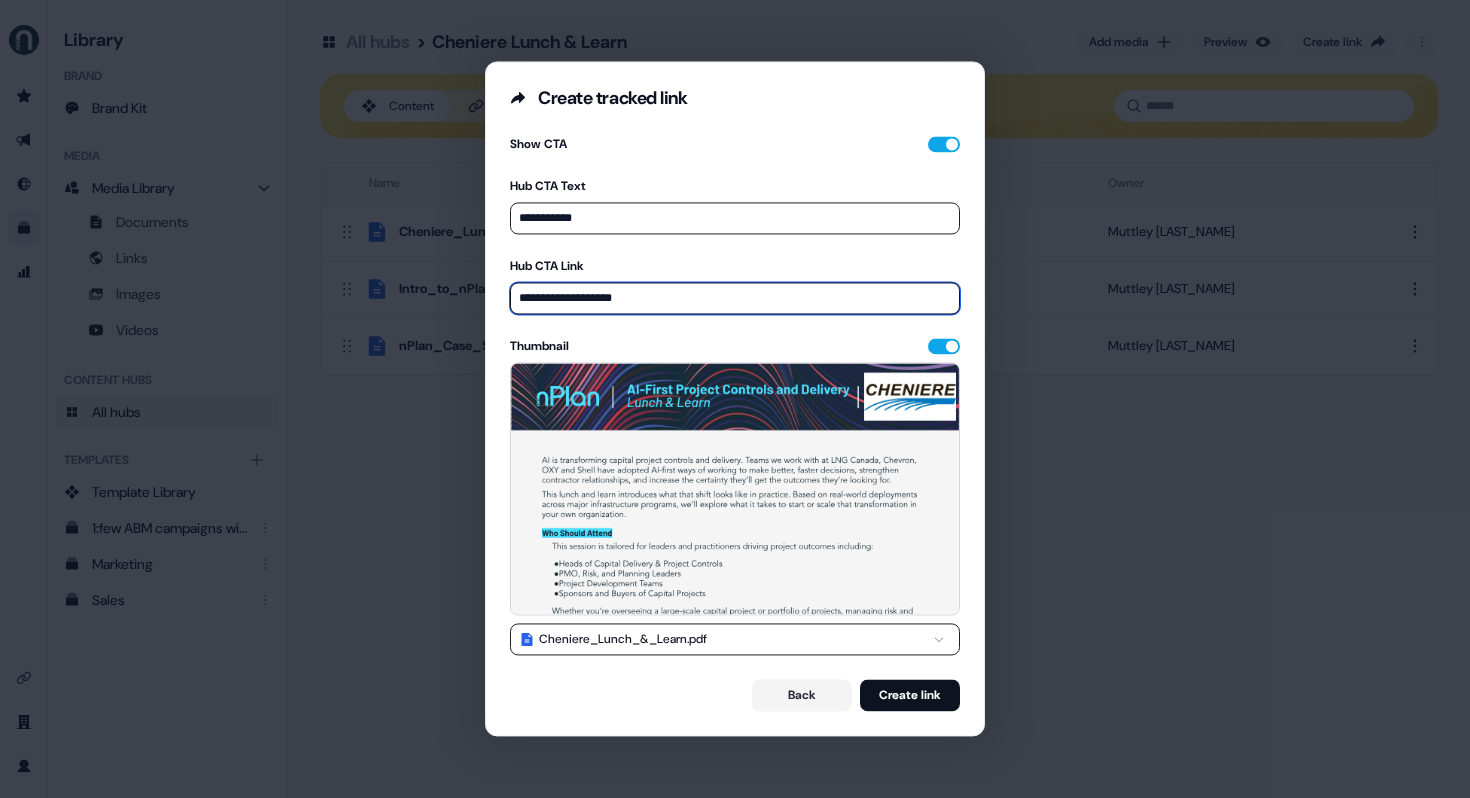 click on "**********" at bounding box center (735, 298) 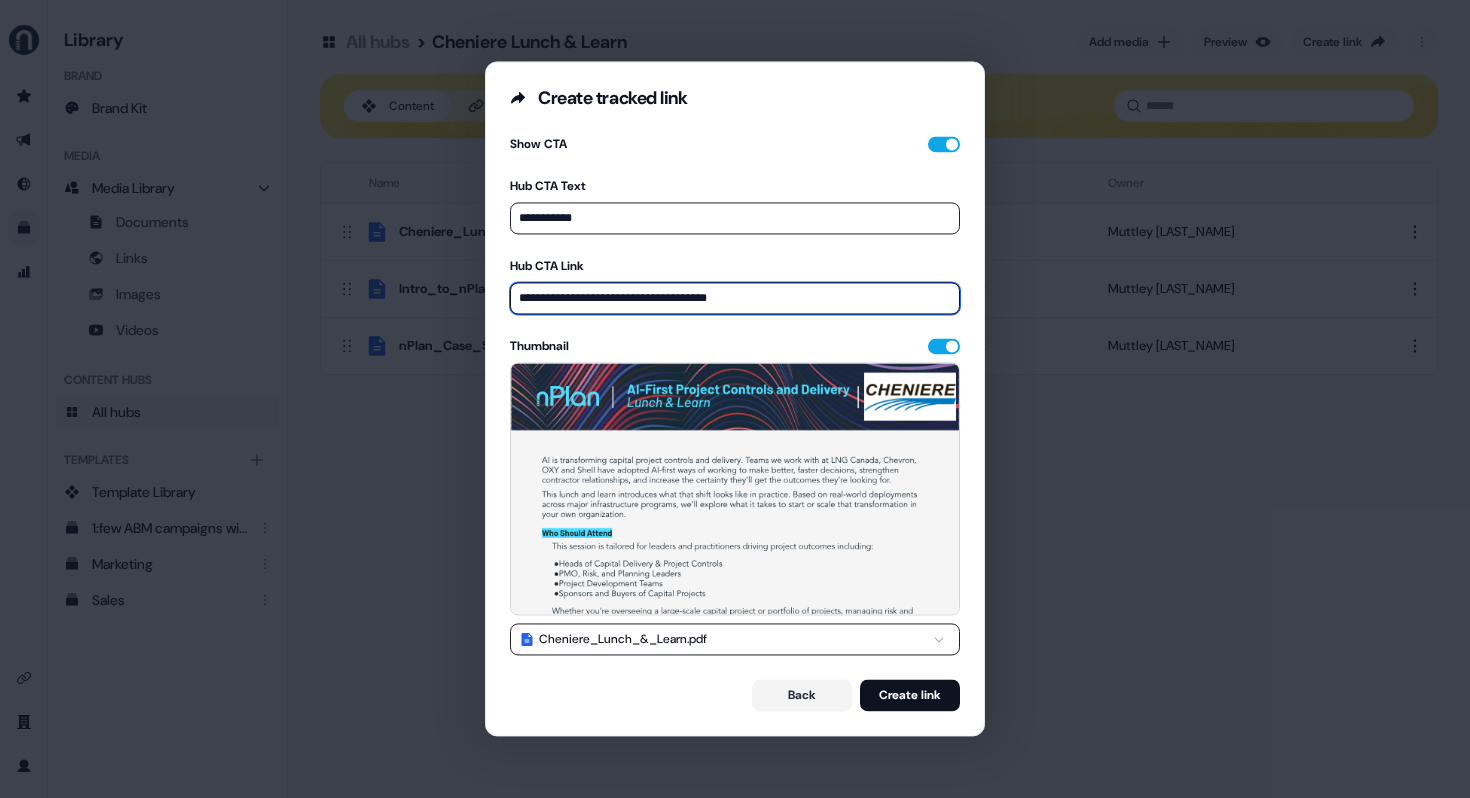 type on "**********" 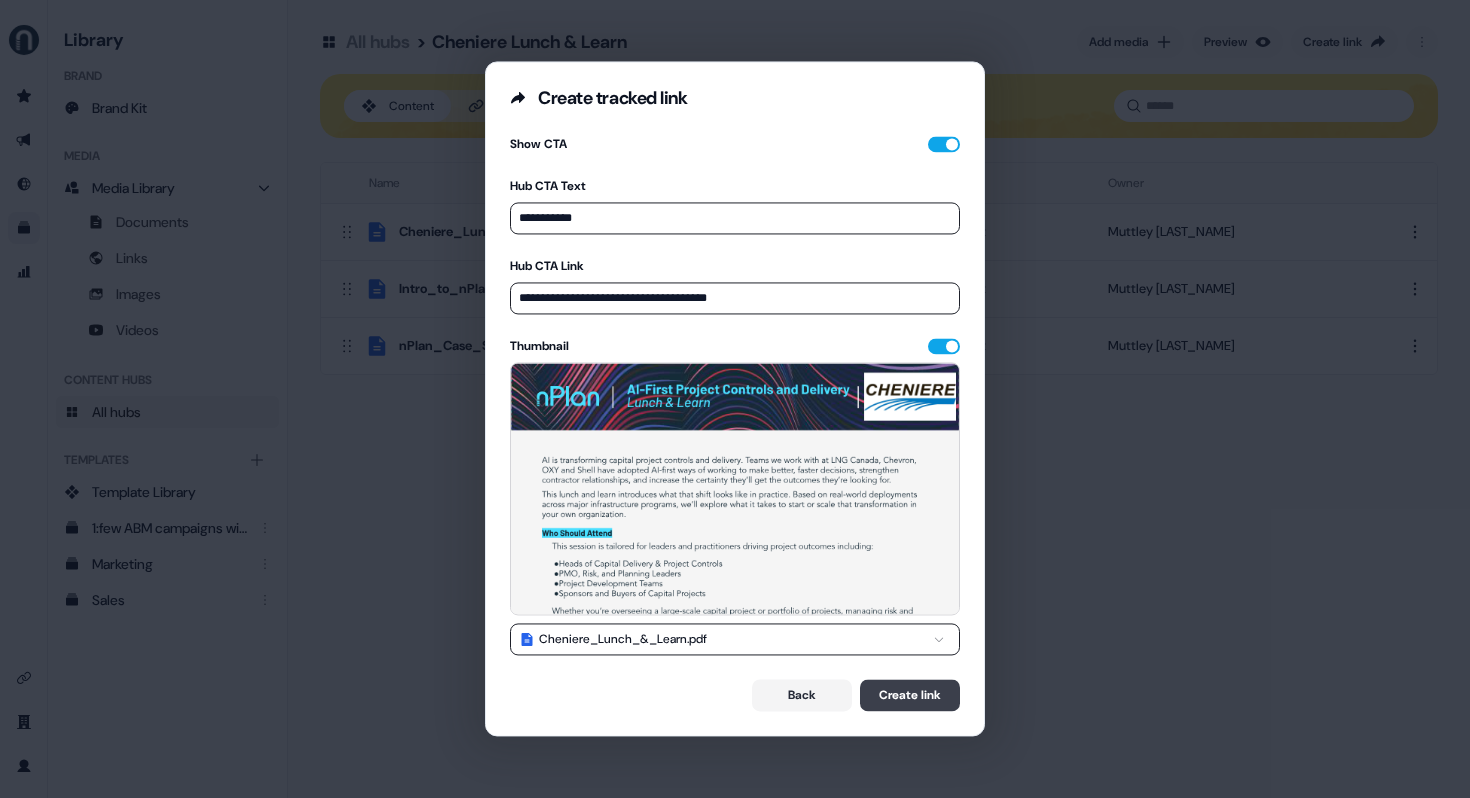 click on "Create link" at bounding box center (910, 696) 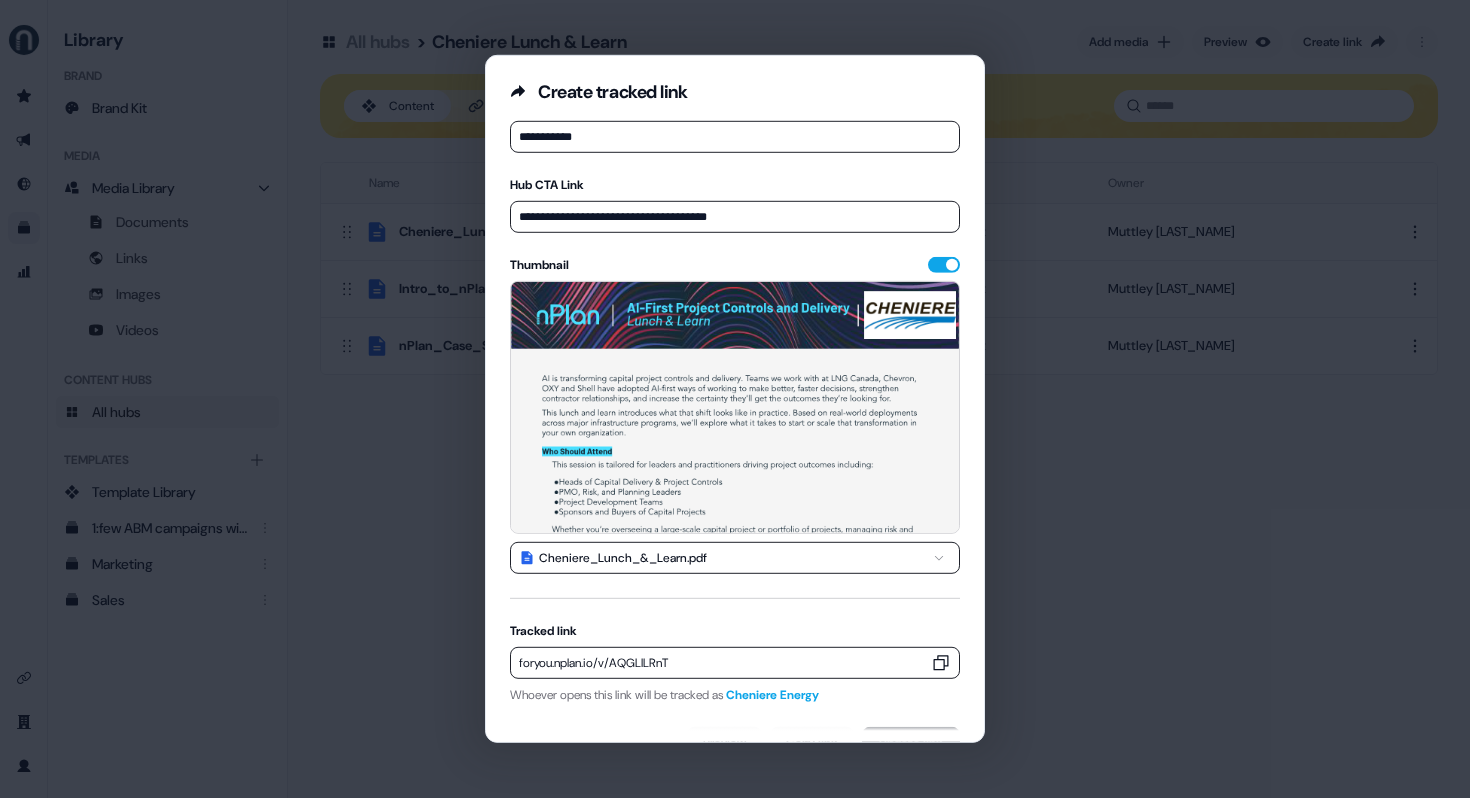 scroll, scrollTop: 111, scrollLeft: 0, axis: vertical 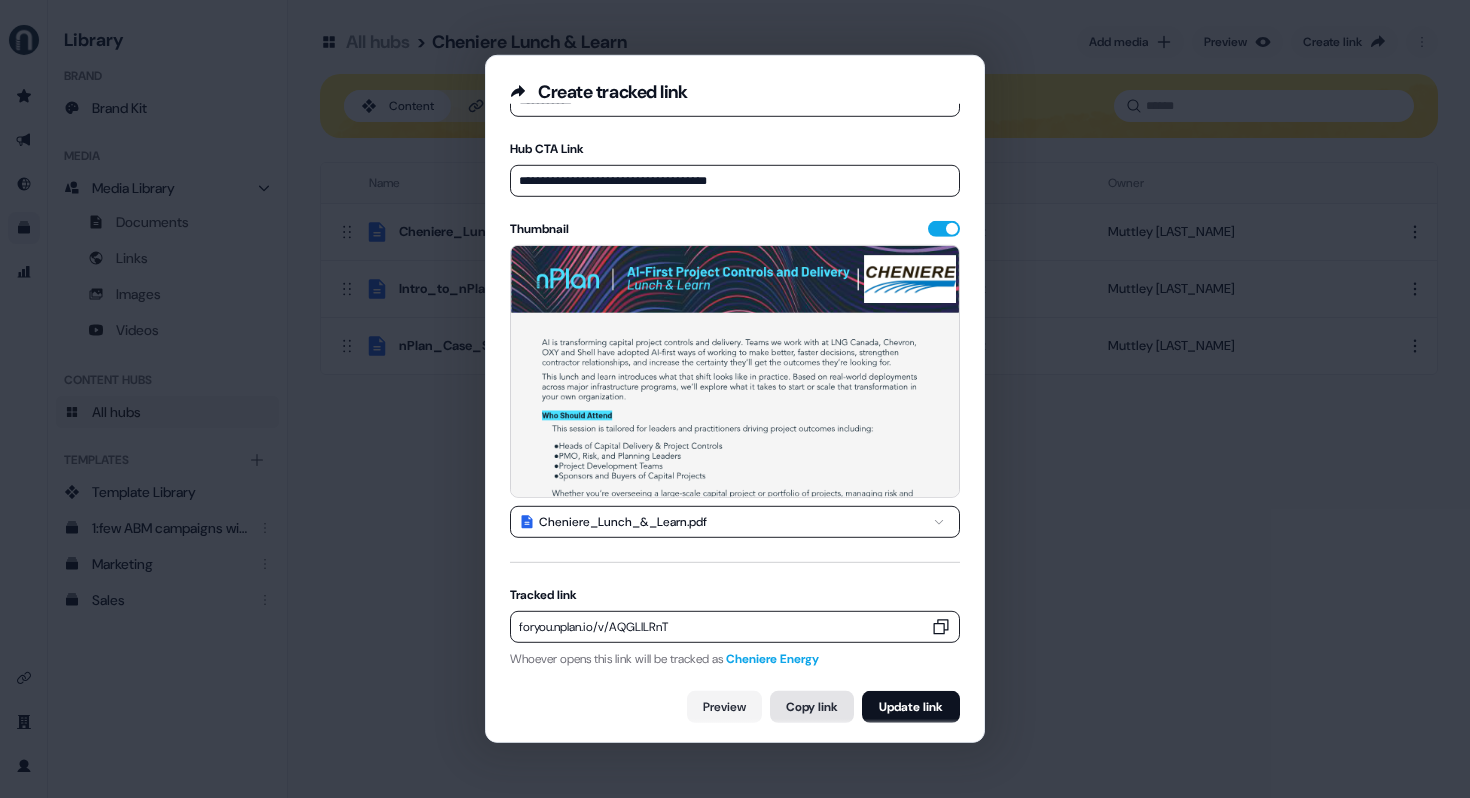 click on "Copy link" at bounding box center [812, 707] 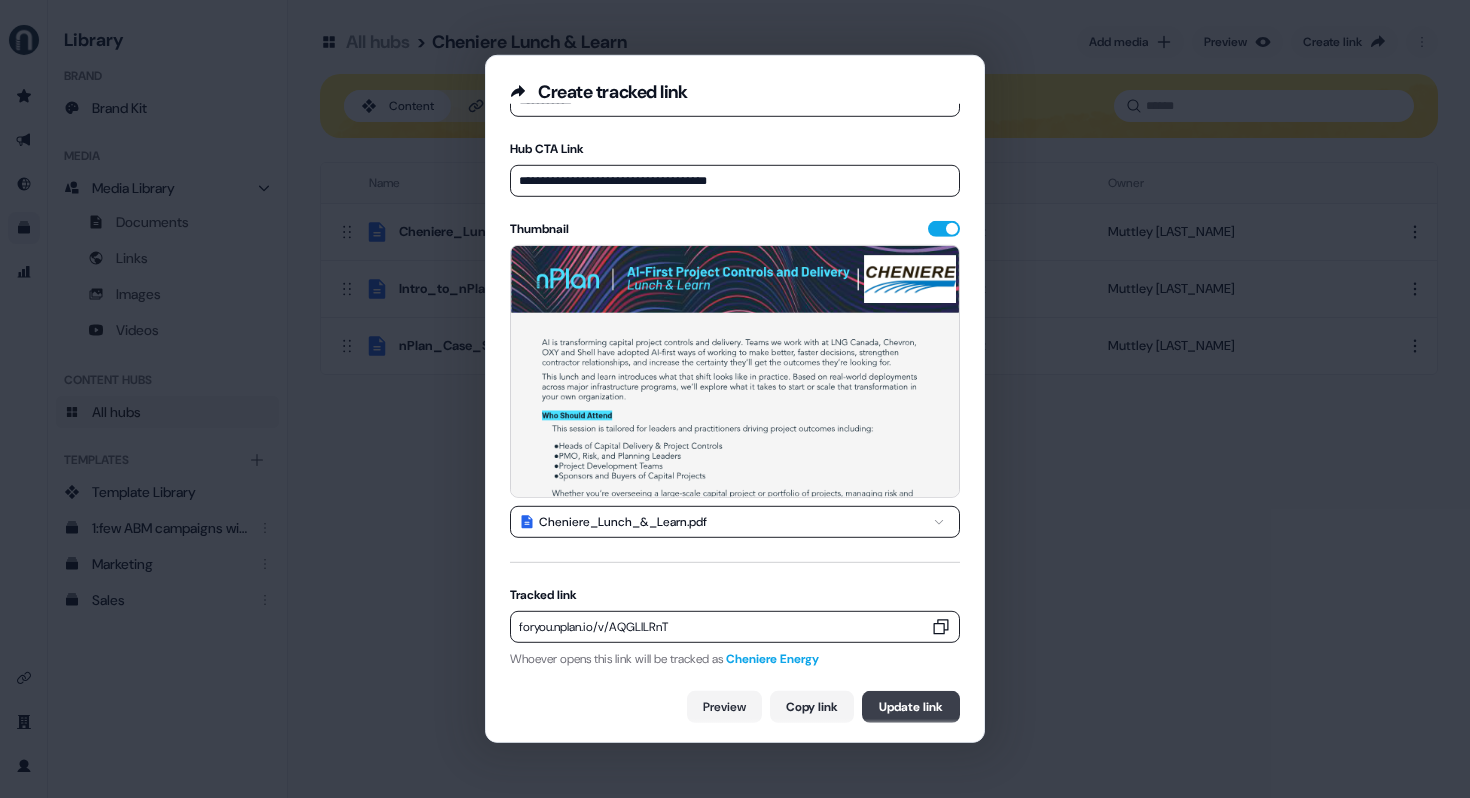 click on "Update link" at bounding box center [911, 707] 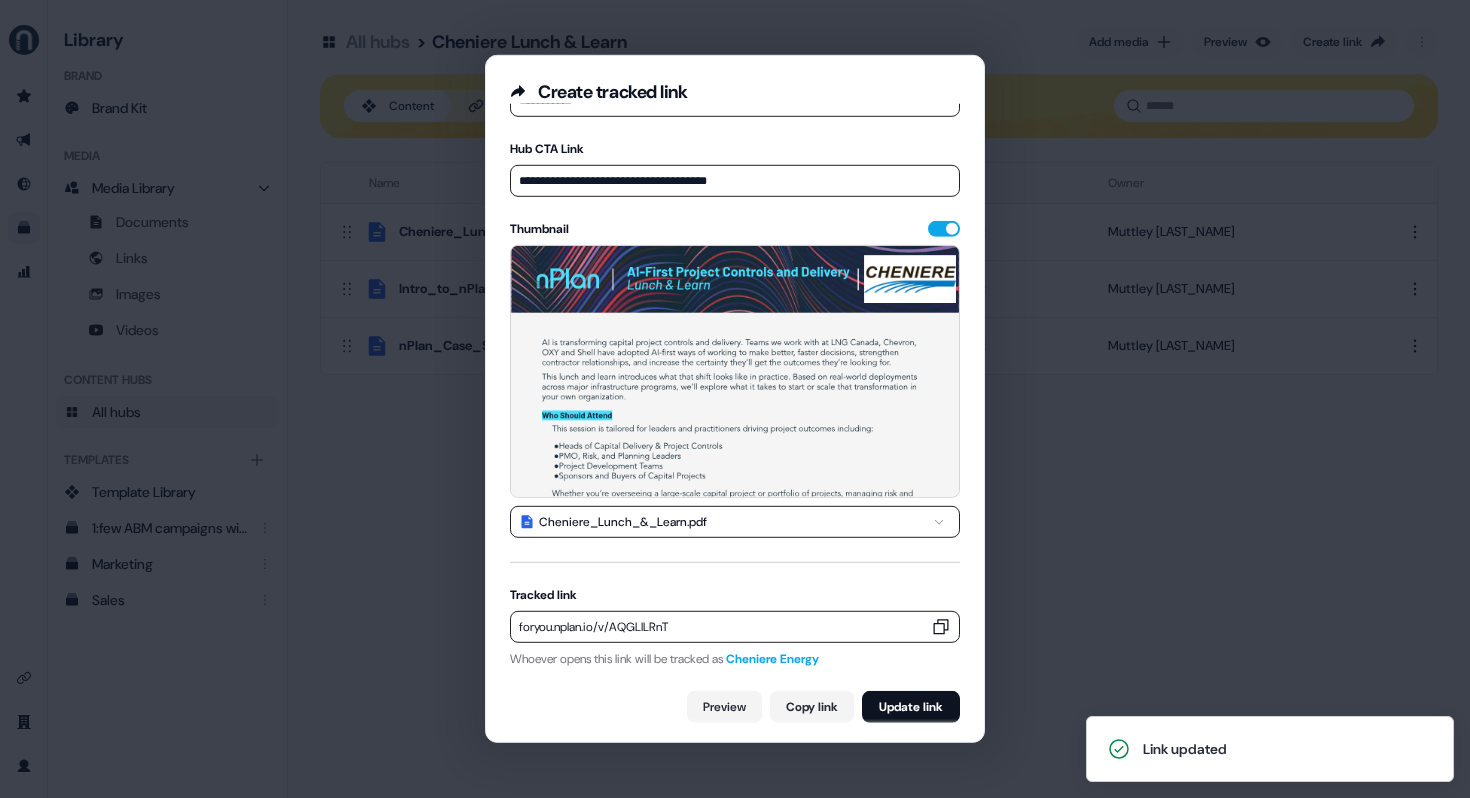 click on "**********" at bounding box center (735, 399) 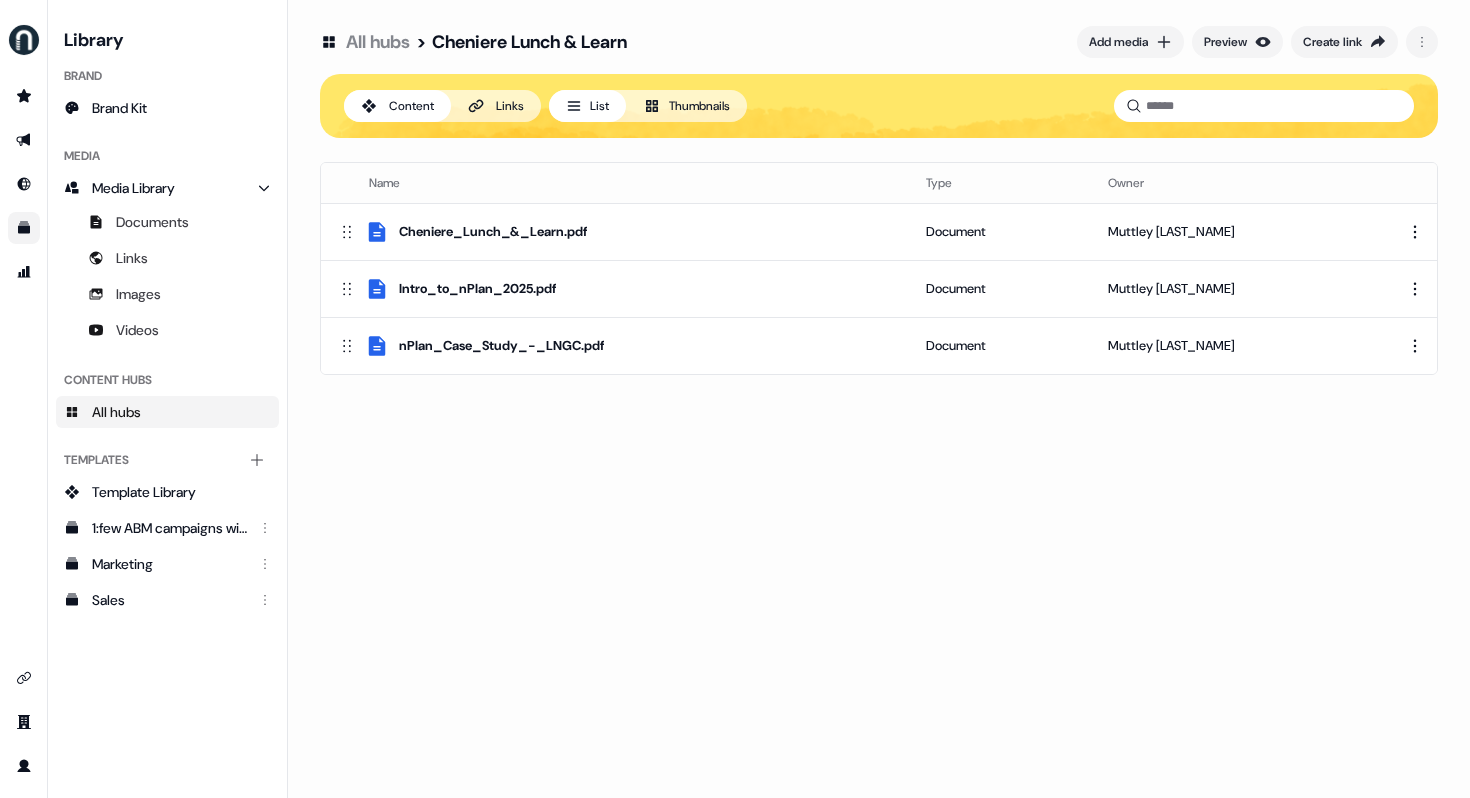click on "All hubs" at bounding box center (378, 42) 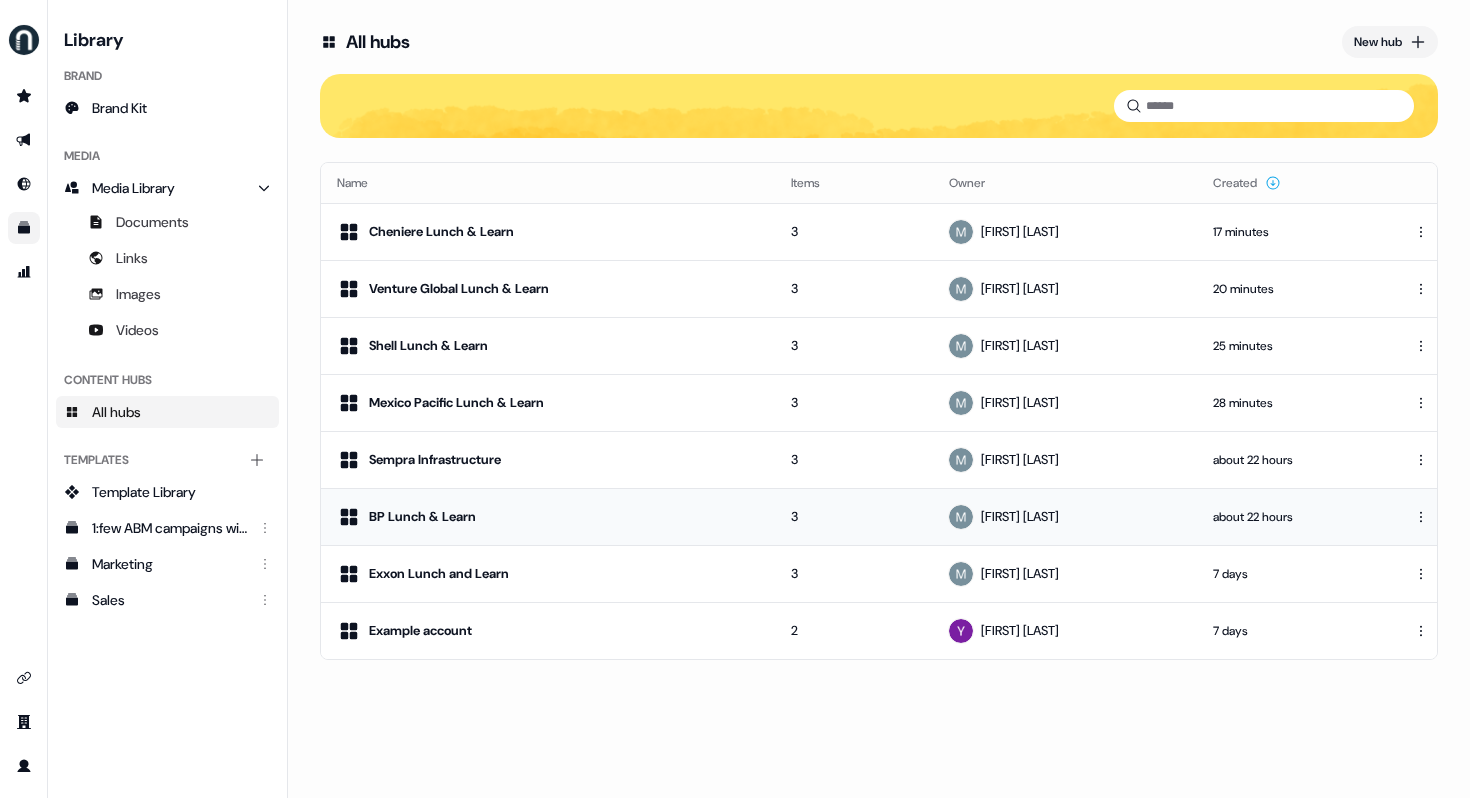 click on "BP Lunch & Learn" at bounding box center (548, 517) 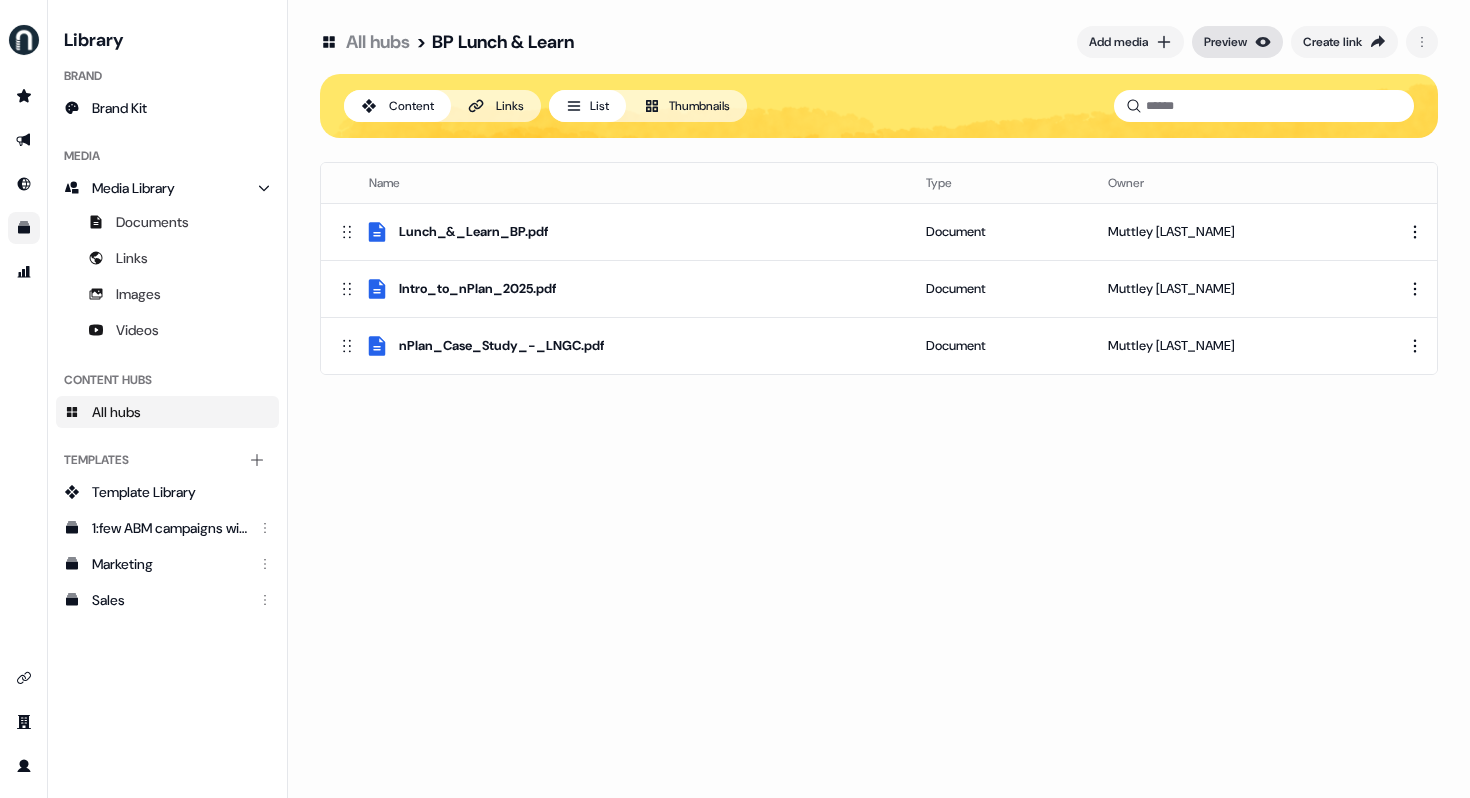 click on "Preview" at bounding box center (1225, 42) 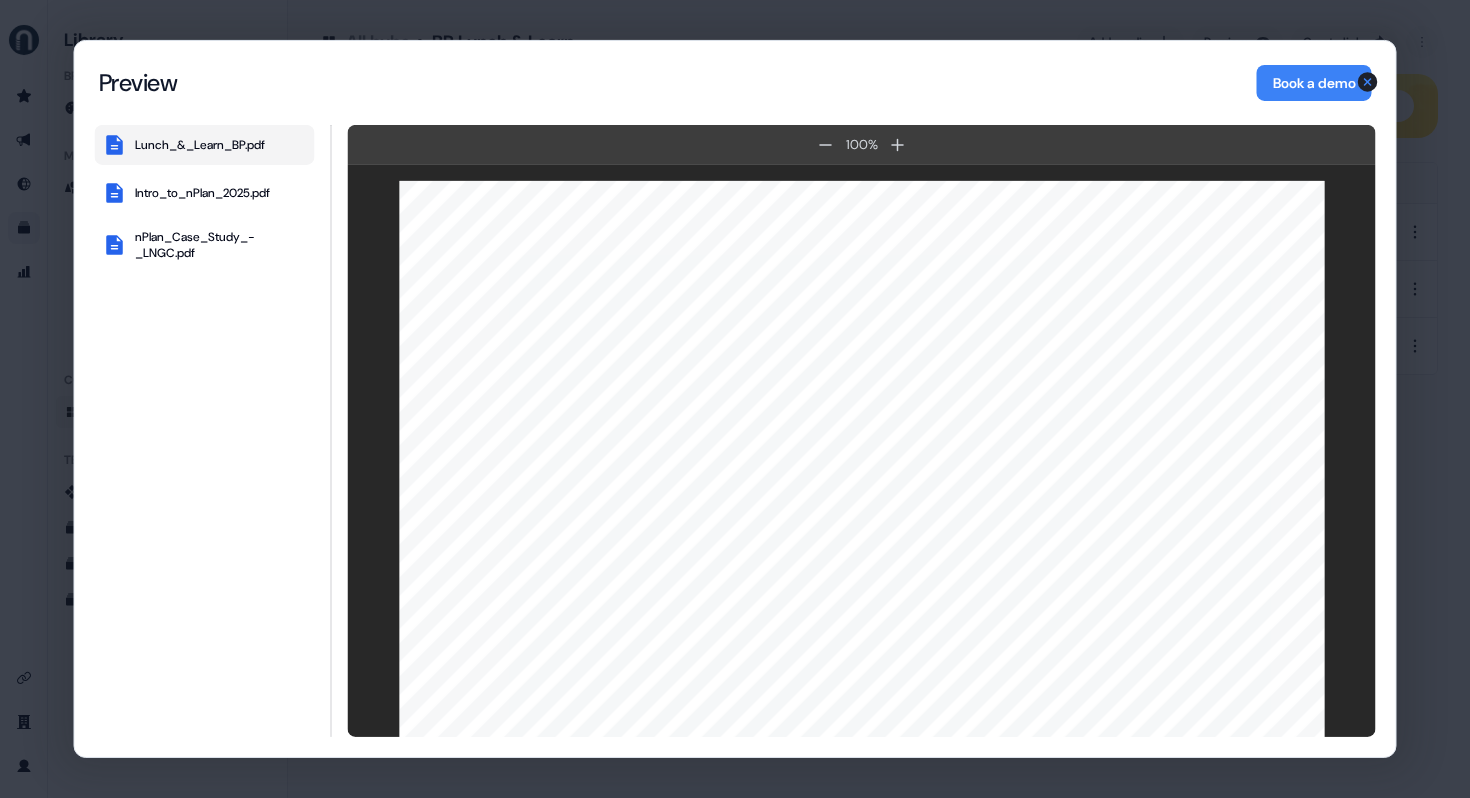 click on "Content Hub Preview Preview Book a demo Lunch_&_Learn_BP.pdf Intro_to_nPlan_2025.pdf nPlan_Case_Study_-_LNGC.pdf 100 % 100 % Lunch_&_Learn_BP.pdf Book a demo Close" at bounding box center (735, 399) 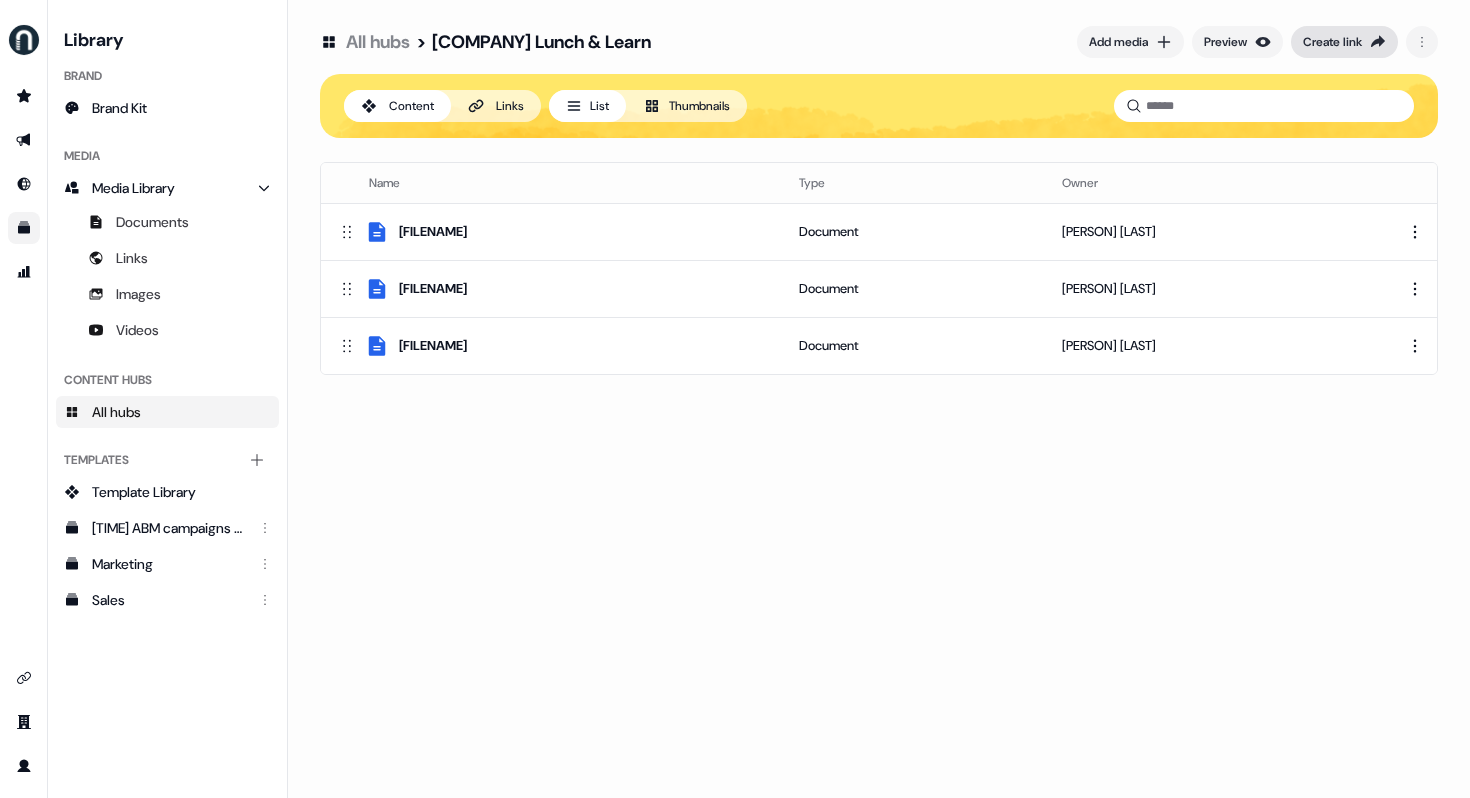 click on "Create link" at bounding box center (1332, 42) 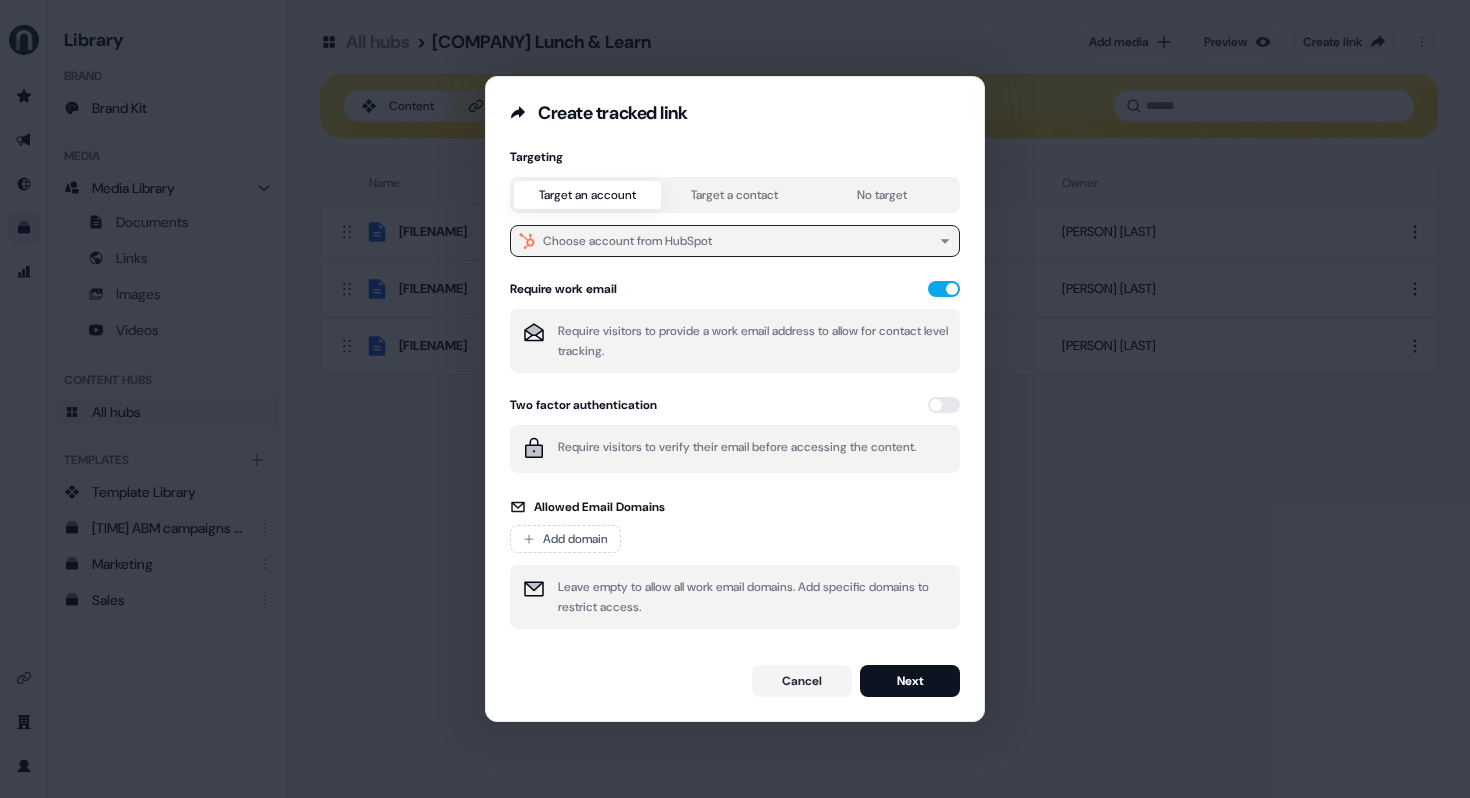 click on "Choose account from HubSpot" at bounding box center [627, 241] 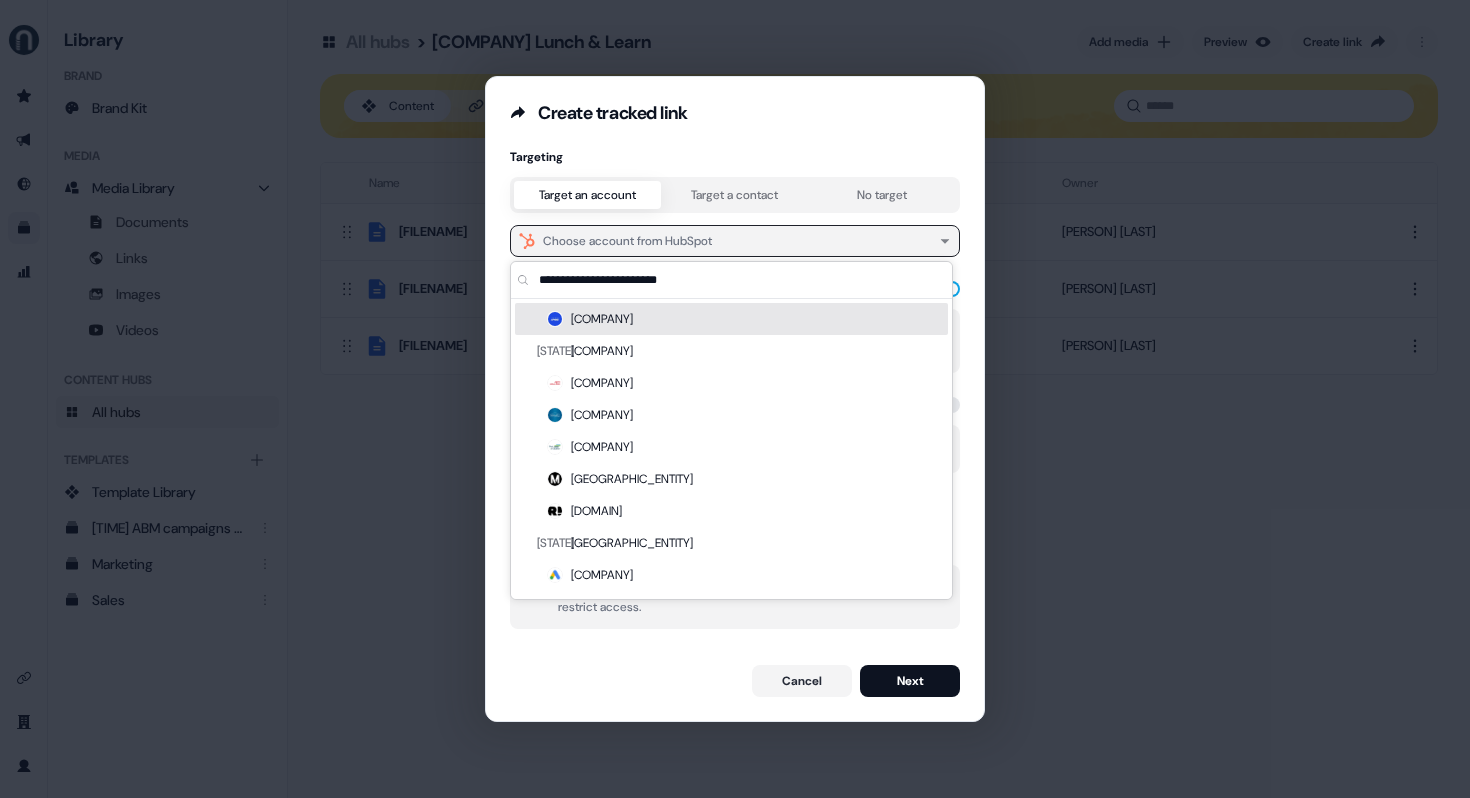 click on "Choose account from HubSpot" at bounding box center [627, 241] 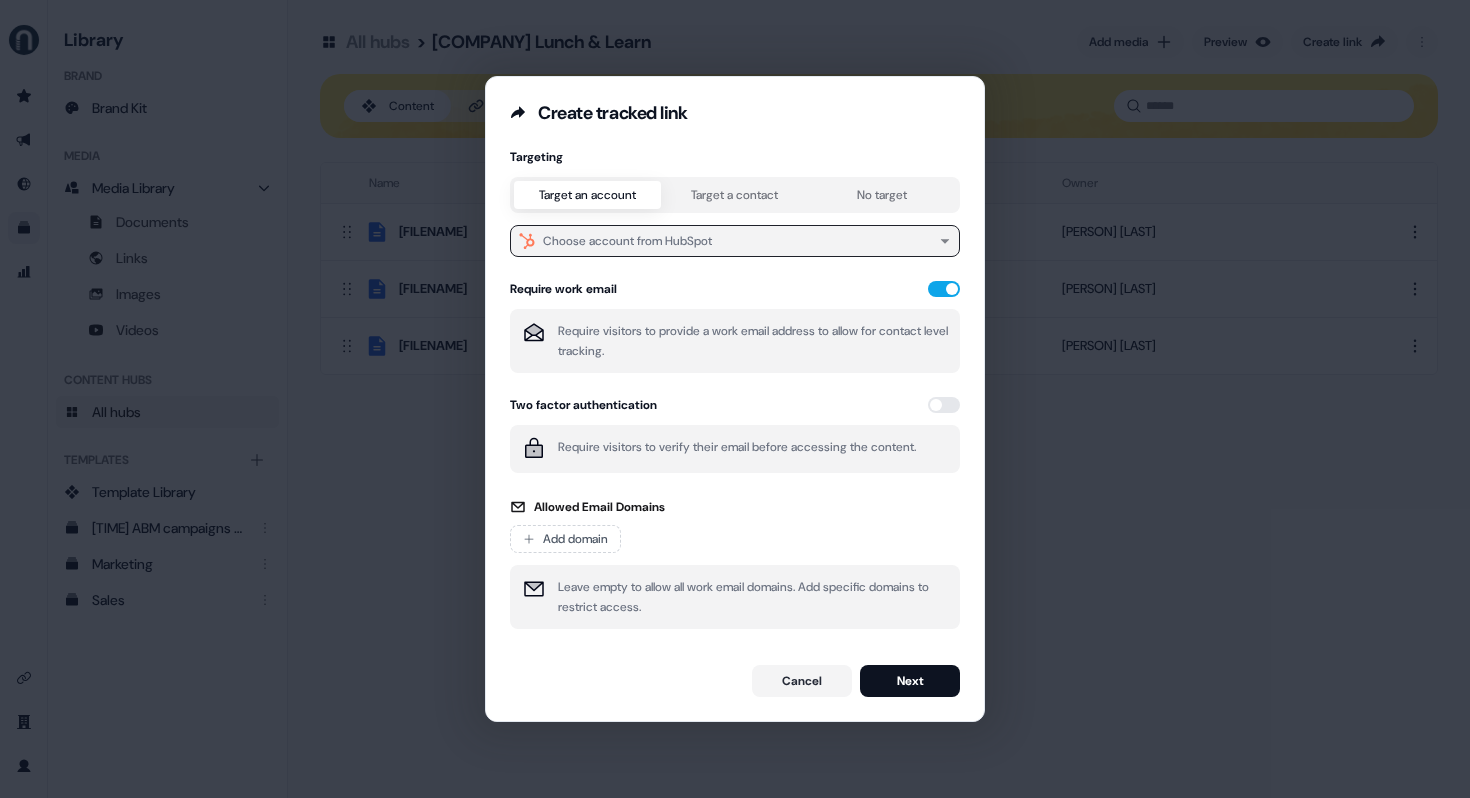 click on "Choose account from HubSpot" at bounding box center [627, 241] 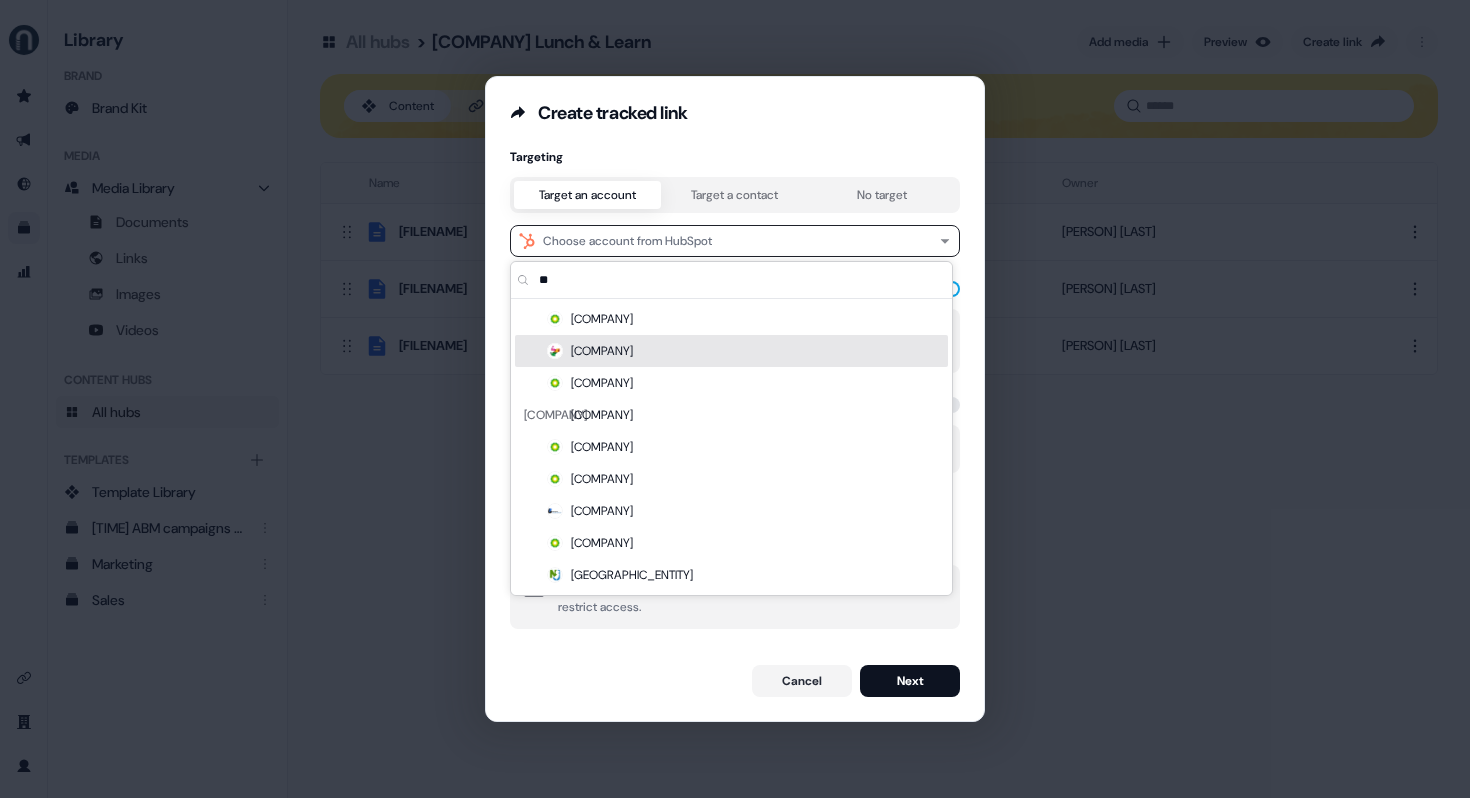 type on "**" 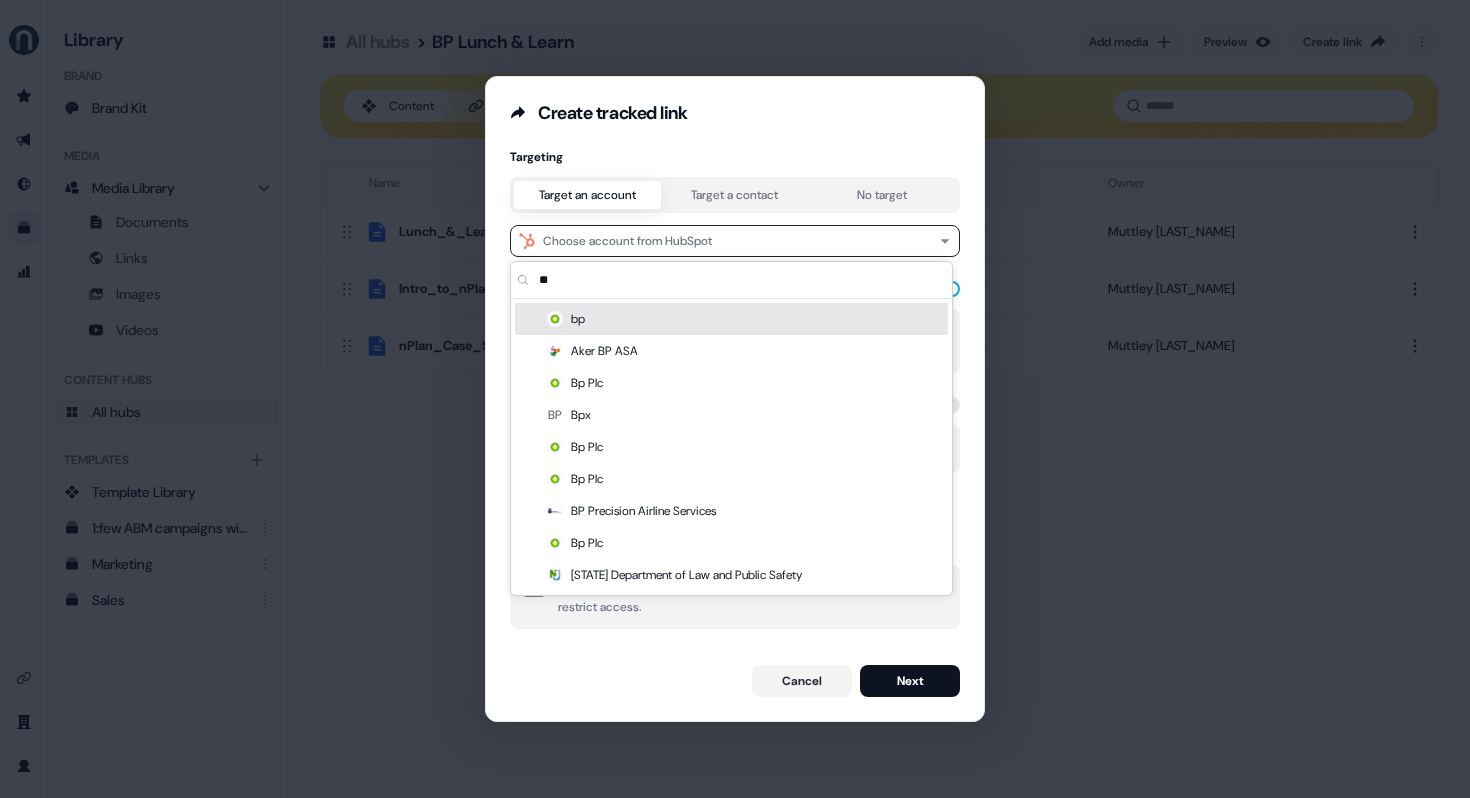 click on "bp" at bounding box center (731, 319) 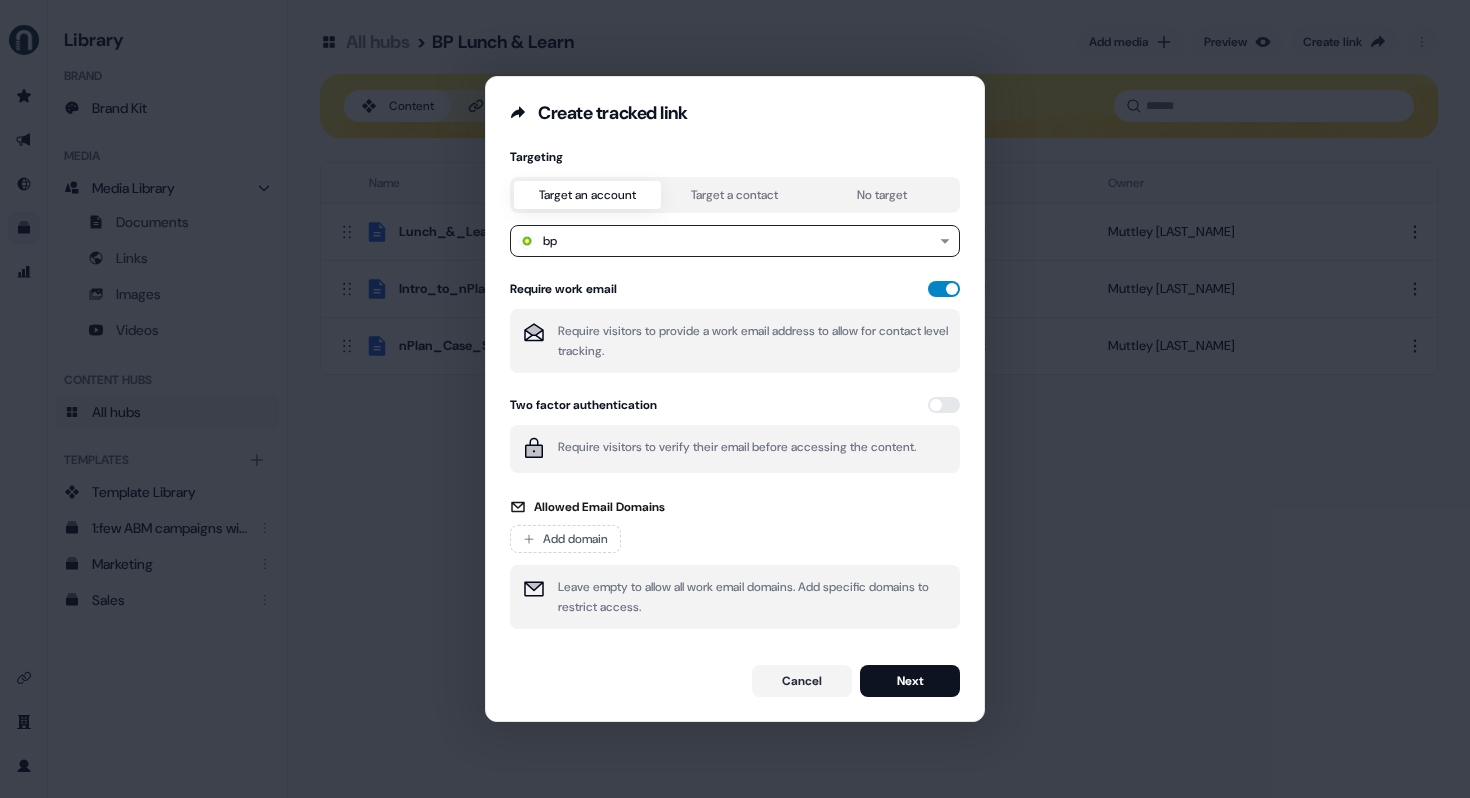 click at bounding box center [944, 289] 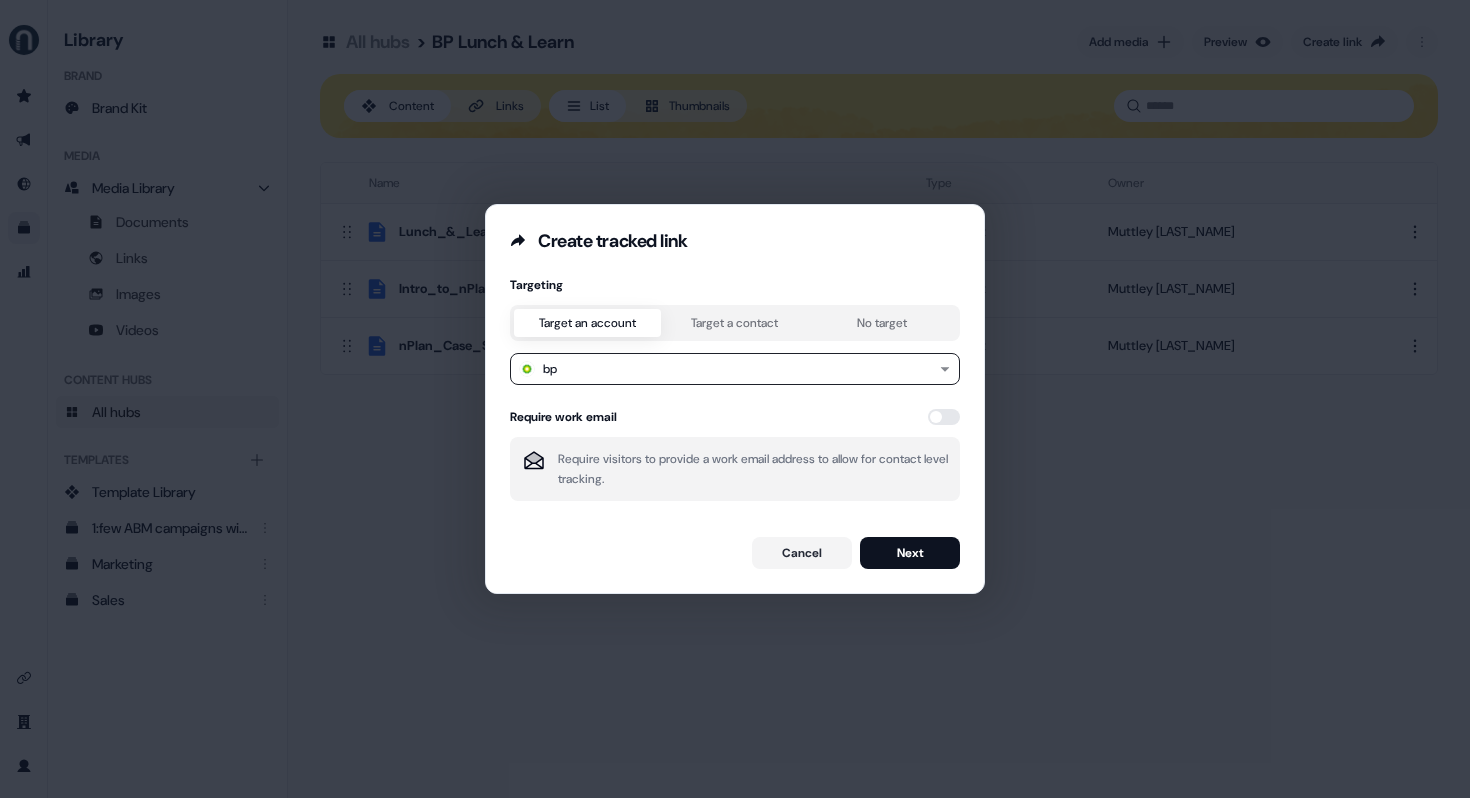 click on "Targeting Target an account Target a contact No target bp Require work email Require visitors to provide a work email address to allow for contact level tracking." at bounding box center [735, 395] 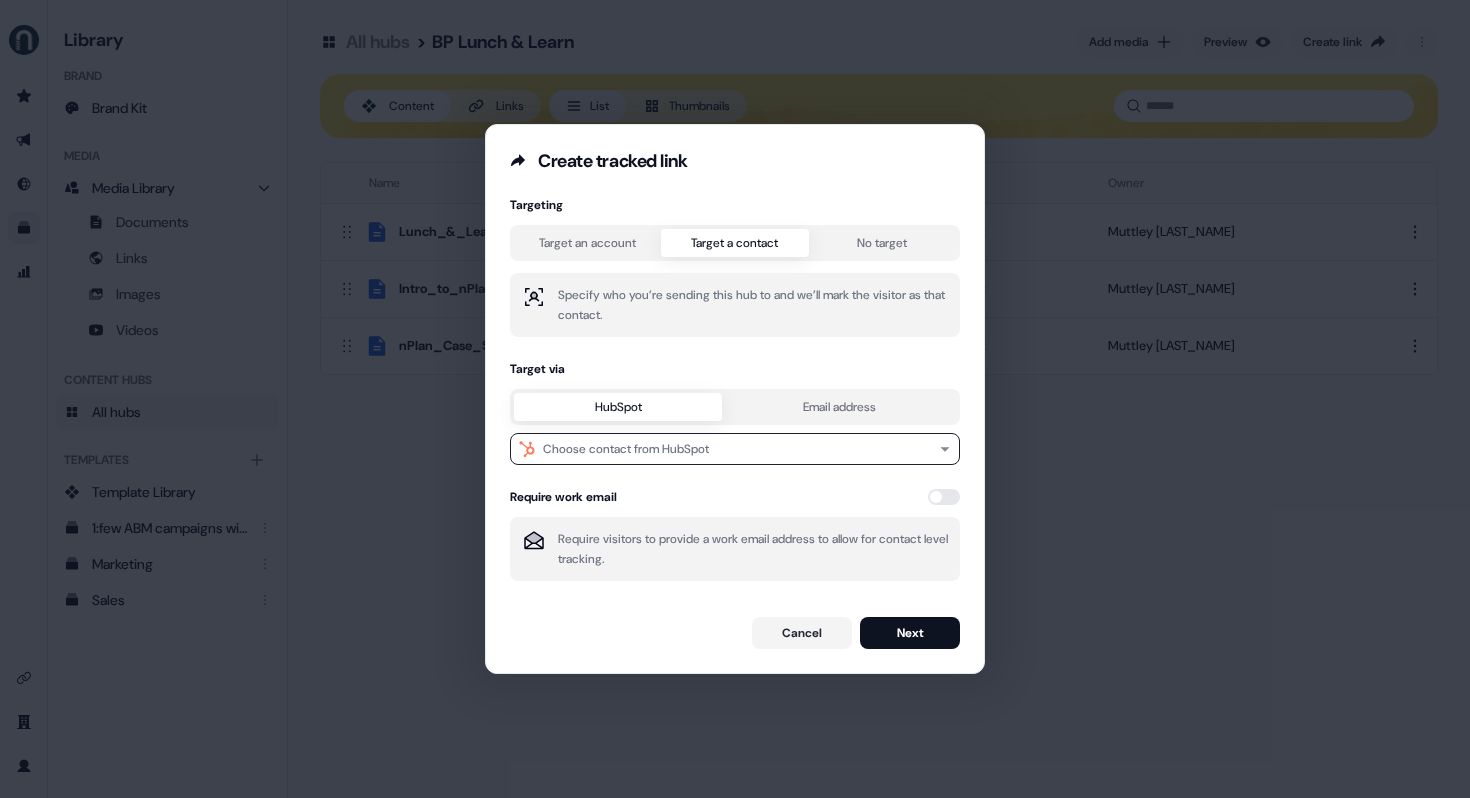 click on "Targeting Target an account Target a contact No target Specify who you’re sending this hub to and we’ll mark the visitor as that contact. Target via HubSpot Email address Choose contact from HubSpot Require work email Require visitors to provide a work email address to allow for contact level tracking. Cancel Next" at bounding box center (735, 423) 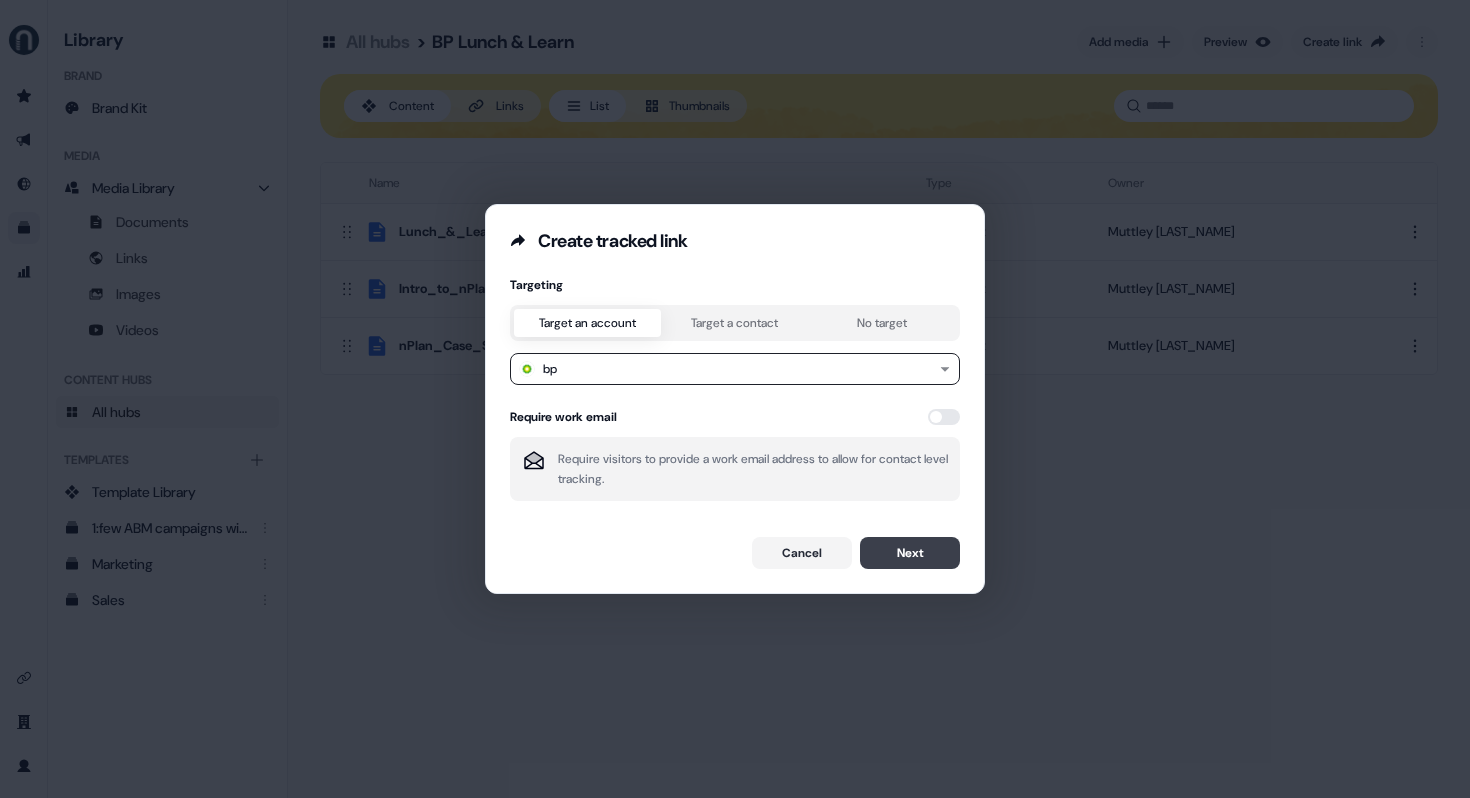 click on "Next" at bounding box center (910, 553) 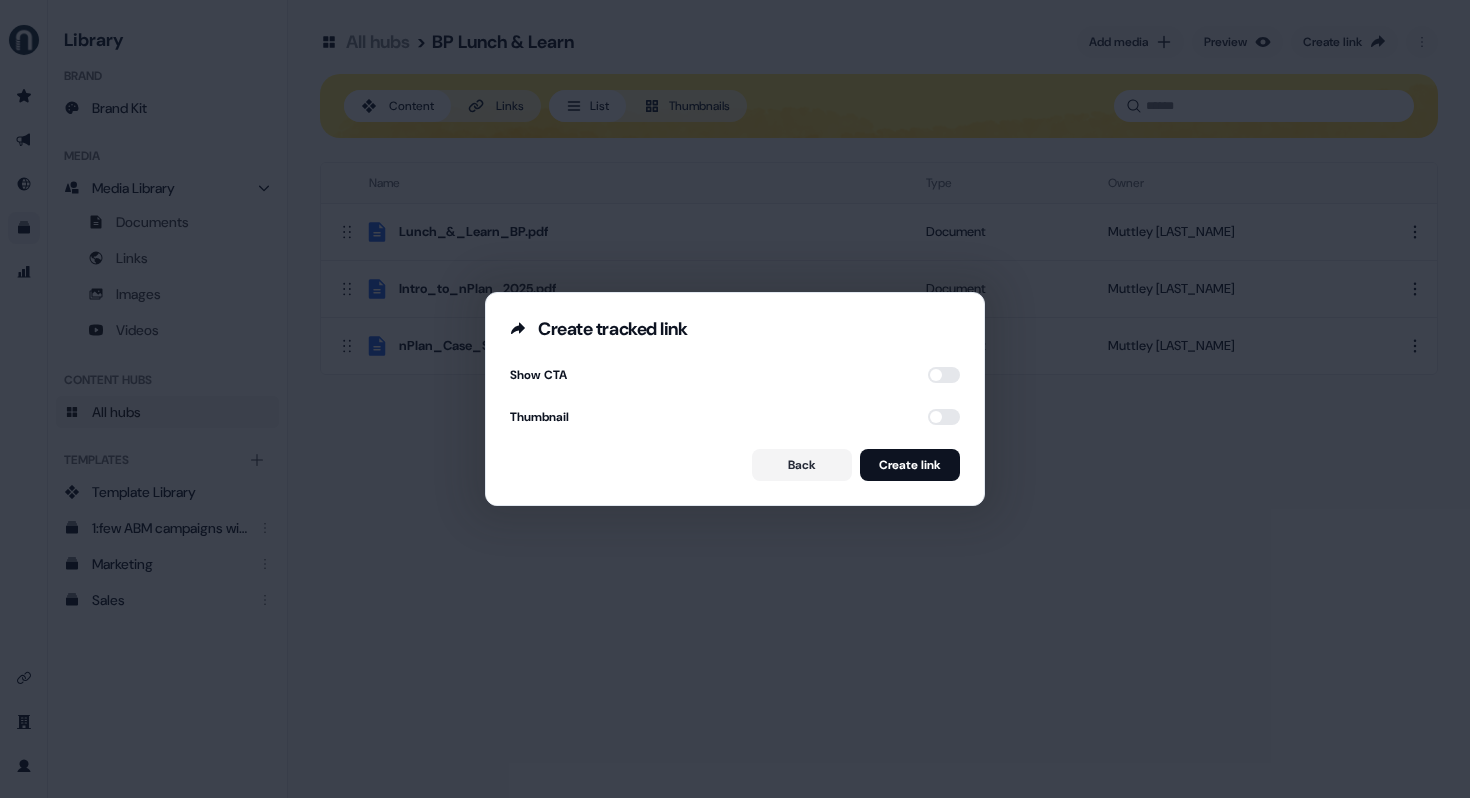 click on "Show CTA Thumbnail Back Create link" at bounding box center (735, 423) 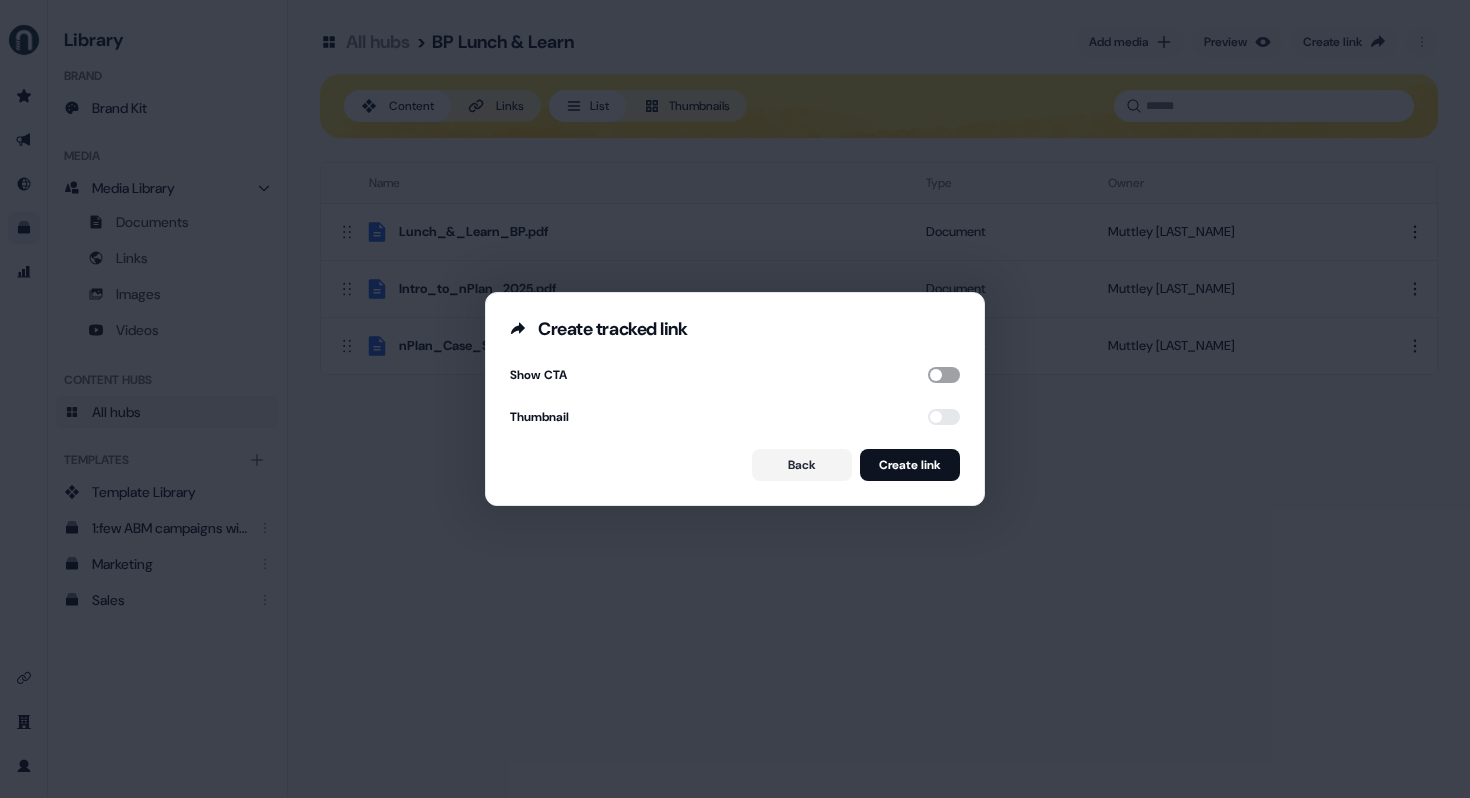 click at bounding box center [944, 375] 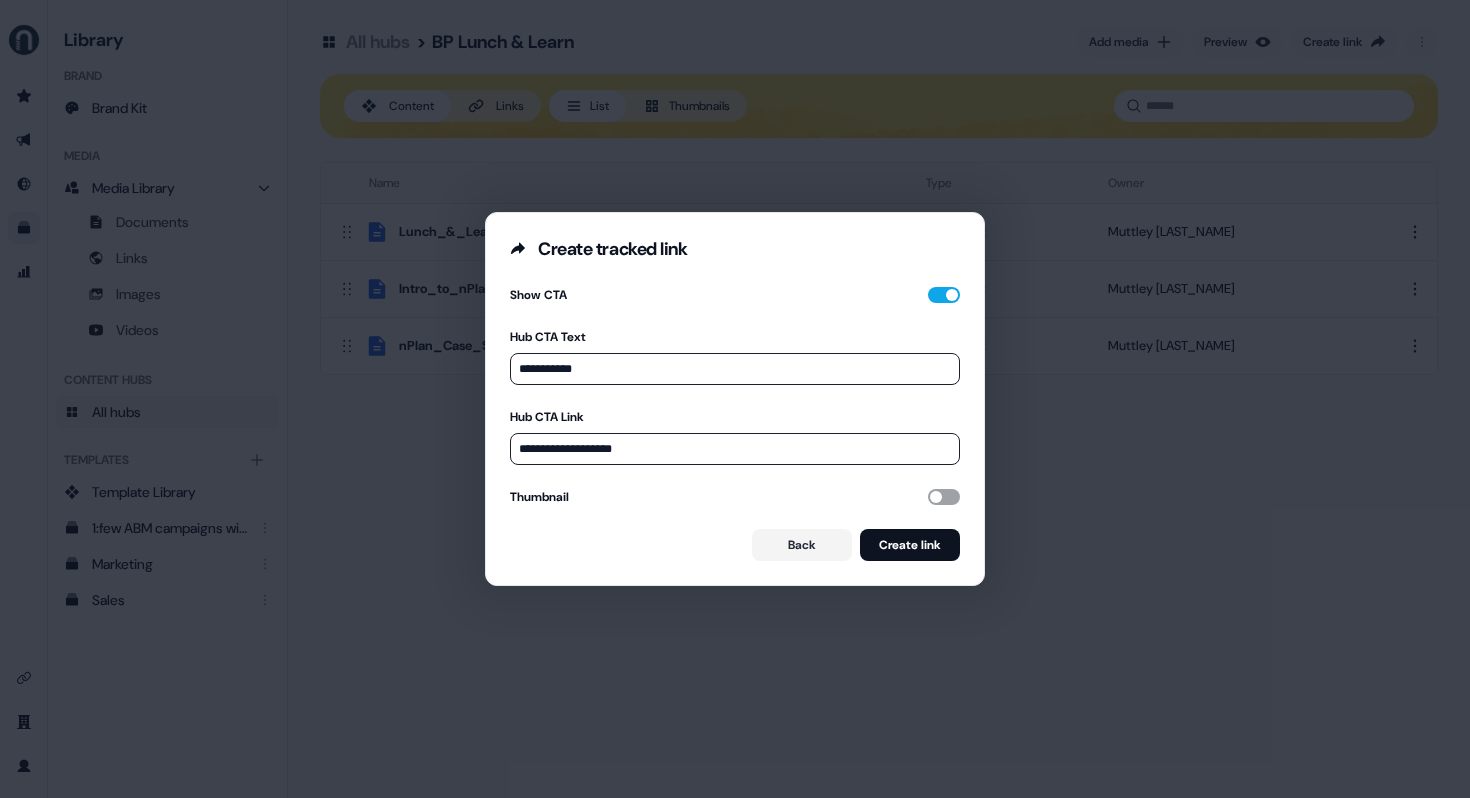 click at bounding box center (944, 497) 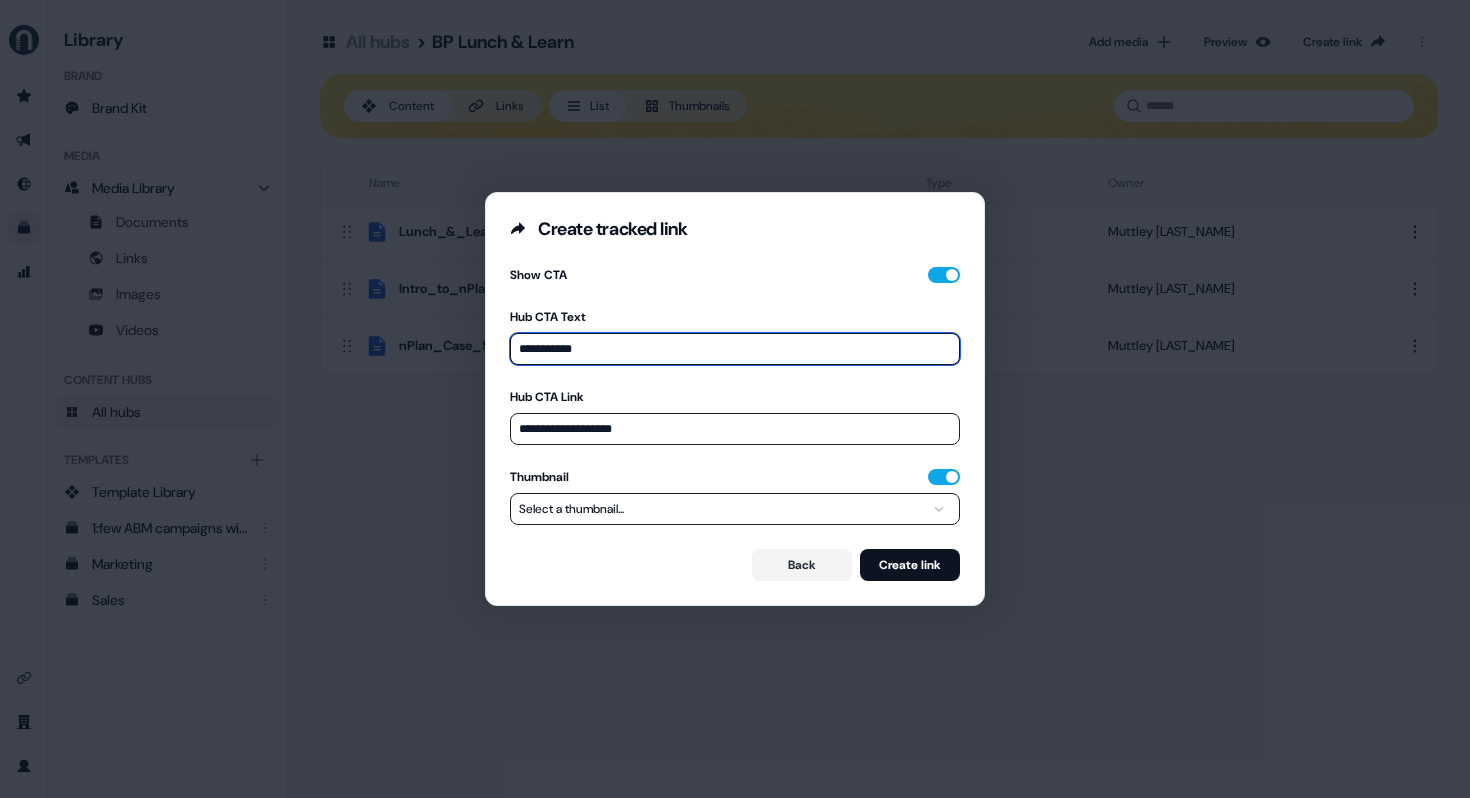 click on "**********" at bounding box center [735, 349] 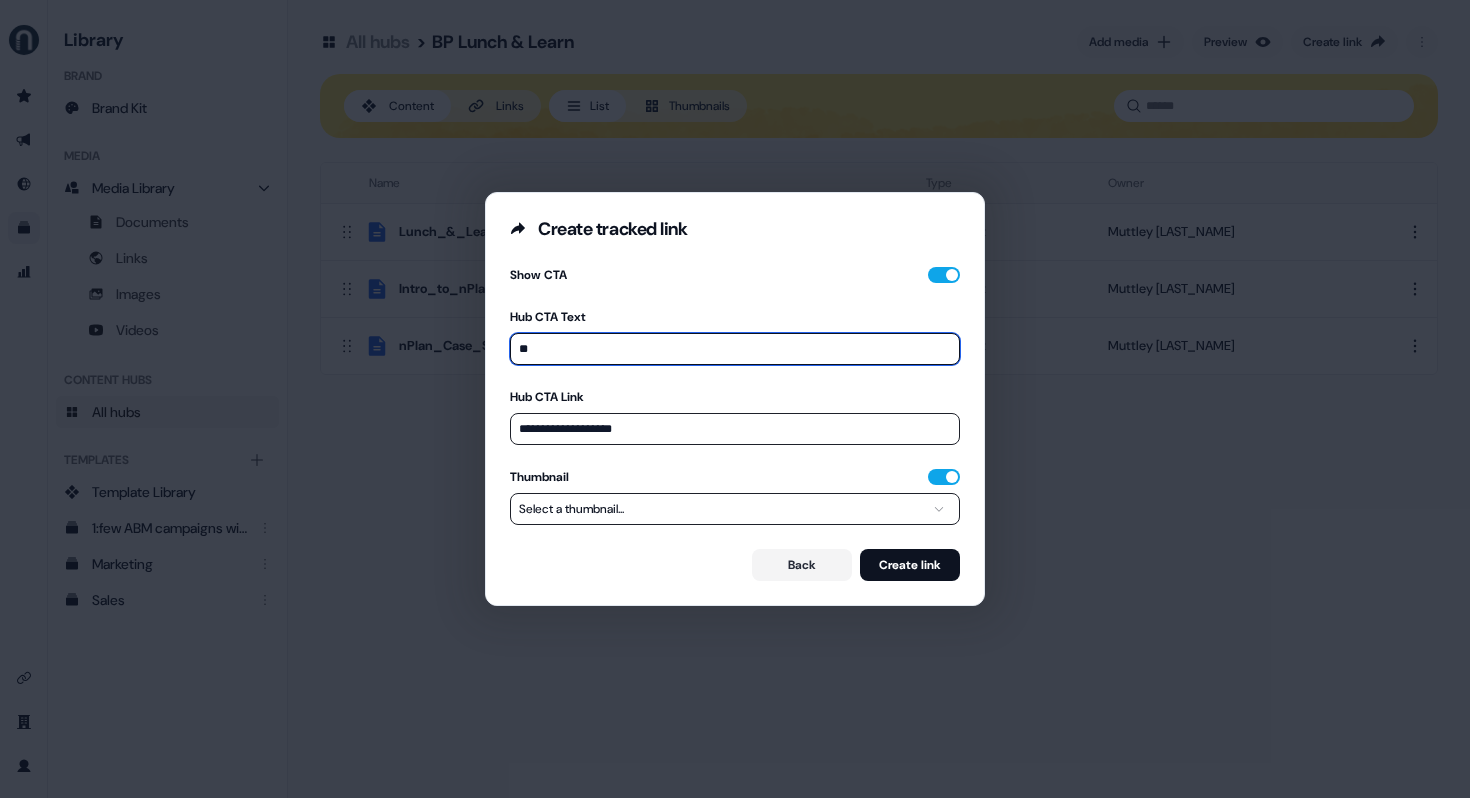 type on "**********" 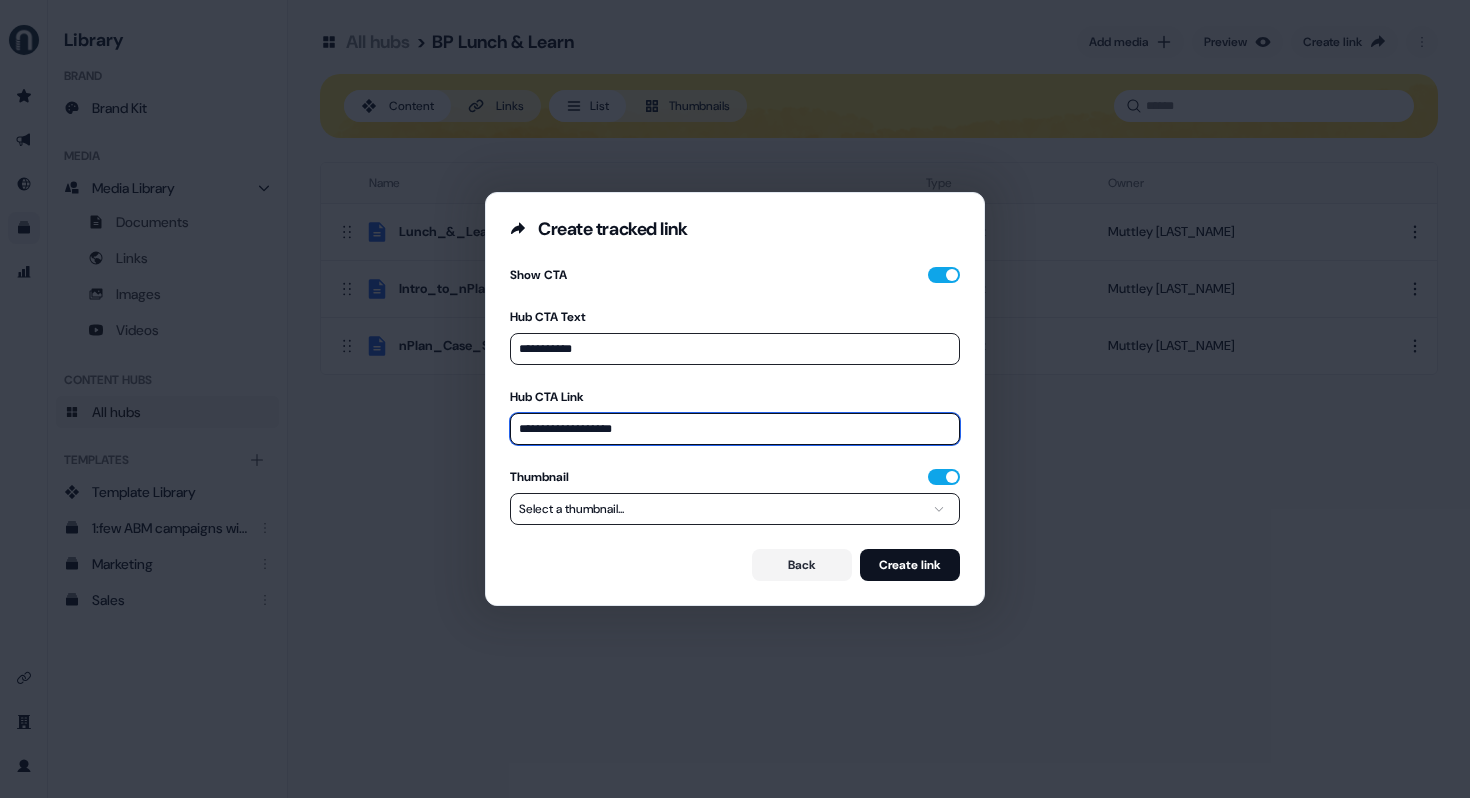 click on "**********" at bounding box center [735, 429] 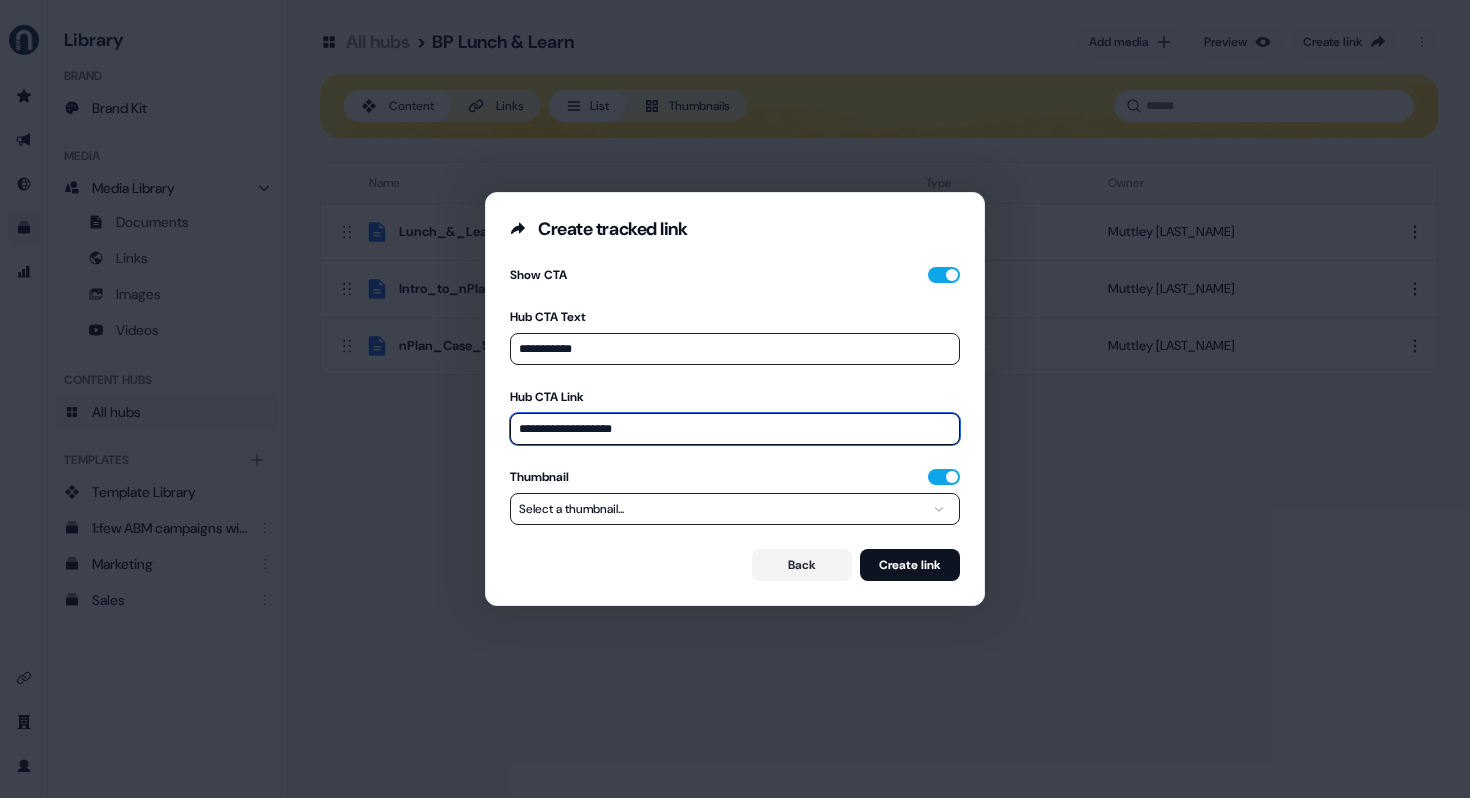 paste on "**********" 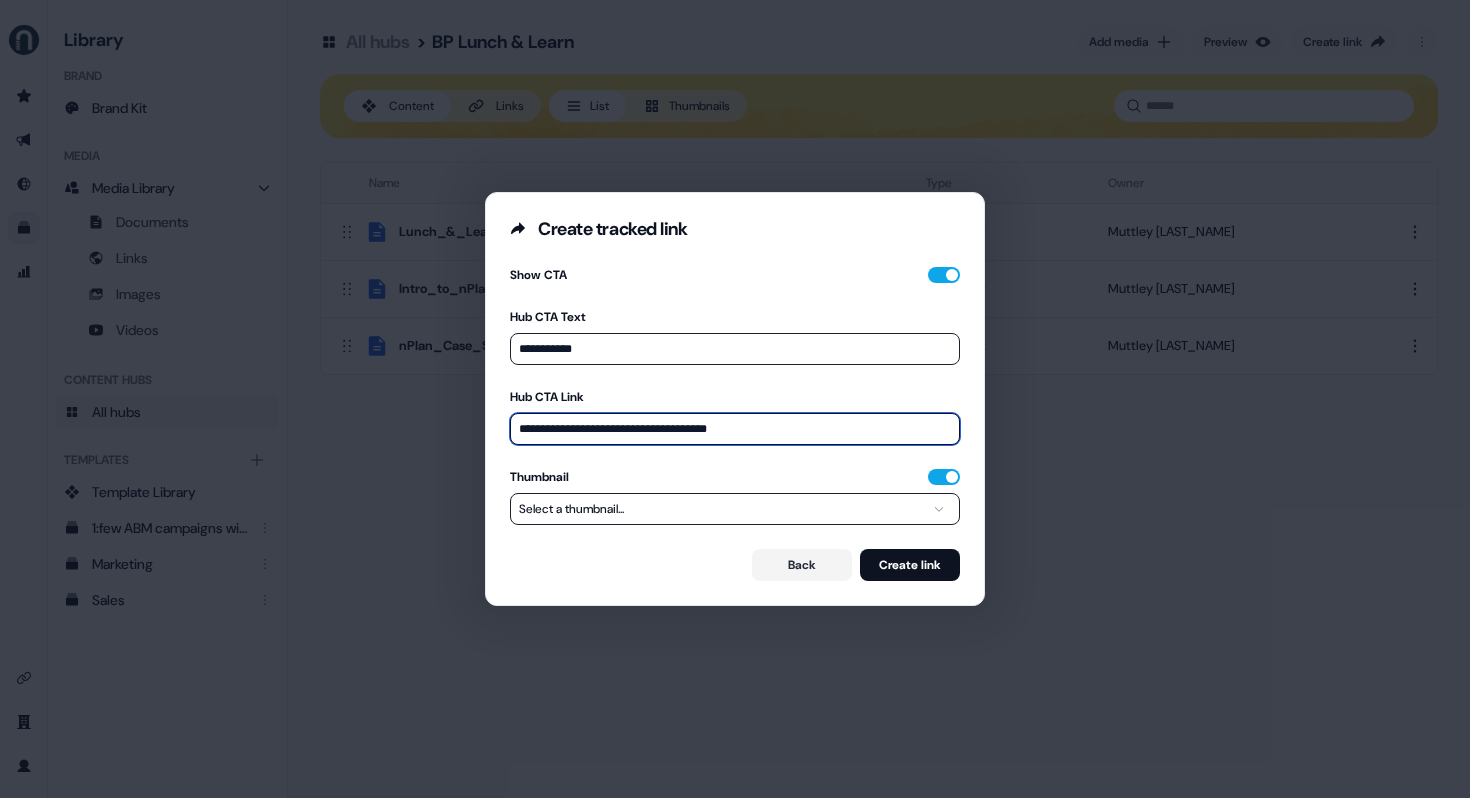 type on "**********" 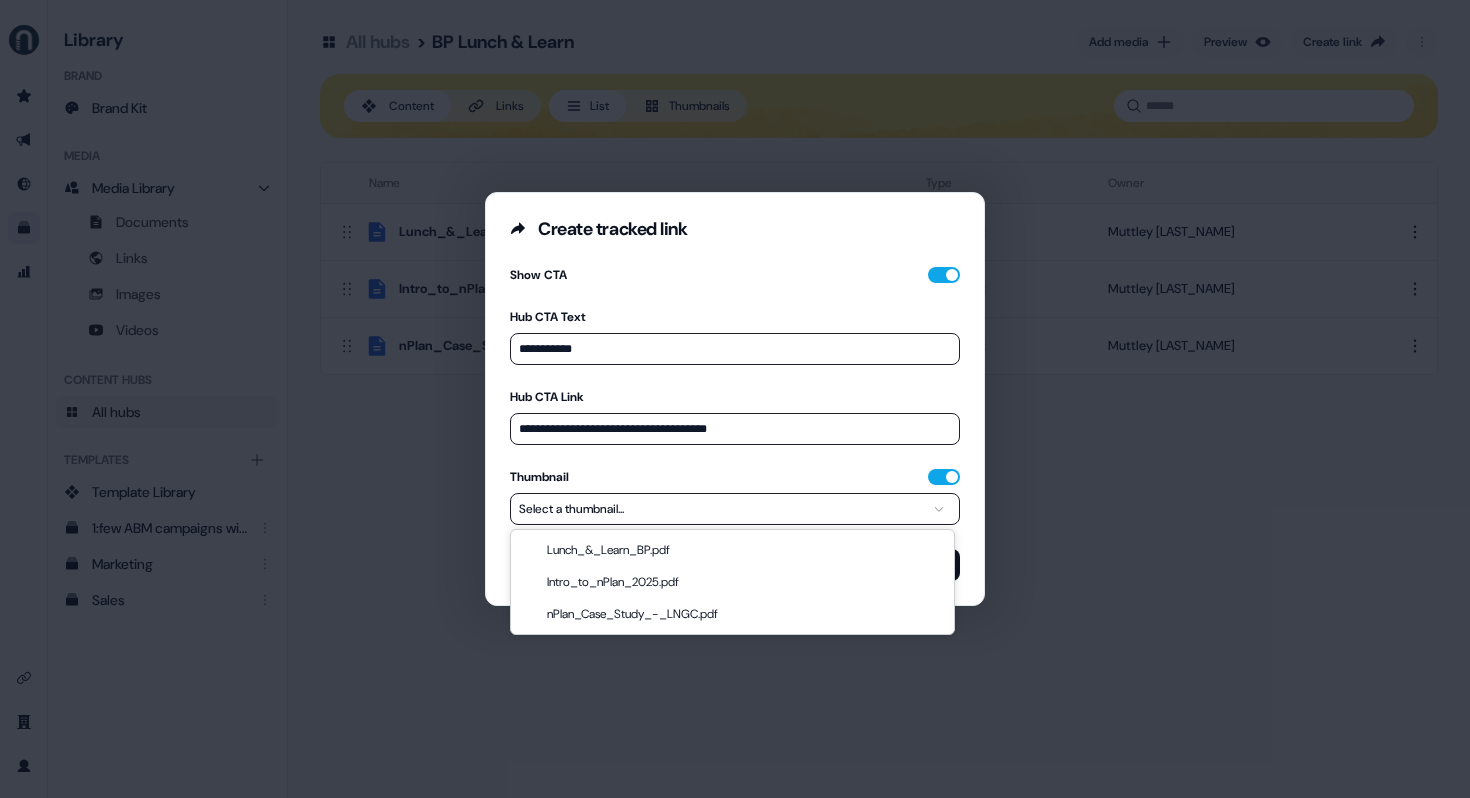 click on "**********" at bounding box center [735, 399] 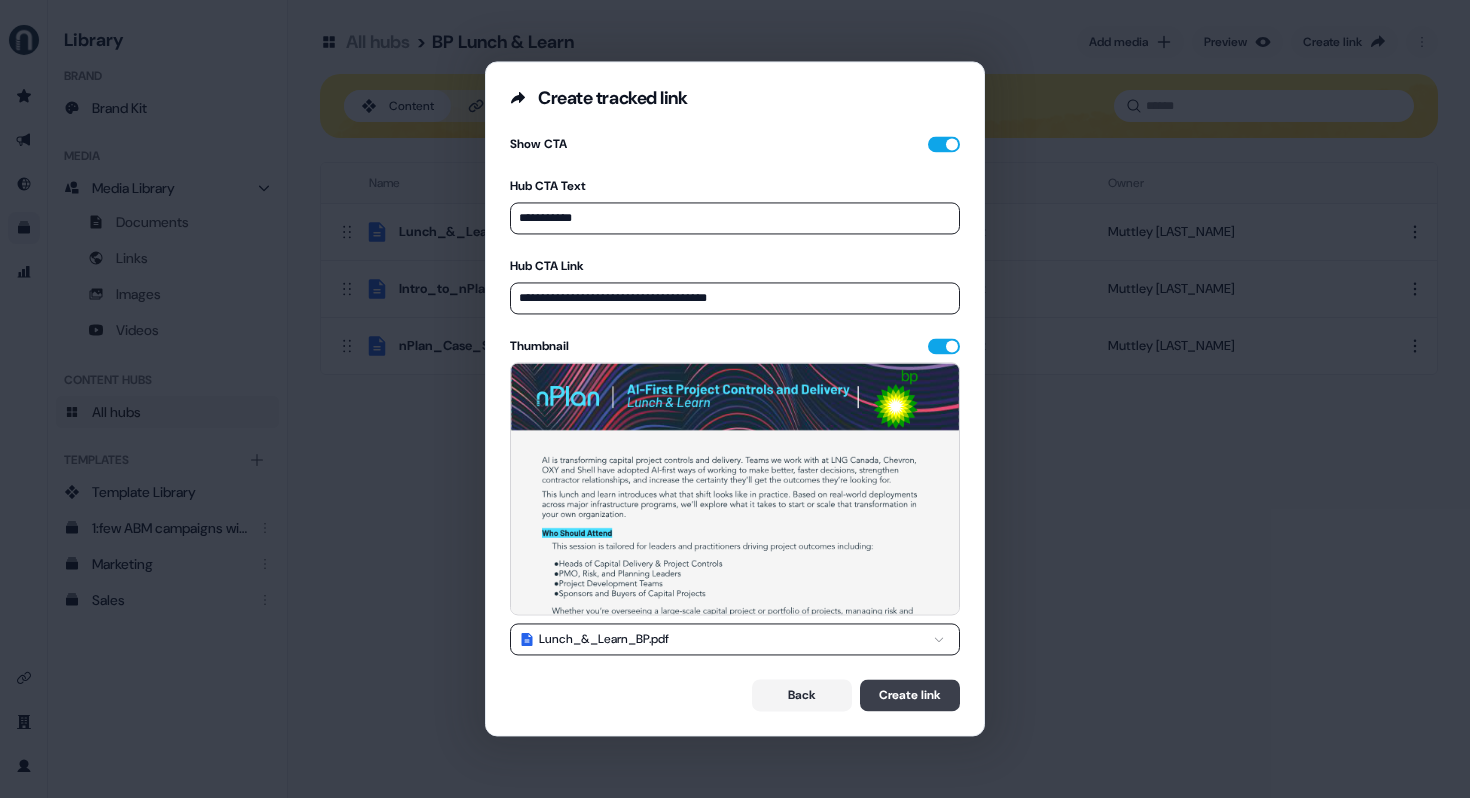 click on "Create link" at bounding box center [910, 696] 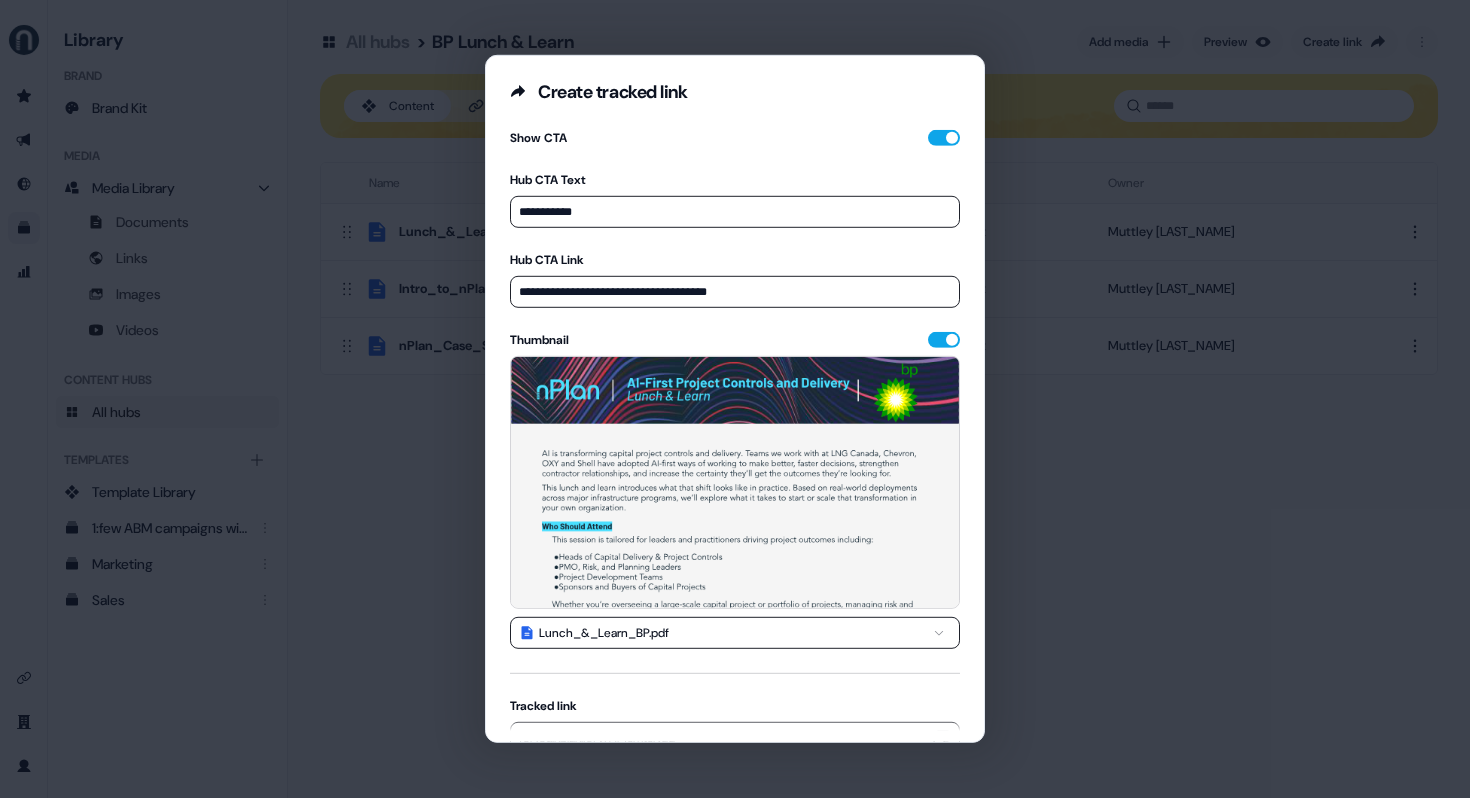 scroll, scrollTop: 111, scrollLeft: 0, axis: vertical 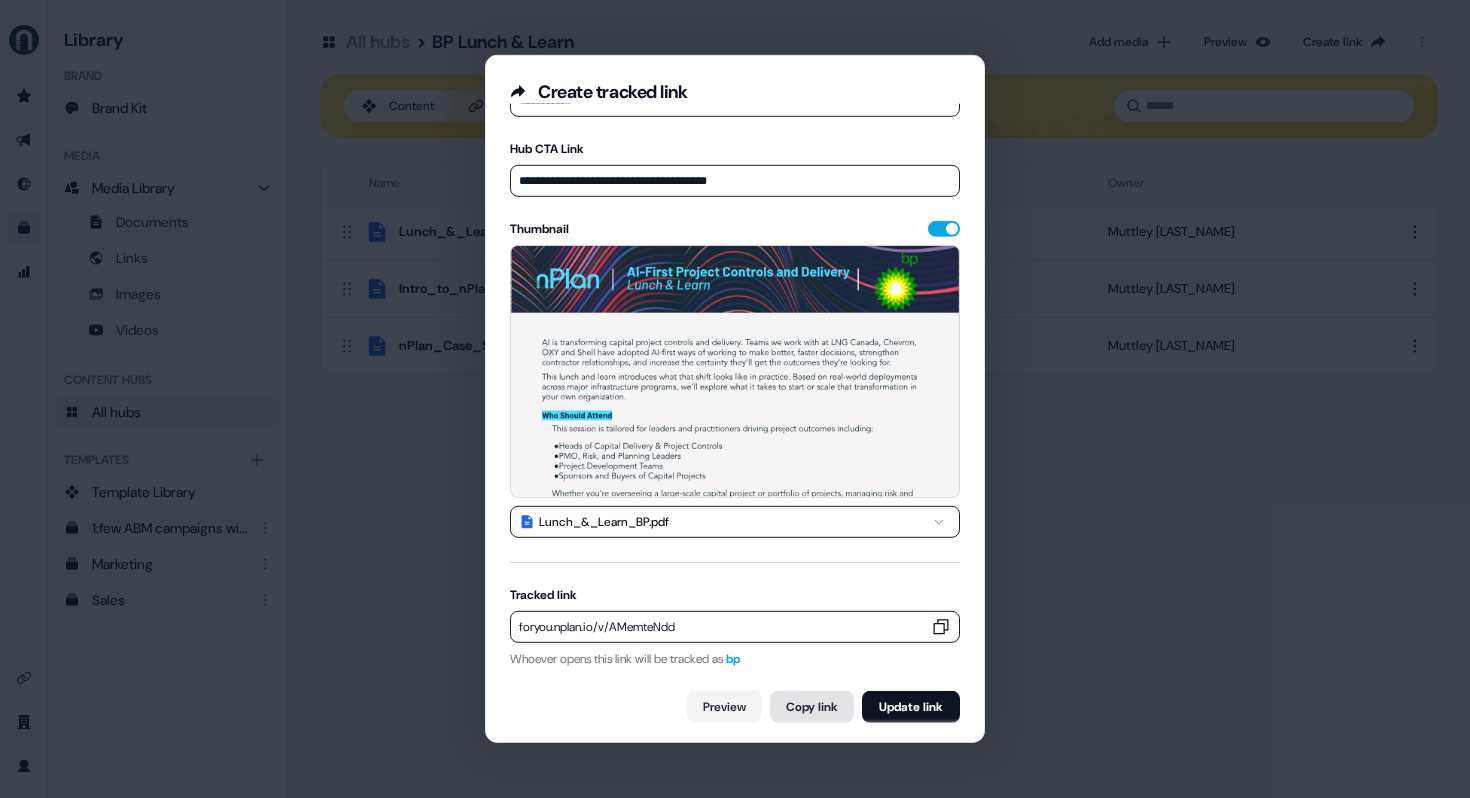 click on "Copy link" at bounding box center (812, 707) 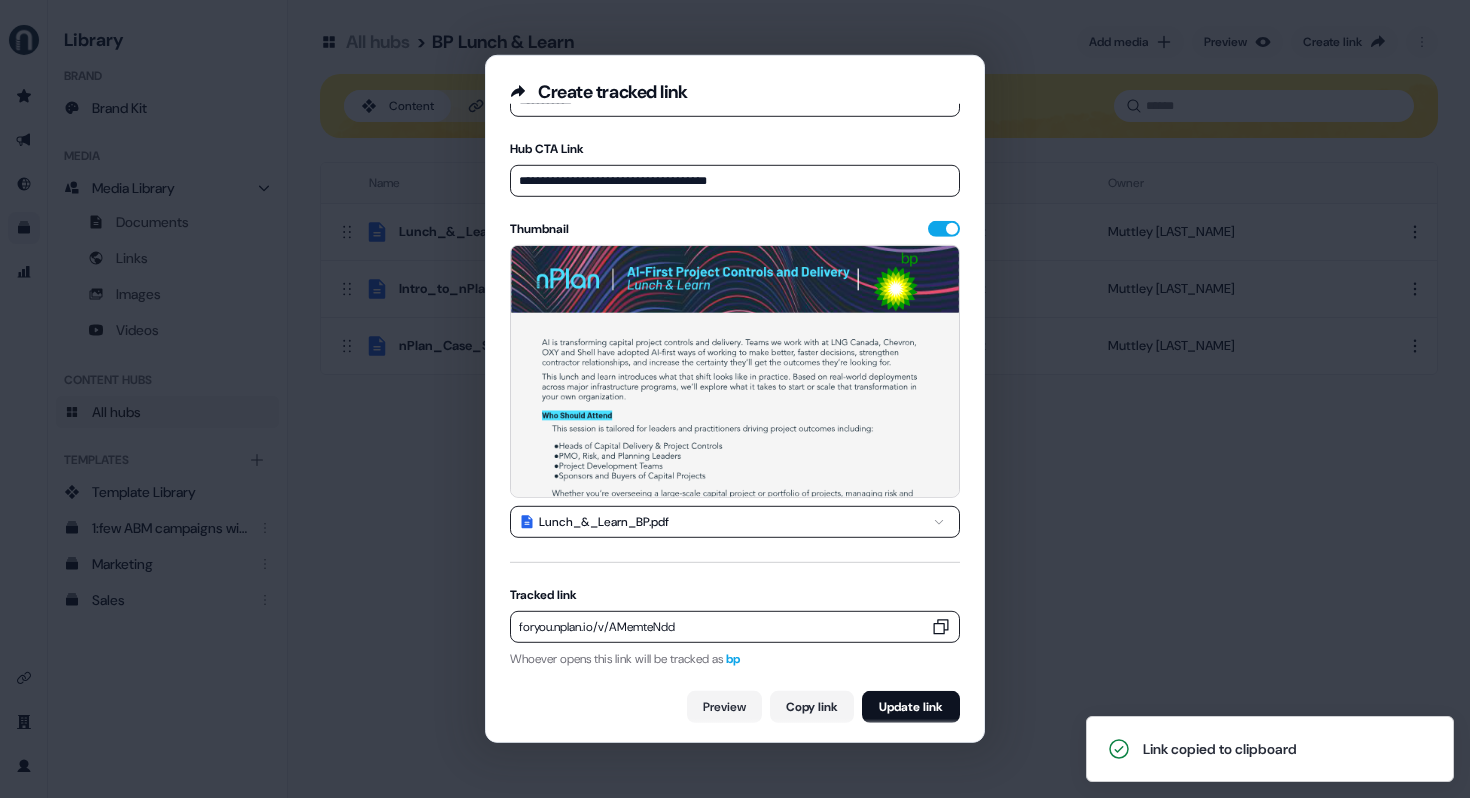 click on "**********" at bounding box center [735, 399] 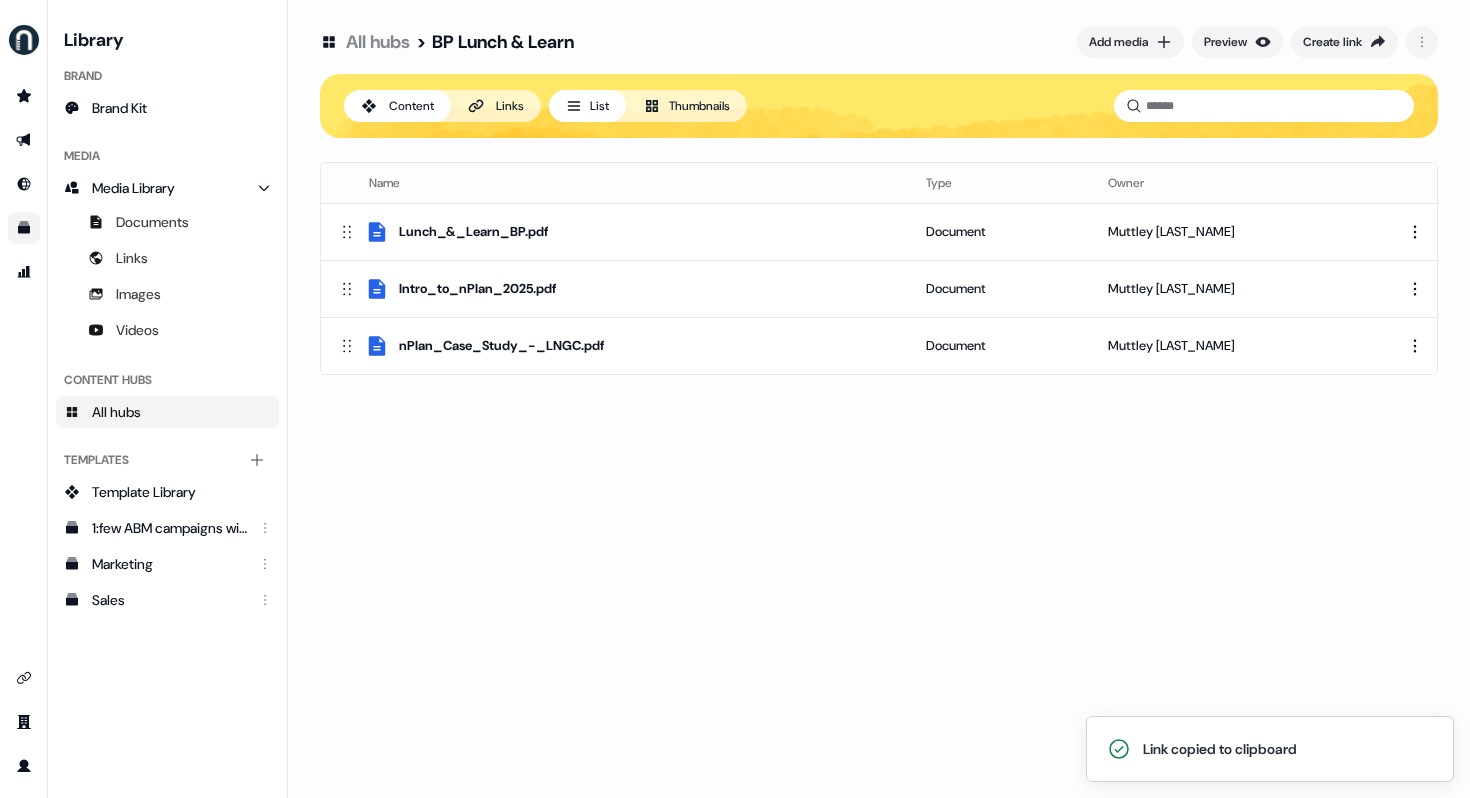 click on "All hubs" at bounding box center (378, 42) 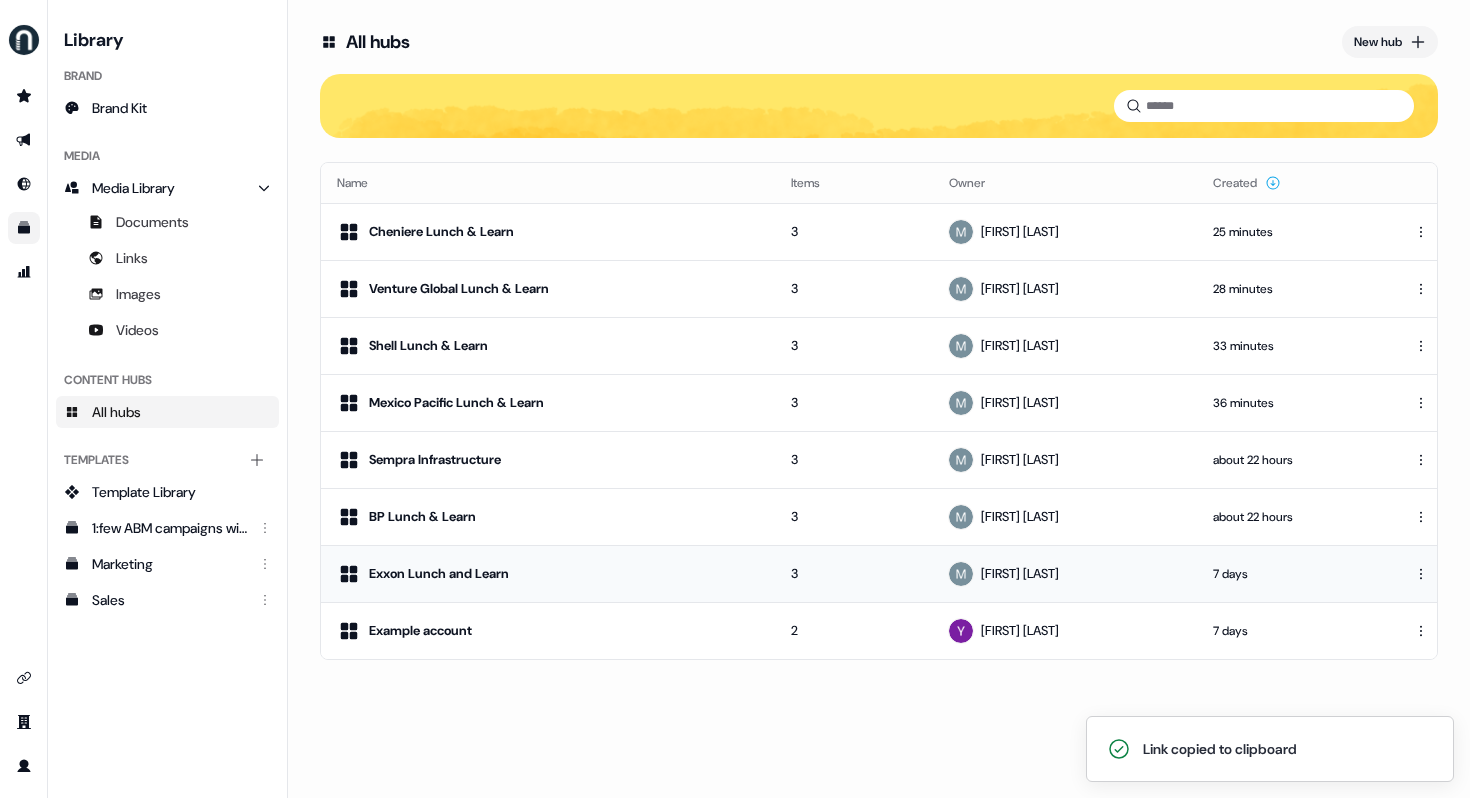click on "Exxon Lunch and Learn" at bounding box center [439, 574] 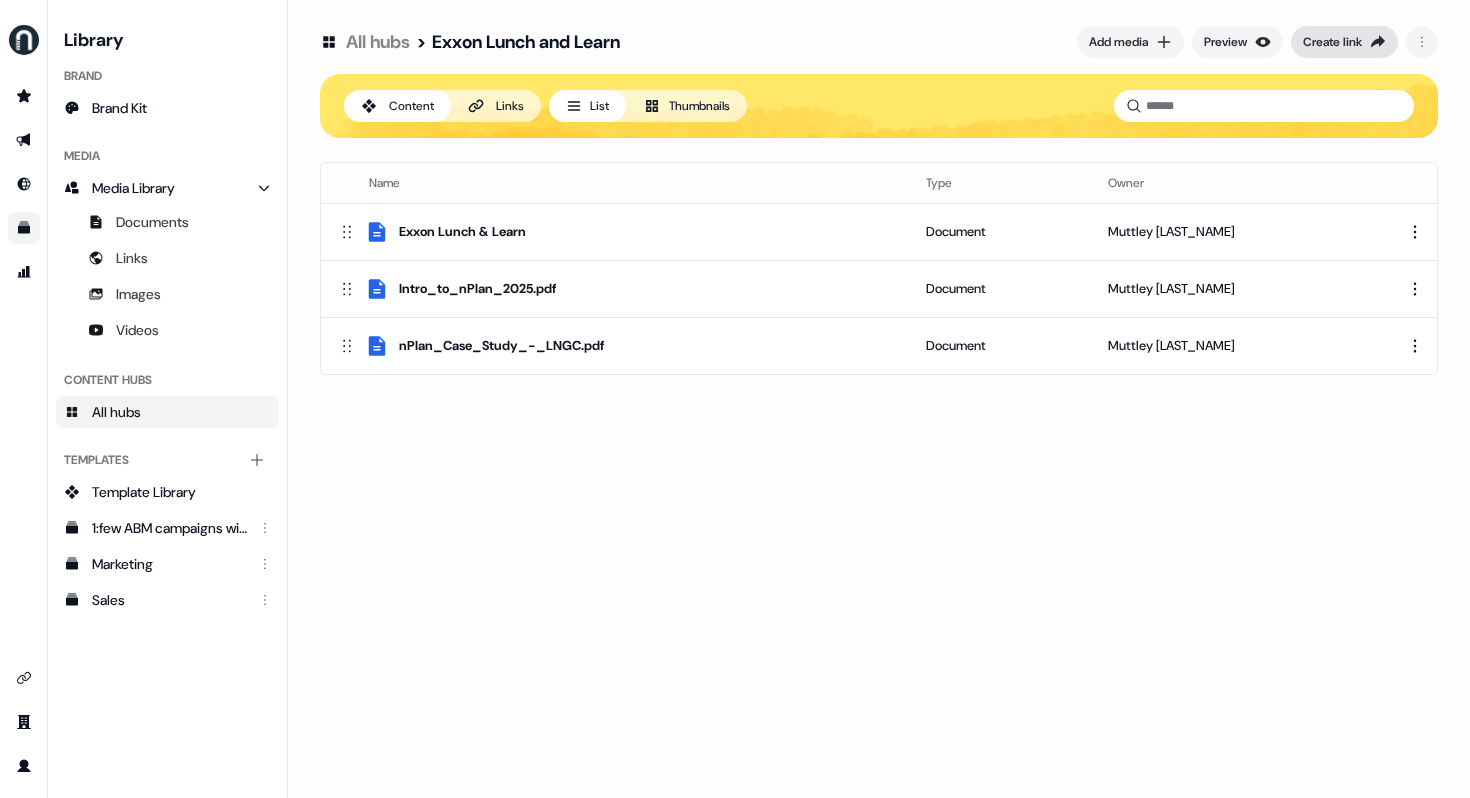 click 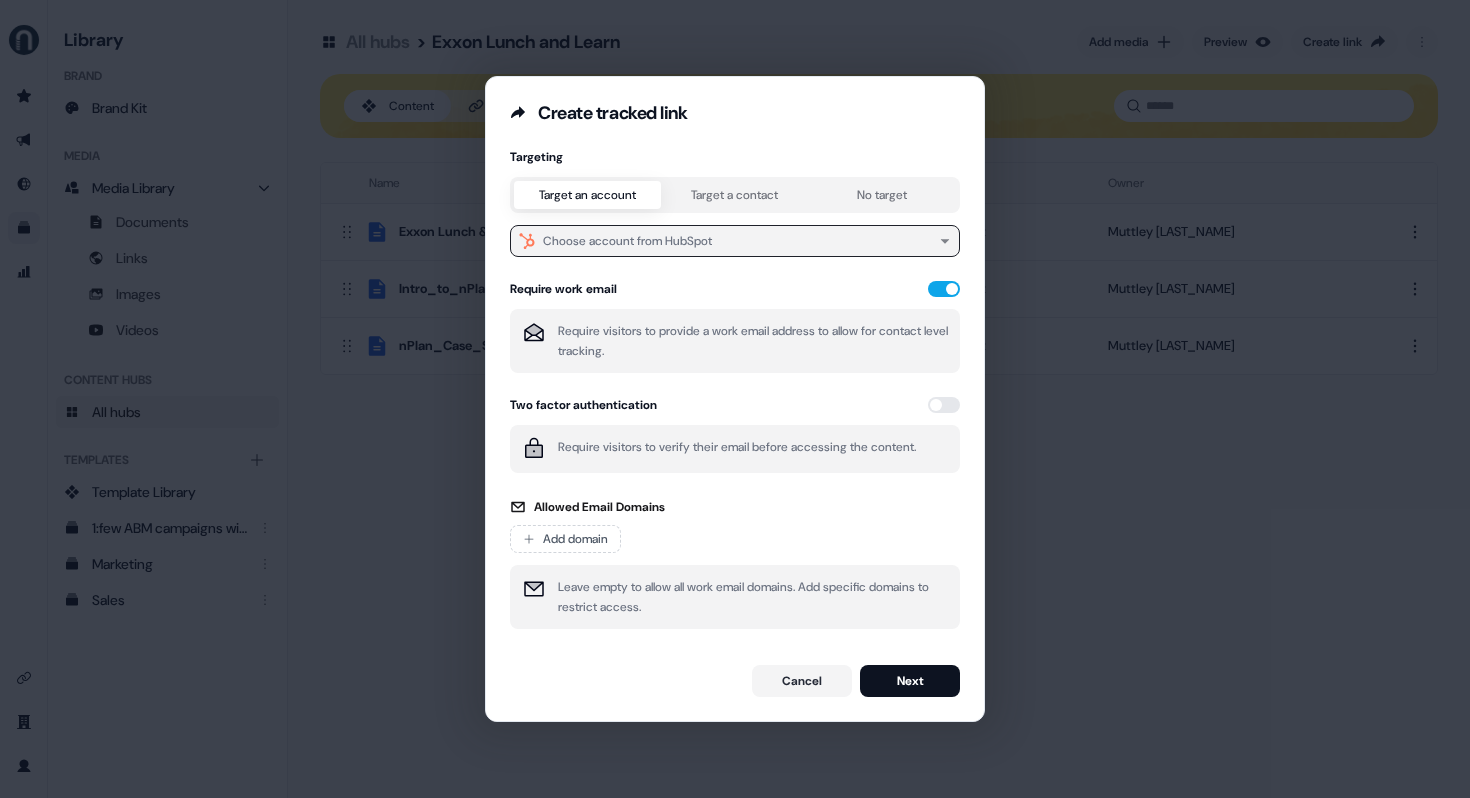 click on "Choose account from HubSpot" at bounding box center [627, 241] 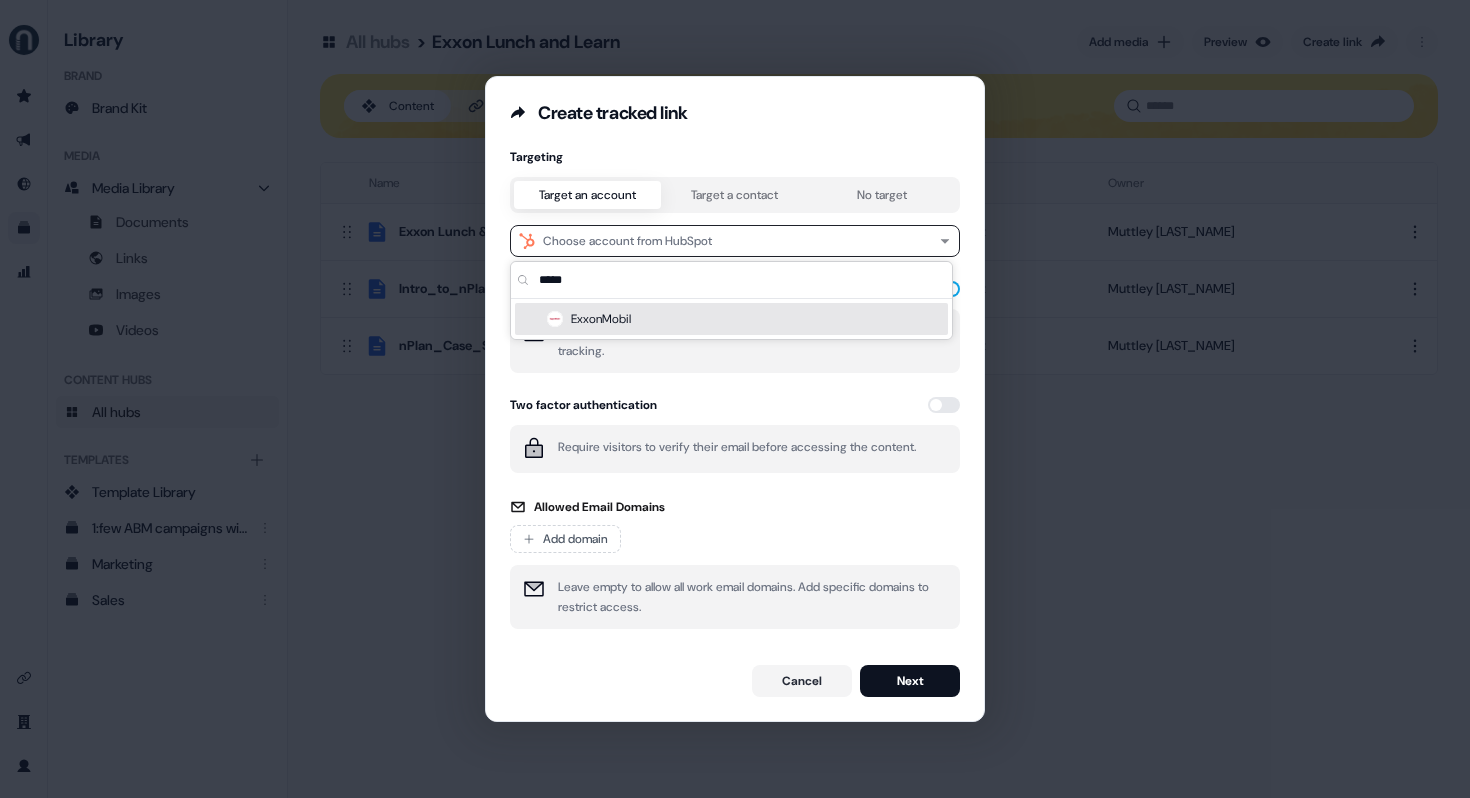 type on "*****" 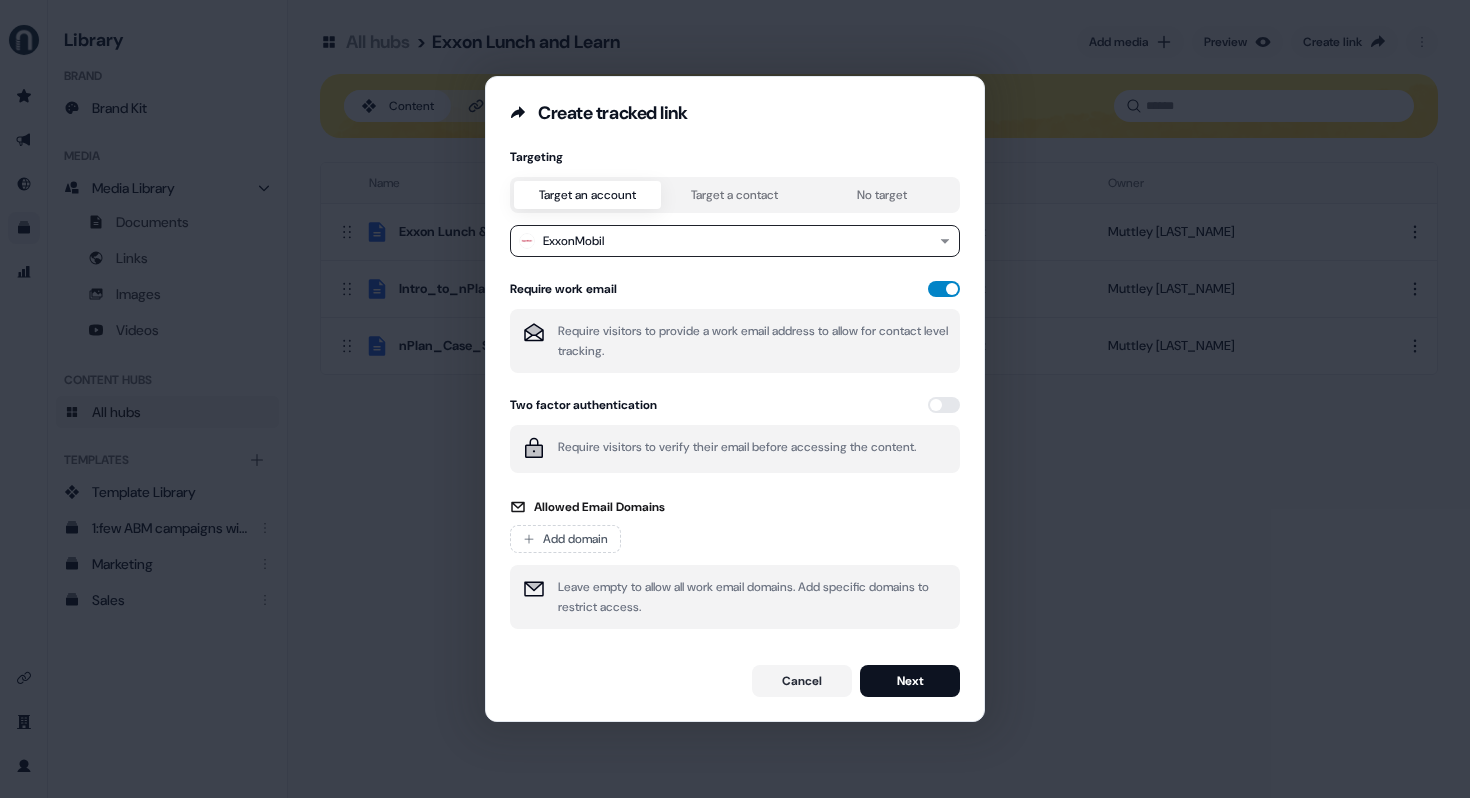 click at bounding box center [944, 289] 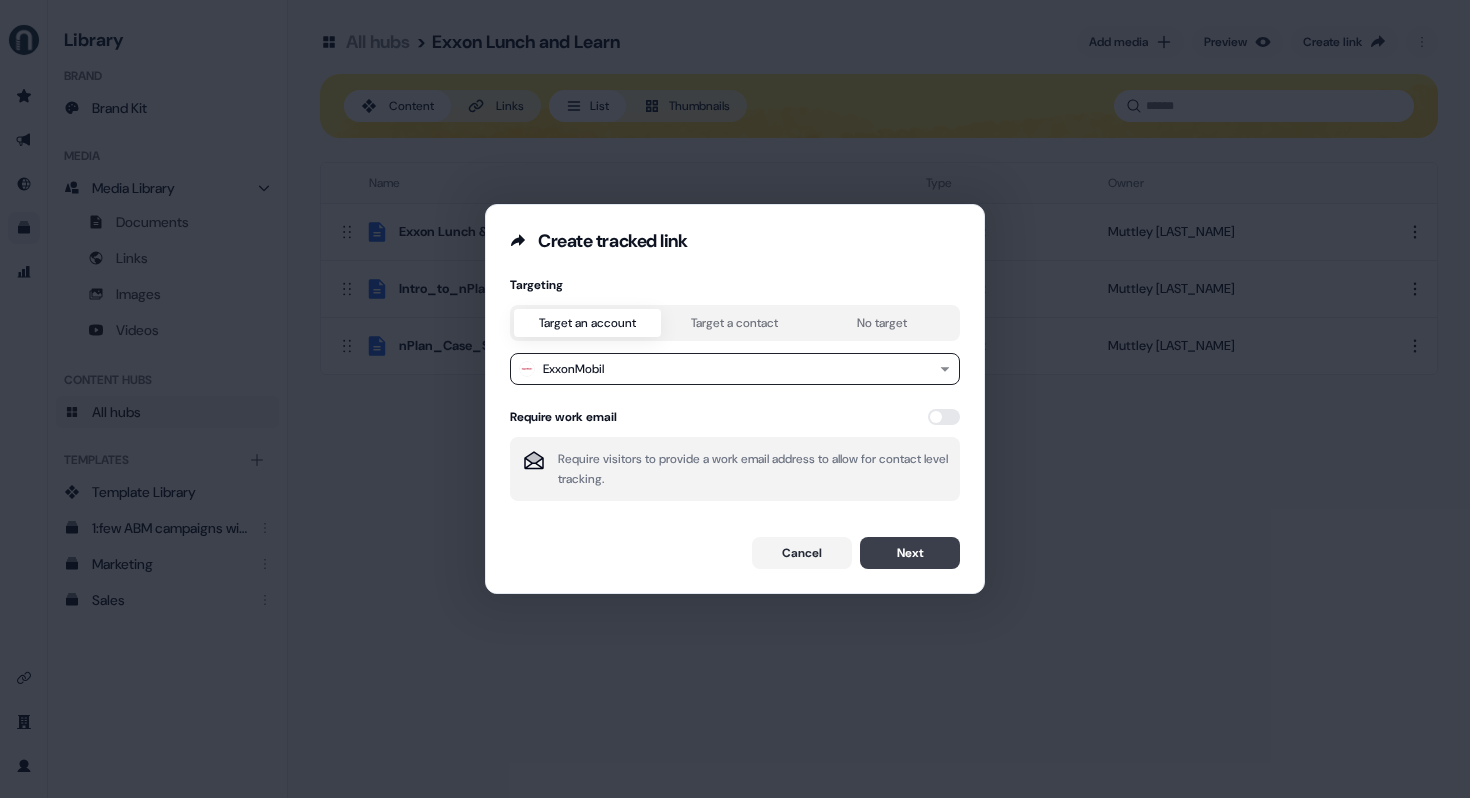click on "Next" at bounding box center [910, 553] 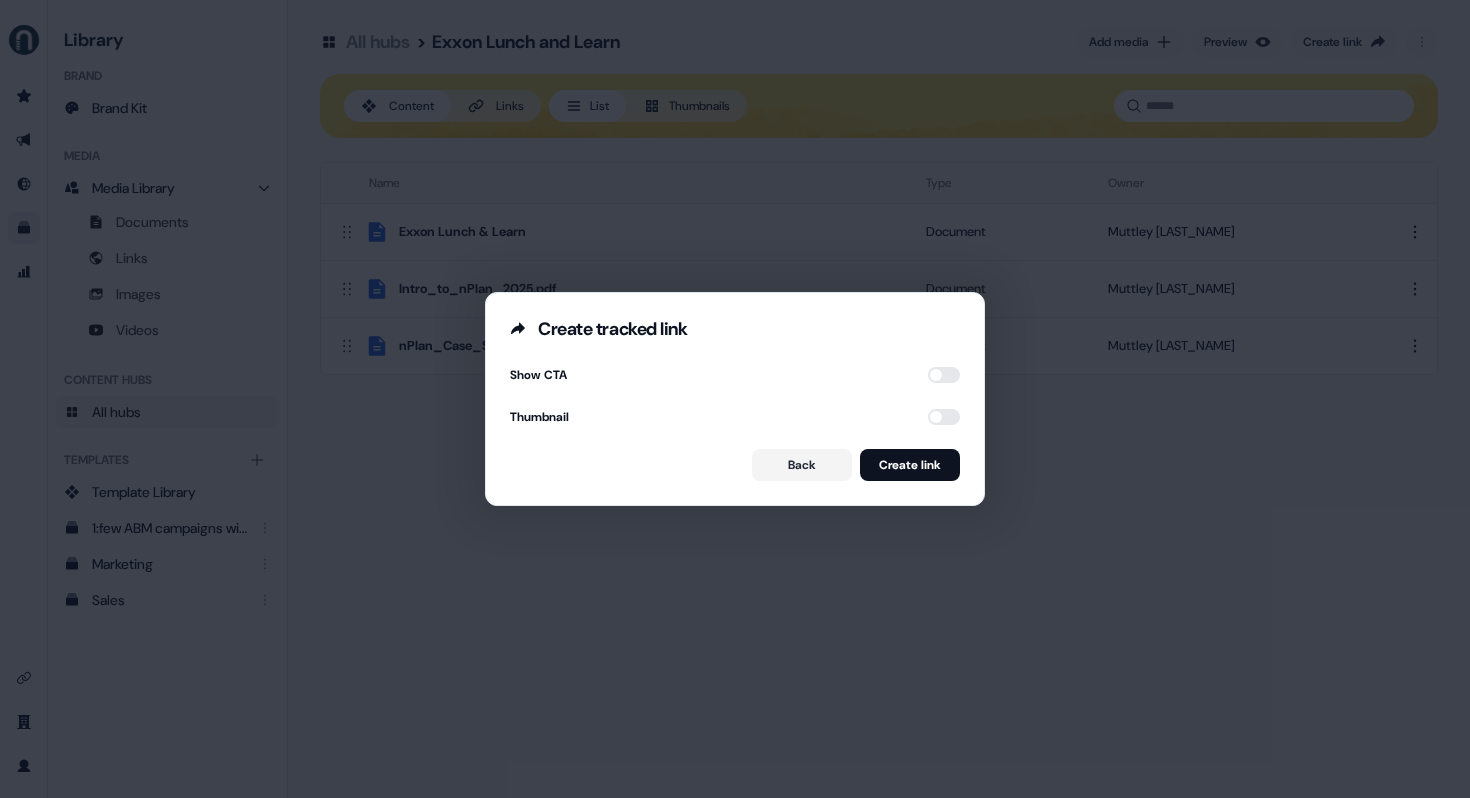 click on "Show CTA Thumbnail Back Create link" at bounding box center (735, 423) 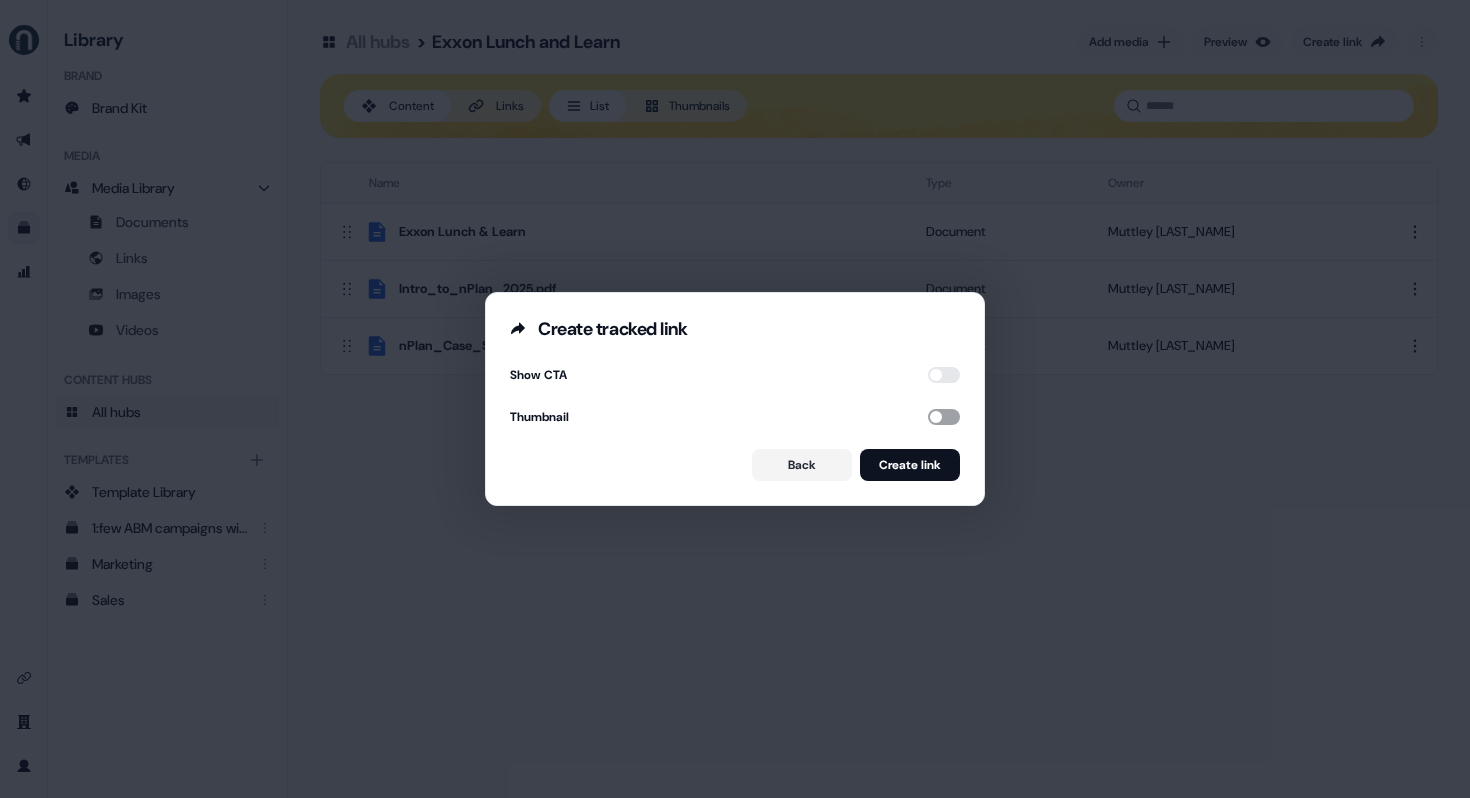 click at bounding box center [944, 417] 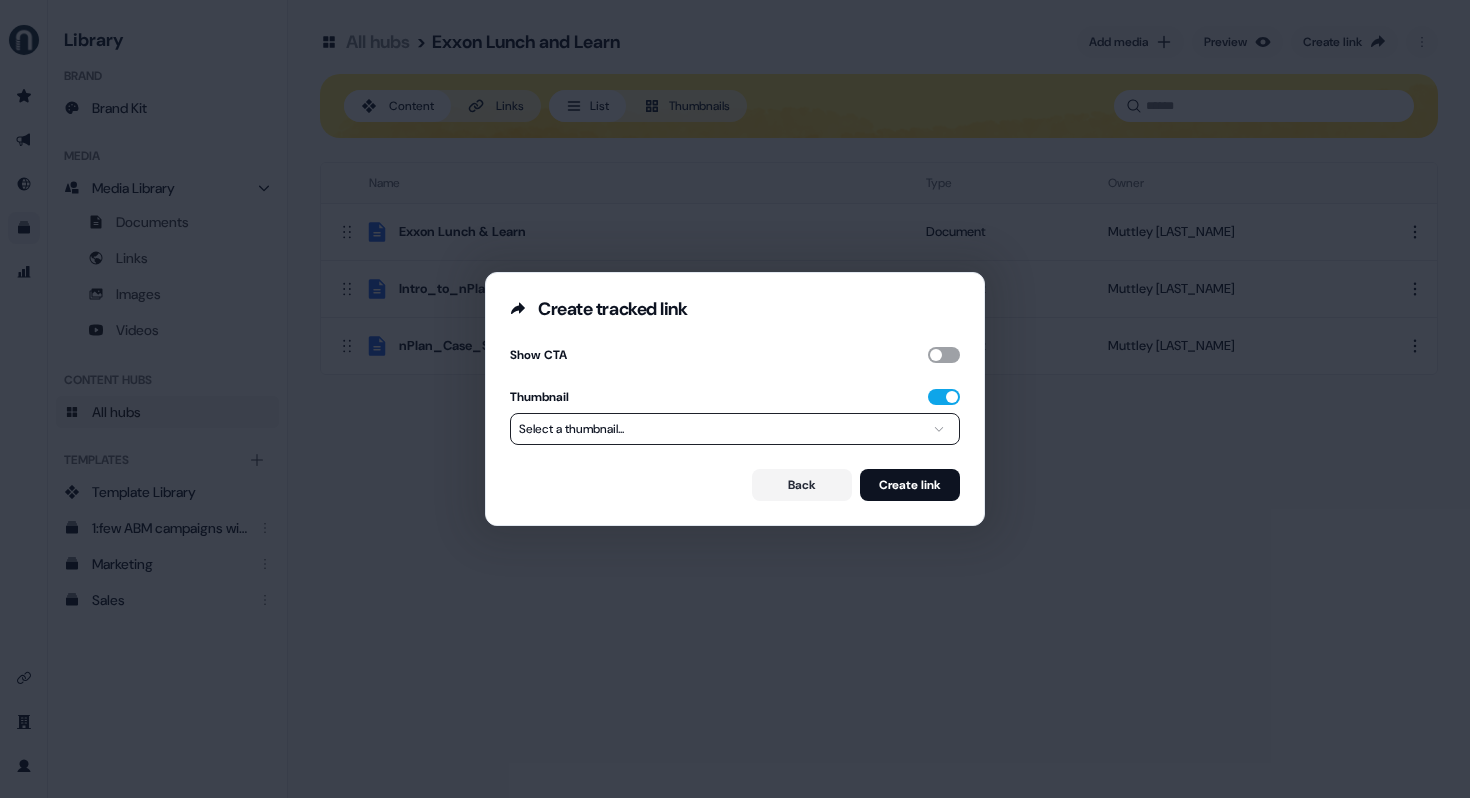 click at bounding box center [944, 355] 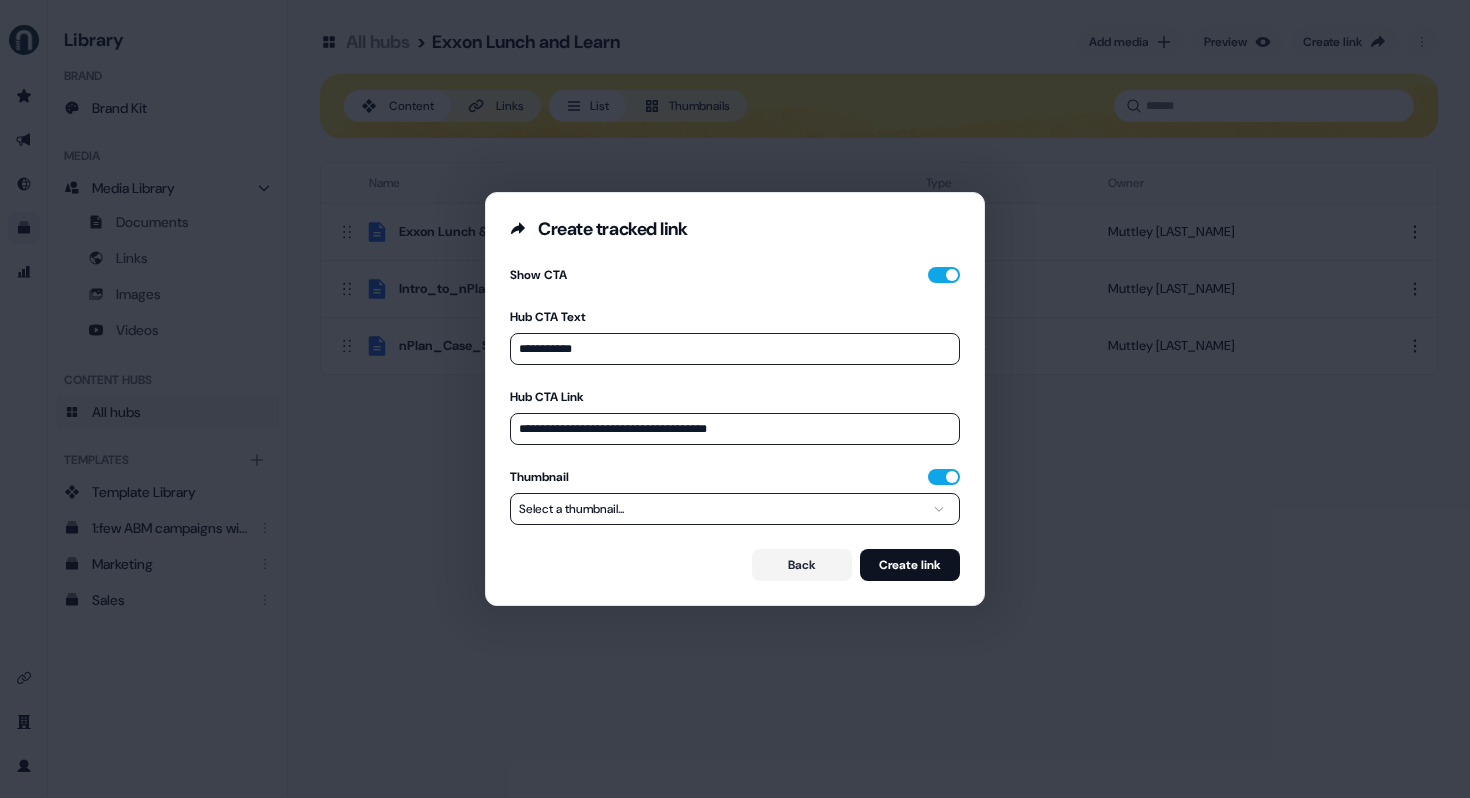 click on "**********" at bounding box center (735, 399) 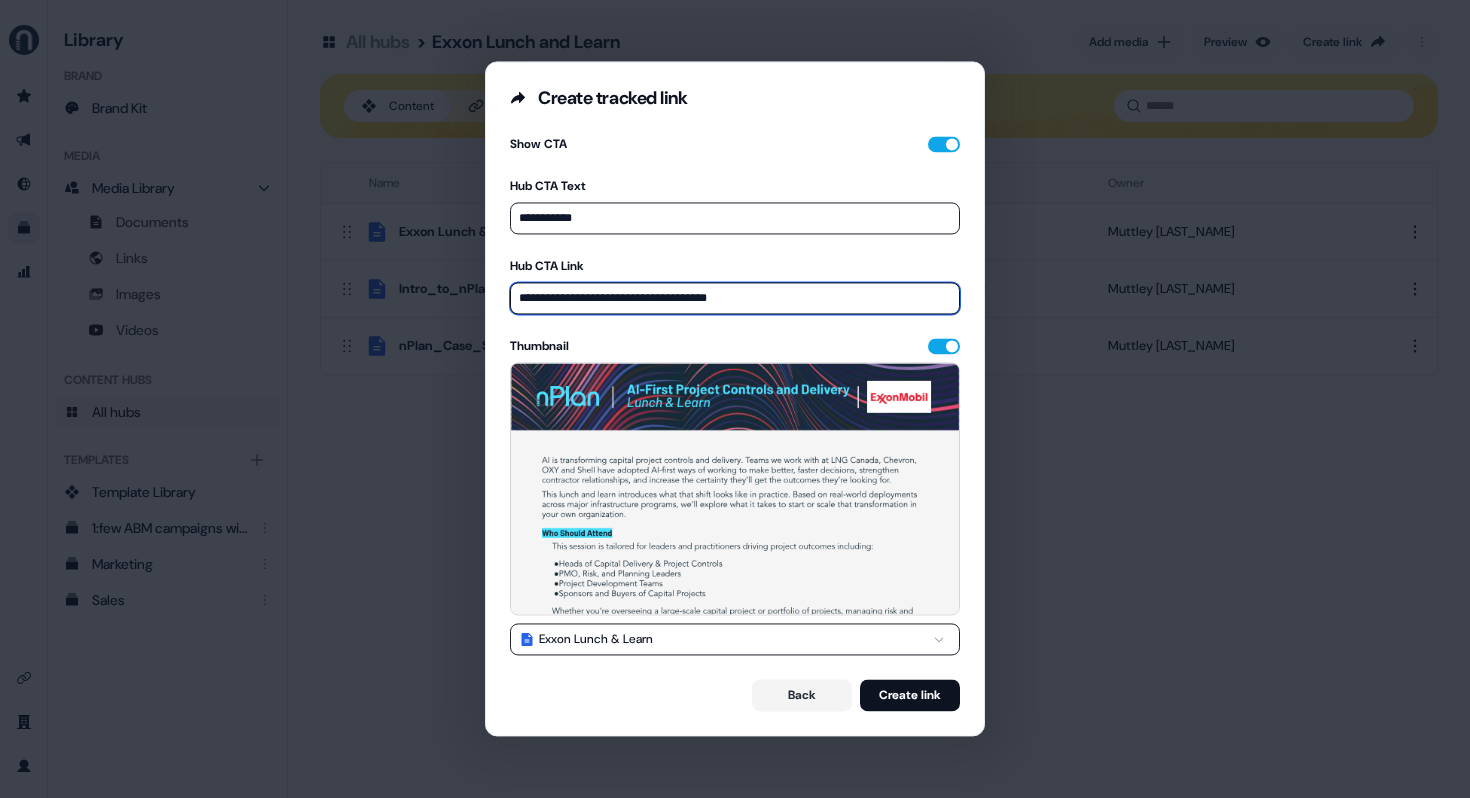 click on "**********" at bounding box center [735, 298] 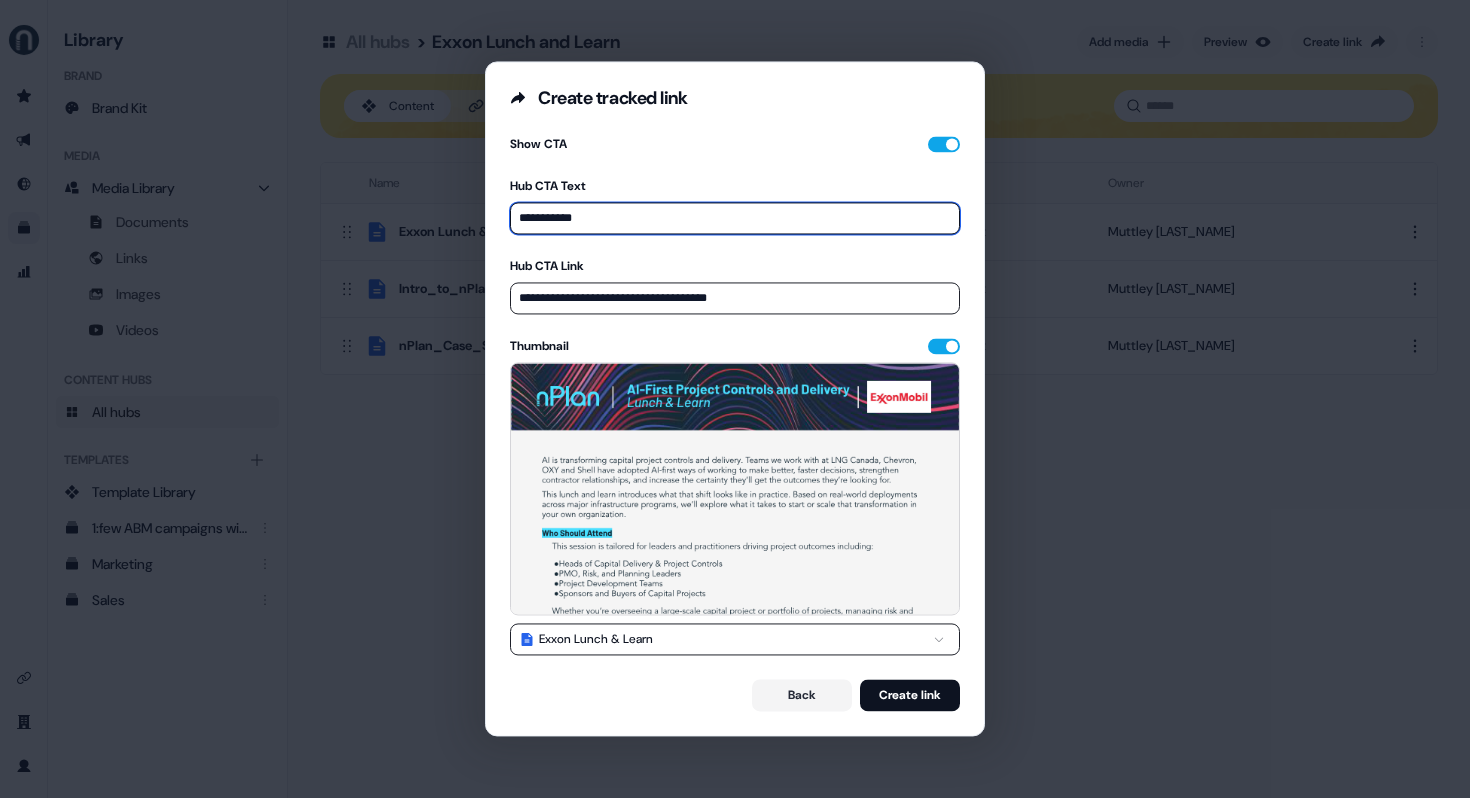 click on "**********" at bounding box center [735, 218] 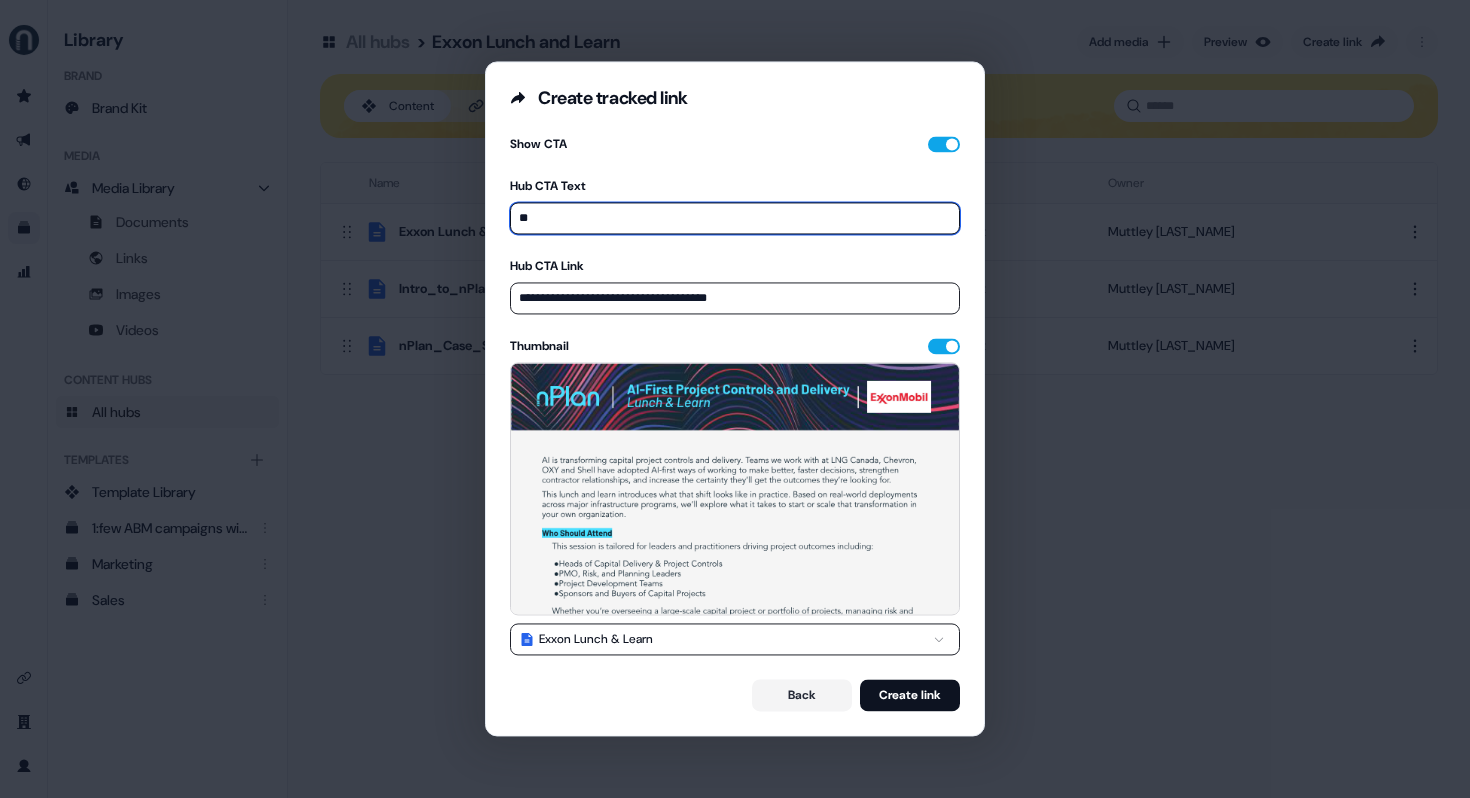 type on "*" 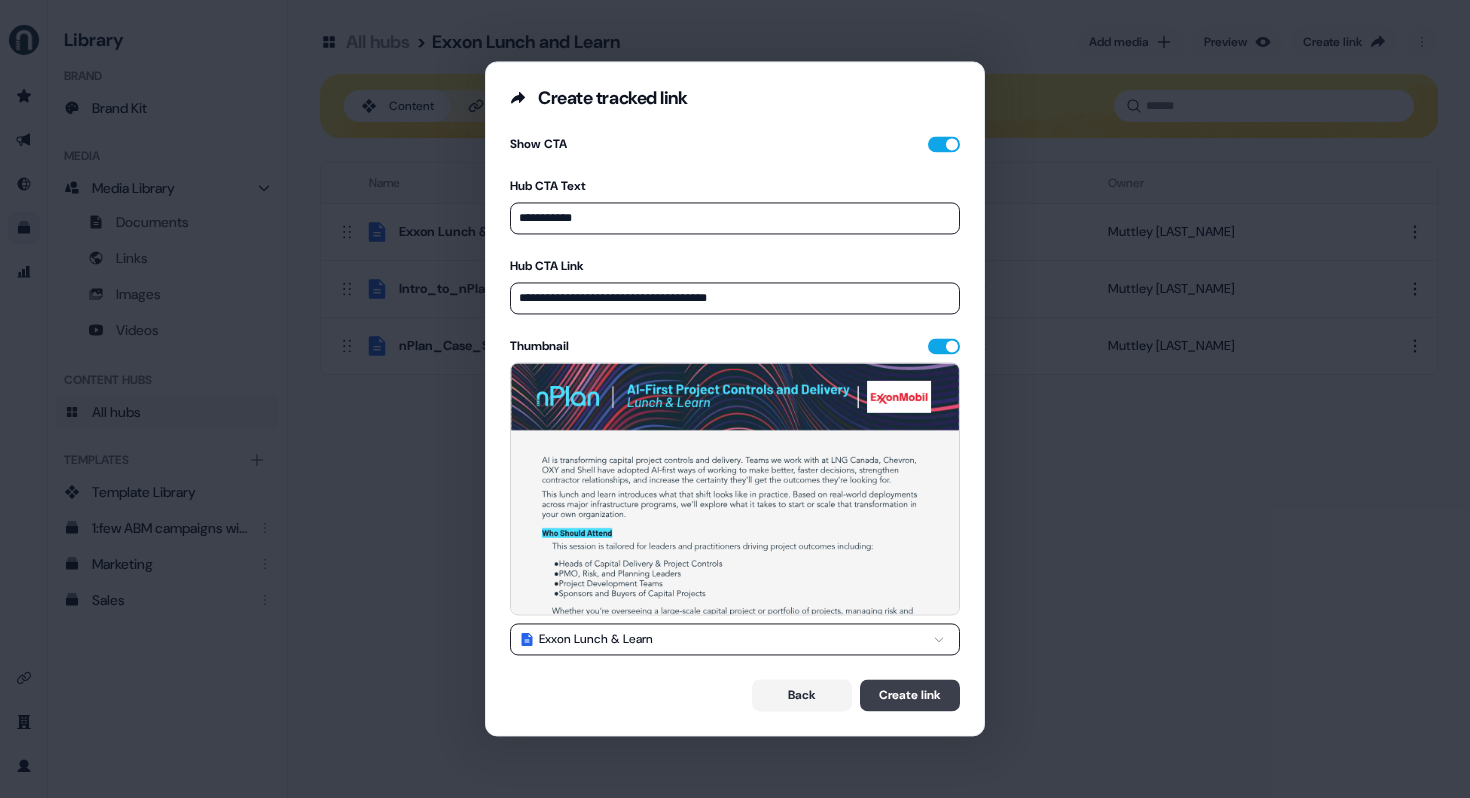 click on "Create link" at bounding box center (910, 696) 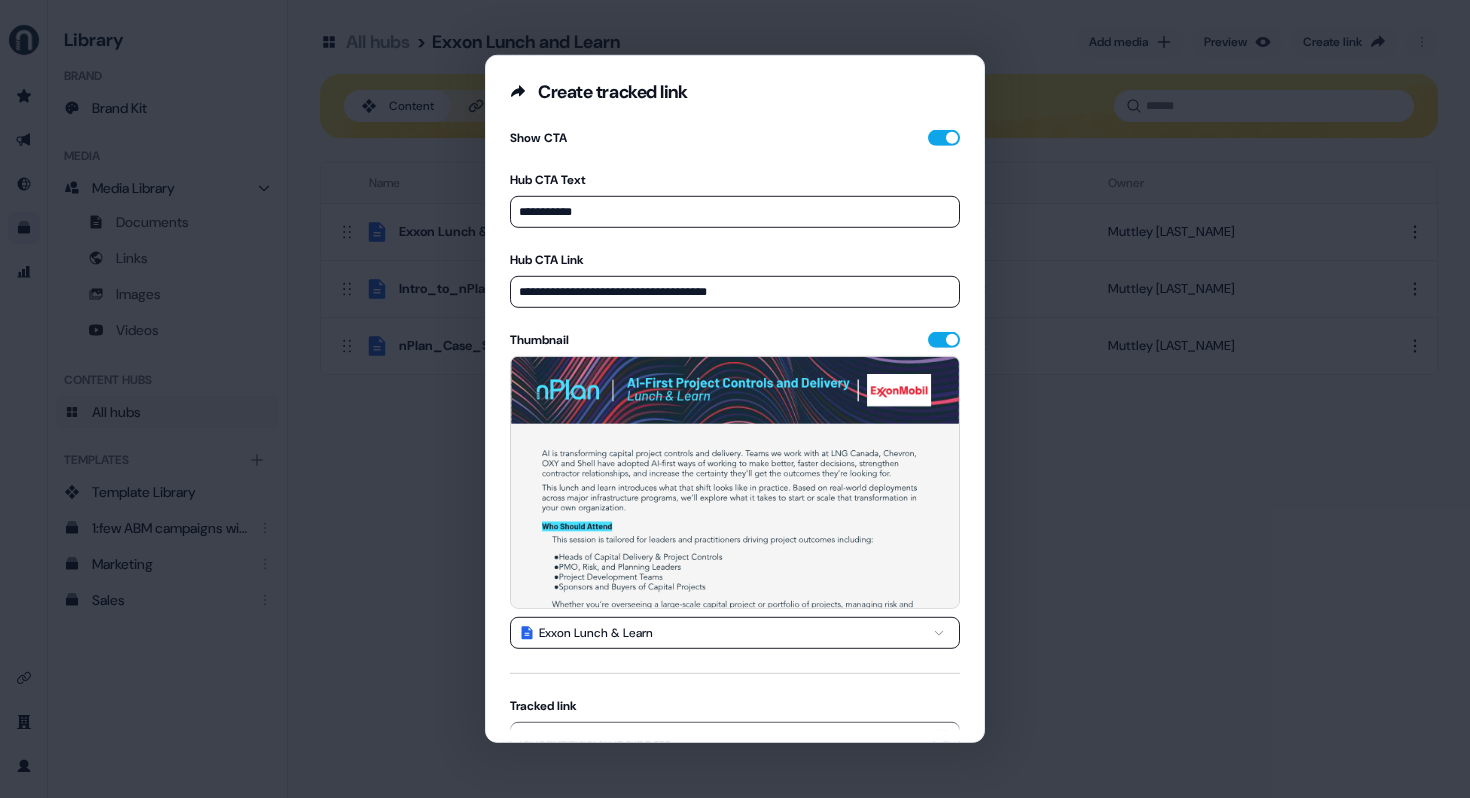 scroll, scrollTop: 111, scrollLeft: 0, axis: vertical 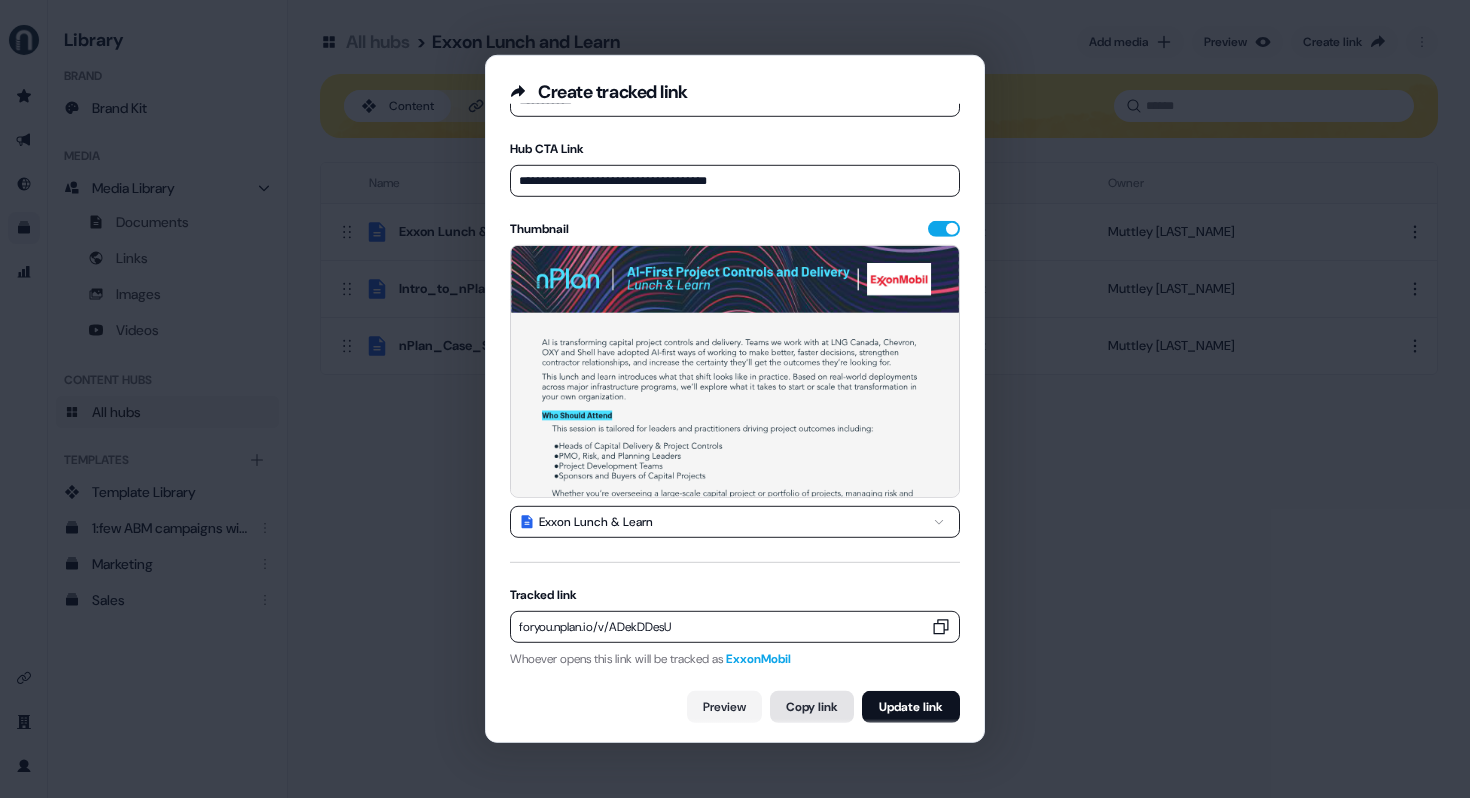 click on "Copy link" at bounding box center (812, 707) 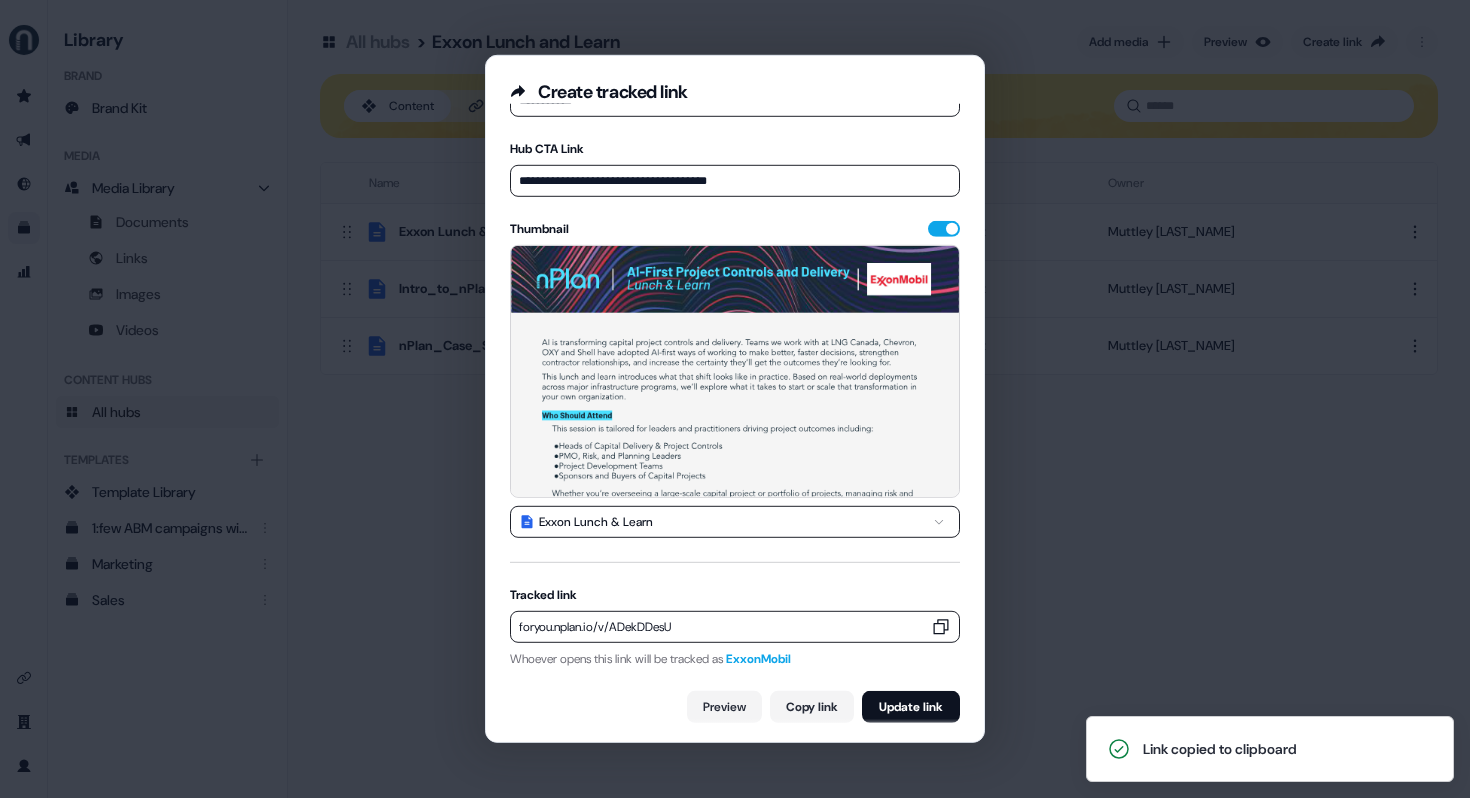 click on "**********" at bounding box center [735, 399] 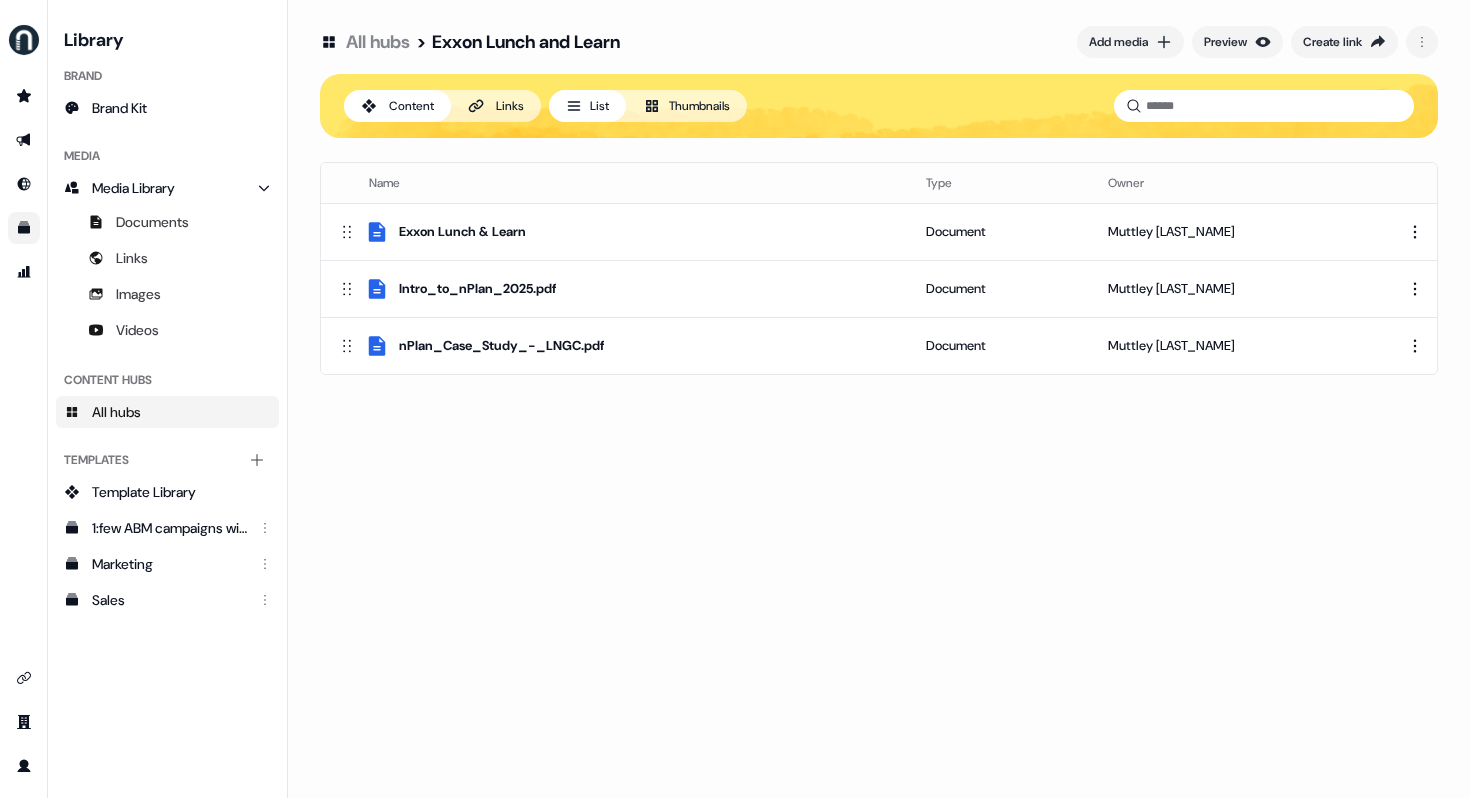 click on "All hubs" at bounding box center [378, 42] 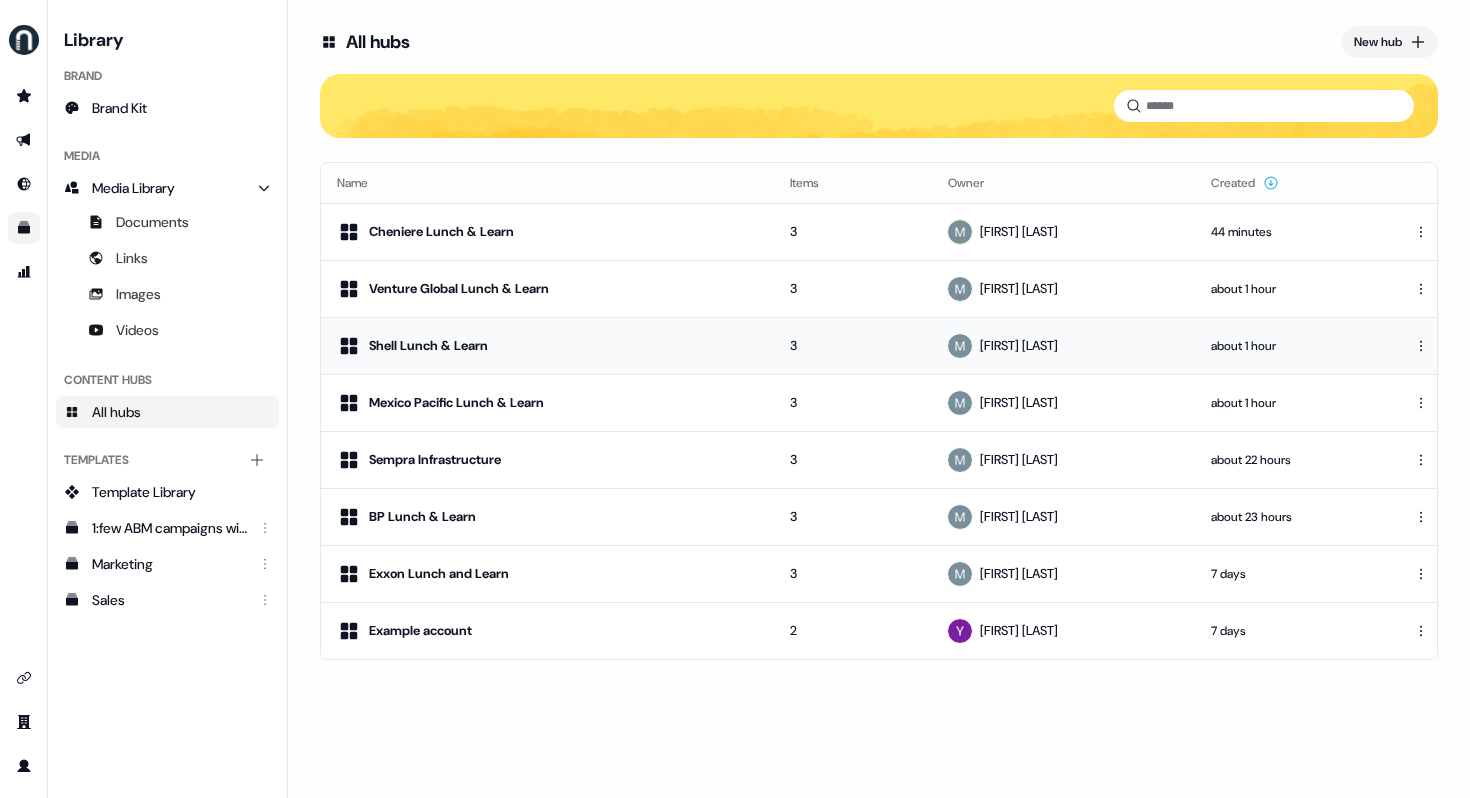 click on "Shell Lunch & Learn" at bounding box center (547, 346) 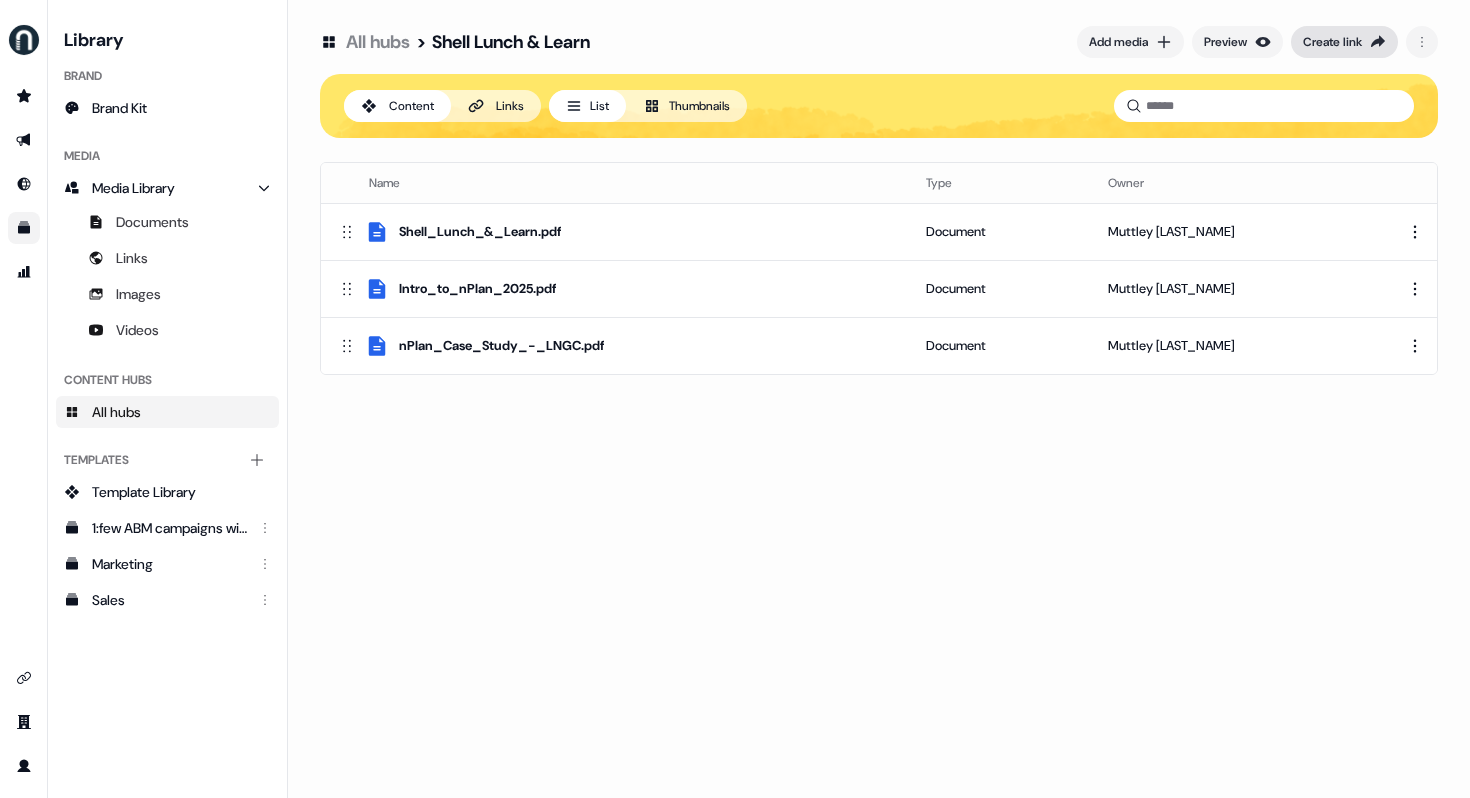 click on "Create link" at bounding box center [1332, 42] 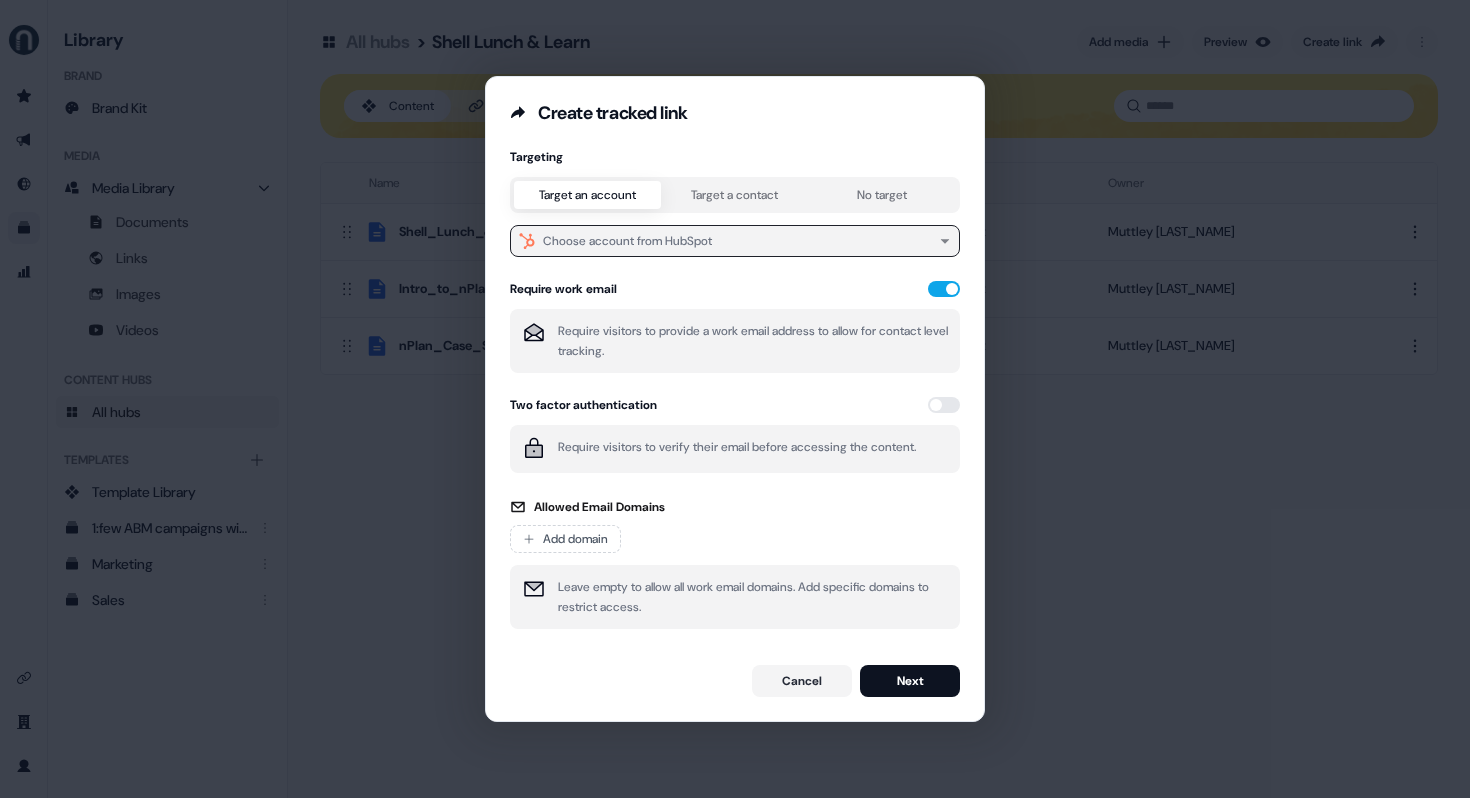 click on "Choose account from HubSpot" at bounding box center [627, 241] 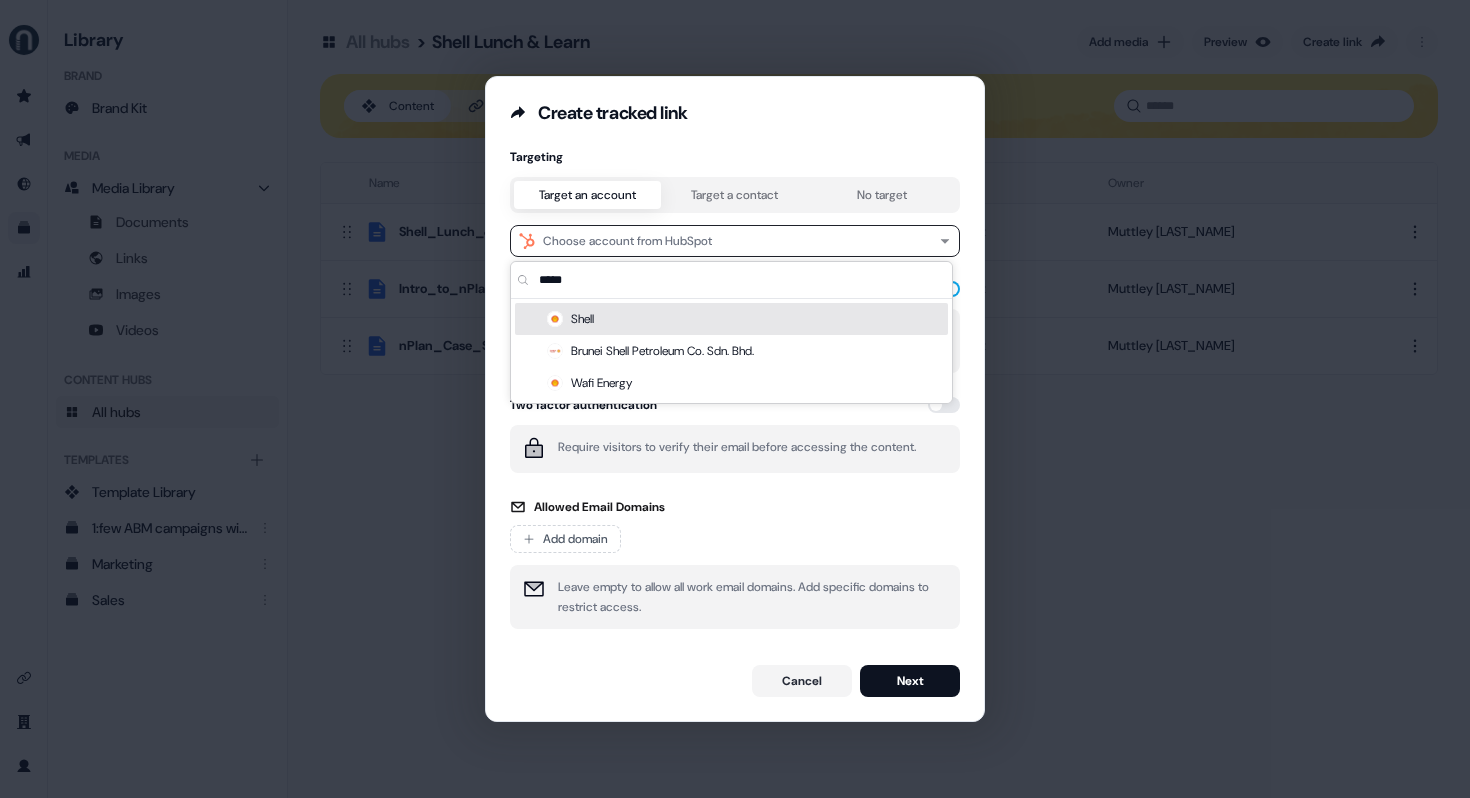 type on "*****" 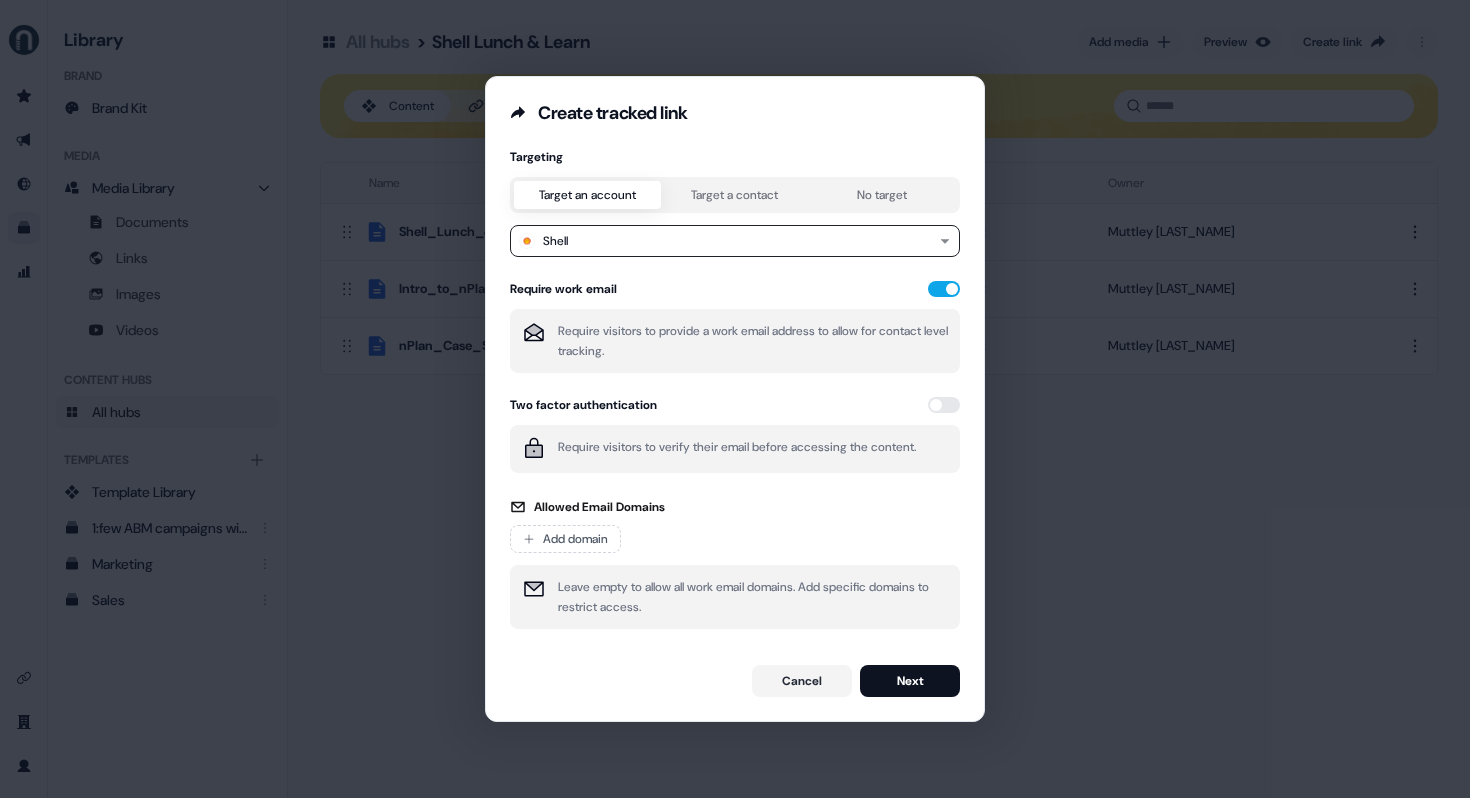 click on "Require work email Require visitors to provide a work email address to allow for contact level tracking." at bounding box center (735, 327) 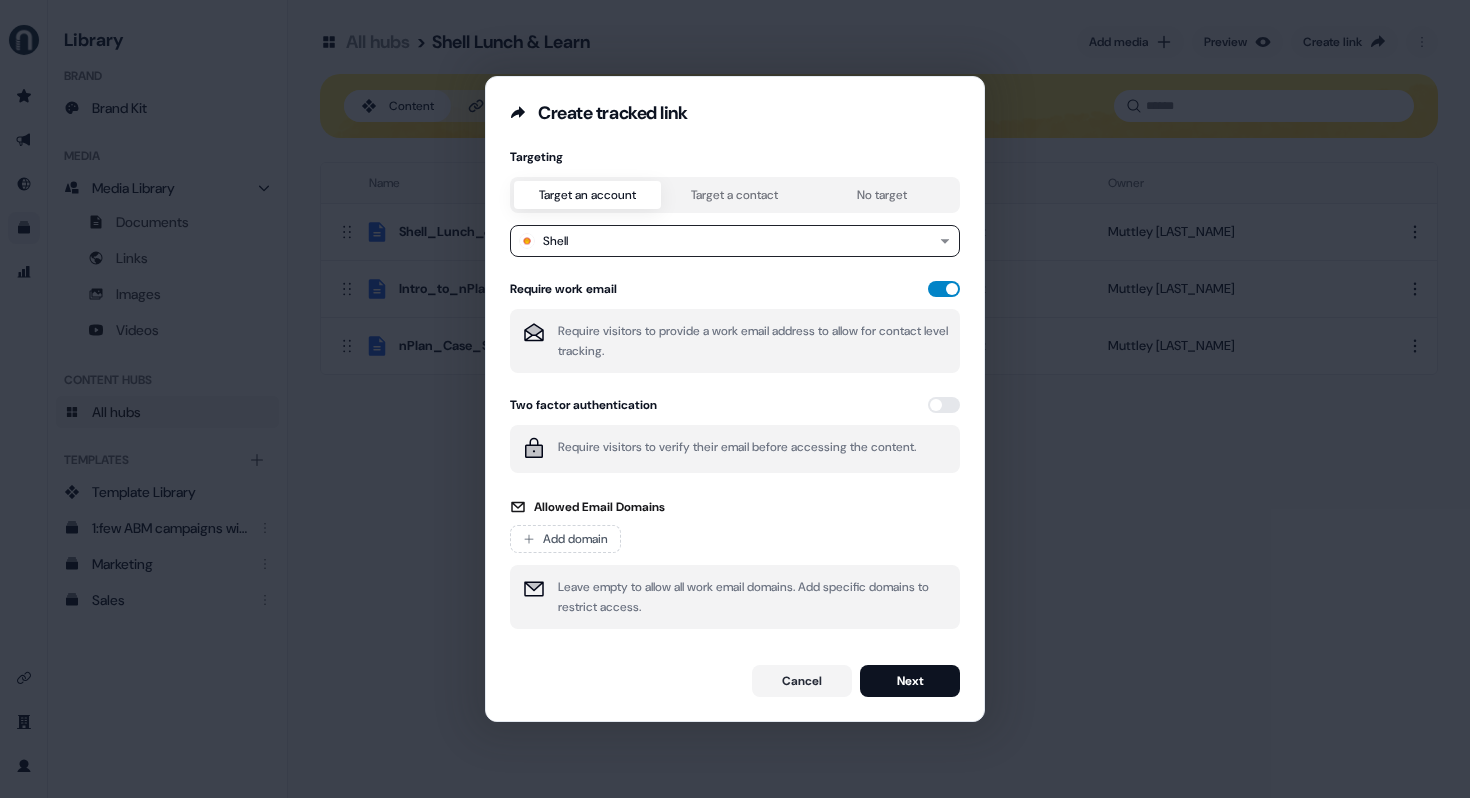 click at bounding box center [944, 289] 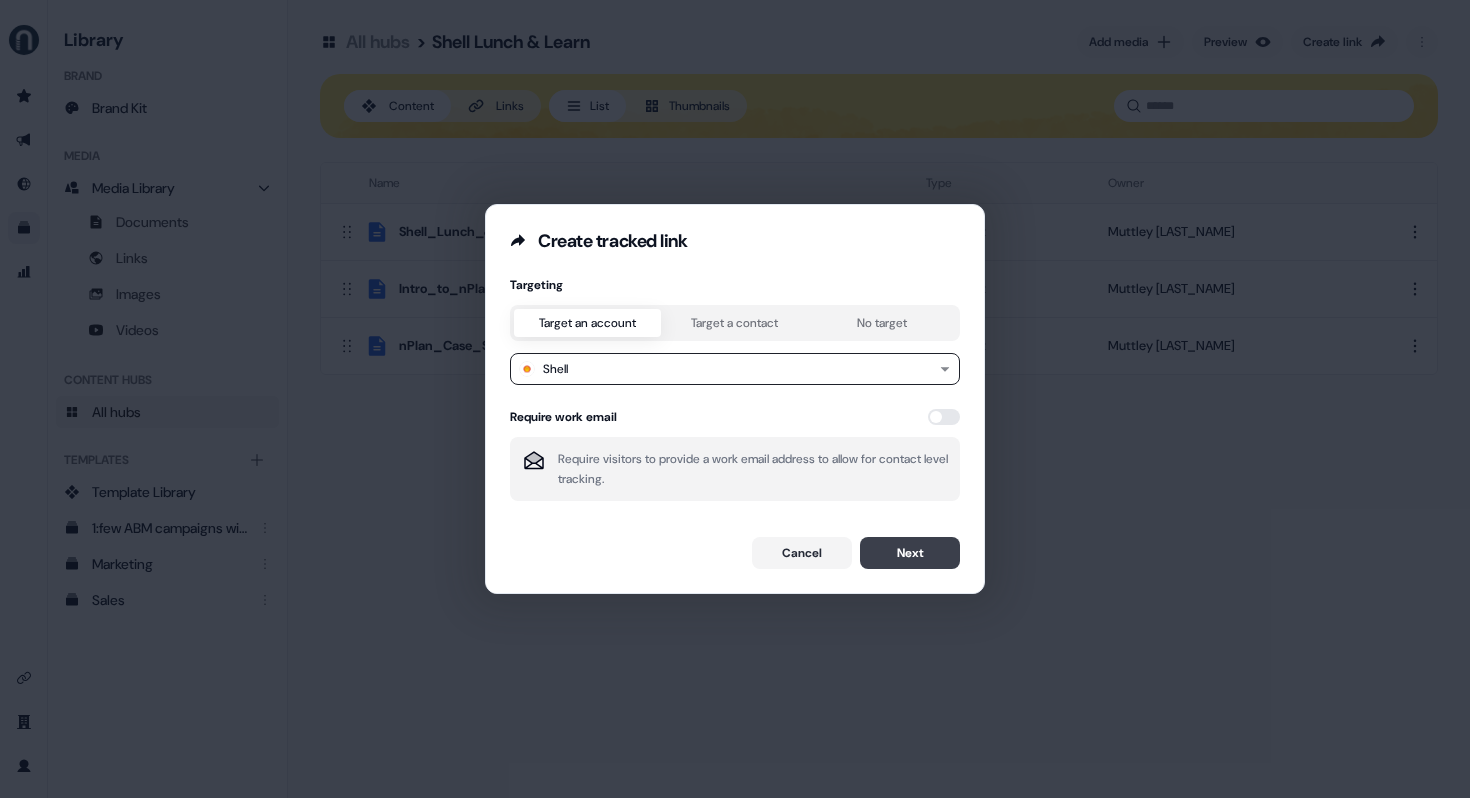 click on "Next" at bounding box center (910, 553) 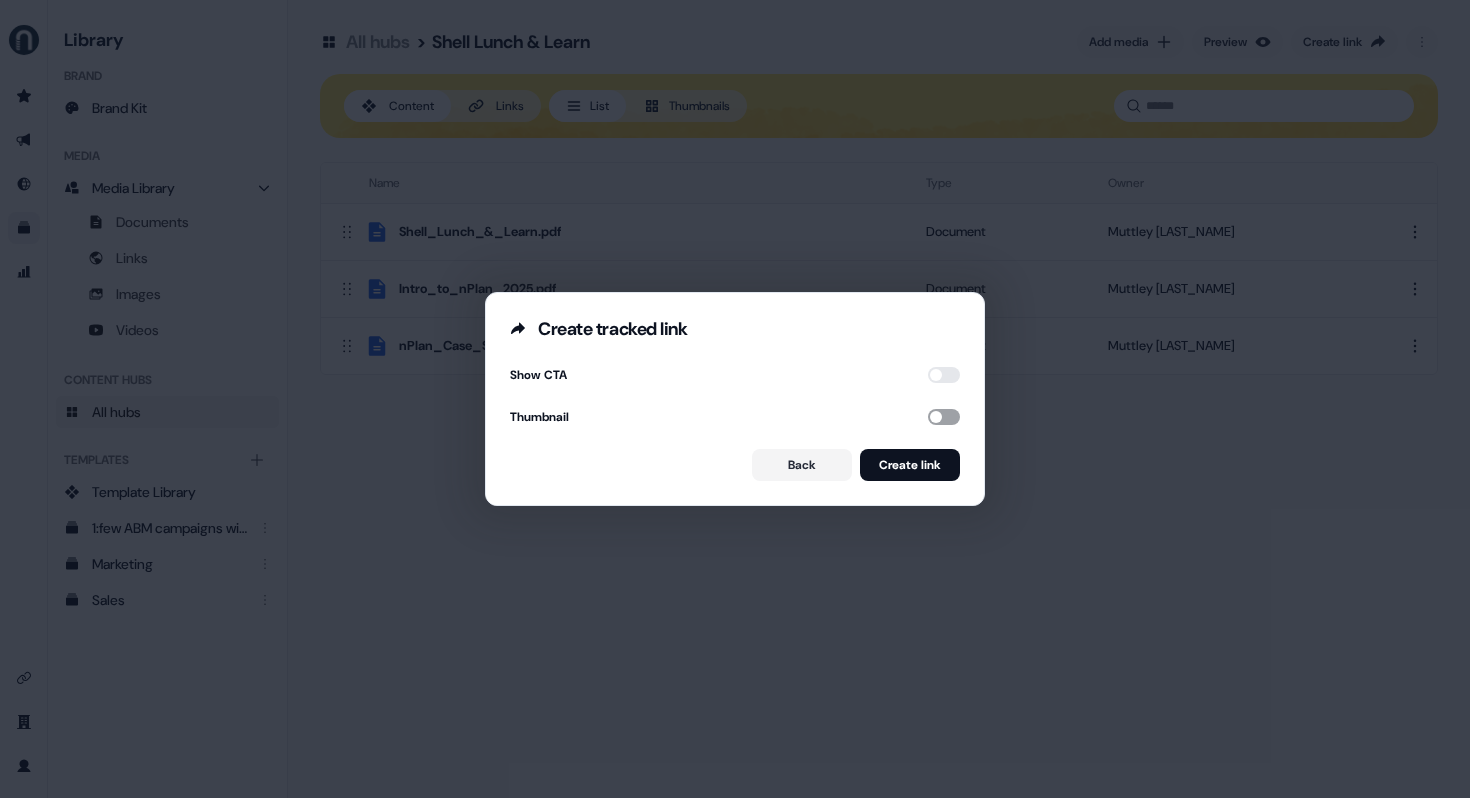 click at bounding box center [944, 417] 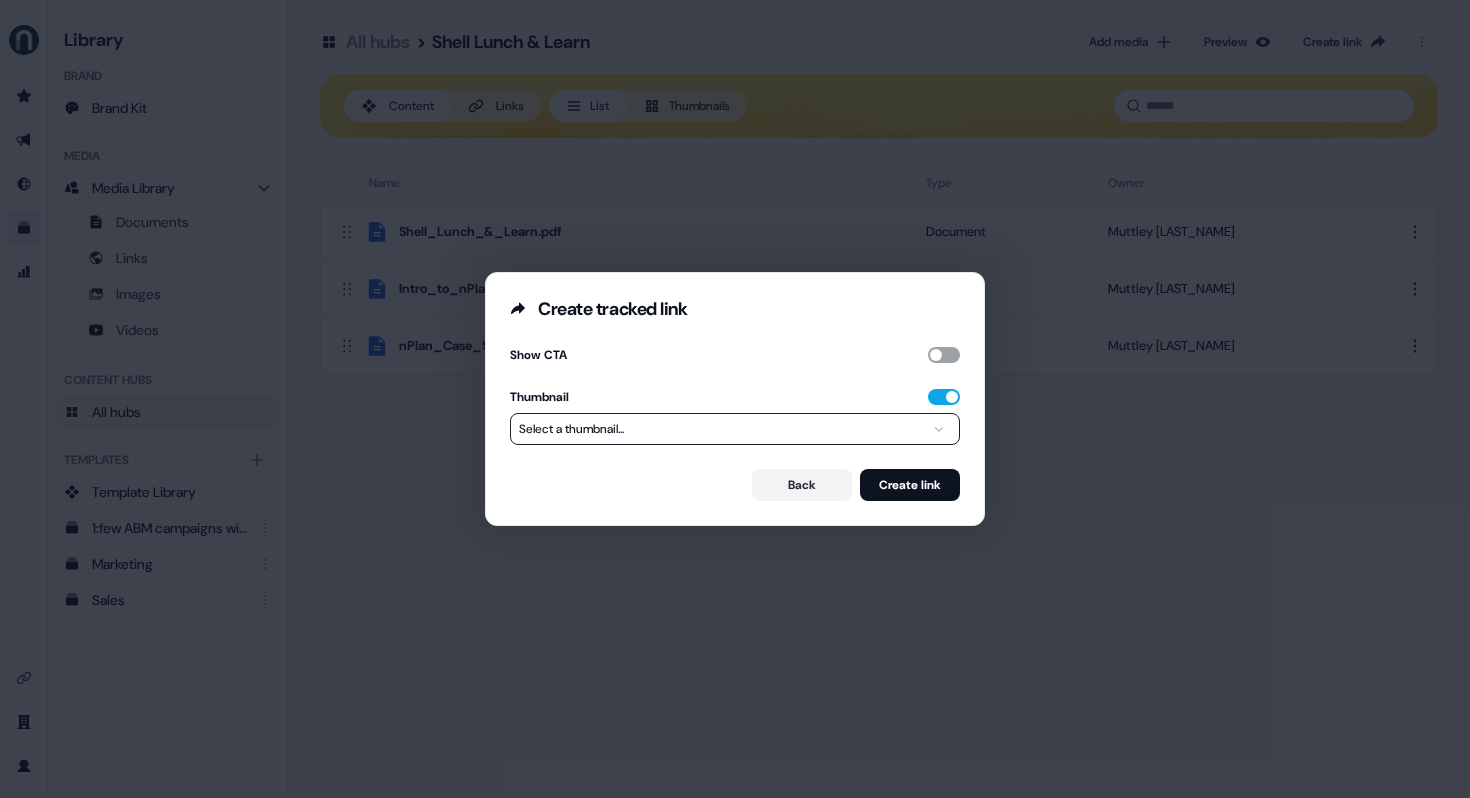 click at bounding box center (944, 355) 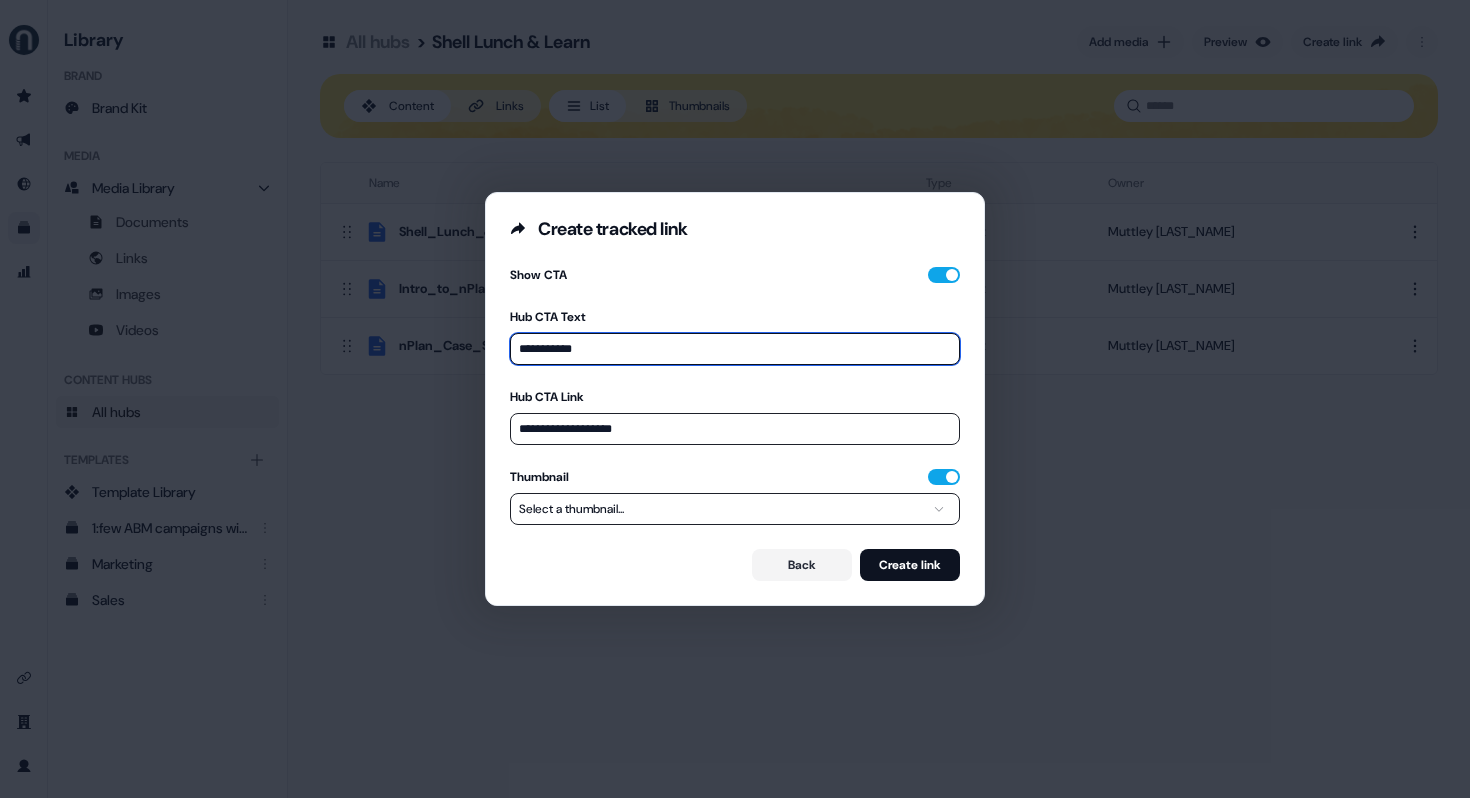 click on "**********" at bounding box center (735, 349) 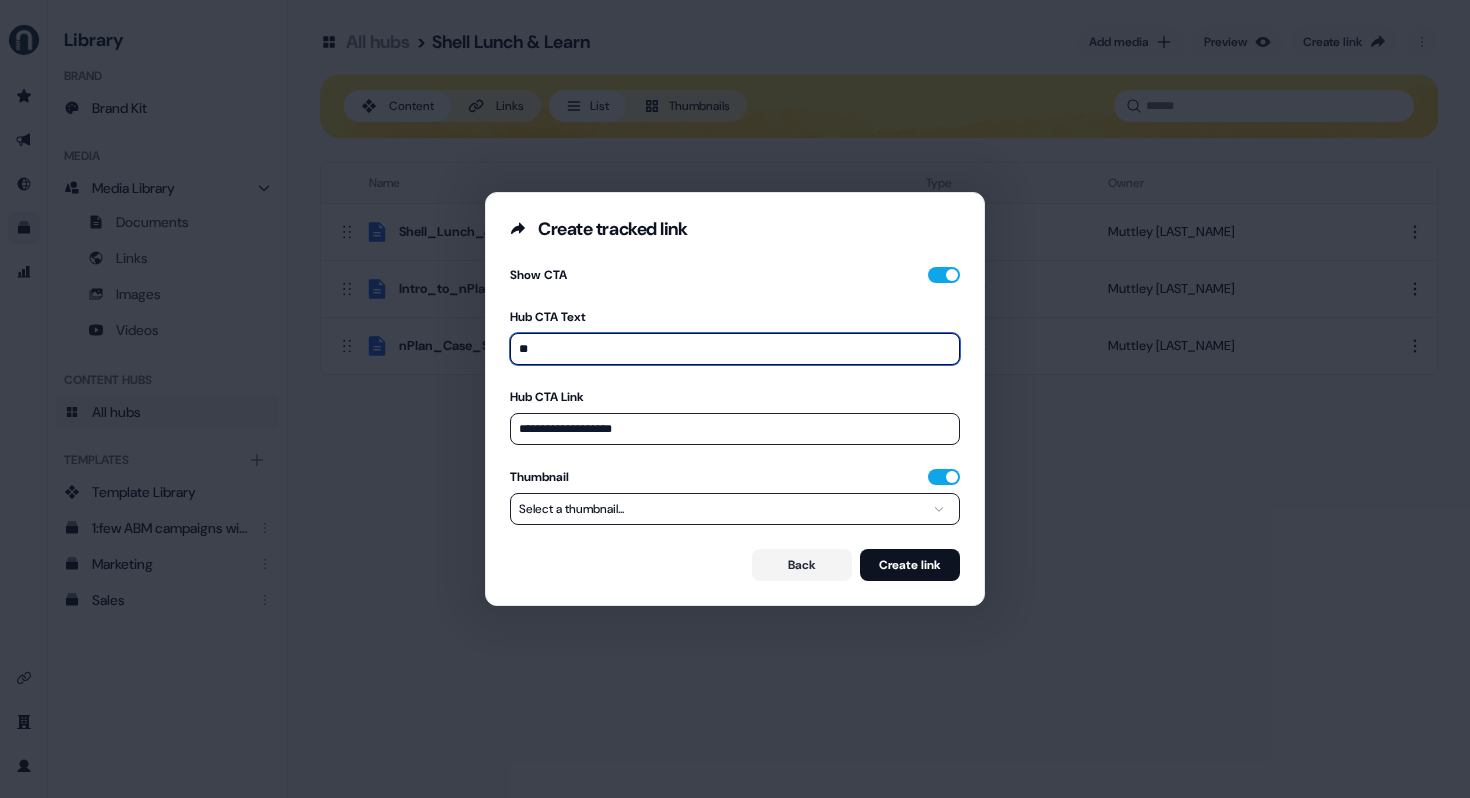 type on "**********" 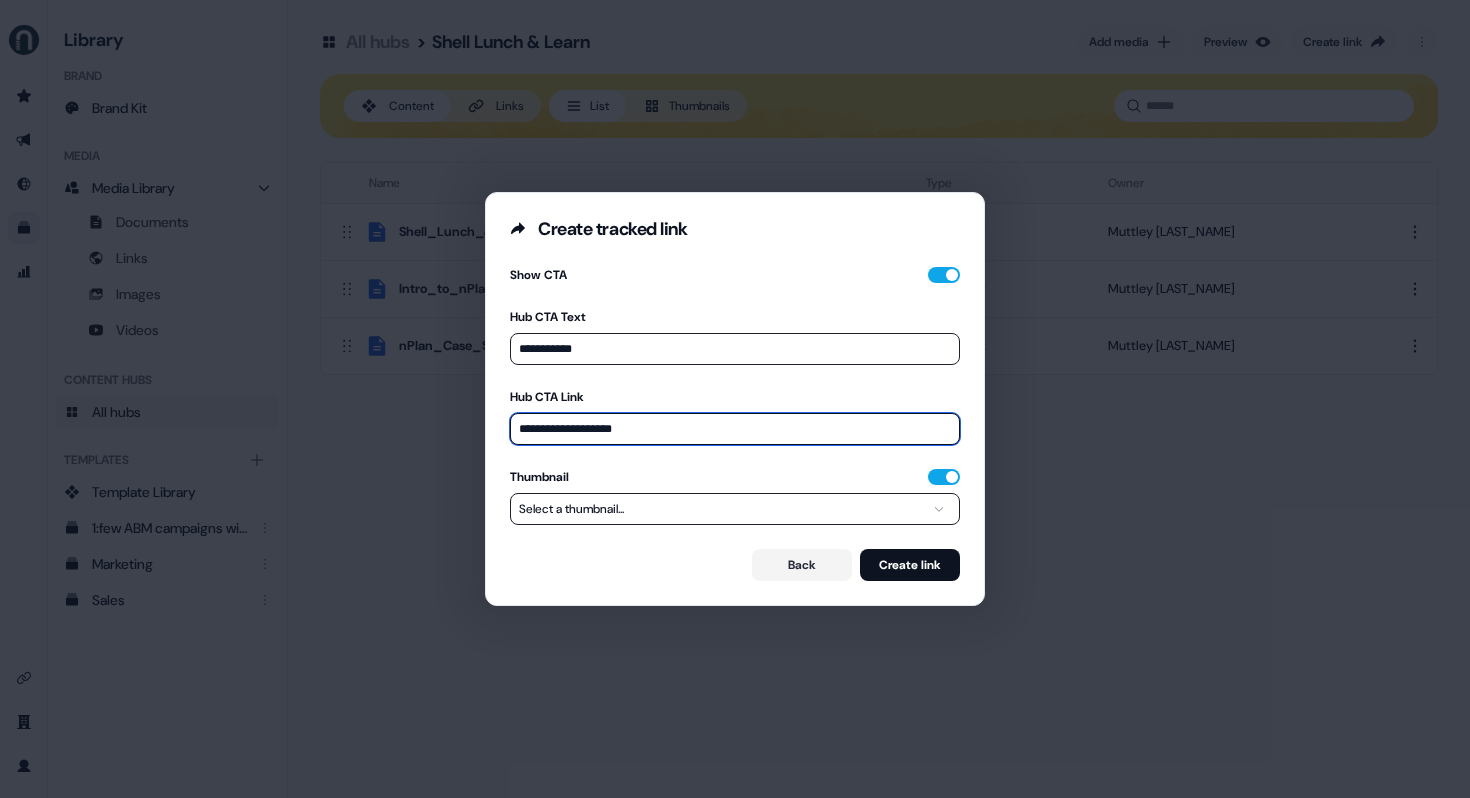 click on "**********" at bounding box center (735, 429) 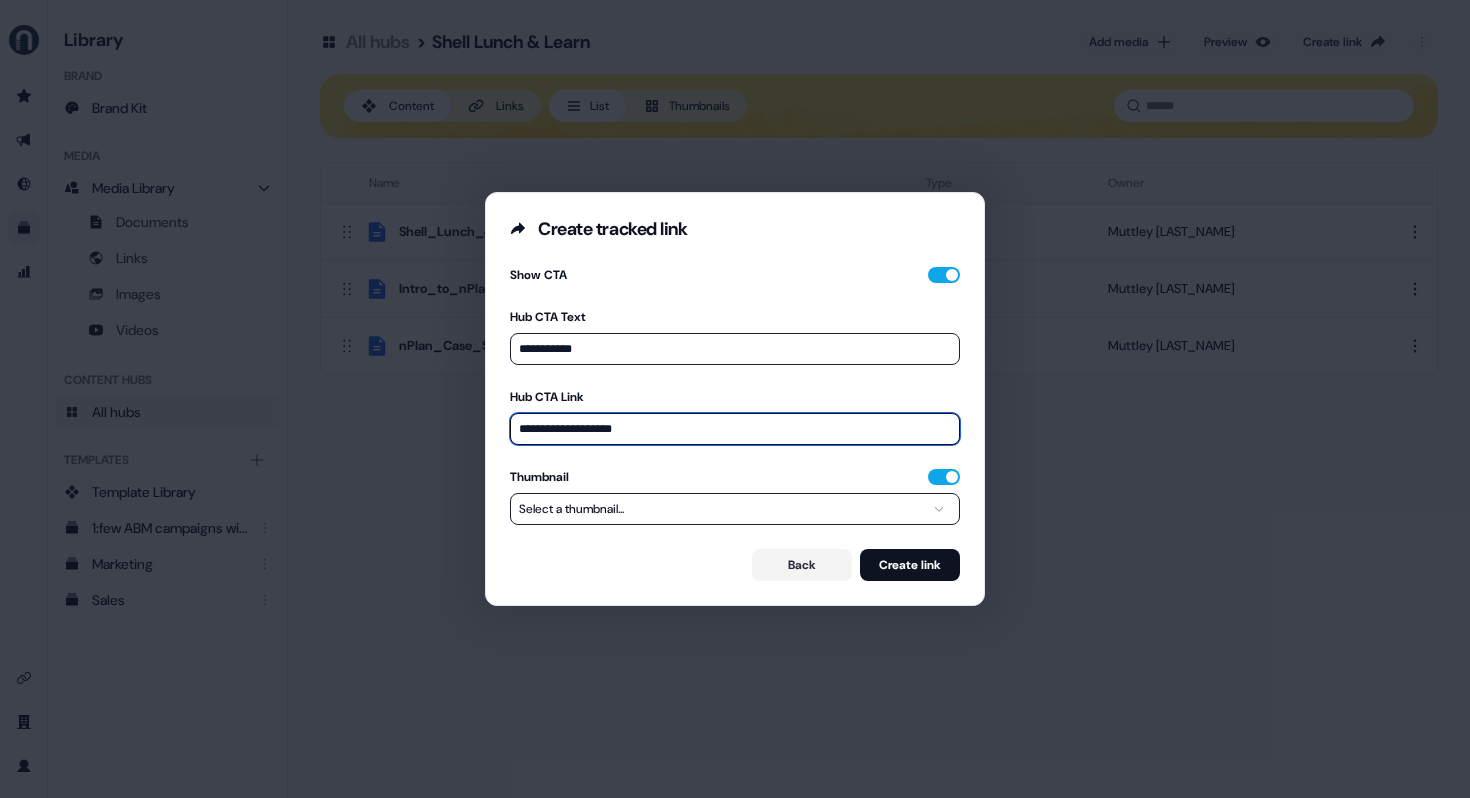 paste on "**********" 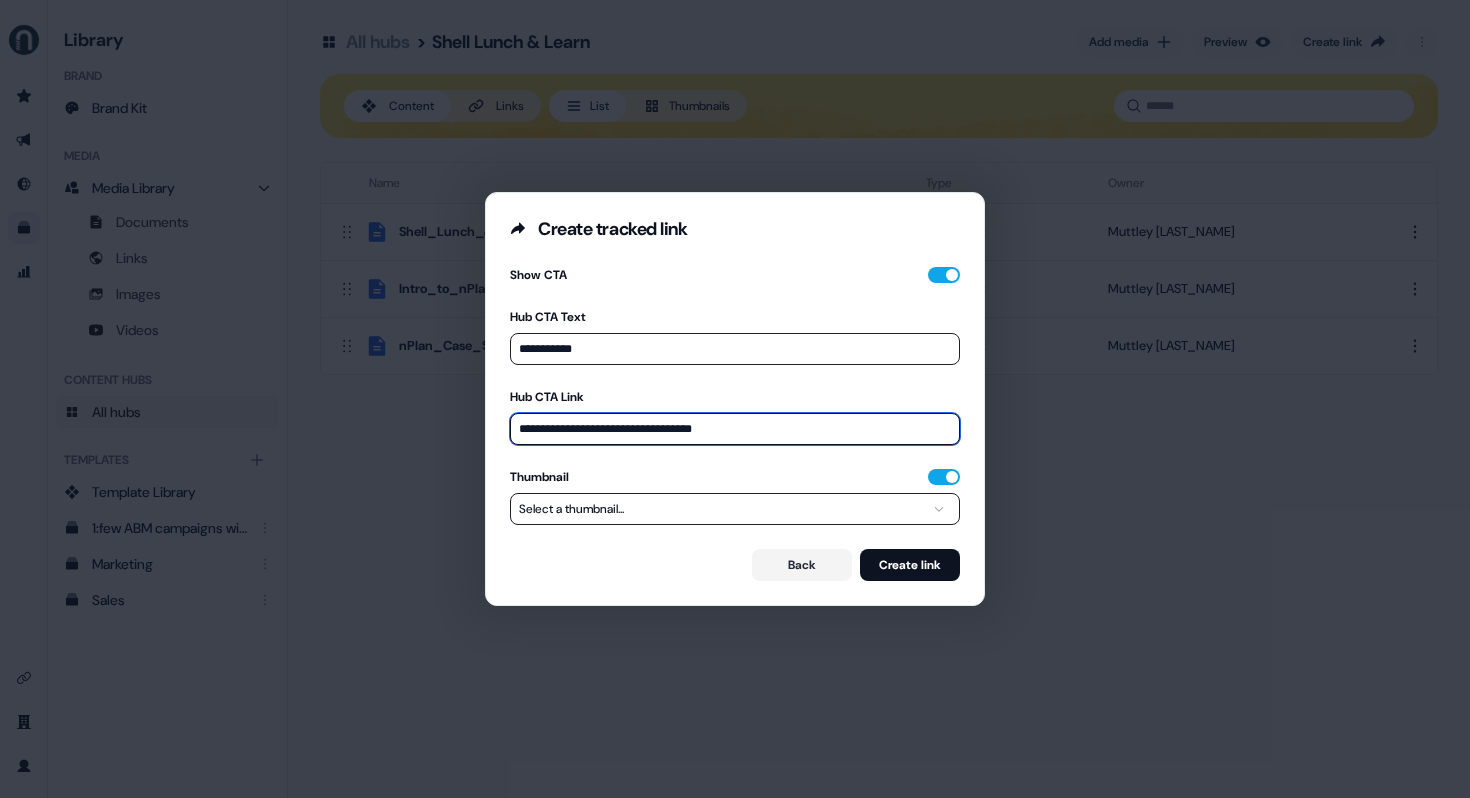 type on "**********" 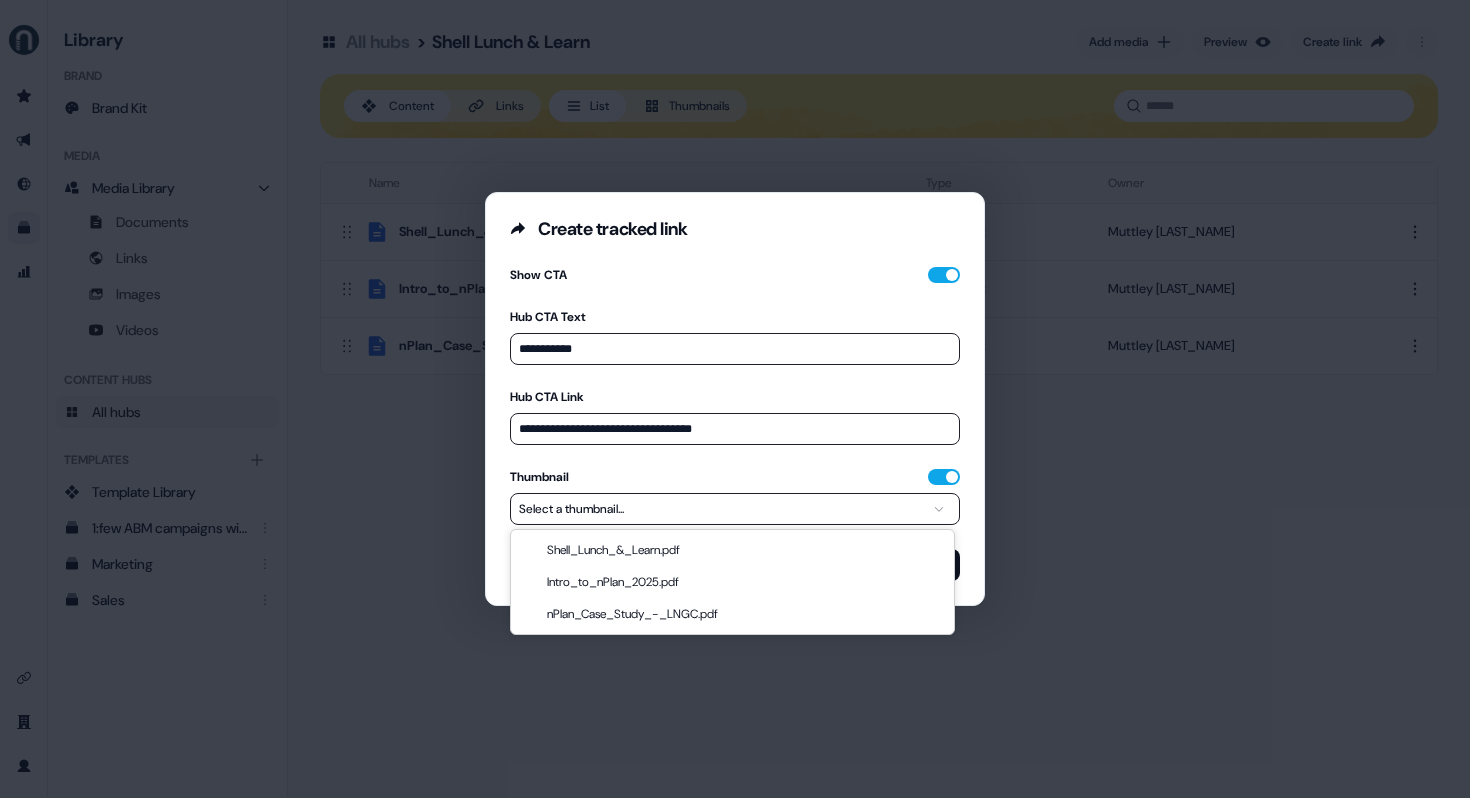 click on "**********" at bounding box center (735, 399) 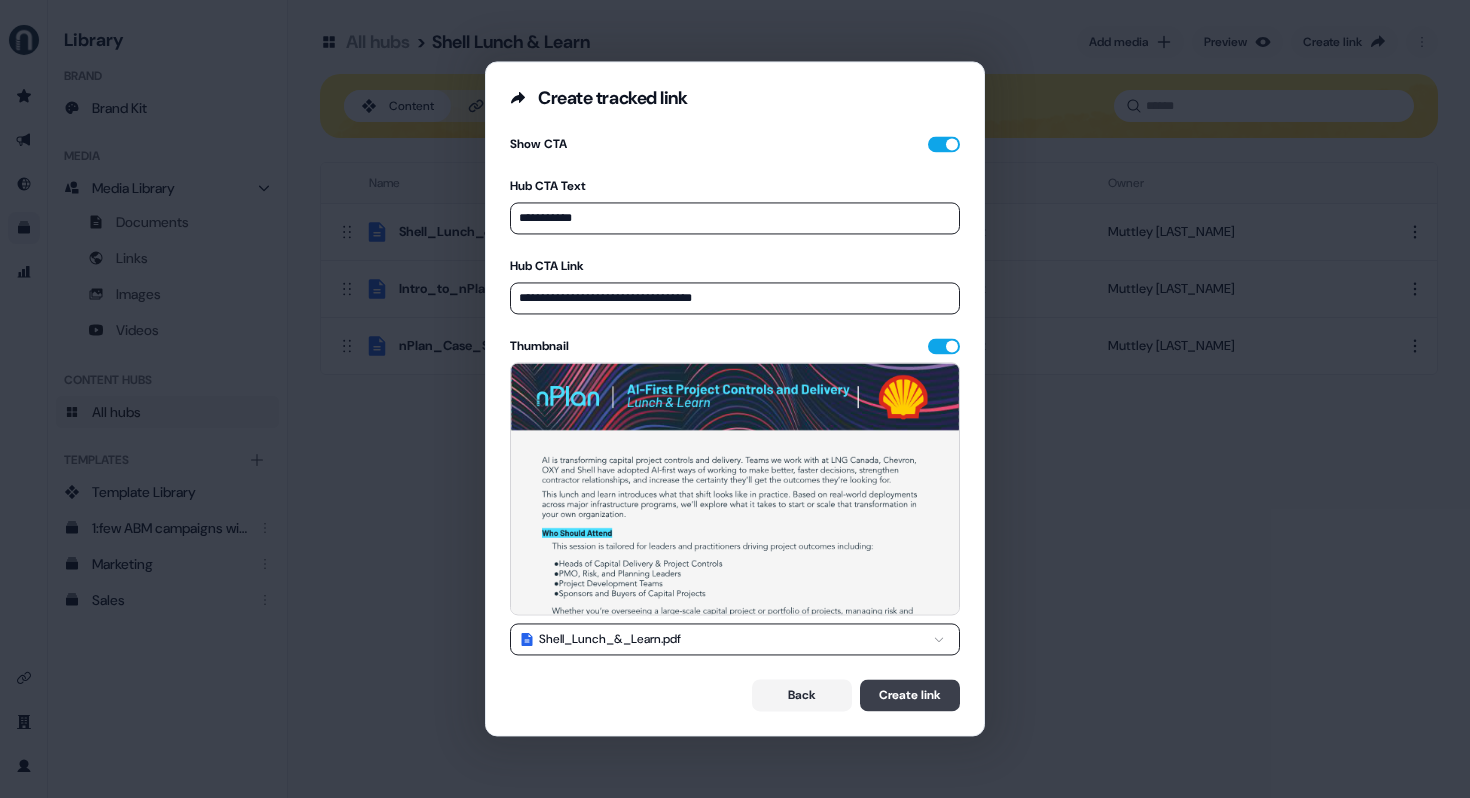 click on "Create link" at bounding box center (910, 696) 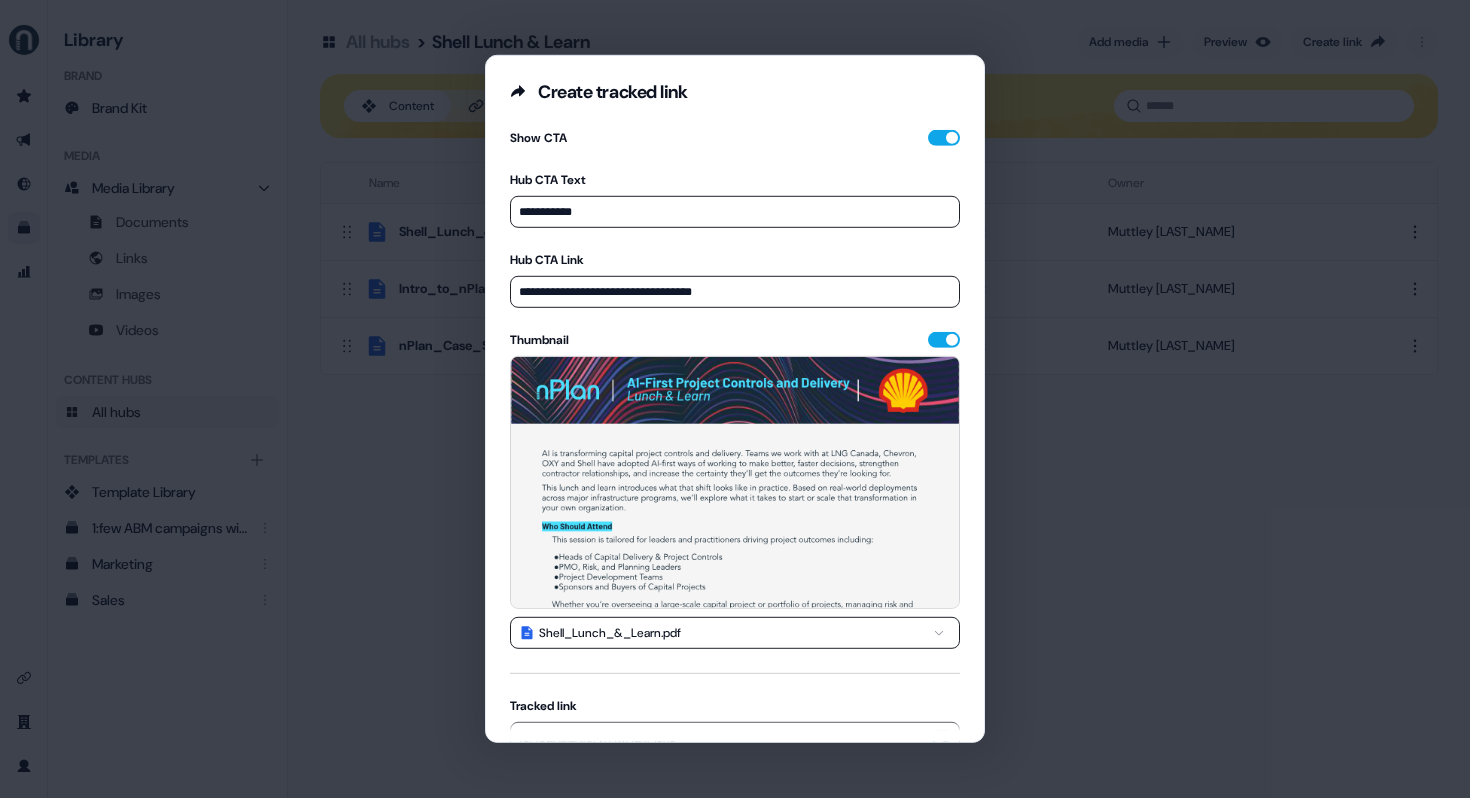 scroll, scrollTop: 111, scrollLeft: 0, axis: vertical 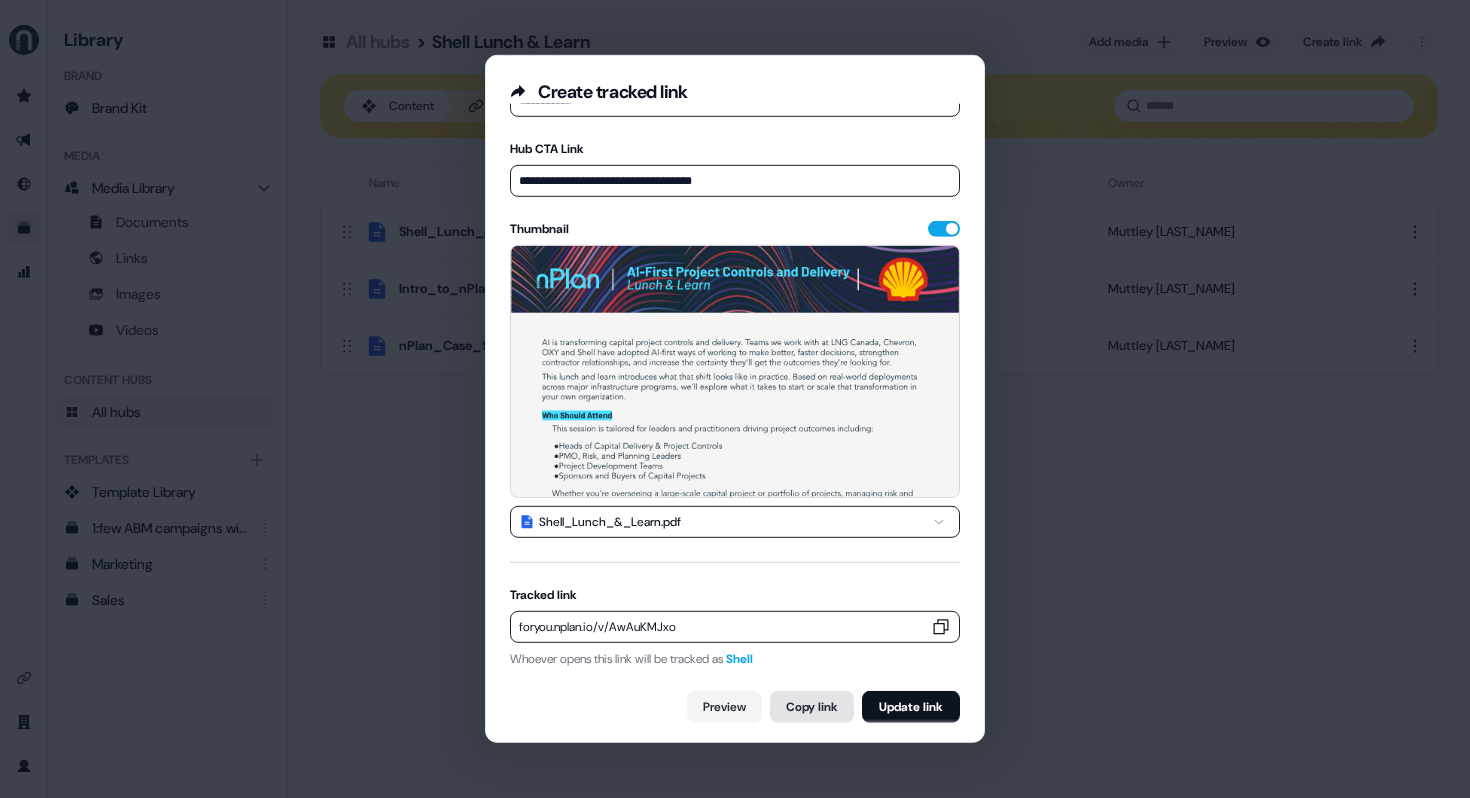 click on "Copy link" at bounding box center [812, 707] 